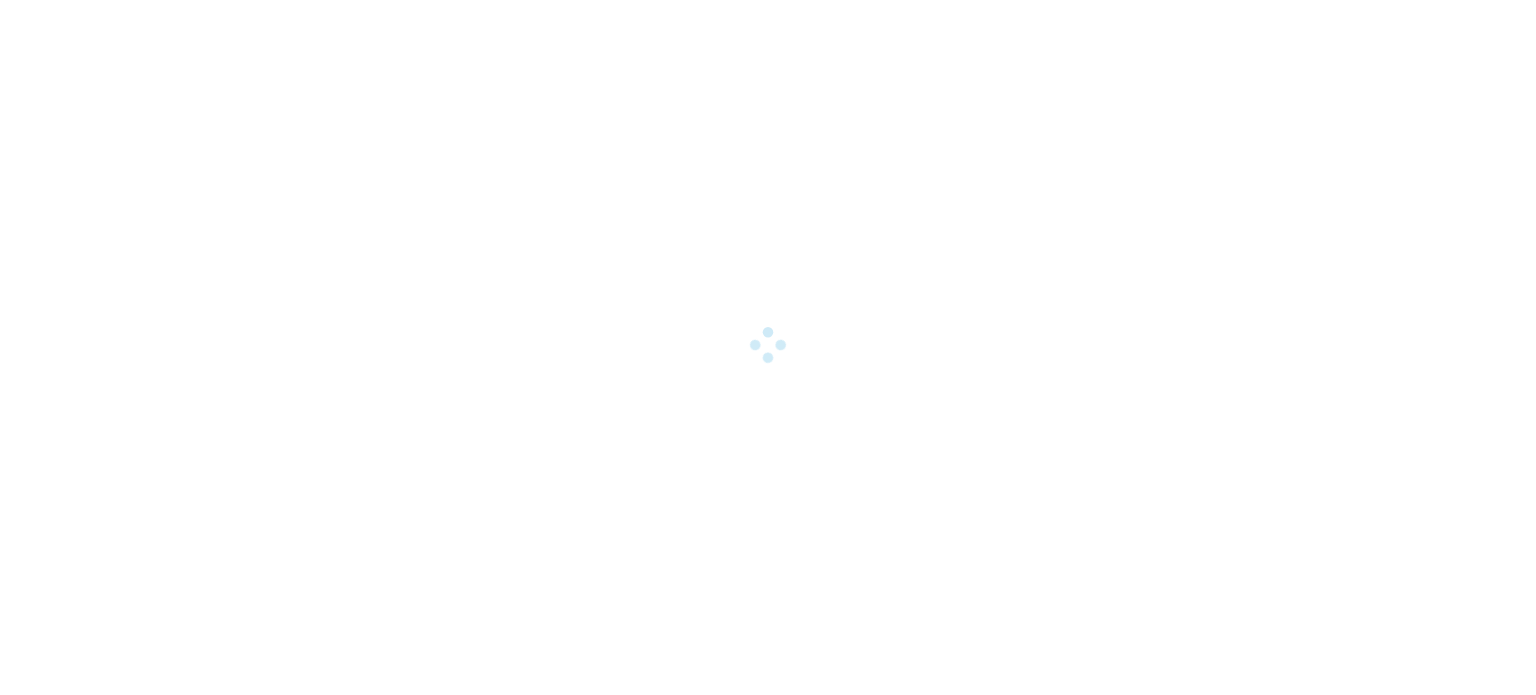 scroll, scrollTop: 0, scrollLeft: 0, axis: both 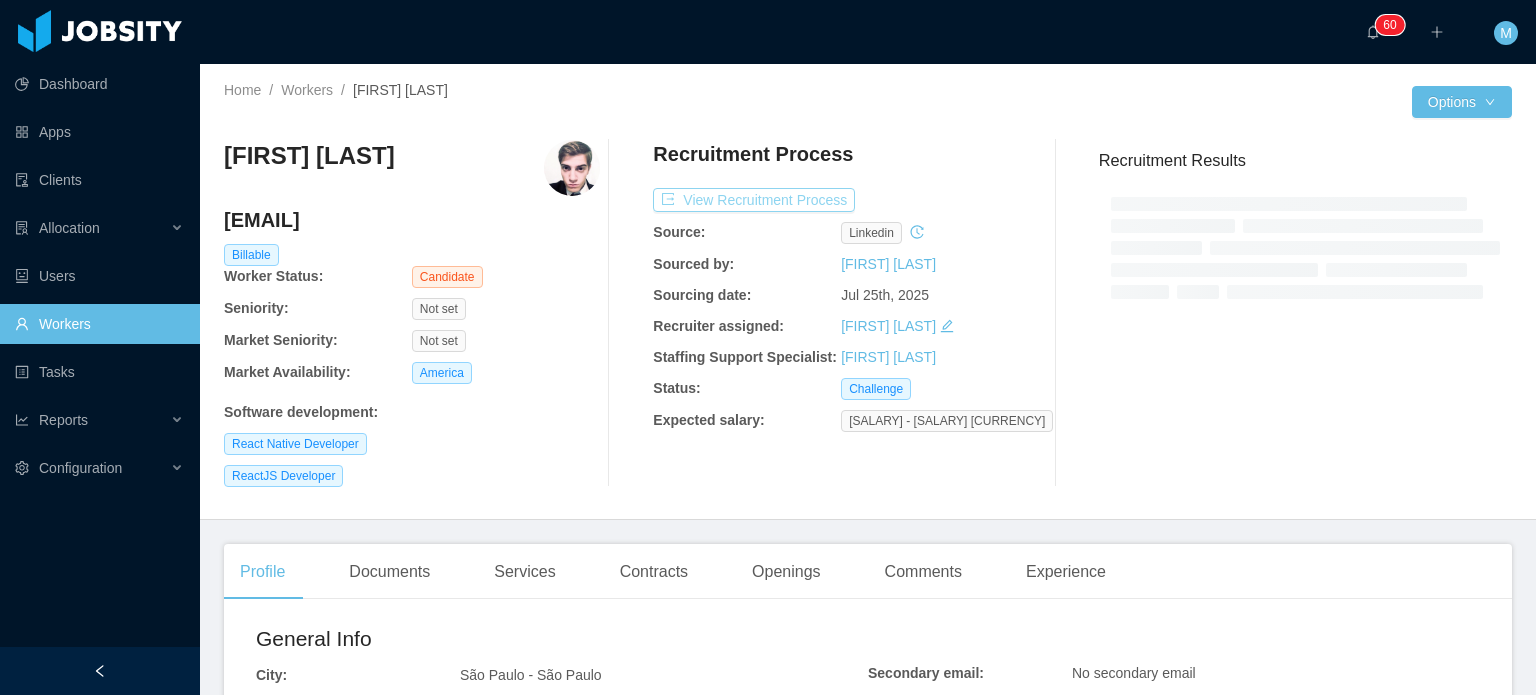 click on "View Recruitment Process" at bounding box center (754, 200) 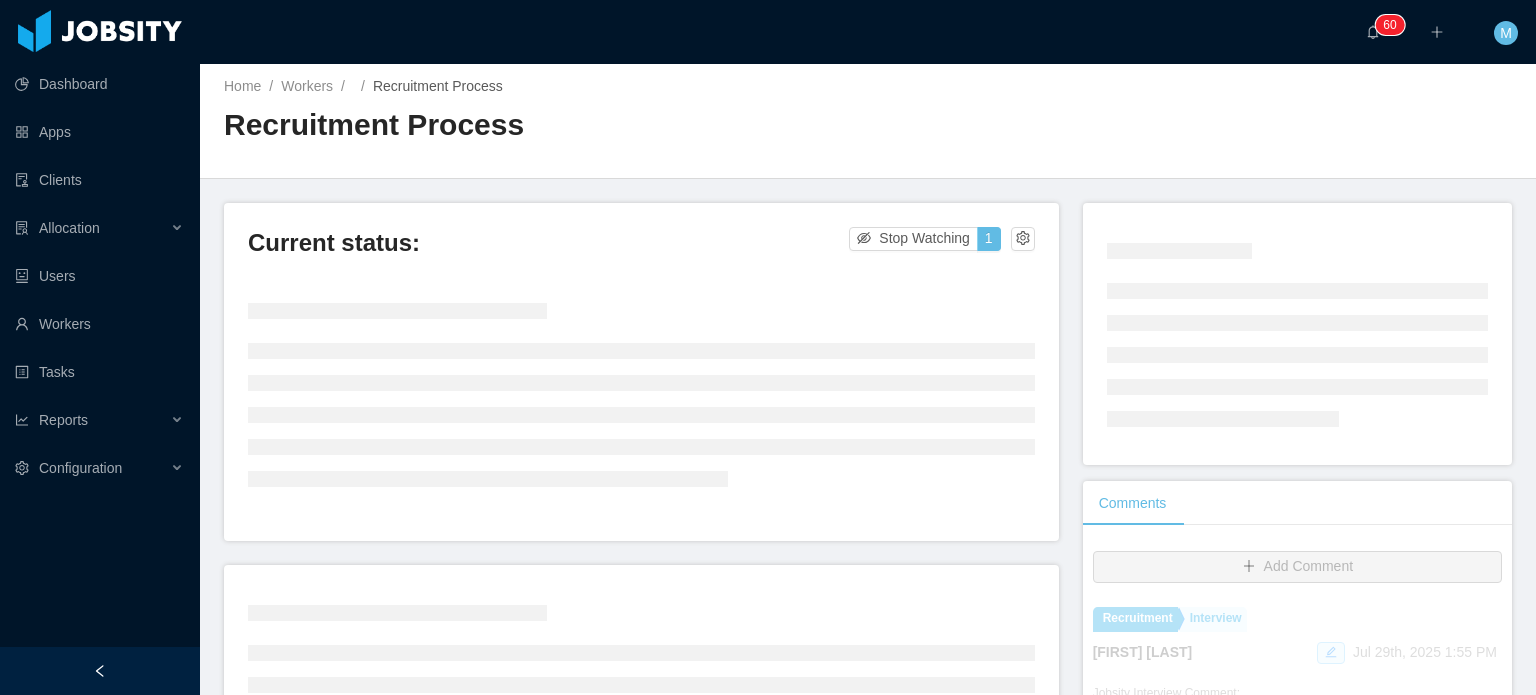 scroll, scrollTop: 0, scrollLeft: 0, axis: both 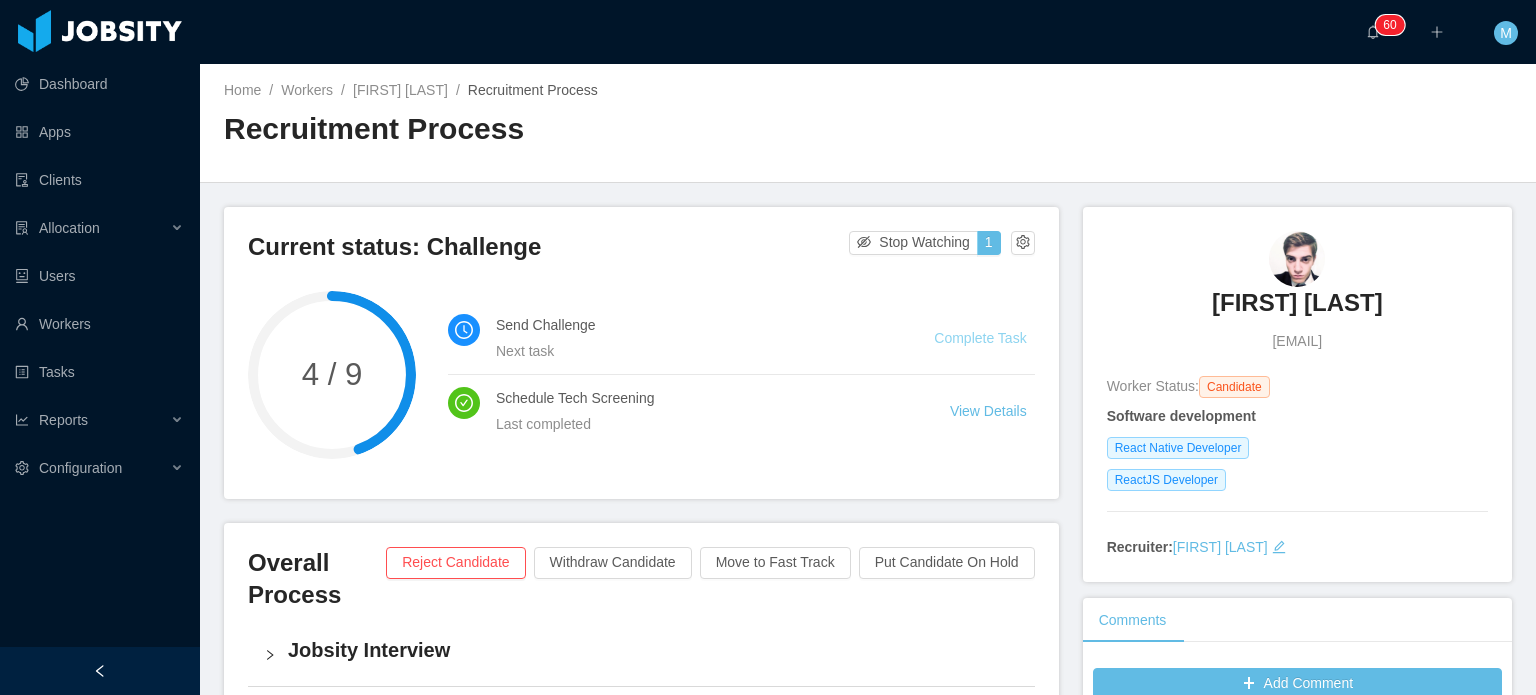 click on "Complete Task" at bounding box center [980, 338] 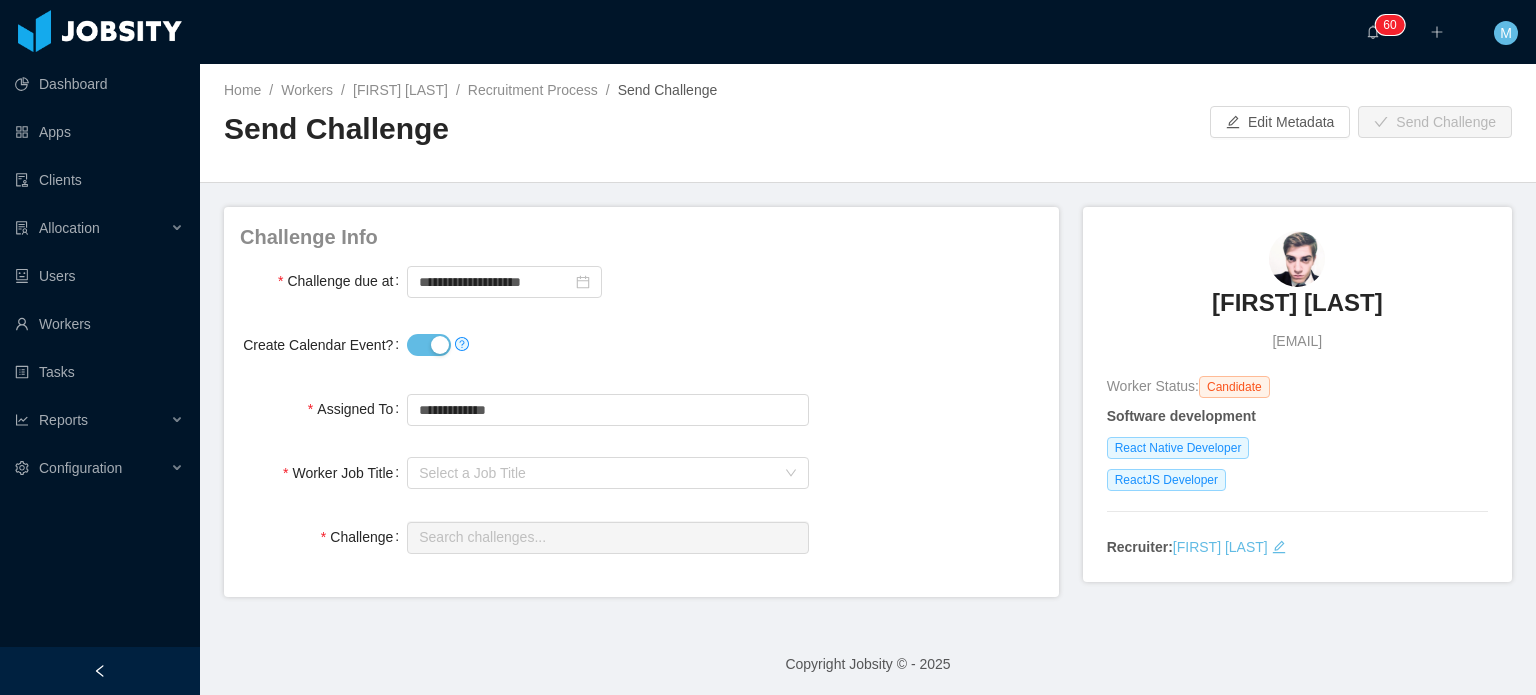 drag, startPoint x: 913, startPoint y: 383, endPoint x: 806, endPoint y: 380, distance: 107.042046 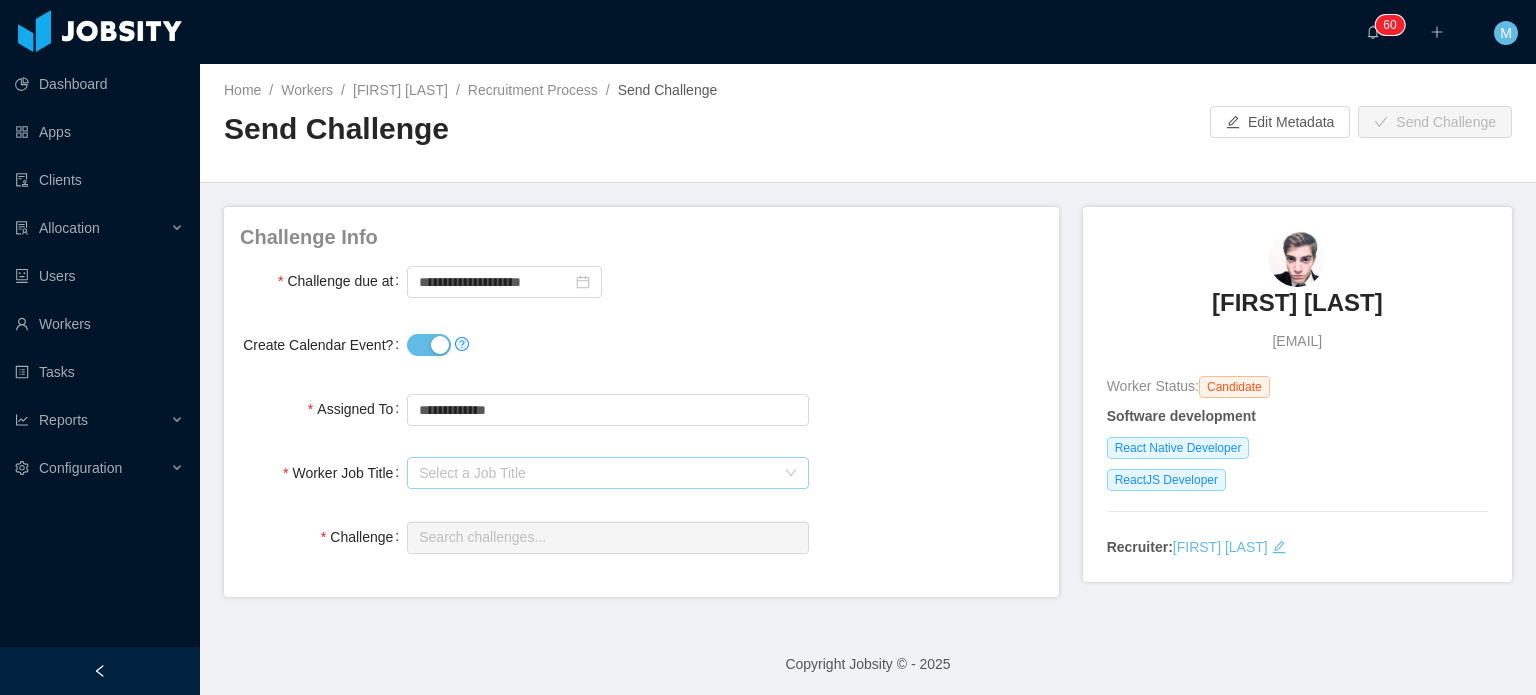 click on "Select a Job Title" at bounding box center (596, 473) 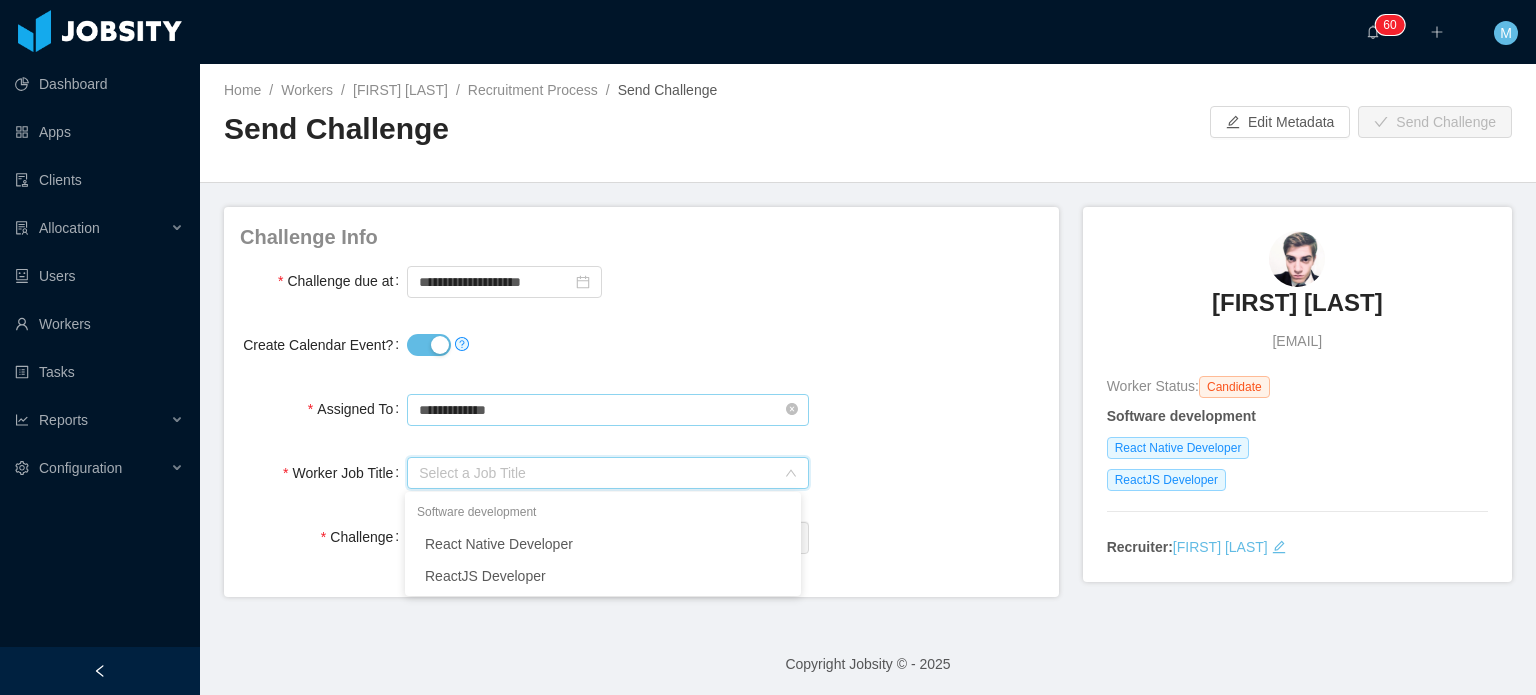 click on "**********" at bounding box center [607, 410] 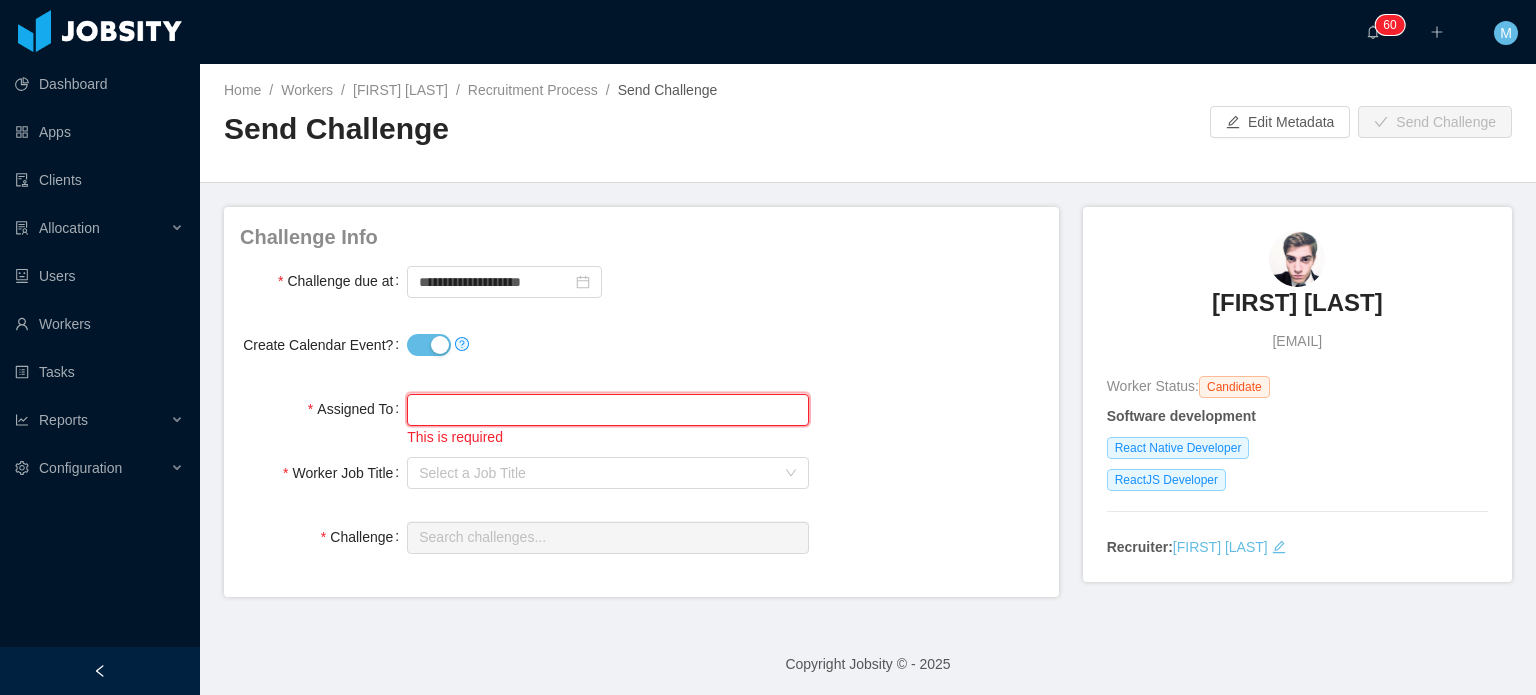 click at bounding box center [607, 410] 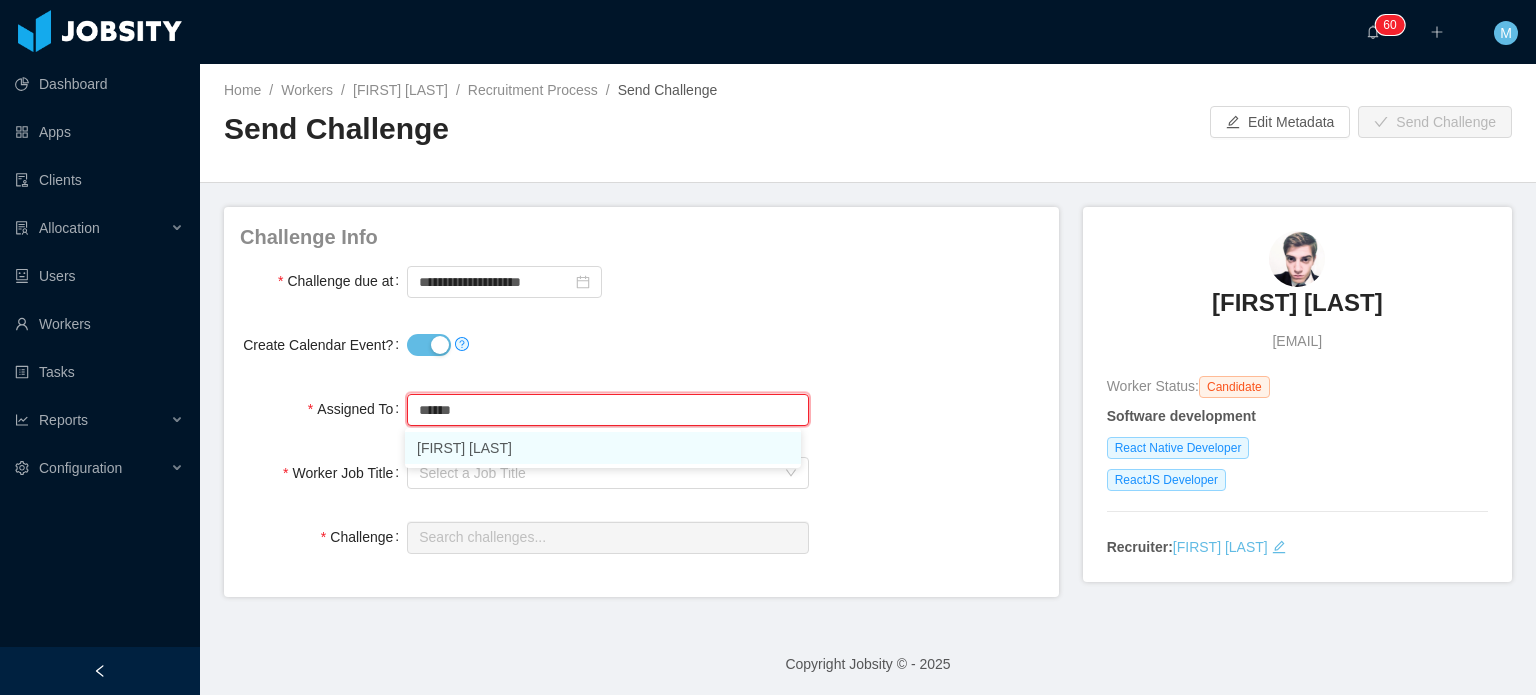 click on "[FIRST] [LAST]" at bounding box center (603, 448) 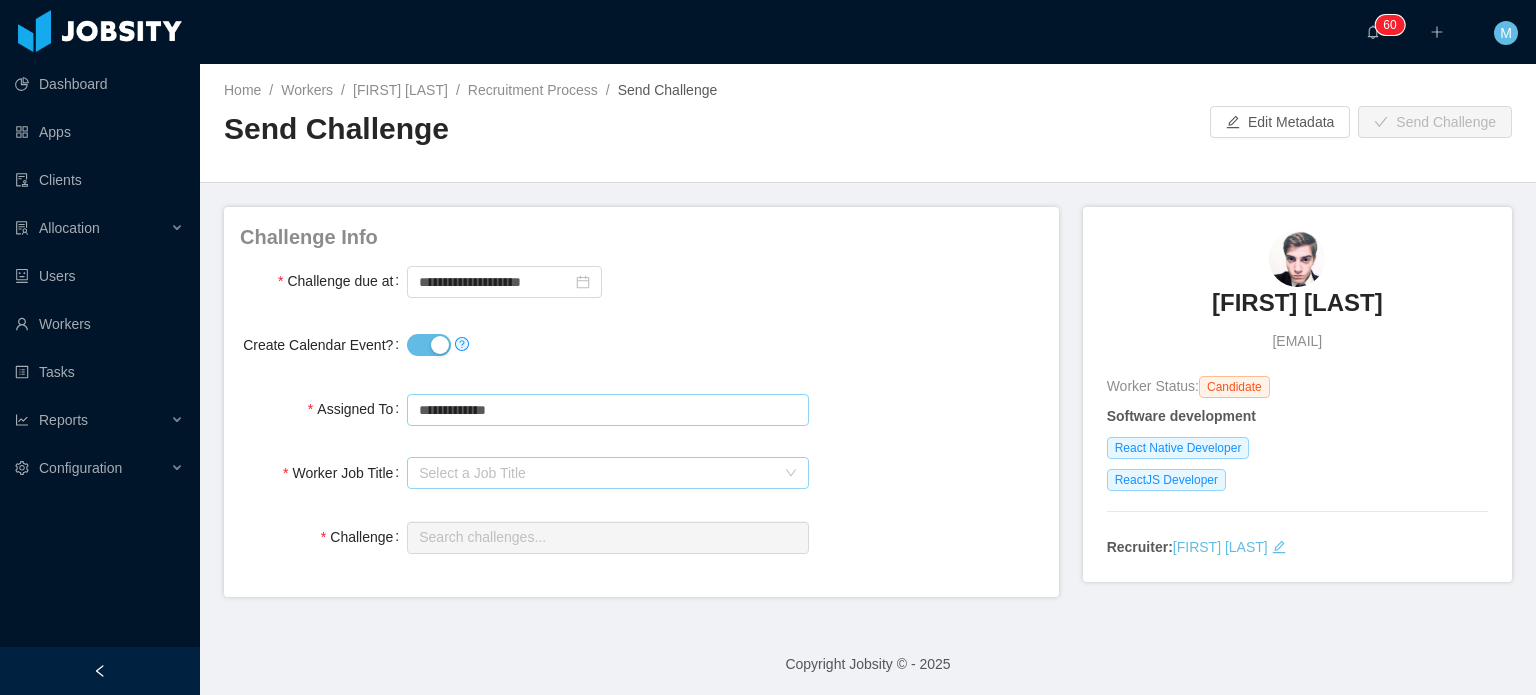 click on "Select a Job Title" at bounding box center (596, 473) 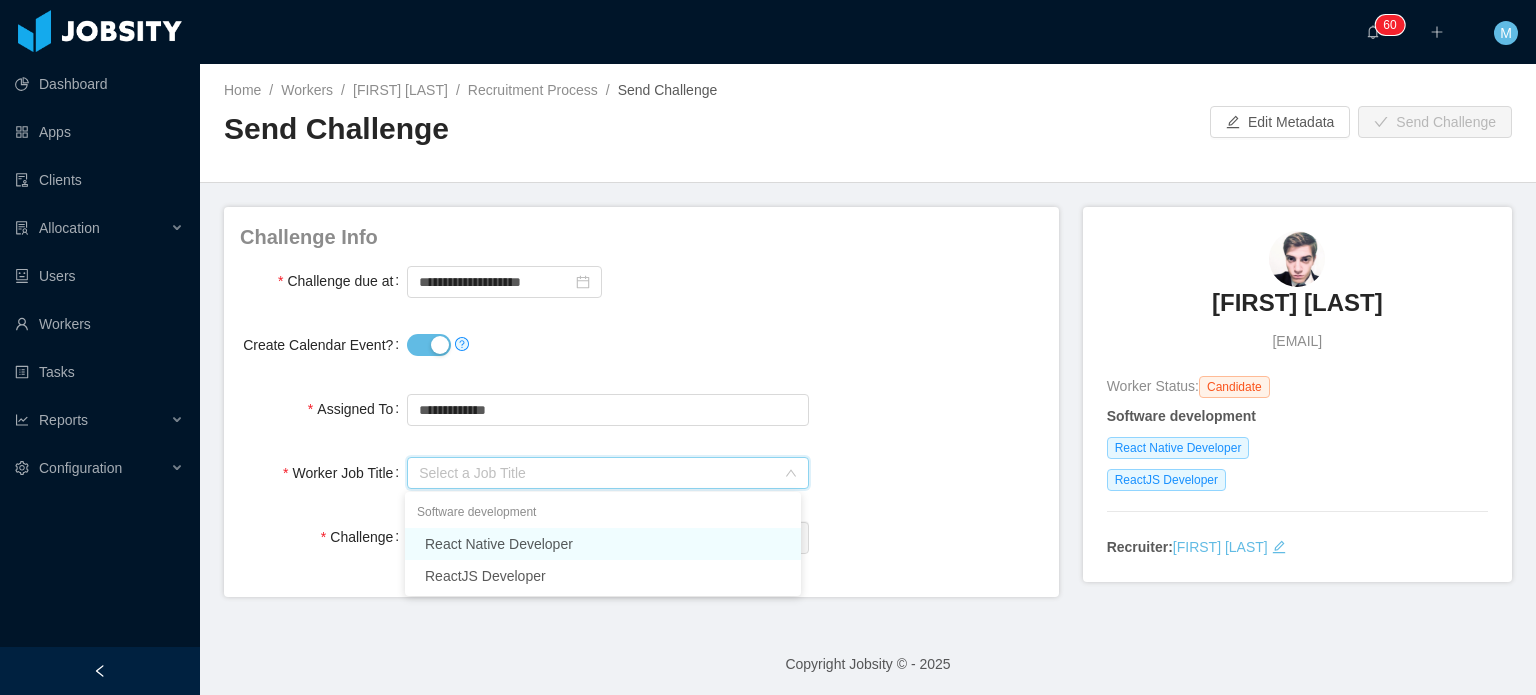 click on "React Native Developer" at bounding box center [603, 544] 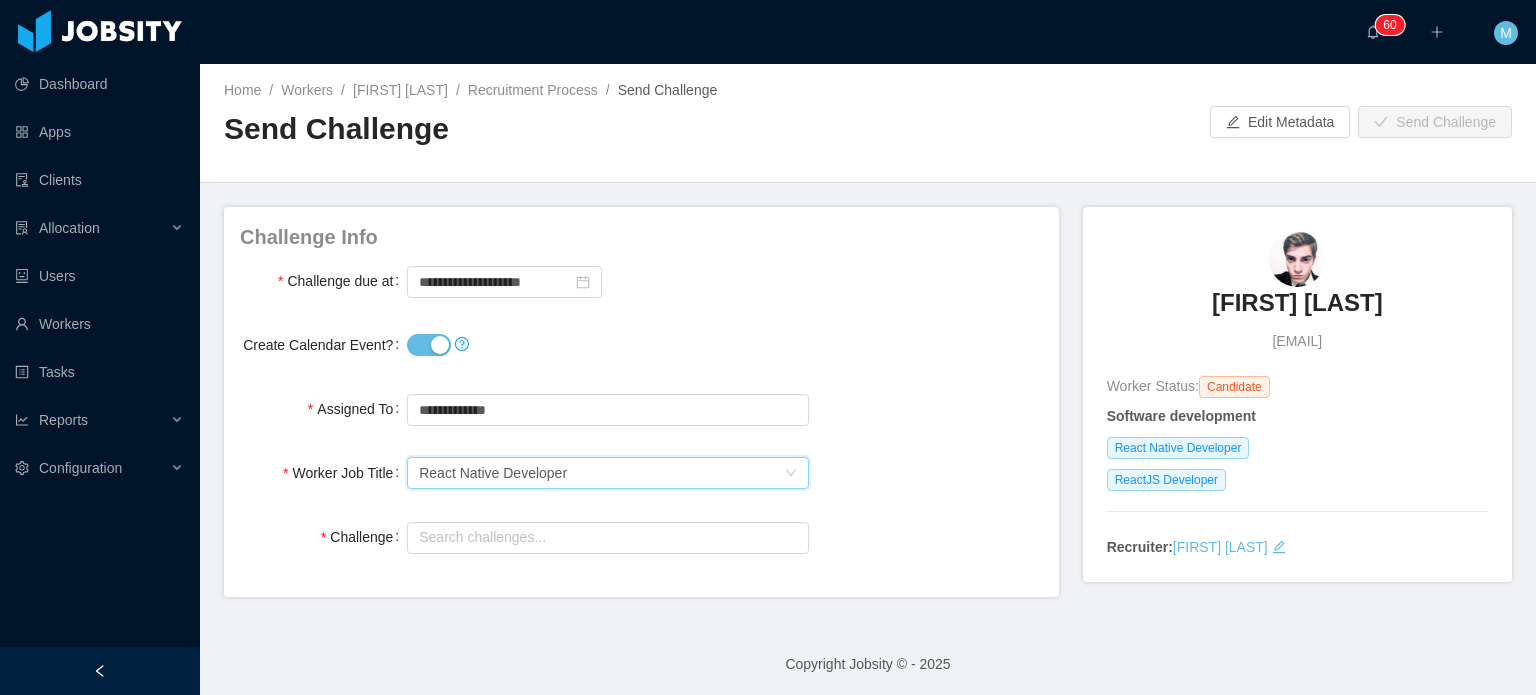 click on "Search challenges..." at bounding box center [607, 537] 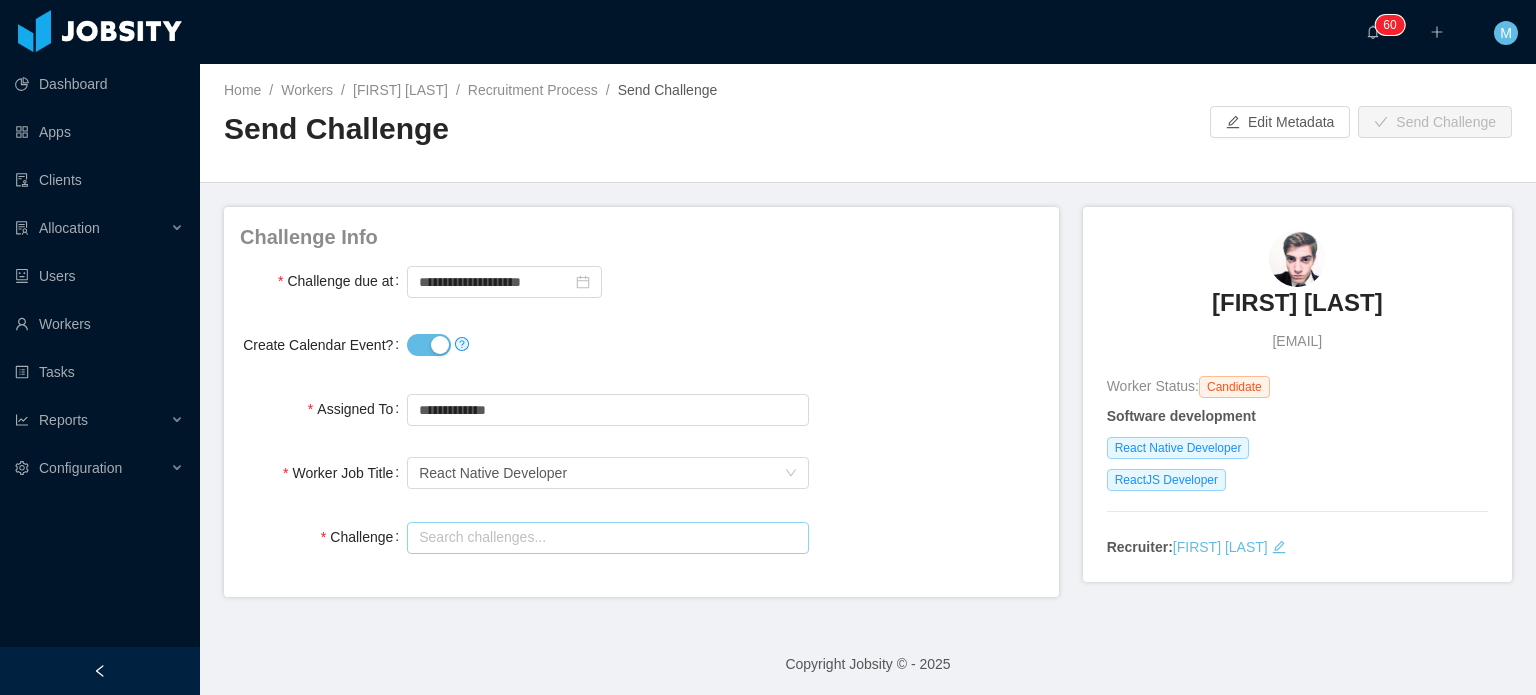 click at bounding box center (607, 538) 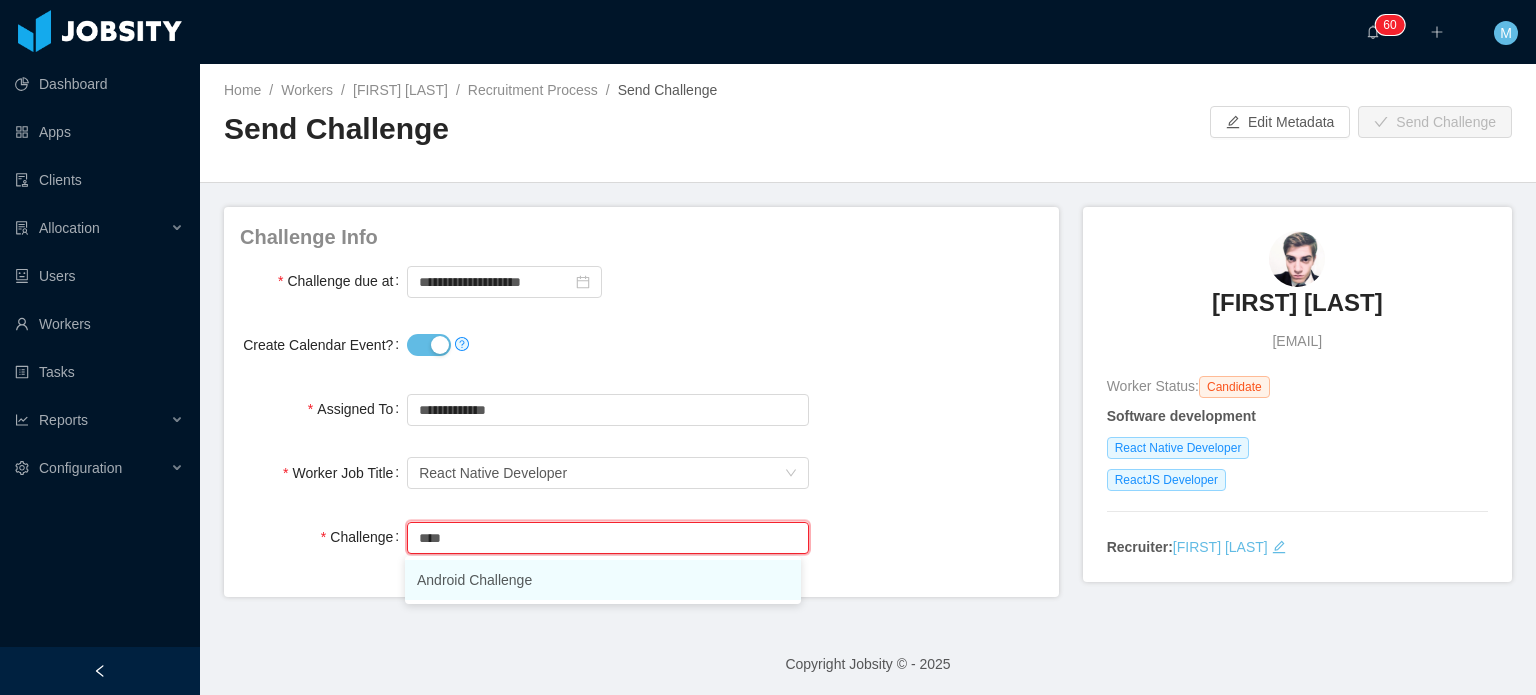 type on "****" 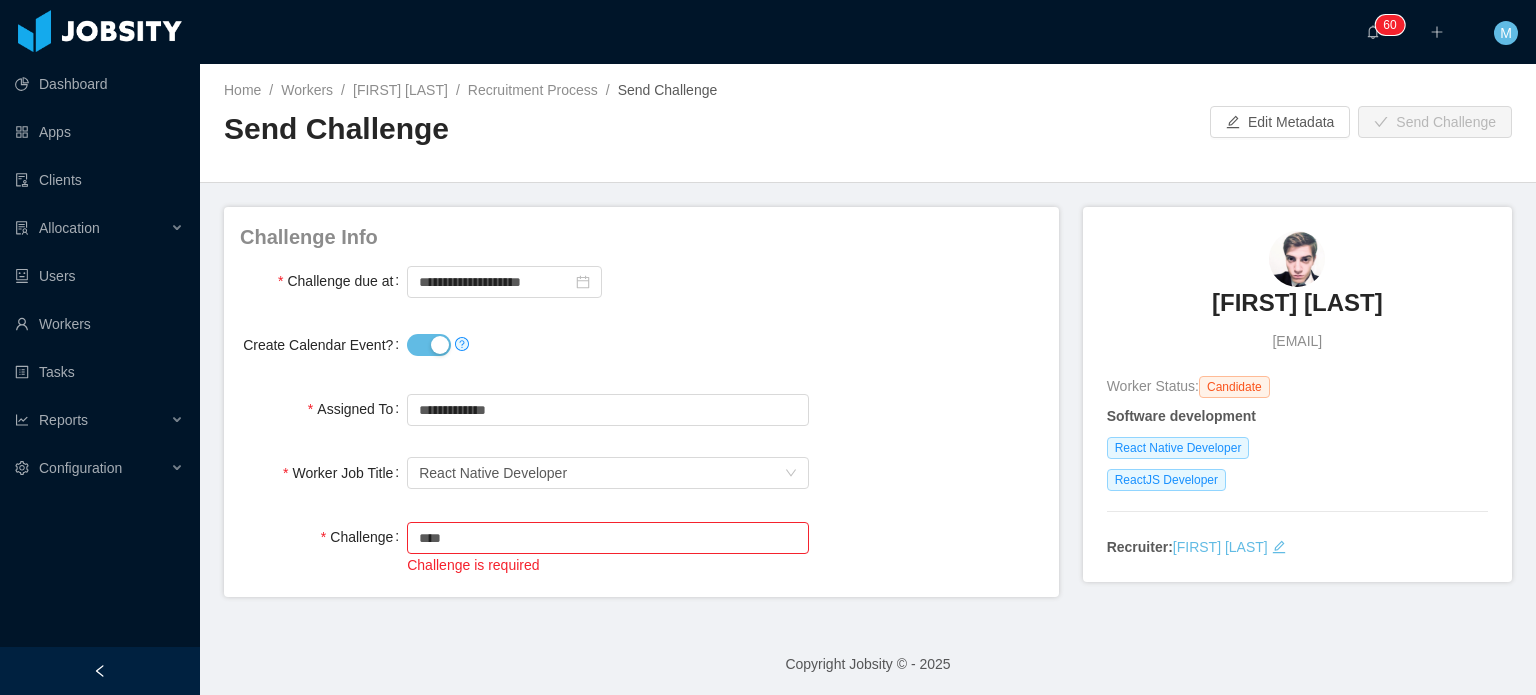 click on "Home / Workers / [FIRST] [LAST] / Recruitment Process / Send Challenge / Send Challenge Edit Metadata Send Challenge Challenge Info Challenge due at [DATE] Create Calendar Event?   Assigned To Search users... ****** [FIRST] [LAST]  Worker Job Title Select a Job Title React Native Developer Challenge Search challenges... **** [FIRST]  Challenge is required [FIRST] [LAST] [EMAIL] Worker Status:  Candidate Software development React Native Developer ReactJS Developer Recruiter:  [FIRST] [LAST]   Copyright Jobsity © - 2025" at bounding box center (868, 379) 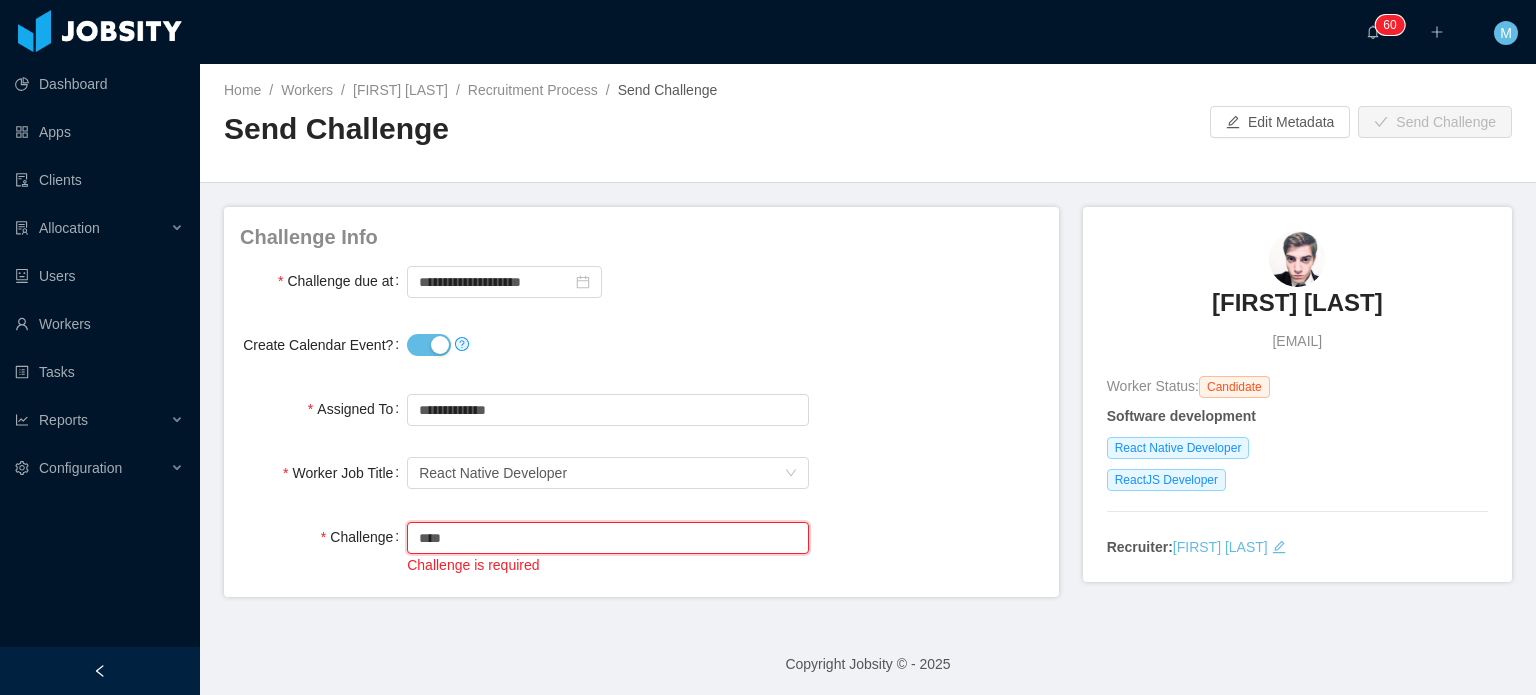click on "****" at bounding box center (607, 538) 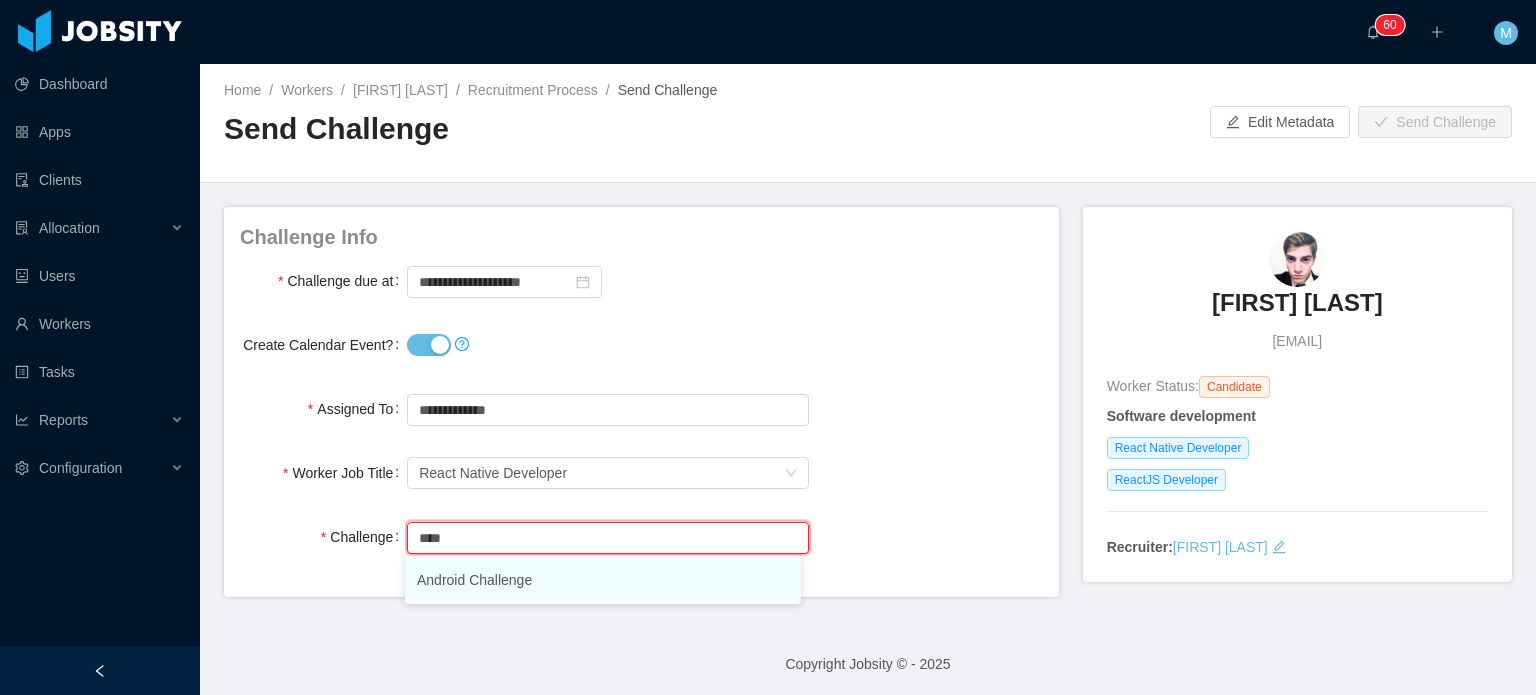 click on "Android Challenge" at bounding box center (603, 580) 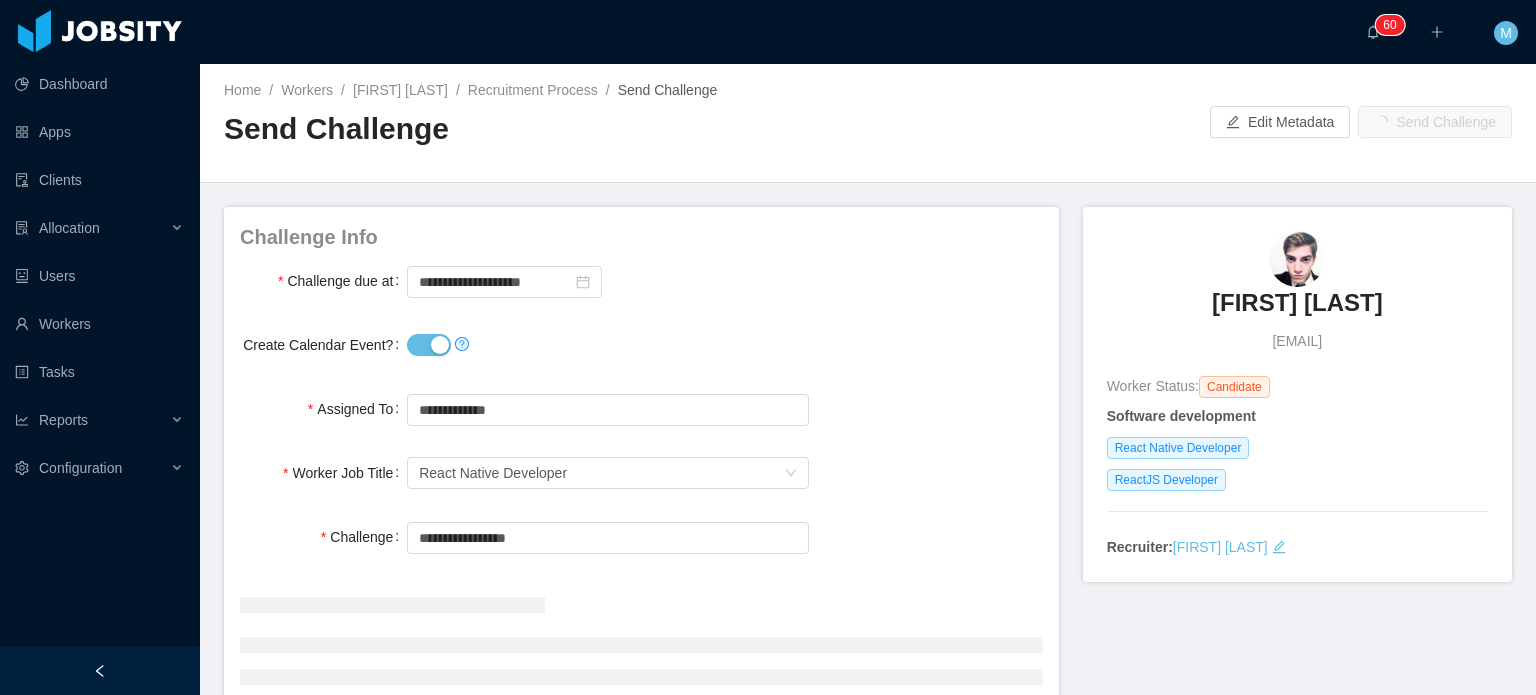 click on "**********" at bounding box center (641, 509) 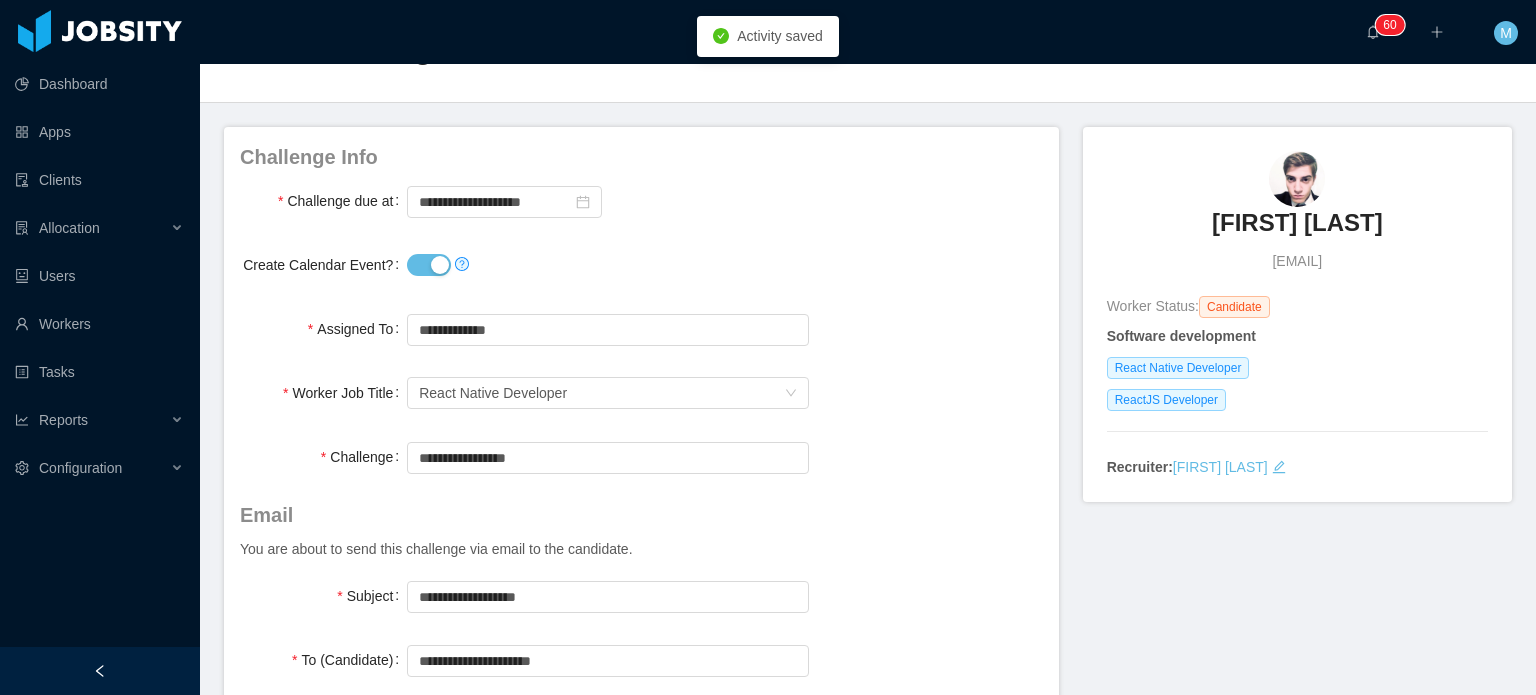 scroll, scrollTop: 0, scrollLeft: 0, axis: both 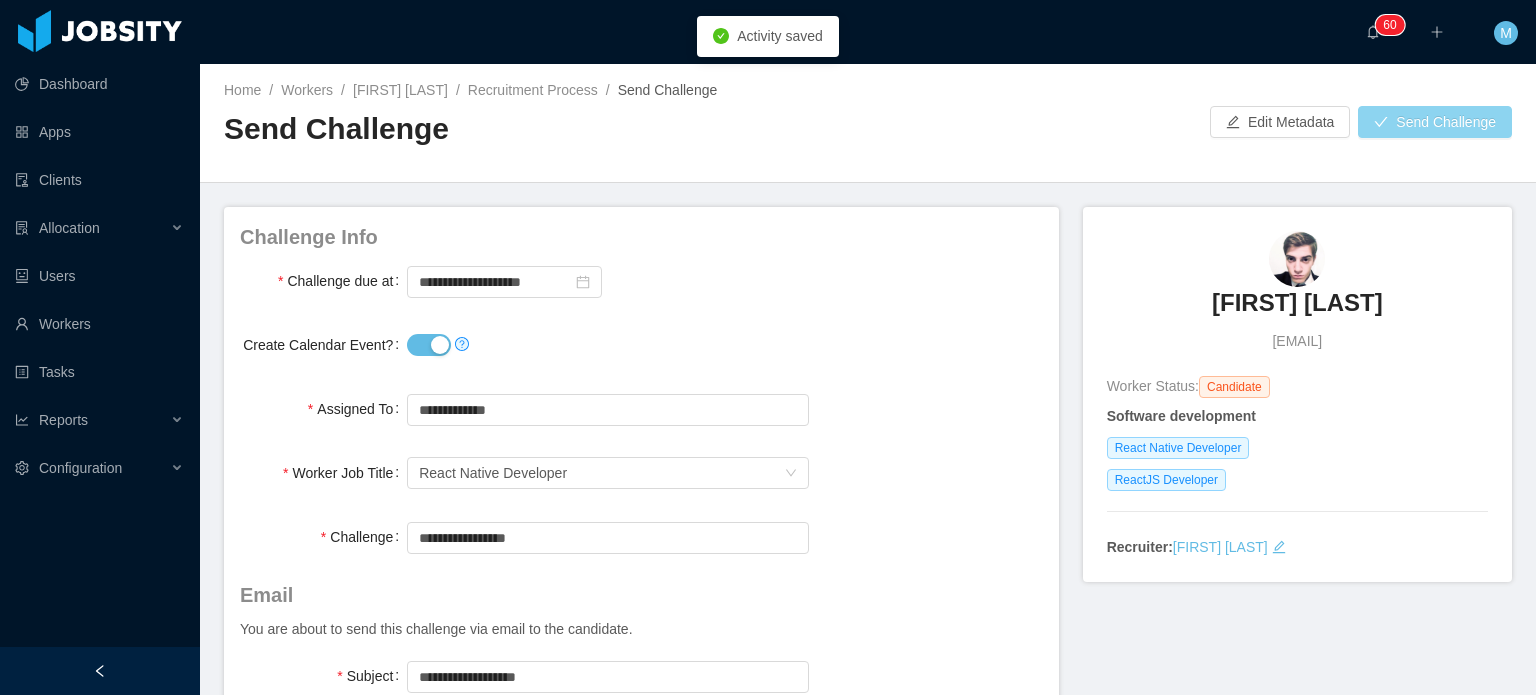 click on "Send Challenge" at bounding box center [1435, 122] 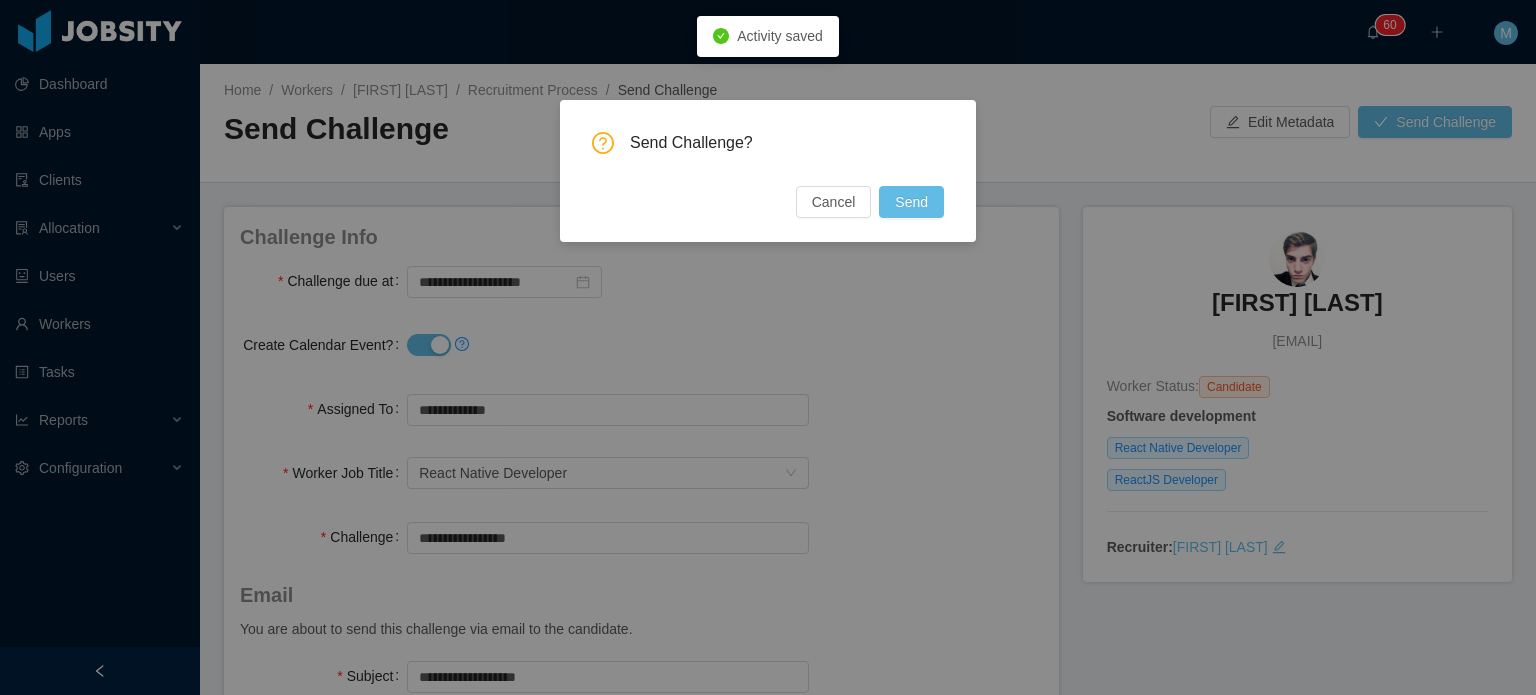 click on "Send Challenge? Cancel Send" at bounding box center (768, 171) 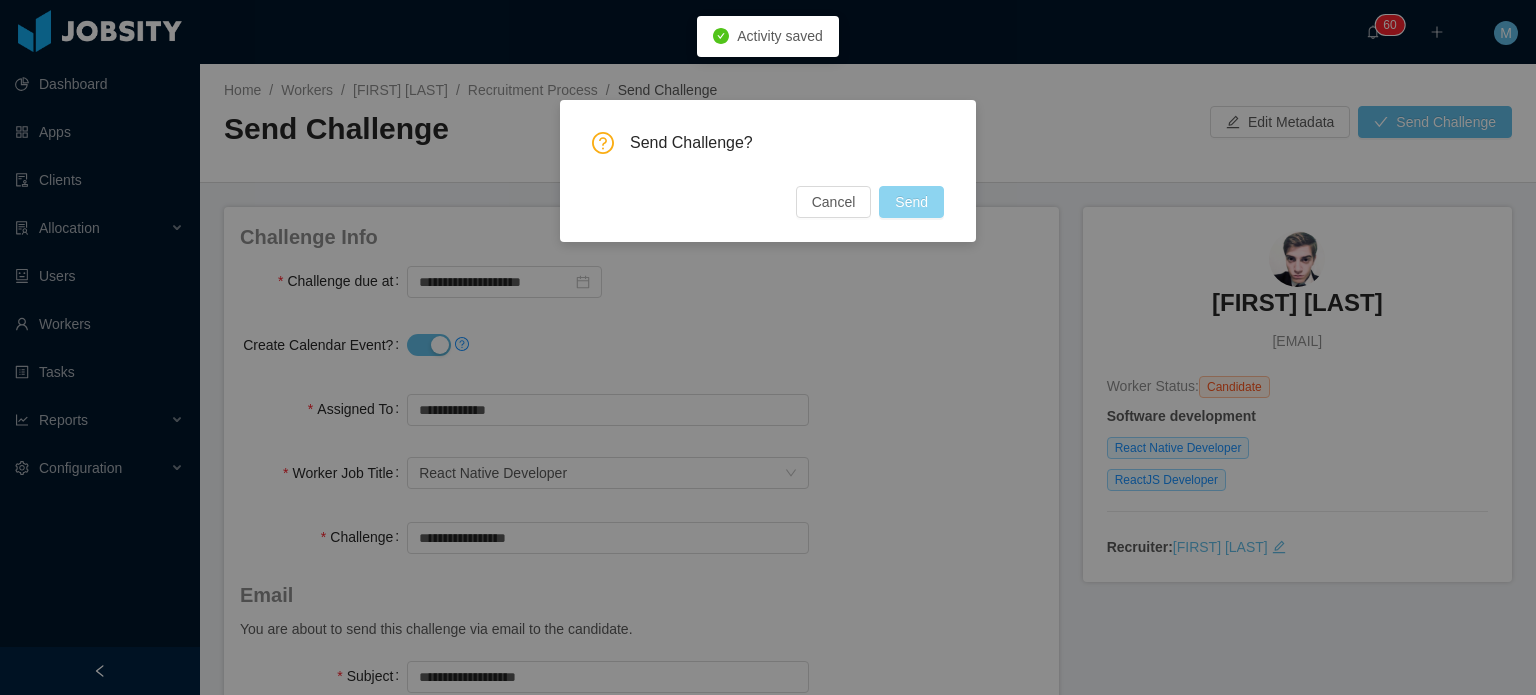 click on "Send" at bounding box center [911, 202] 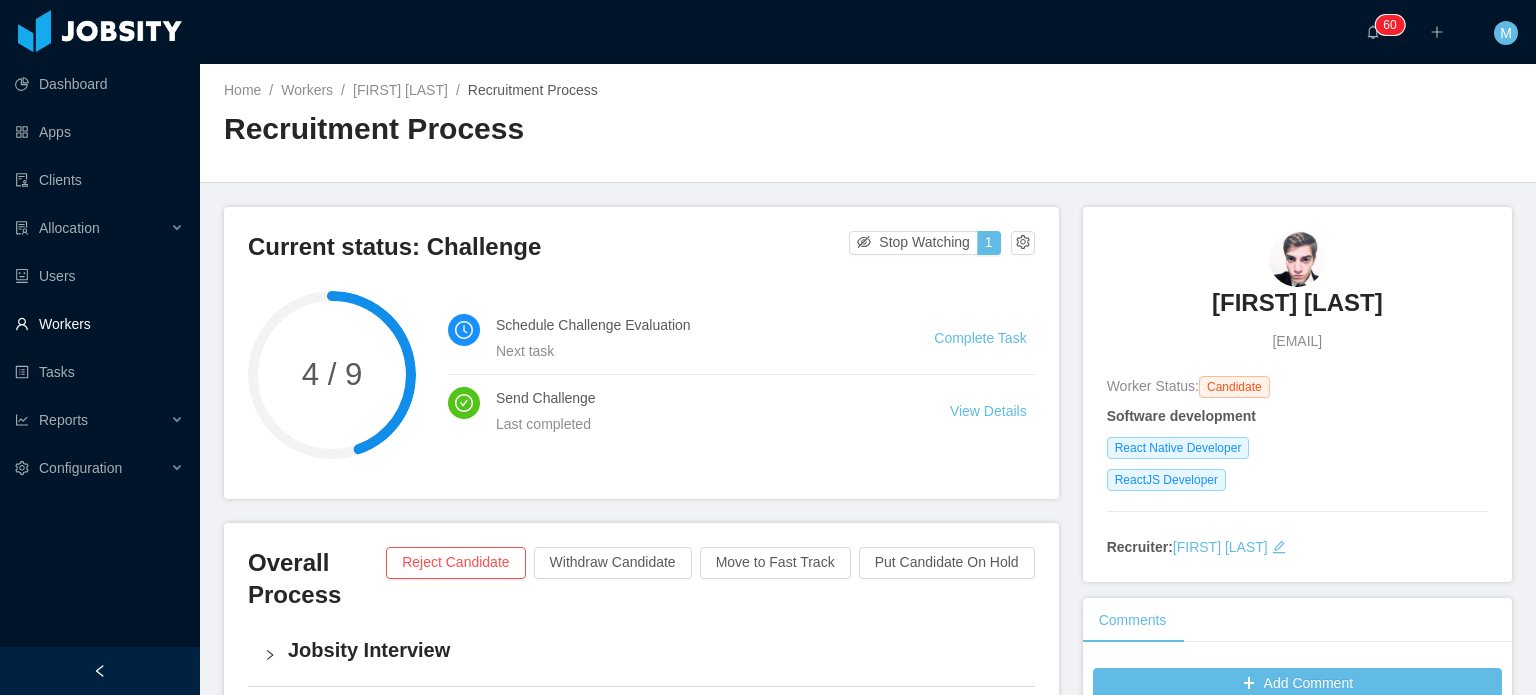 click on "Workers" at bounding box center (99, 324) 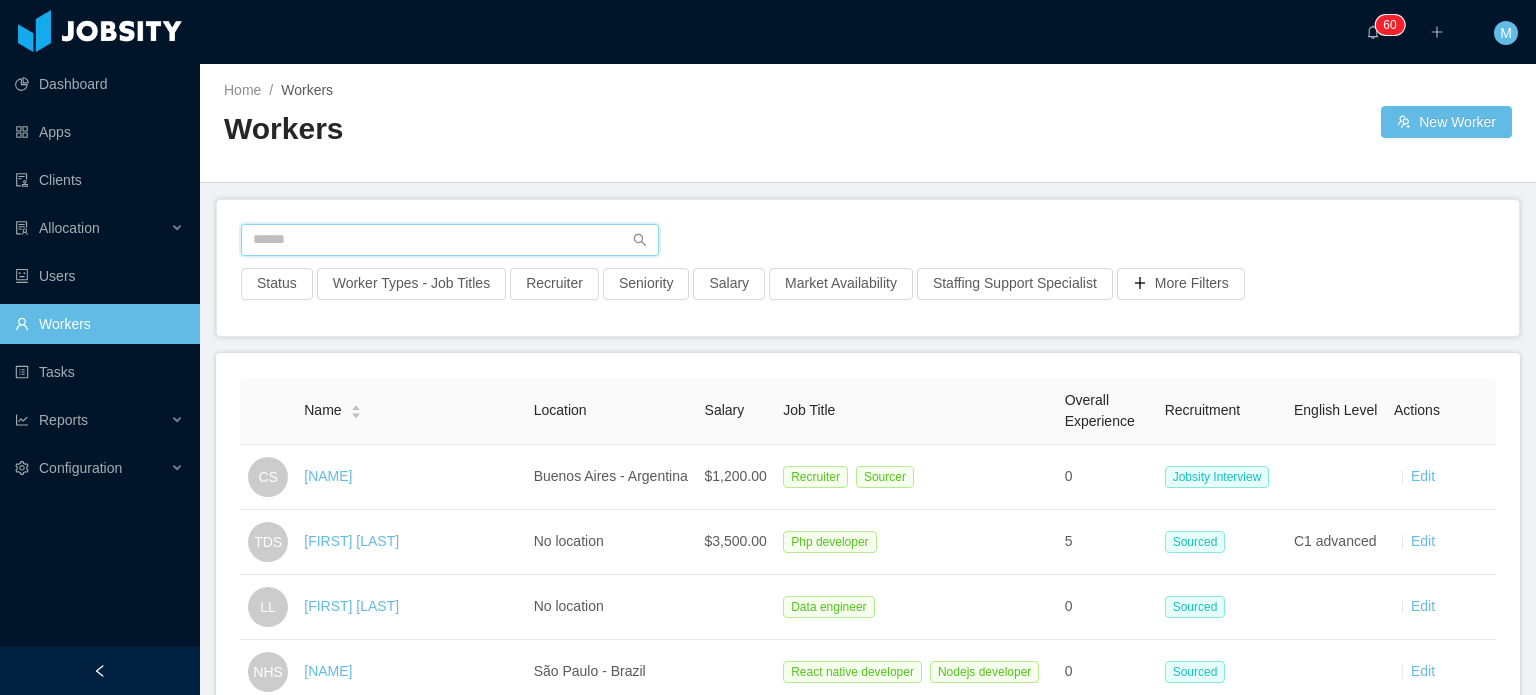 click at bounding box center [450, 240] 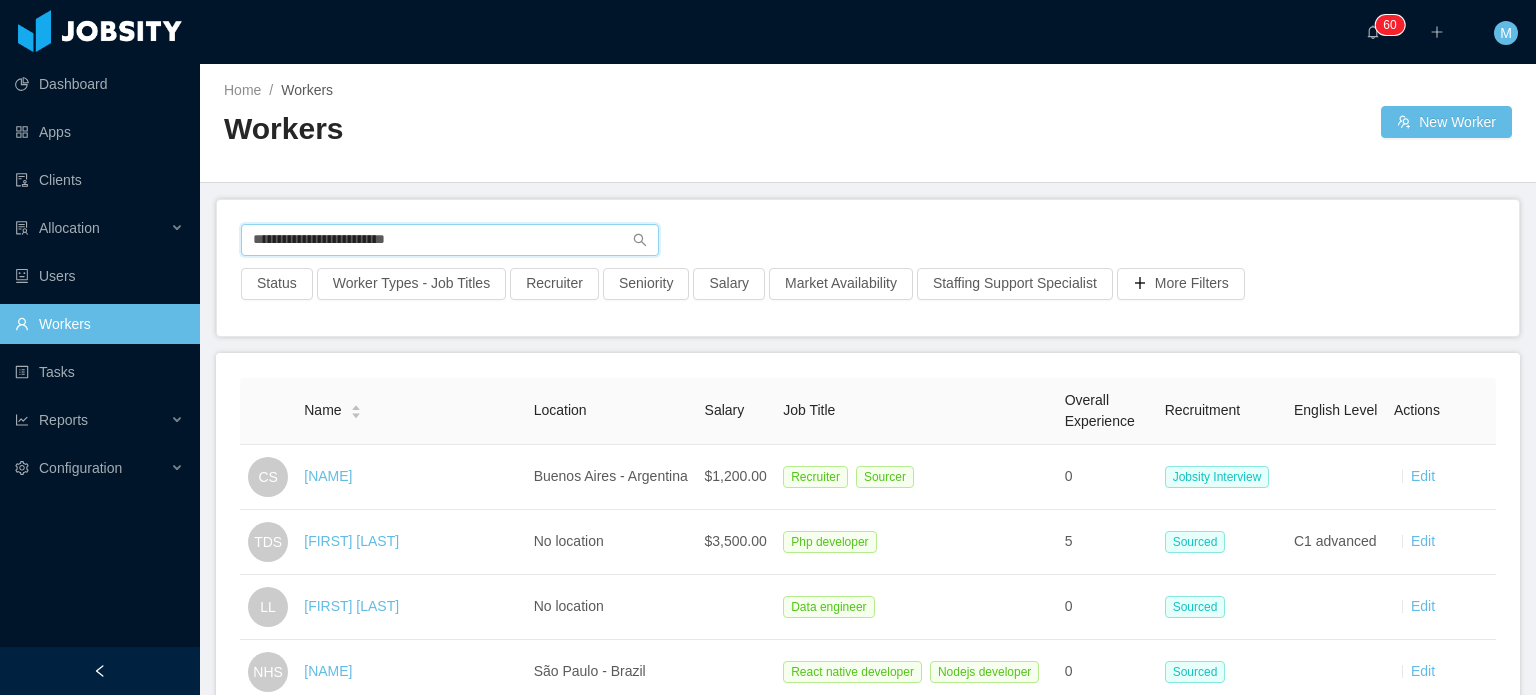 type on "**********" 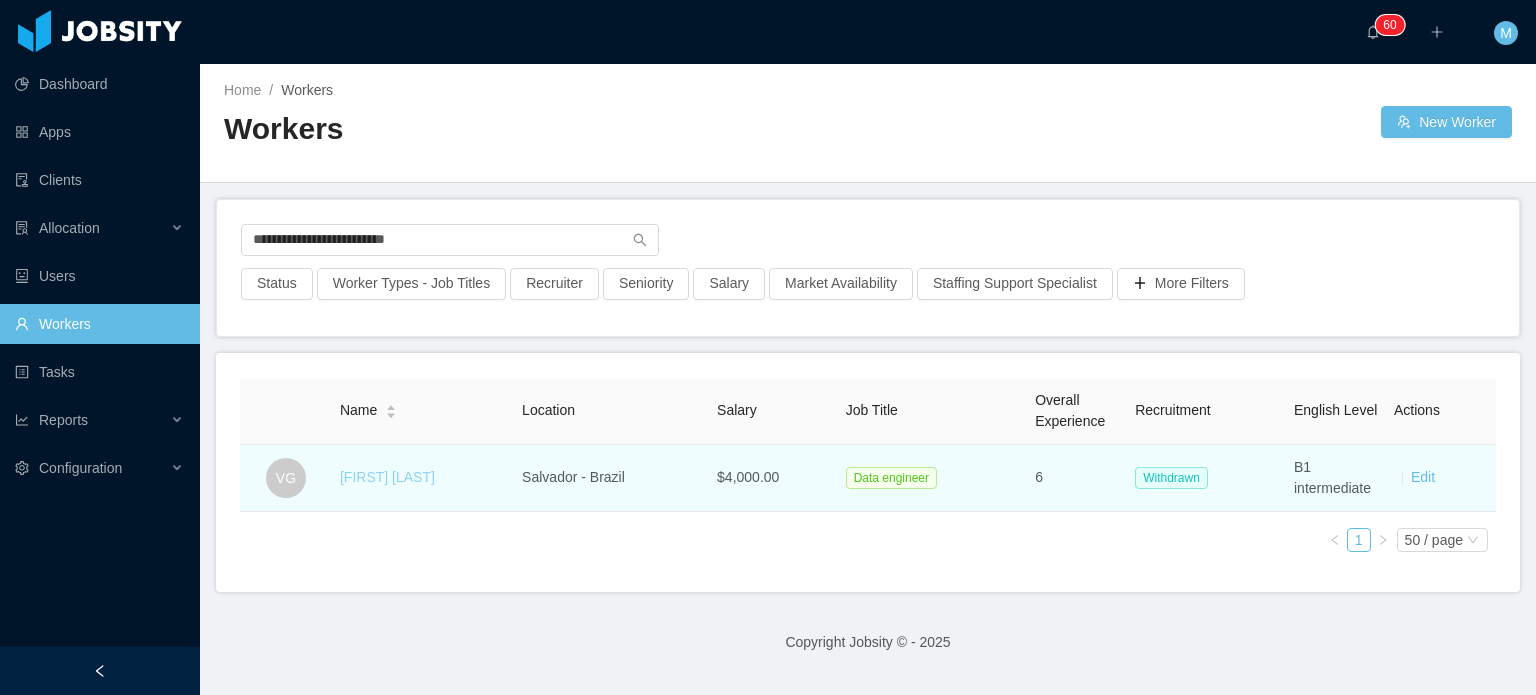 click on "[FIRST] [LAST]" at bounding box center (387, 477) 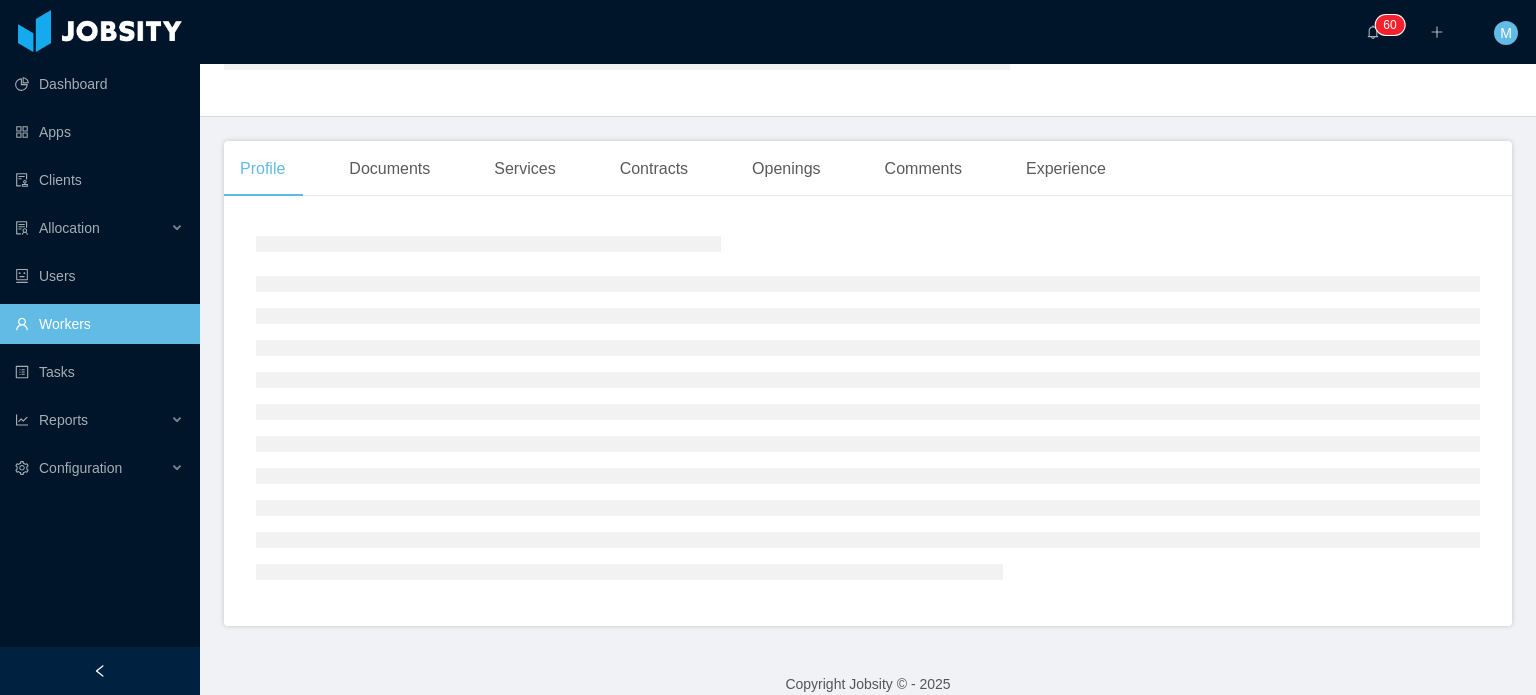 scroll, scrollTop: 325, scrollLeft: 0, axis: vertical 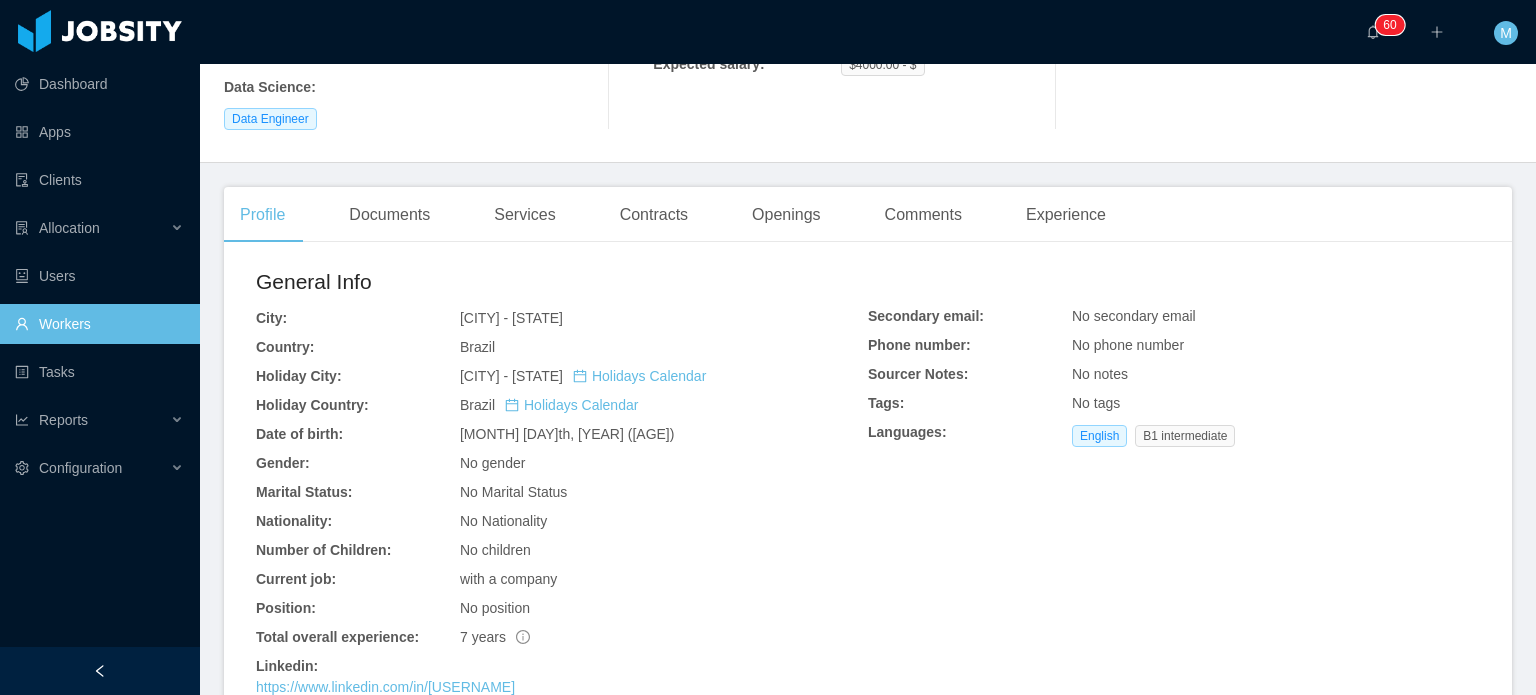 click on "Documents" at bounding box center [389, 215] 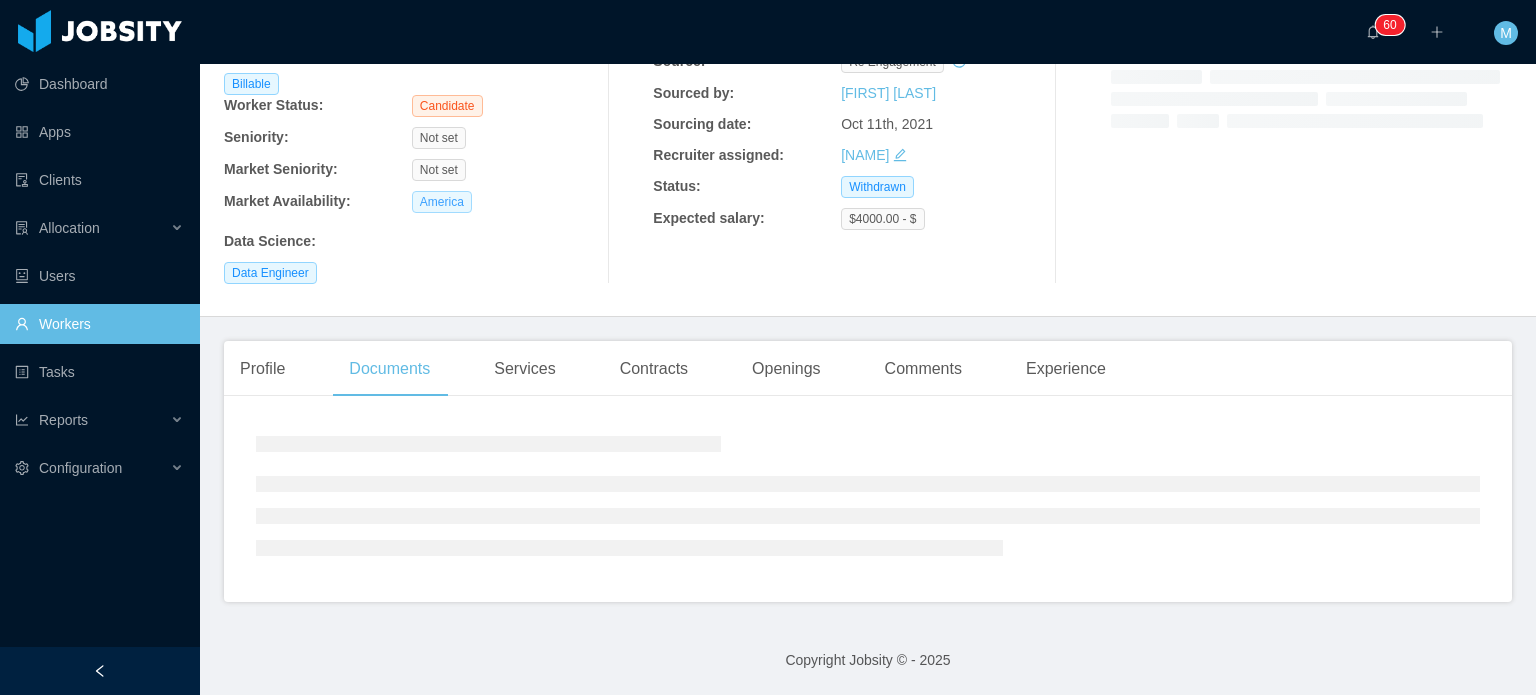scroll, scrollTop: 172, scrollLeft: 0, axis: vertical 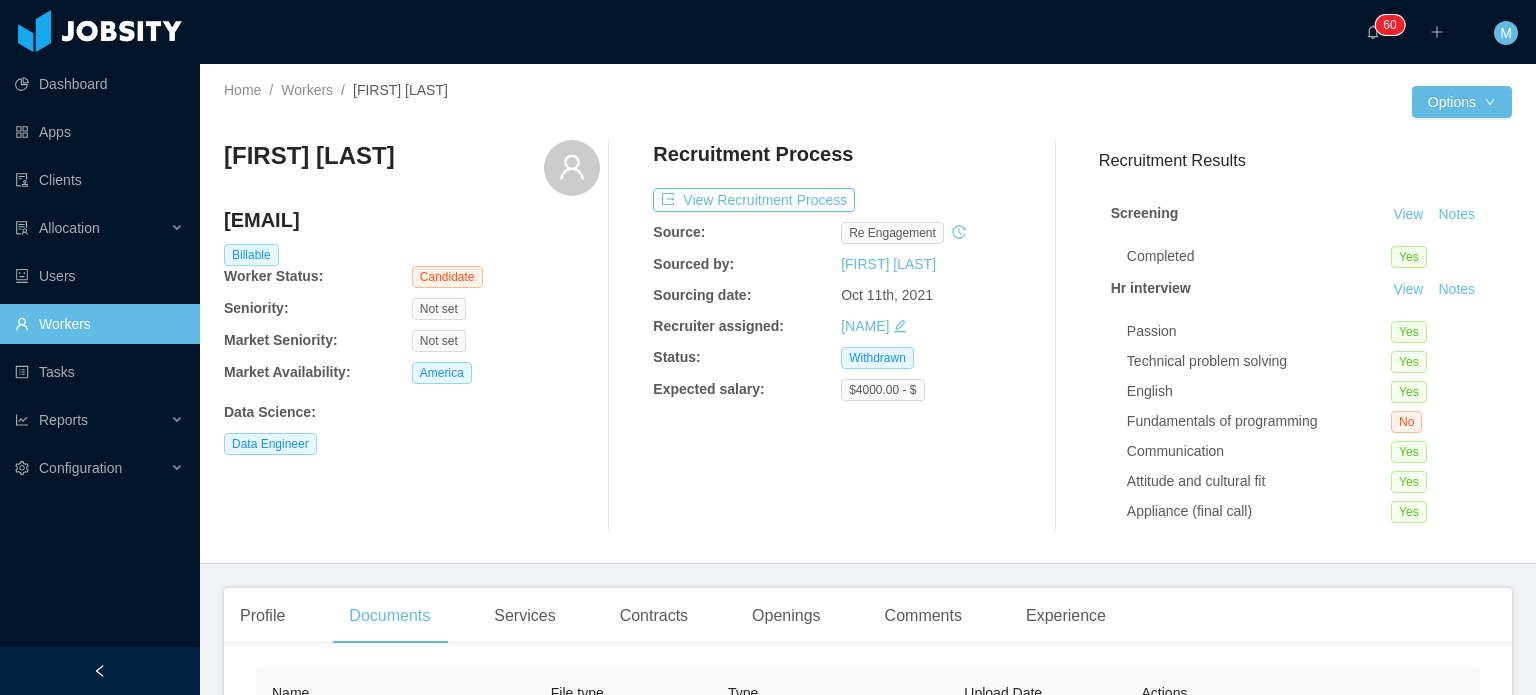 click on "[FIRST] [LAST] | [EMAIL]  Billable  Worker Status: Candidate Seniority:  Not set  Market Seniority:  Not set  Market Availability: America Data Science : Data Engineer Recruitment Process View Recruitment Process  Source: re engagement Sourced by: [FIRST] [LAST] Sourcing date: [MONTH] [DAY]th, [YEAR] Recruiter assigned: [FIRST] [LAST]   Status: Withdrawn Expected salary: $[NUMBER] - $[NUMBER] Recruitment Results Screening
View Notes Completed Yes Hr interview
View Notes Passion Yes Technical problem solving Yes English Yes Fundamentals of programming No Communication Yes Attitude and cultural fit Yes Appliance (final call) Yes Recording url Tech screening
View Notes Score [NUMBER] Would you hire this candidate? Yes Challenge evaluation
Pending Approval
Pending" at bounding box center [868, 335] 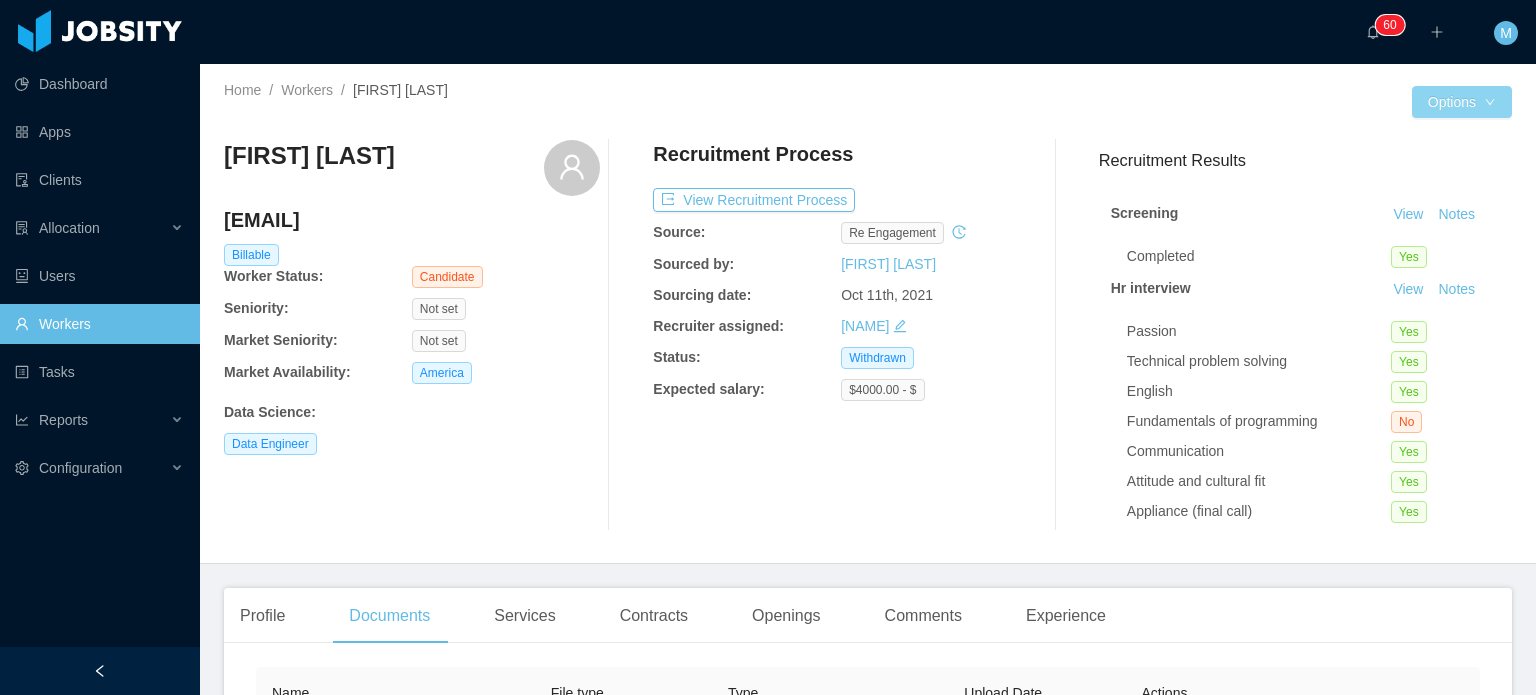 click on "Options" at bounding box center [1462, 102] 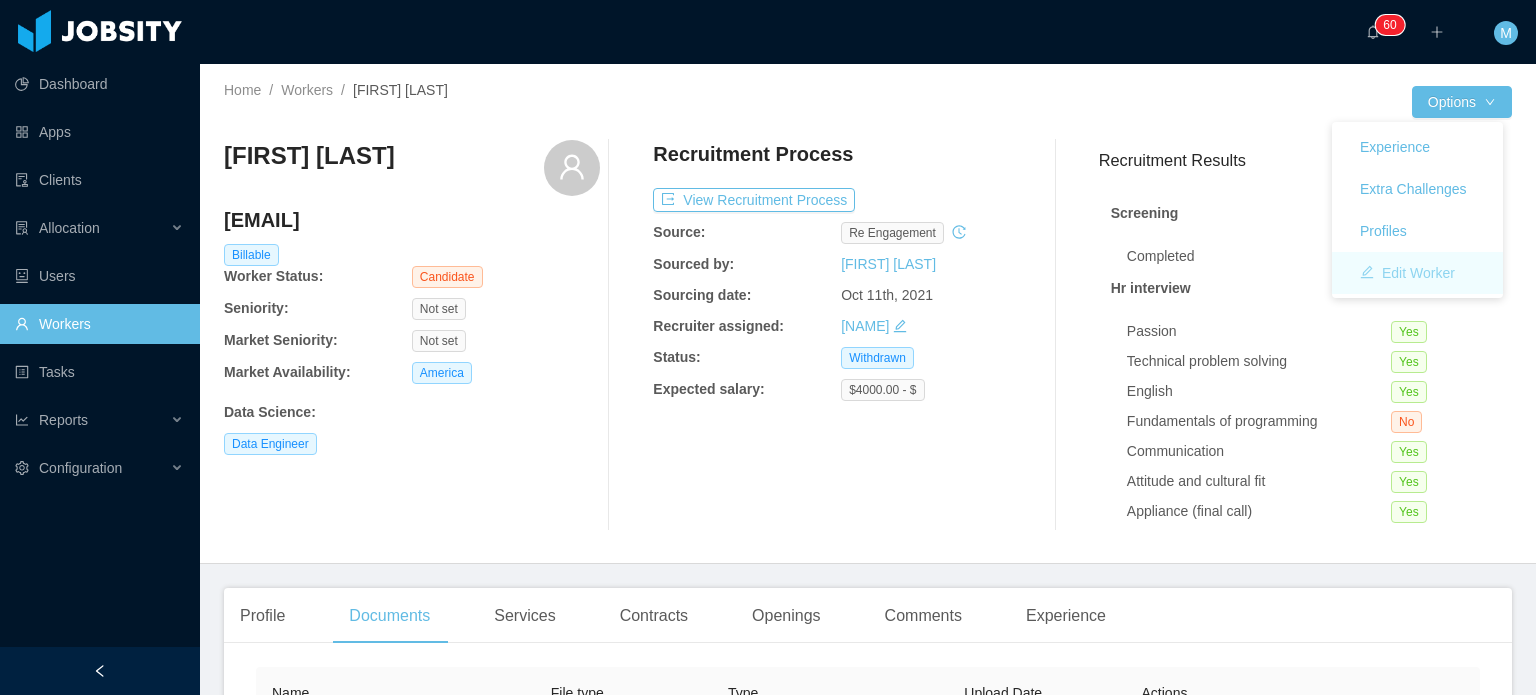 click on "Edit Worker" at bounding box center [1407, 273] 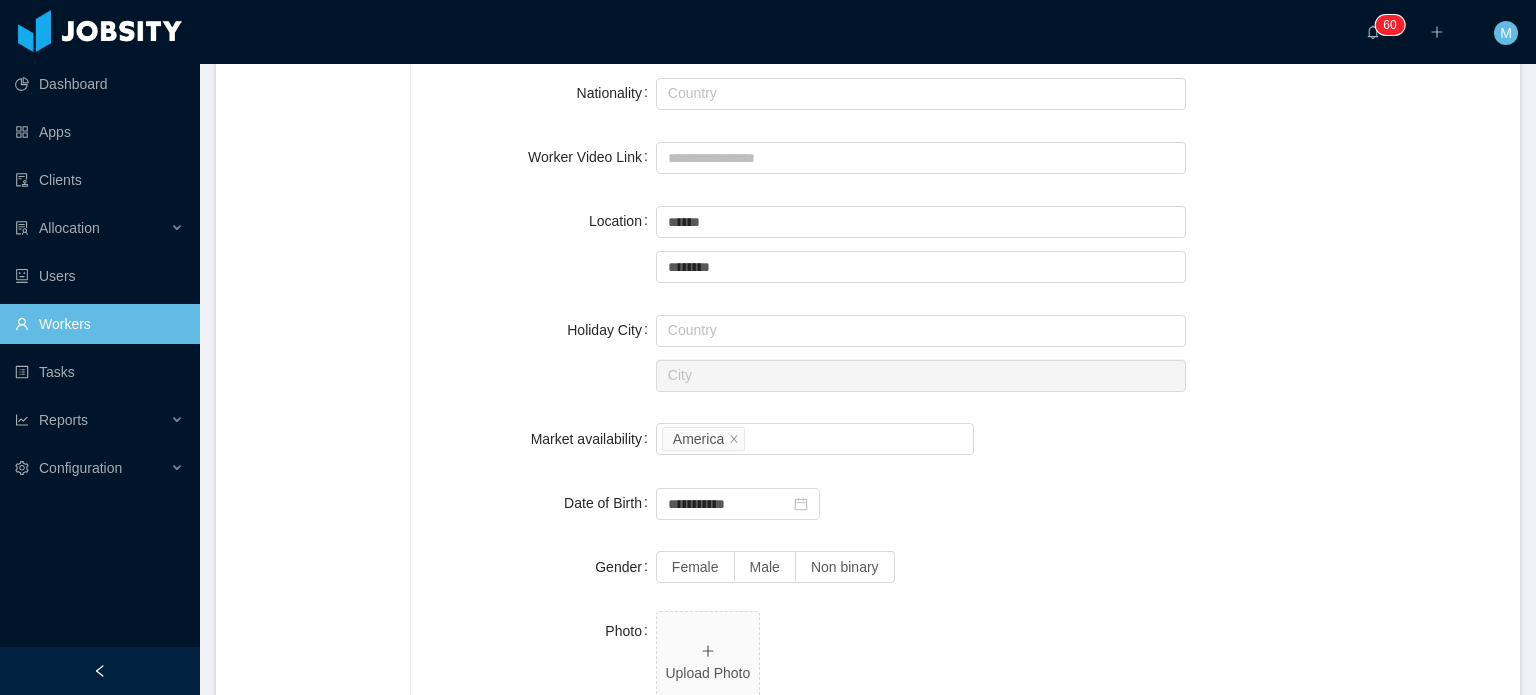 scroll, scrollTop: 800, scrollLeft: 0, axis: vertical 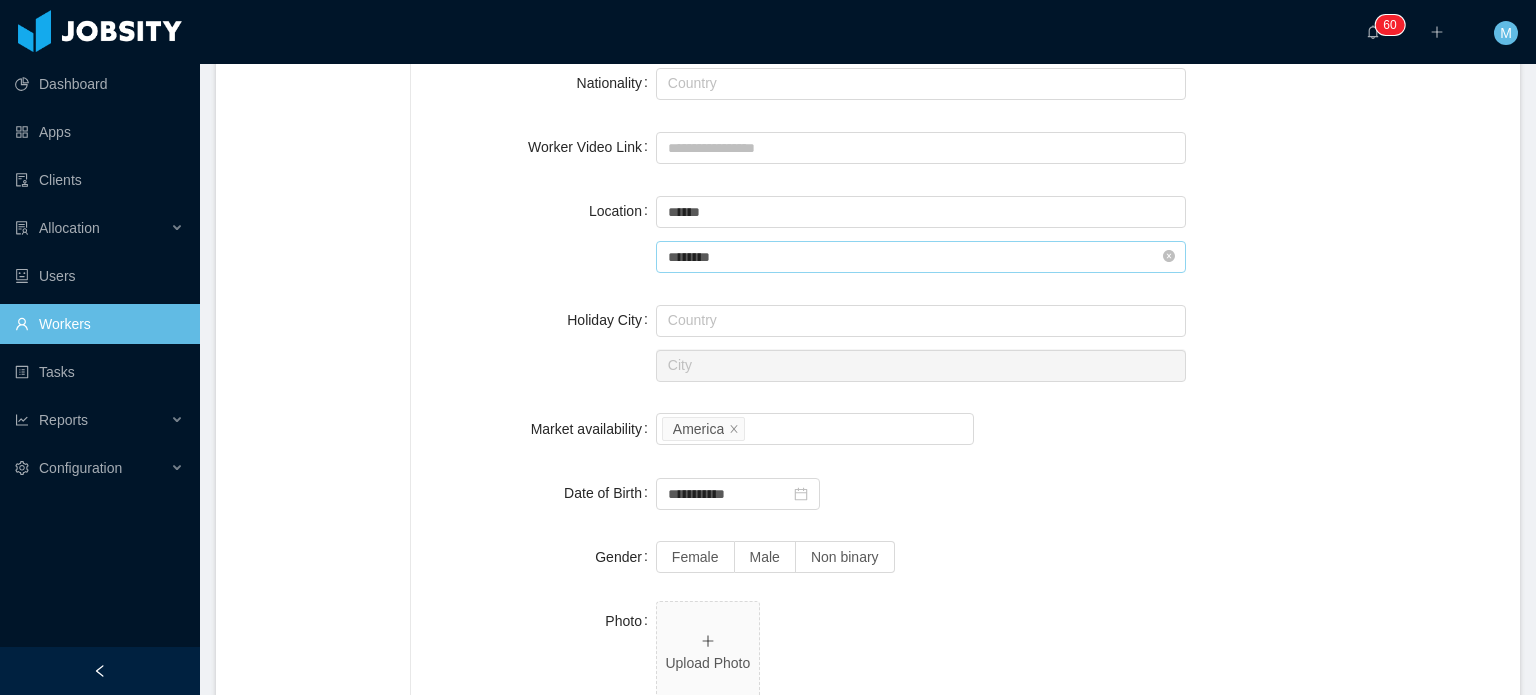 click on "********" at bounding box center [921, 257] 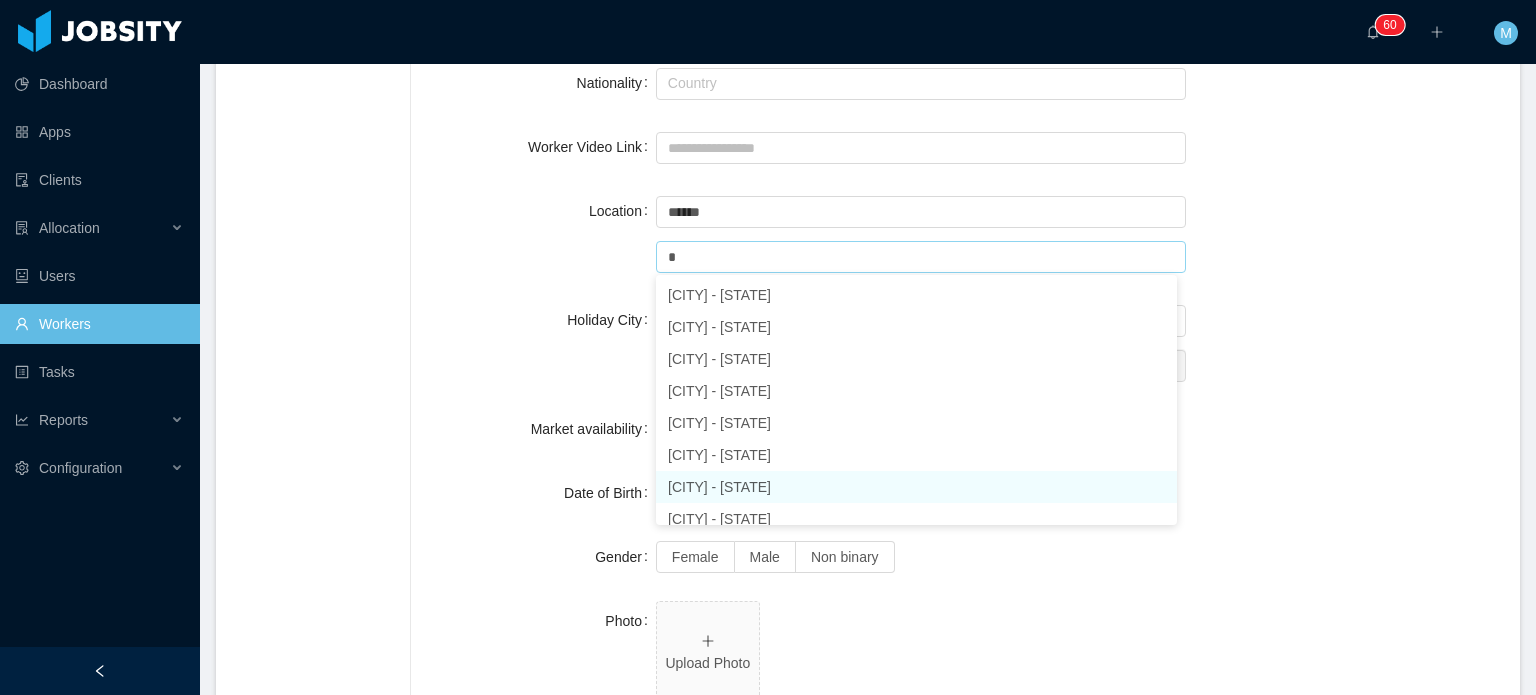 click on "[CITY] - [STATE]" at bounding box center (916, 487) 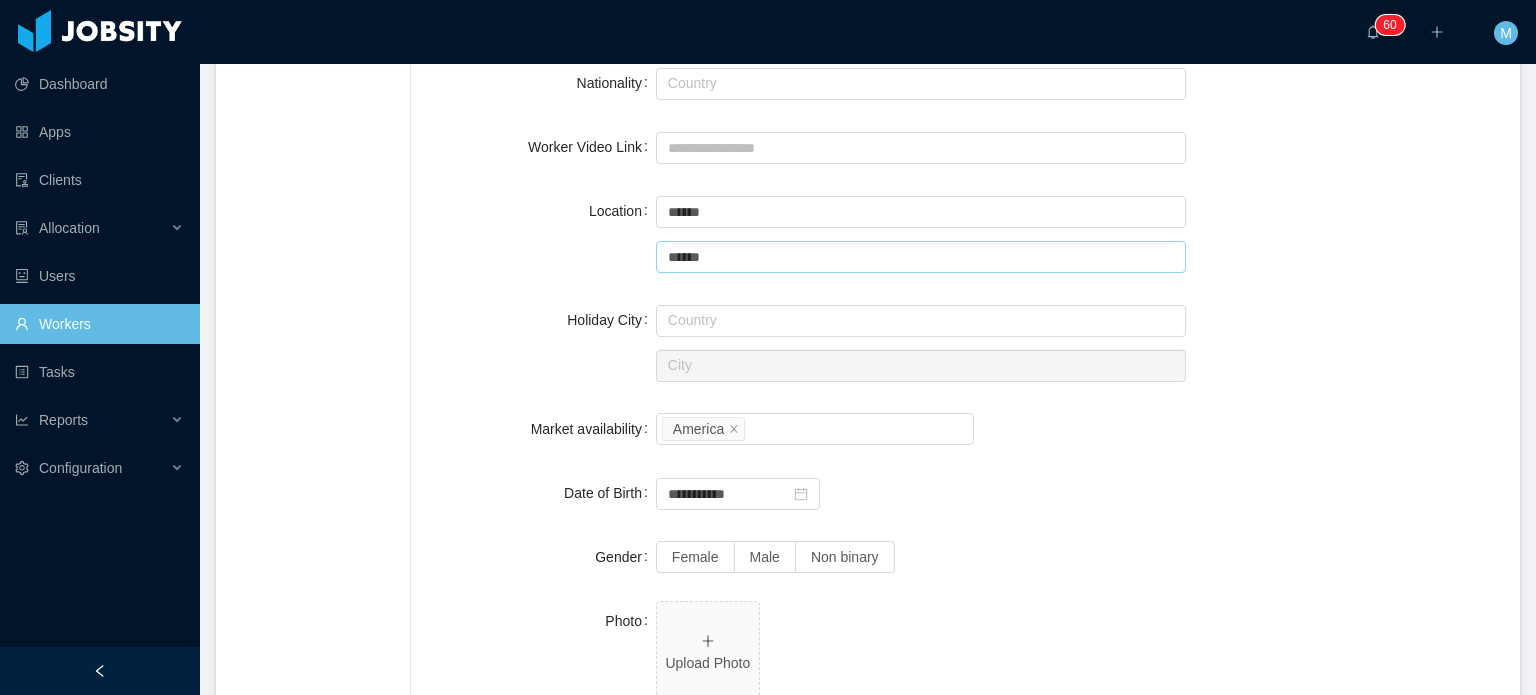 type on "******" 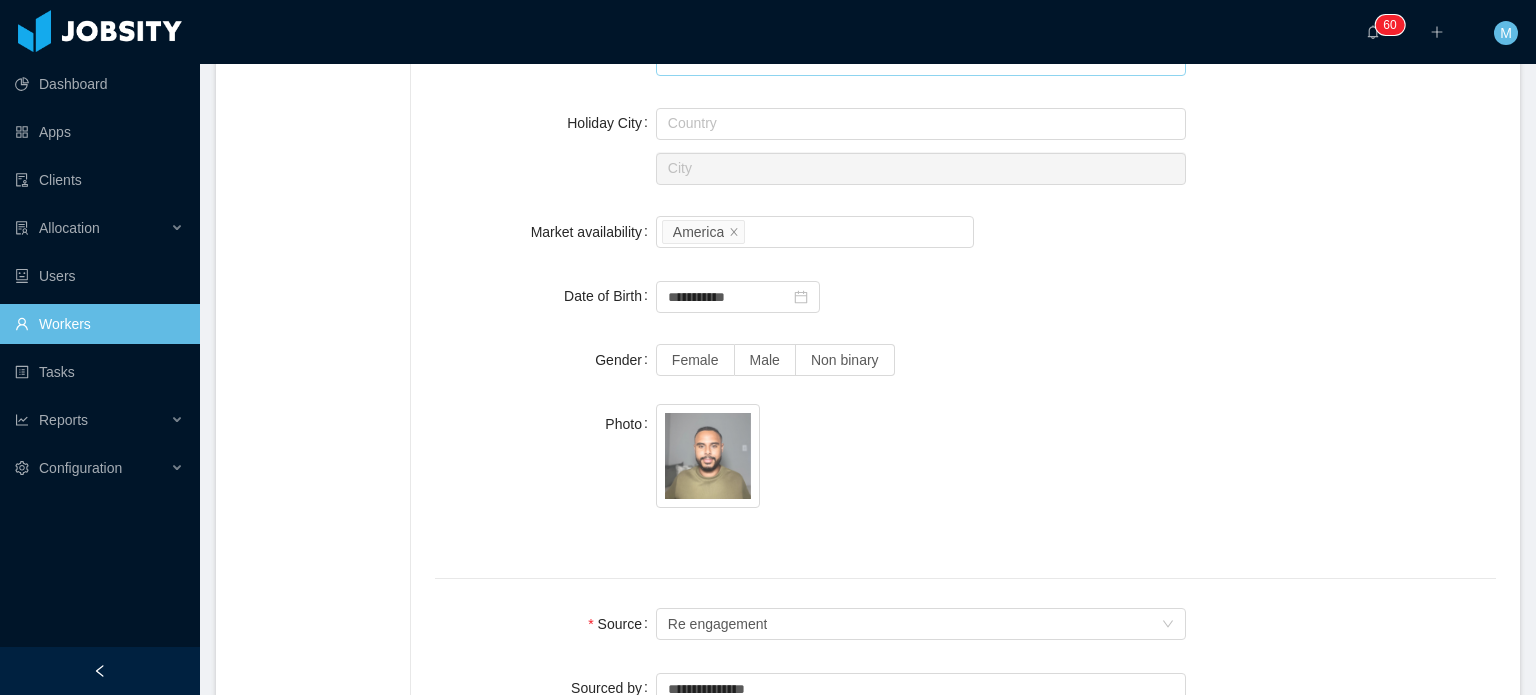 scroll, scrollTop: 1000, scrollLeft: 0, axis: vertical 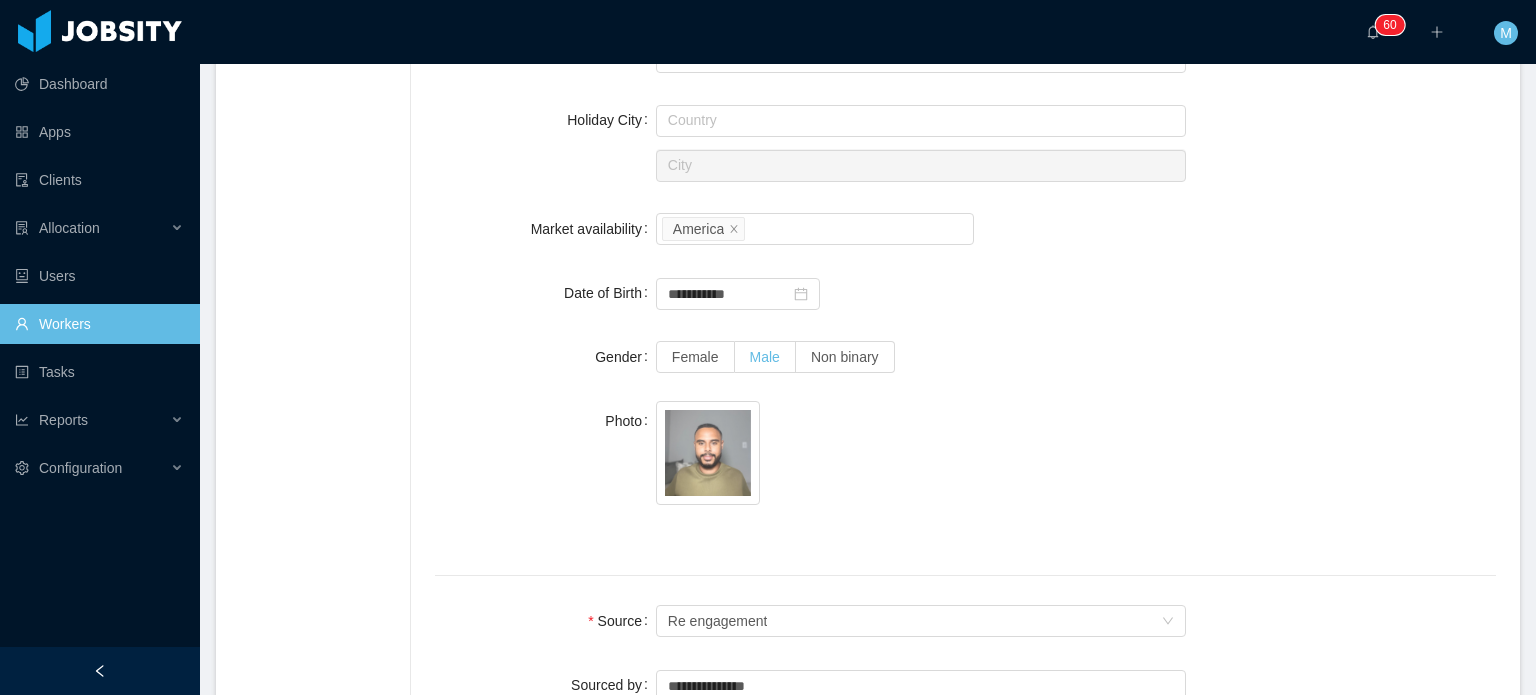 click on "Male" at bounding box center (765, 357) 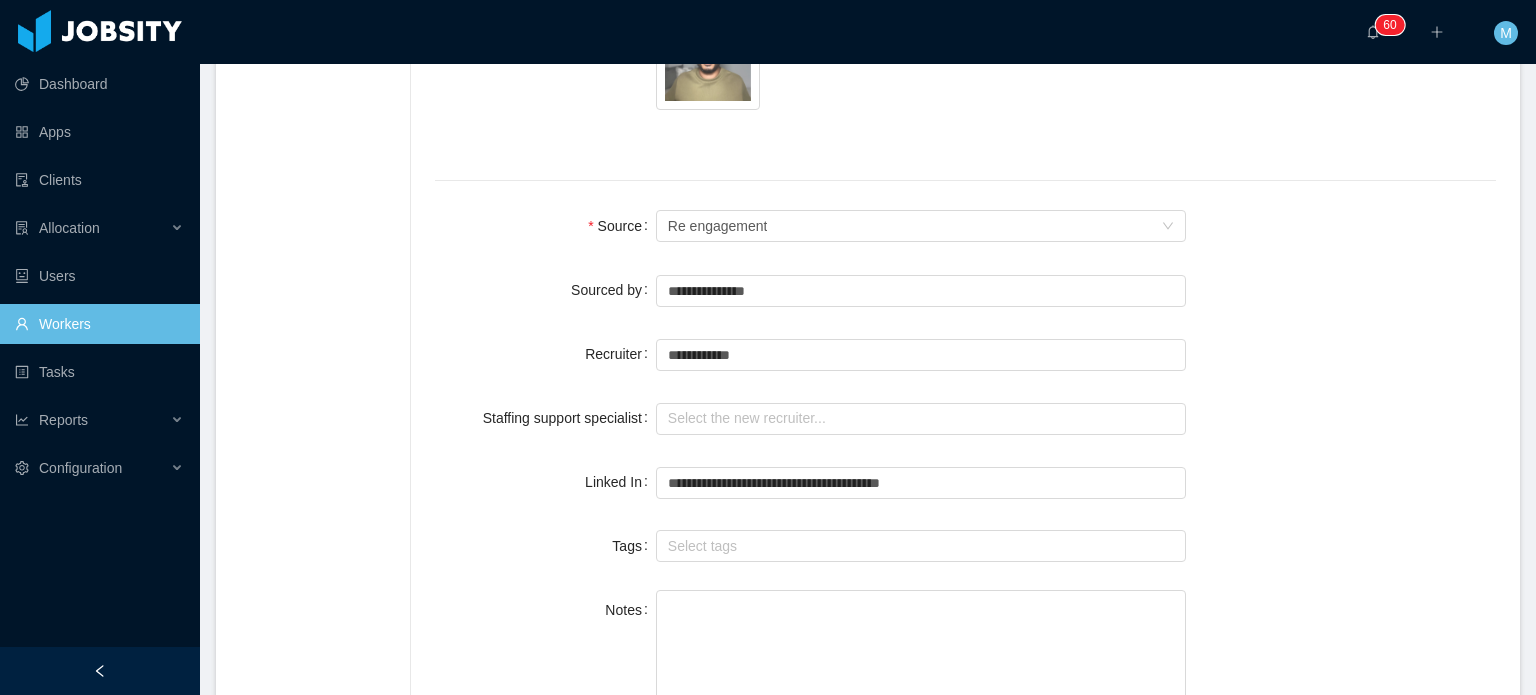 scroll, scrollTop: 1400, scrollLeft: 0, axis: vertical 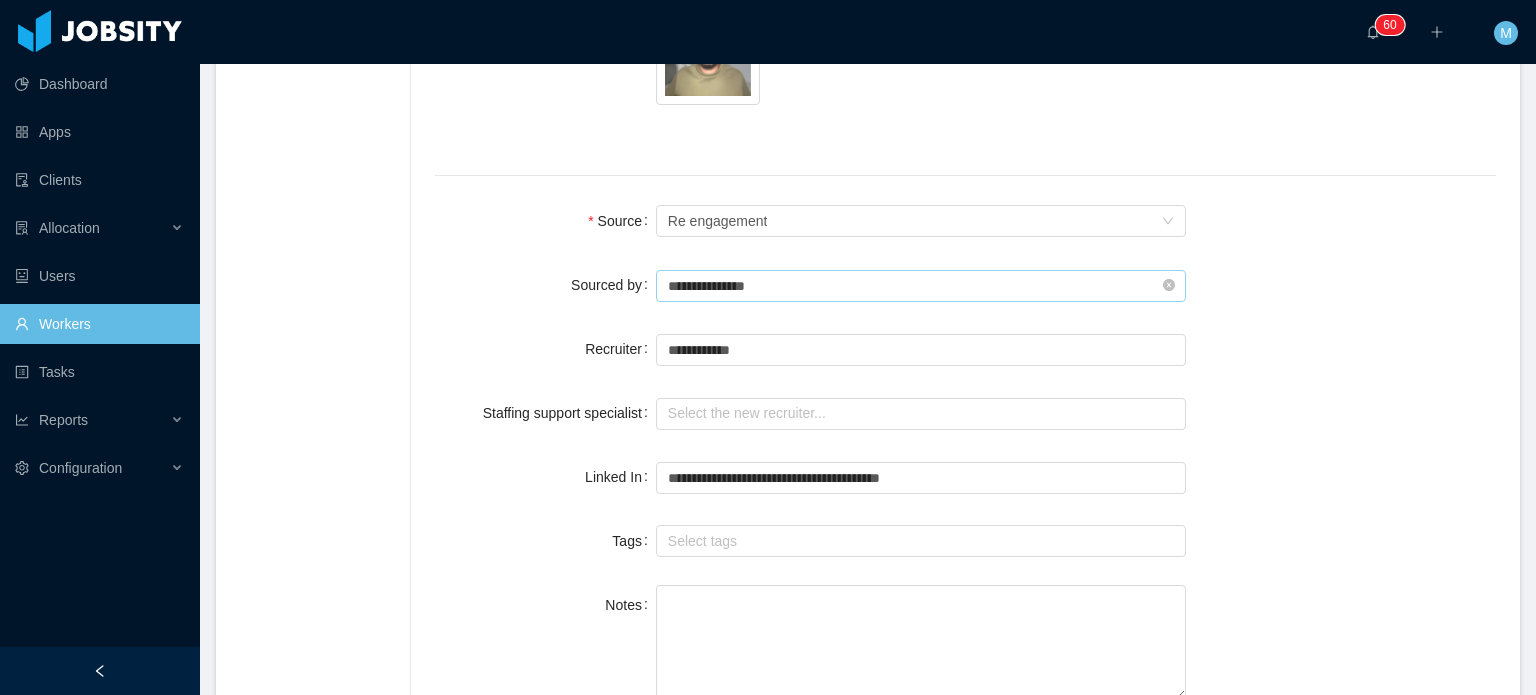 click on "**********" at bounding box center [921, 286] 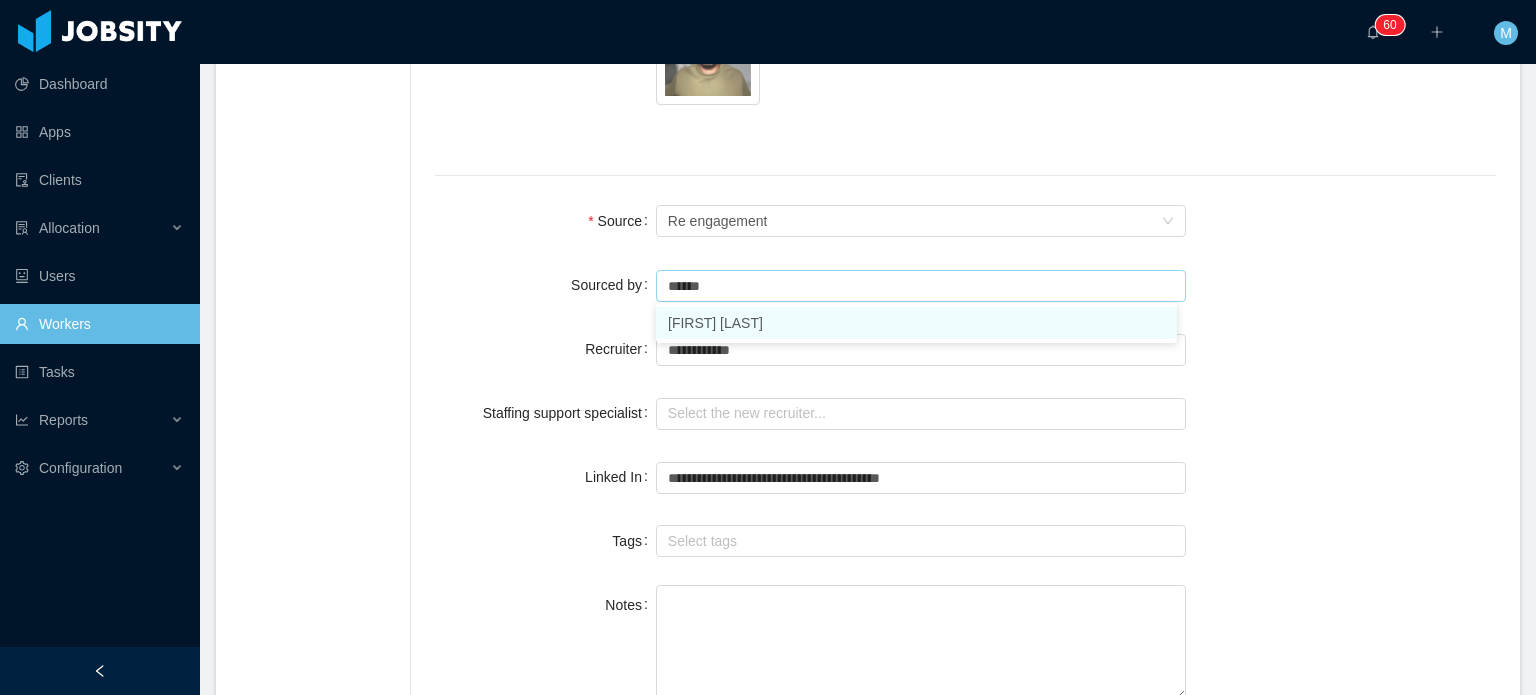click on "[FIRST] [LAST]" at bounding box center [916, 323] 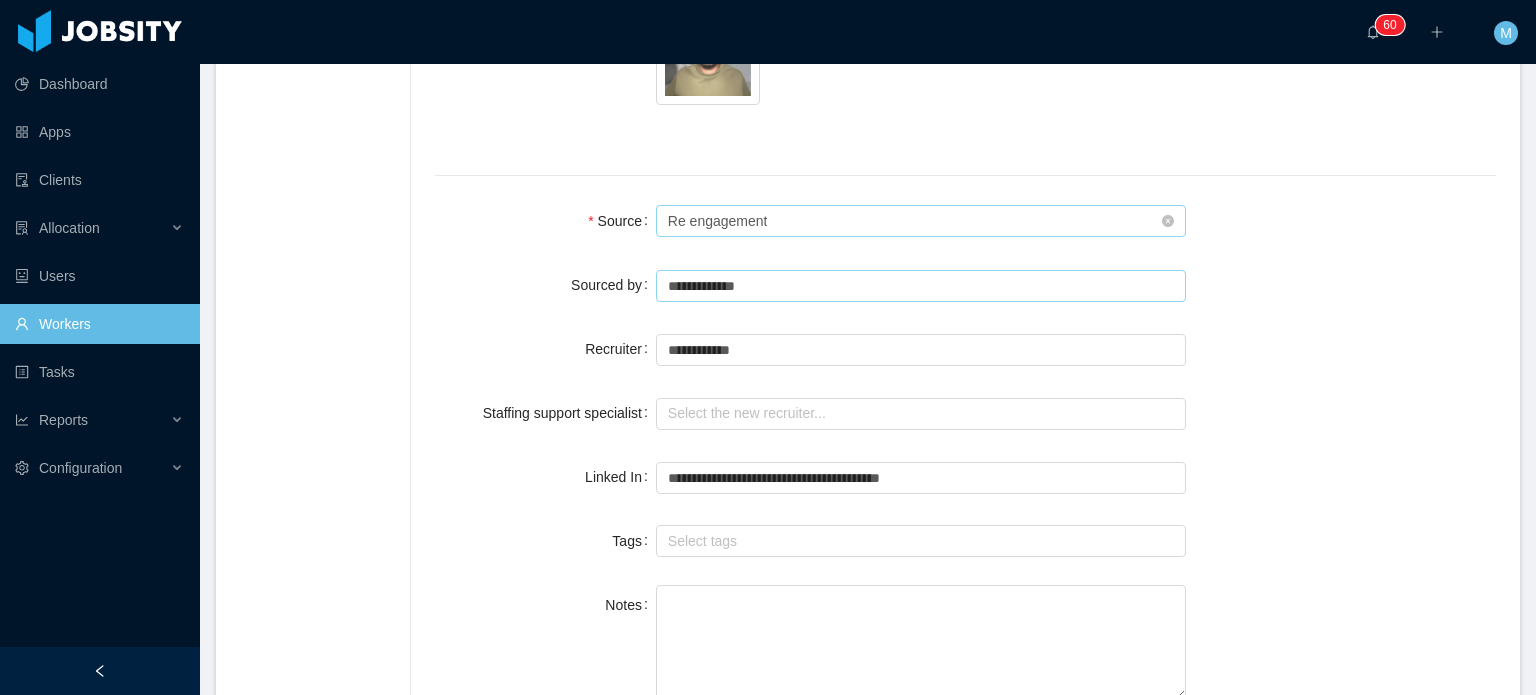 type on "**********" 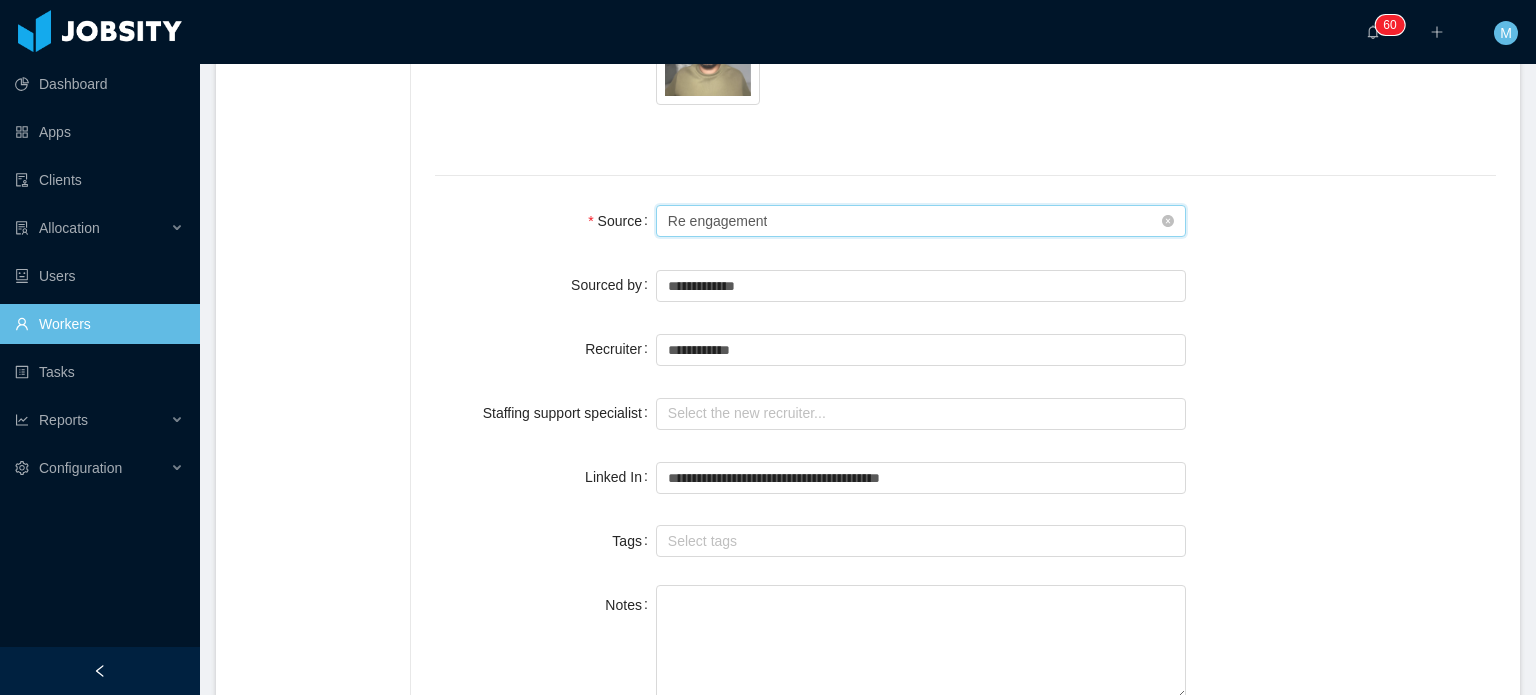 click on "Seniority Re engagement" at bounding box center (915, 221) 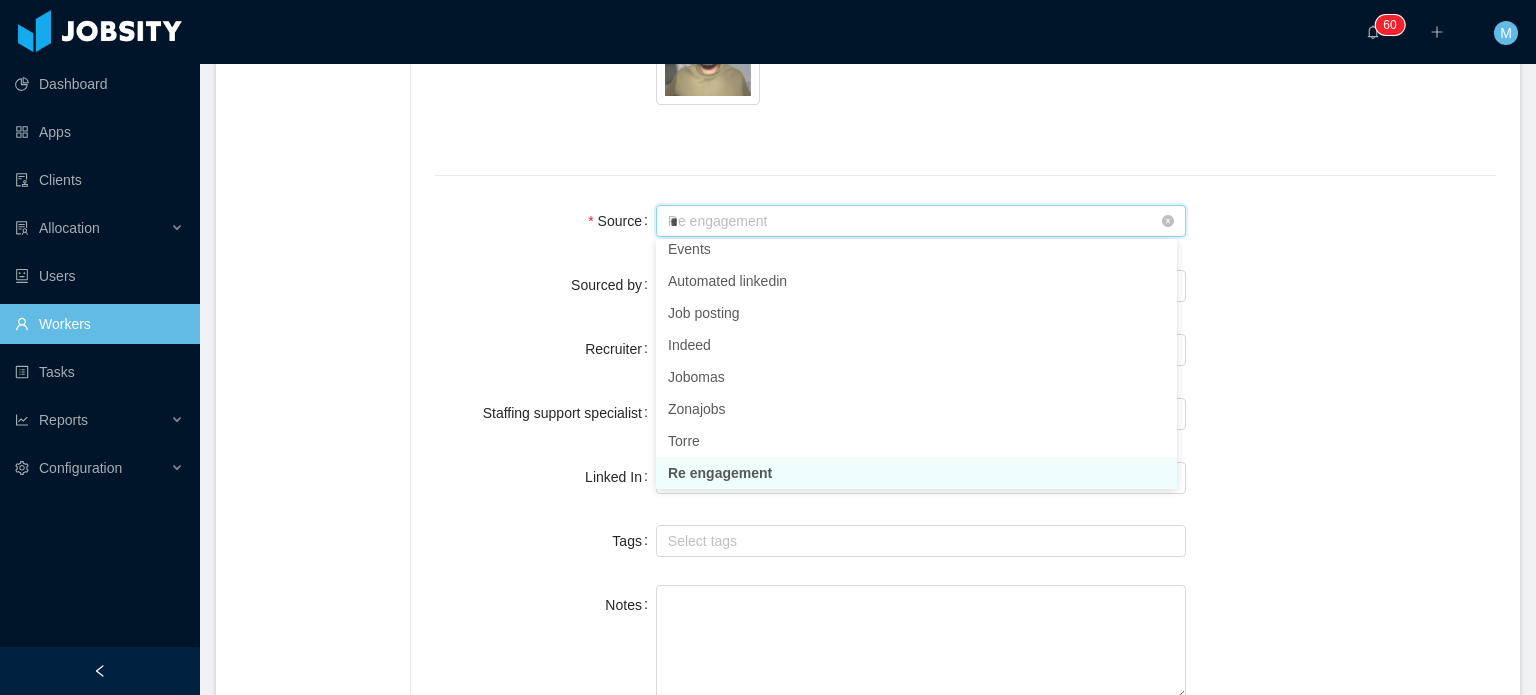 scroll, scrollTop: 4, scrollLeft: 0, axis: vertical 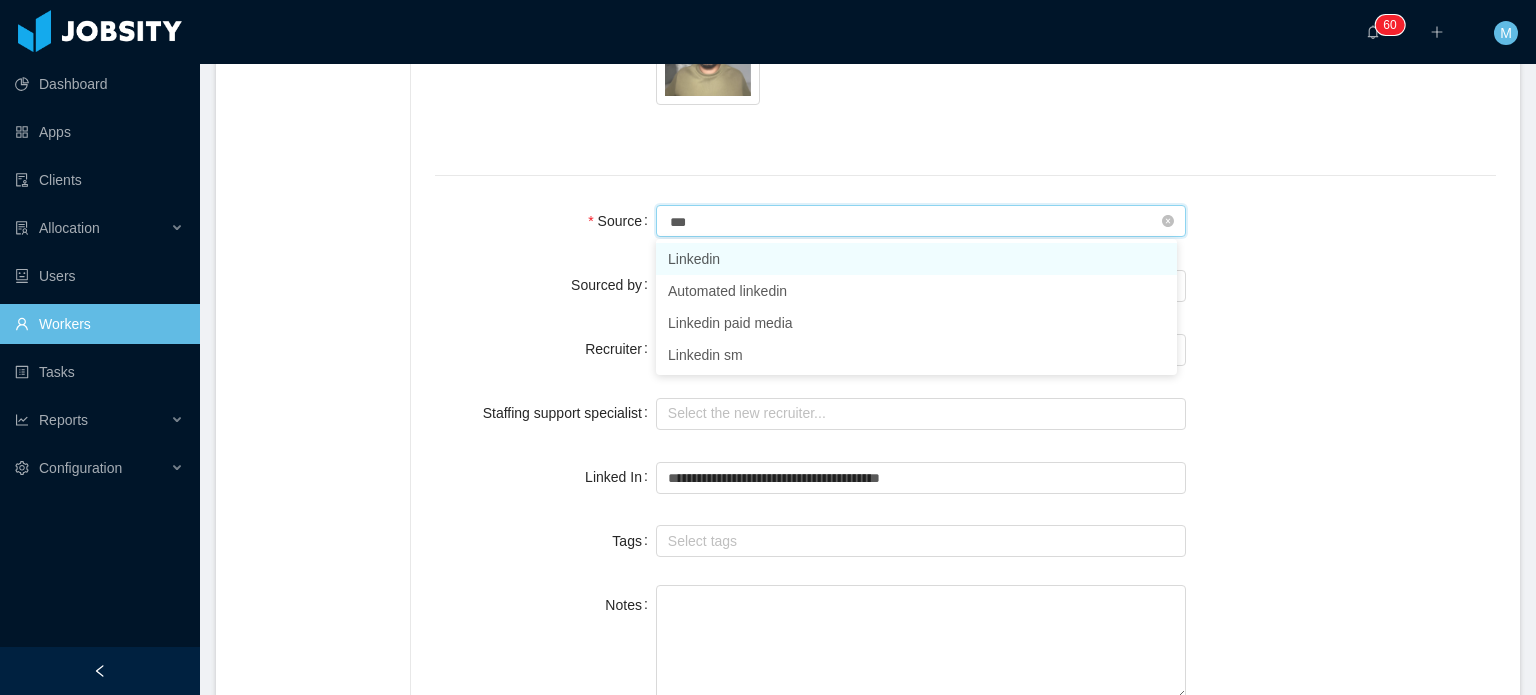 type on "****" 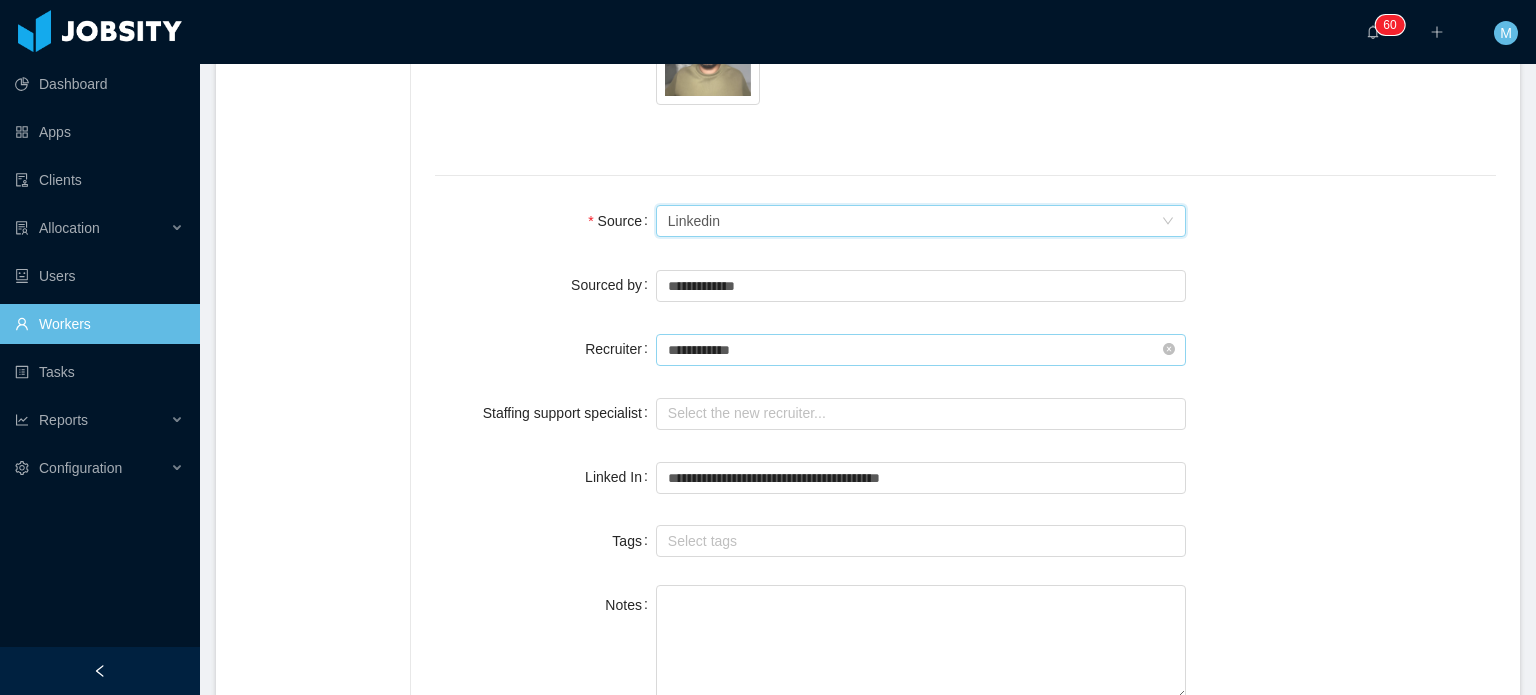 click on "**********" at bounding box center (921, 350) 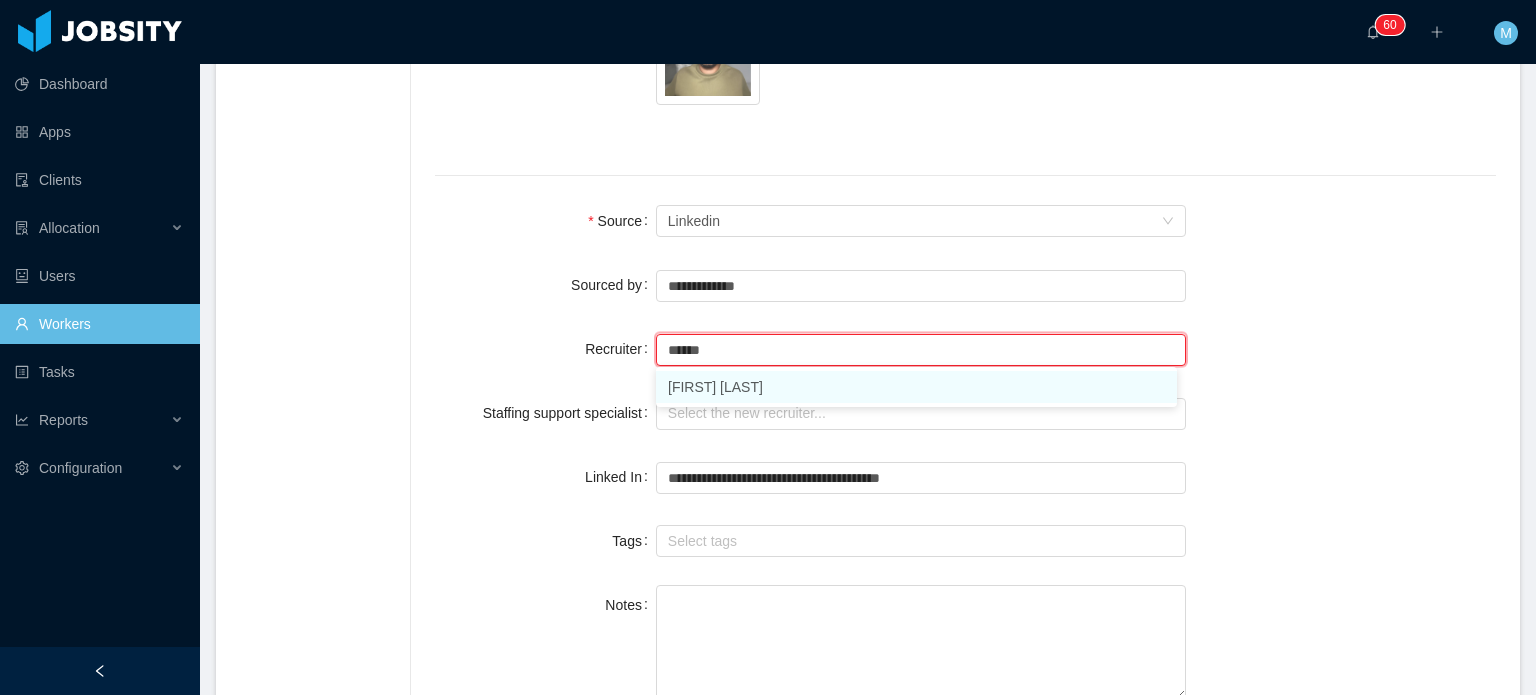 click on "[FIRST] [LAST]" at bounding box center (916, 387) 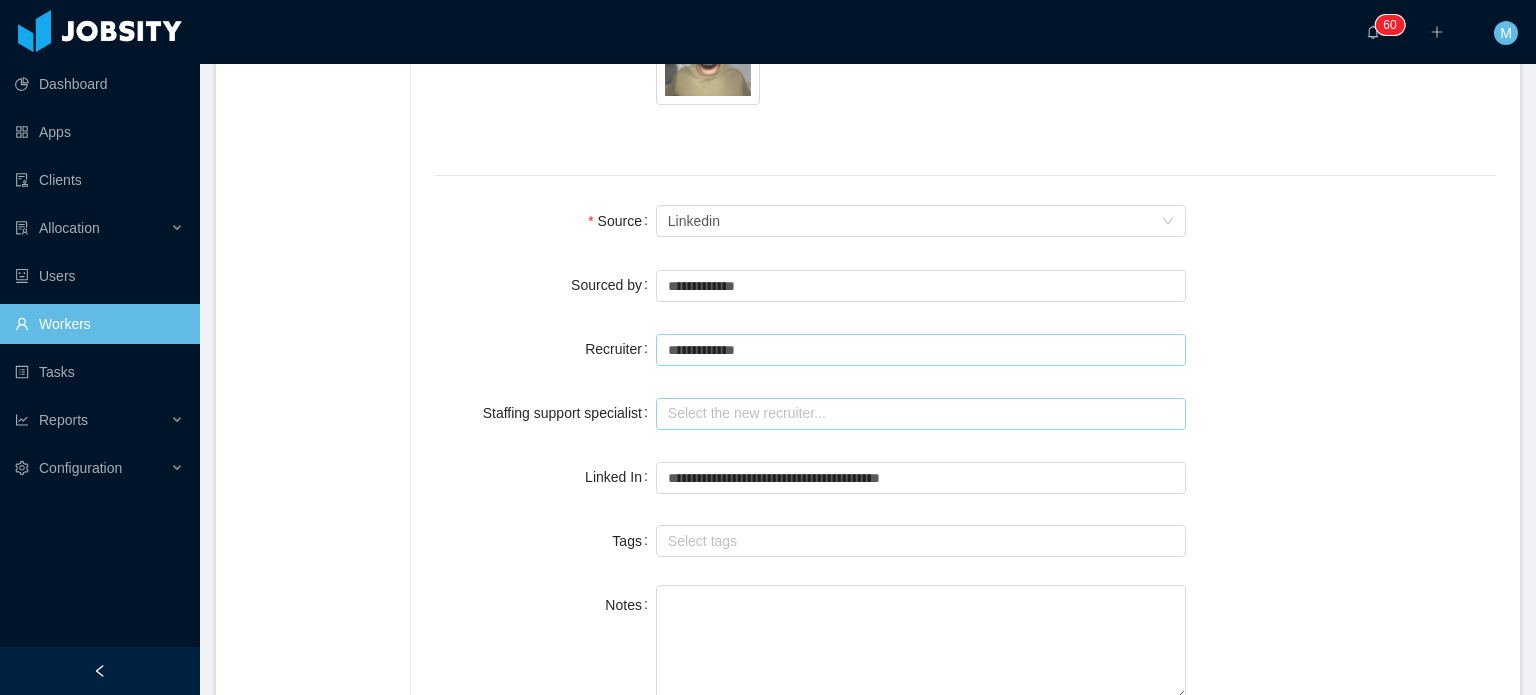 type on "**********" 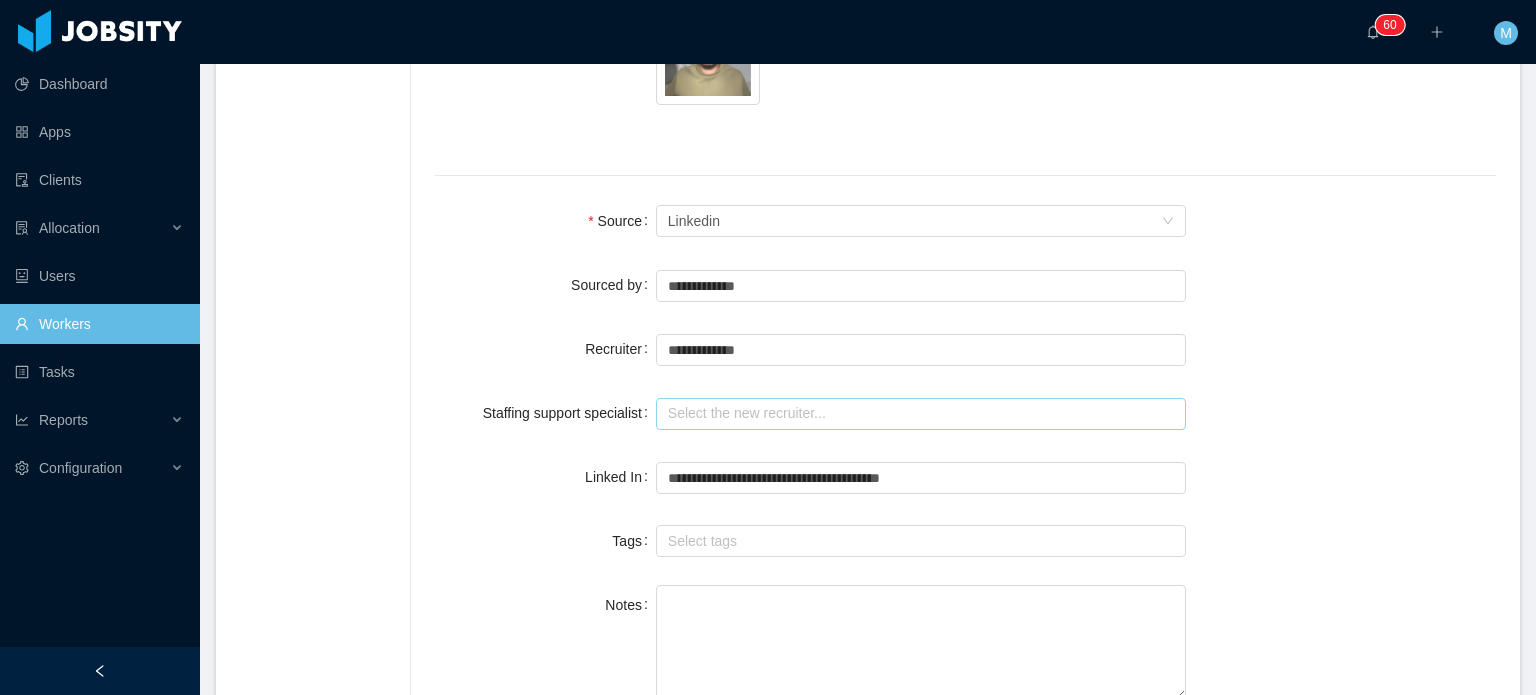 click at bounding box center (921, 414) 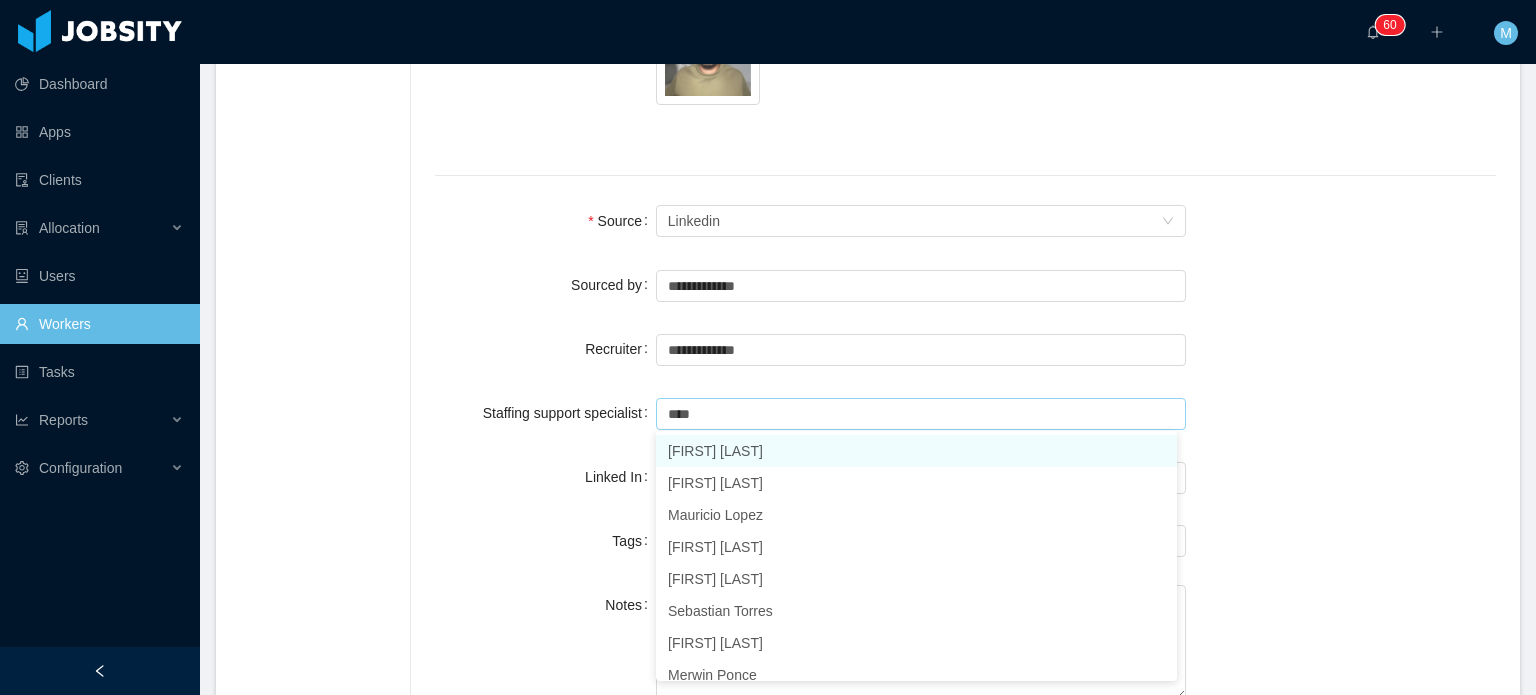 click on "[FIRST] [LAST]" at bounding box center [916, 451] 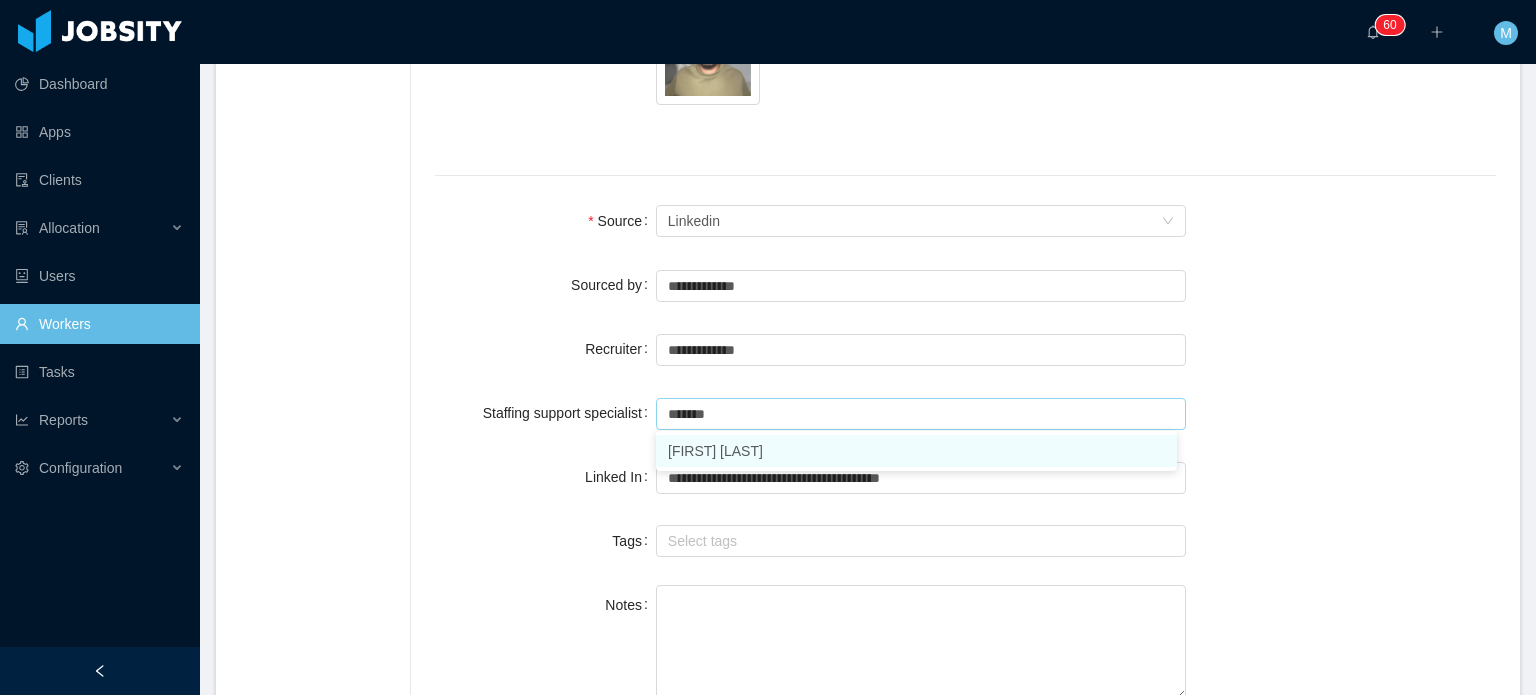 click on "[FIRST] [LAST]" at bounding box center [916, 451] 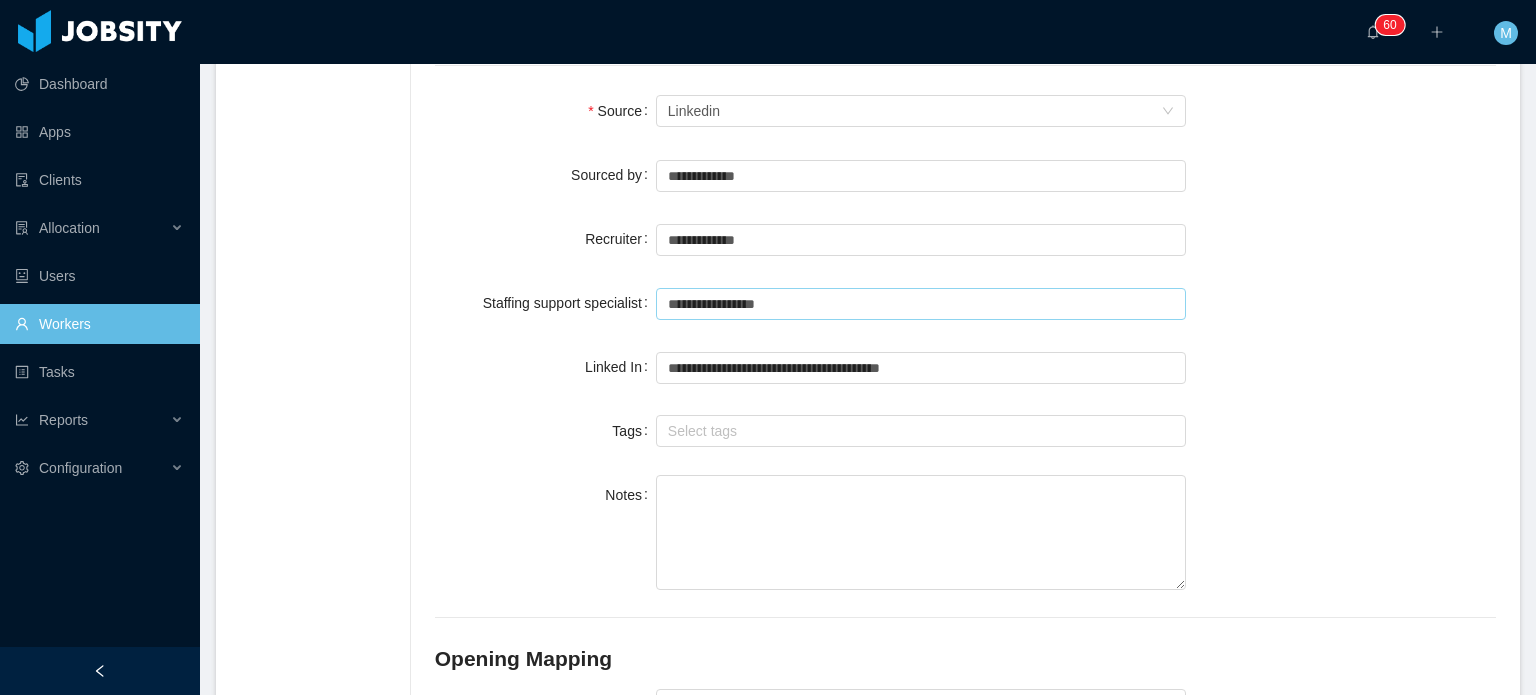 scroll, scrollTop: 1671, scrollLeft: 0, axis: vertical 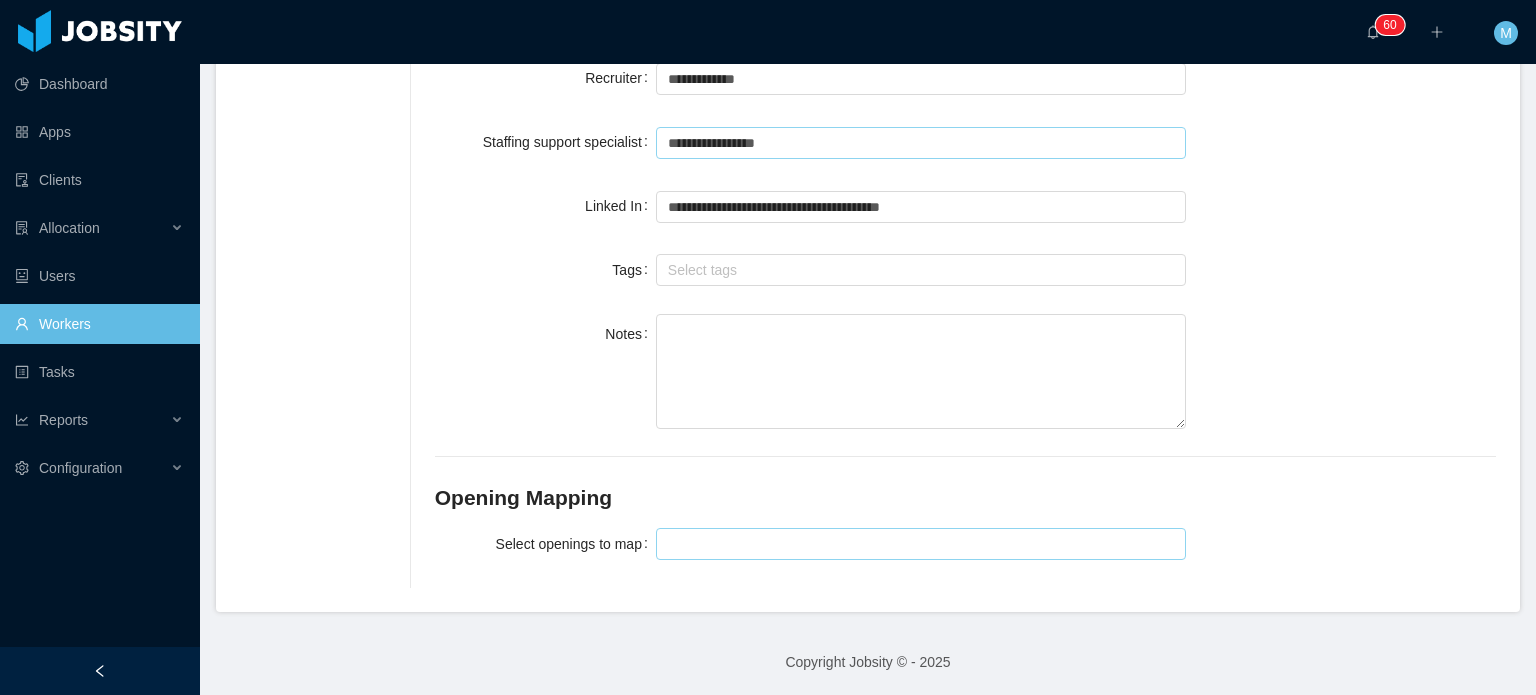 type on "**********" 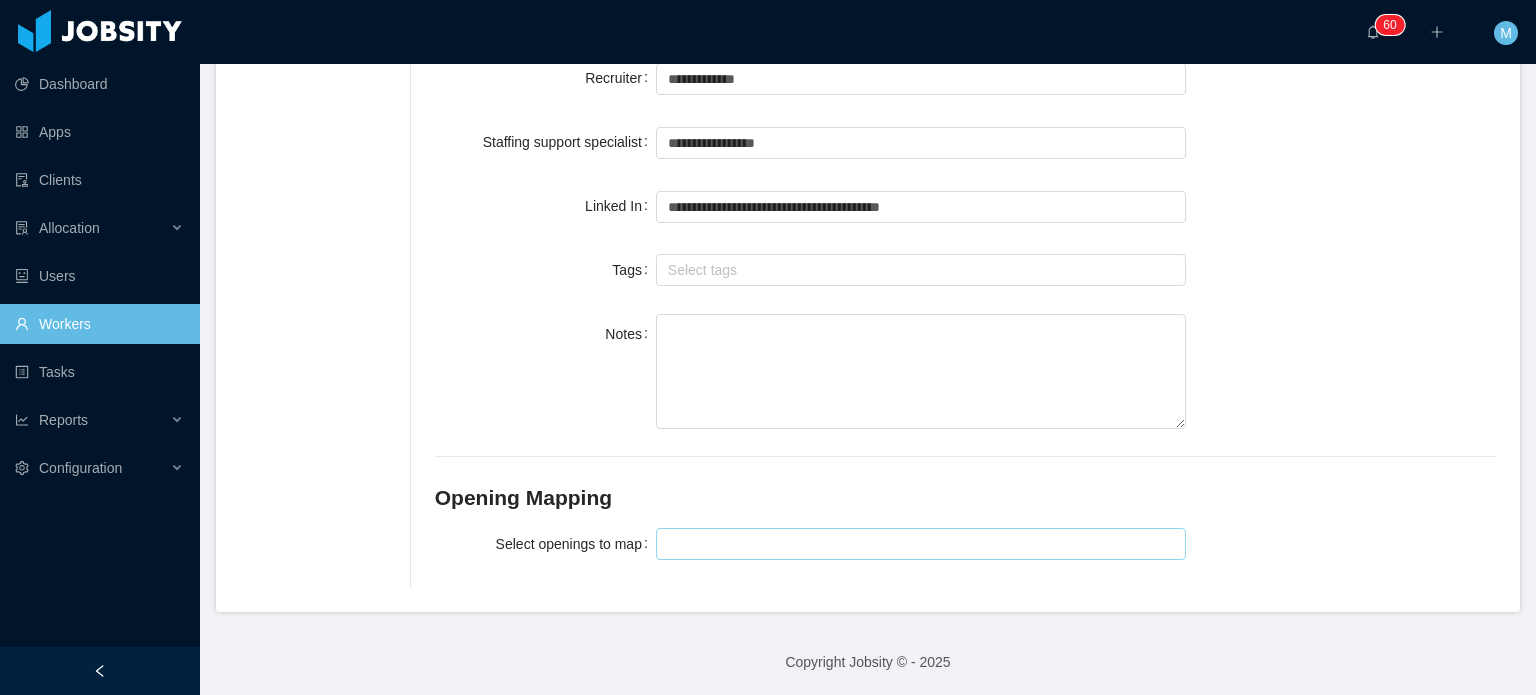 click at bounding box center (918, 544) 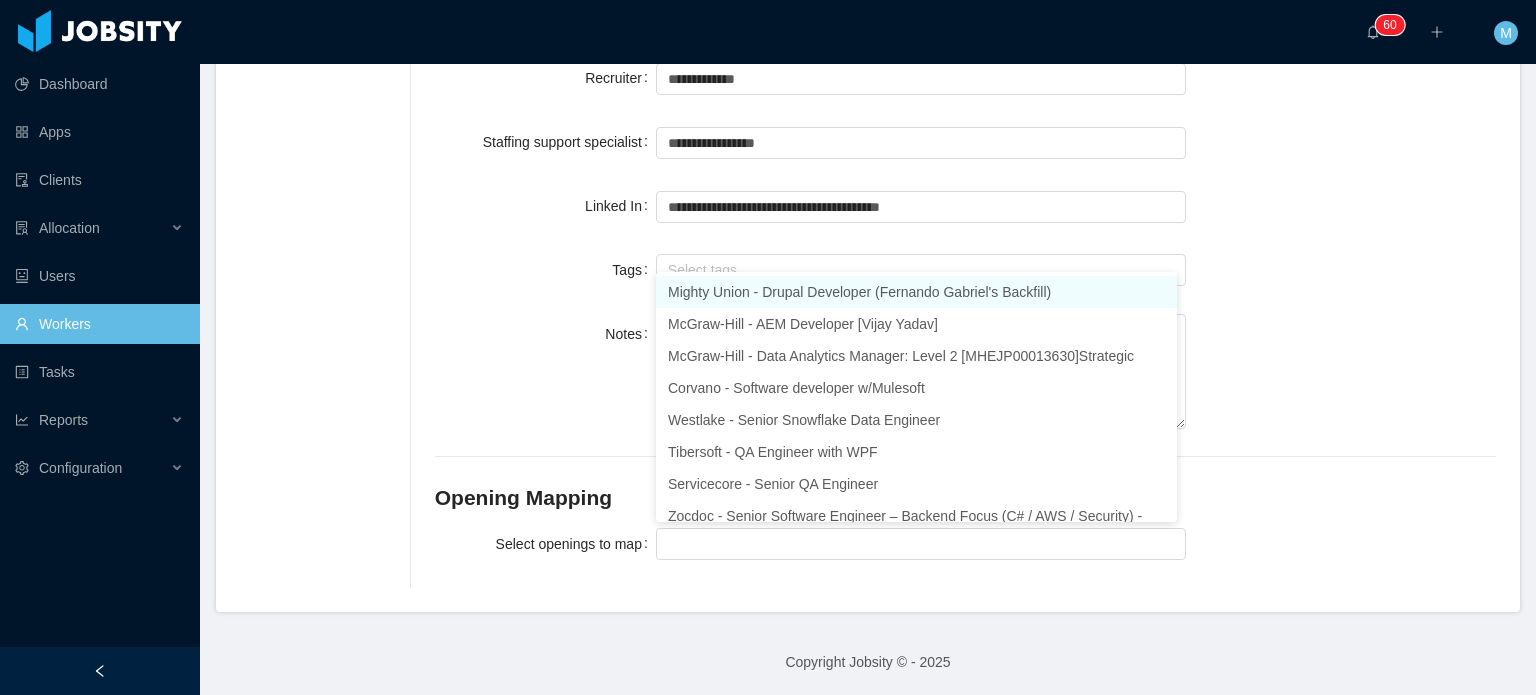 click on "**********" at bounding box center [953, -430] 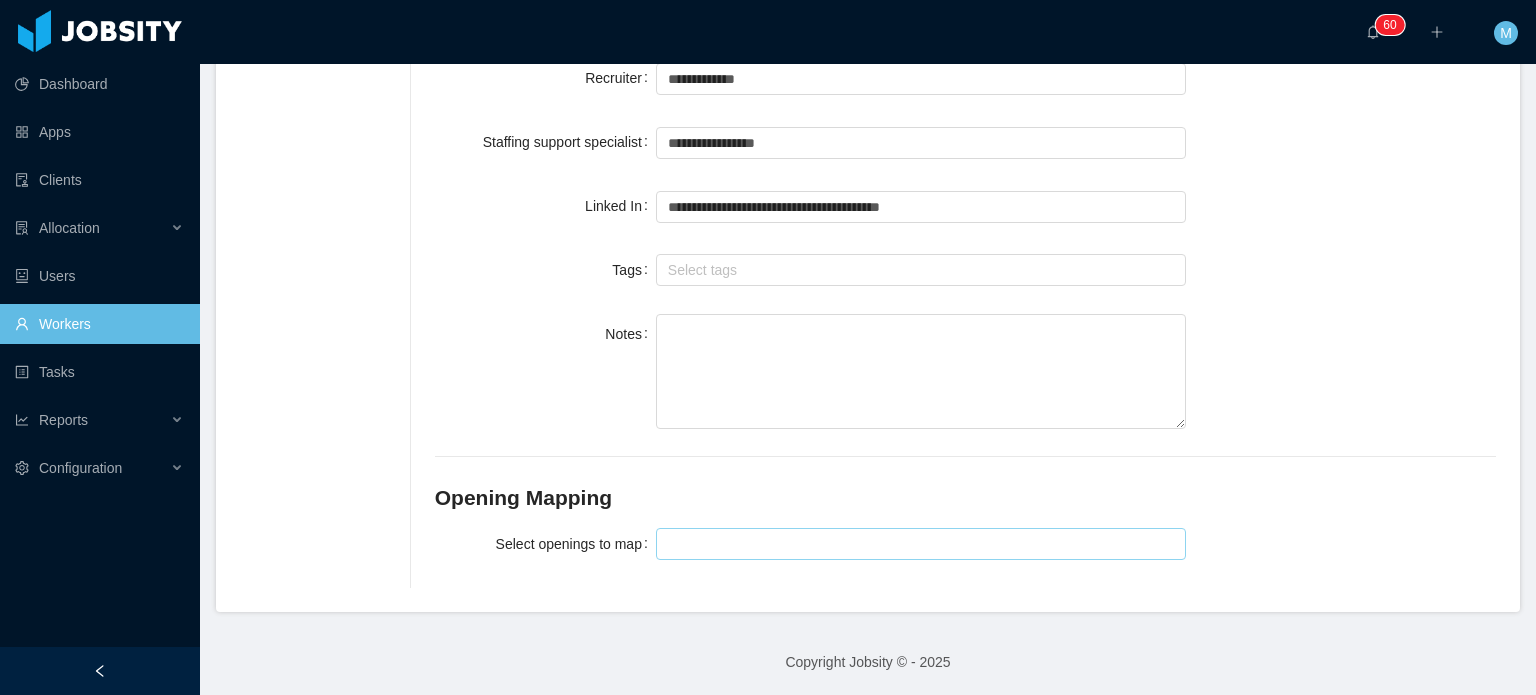 click at bounding box center [918, 544] 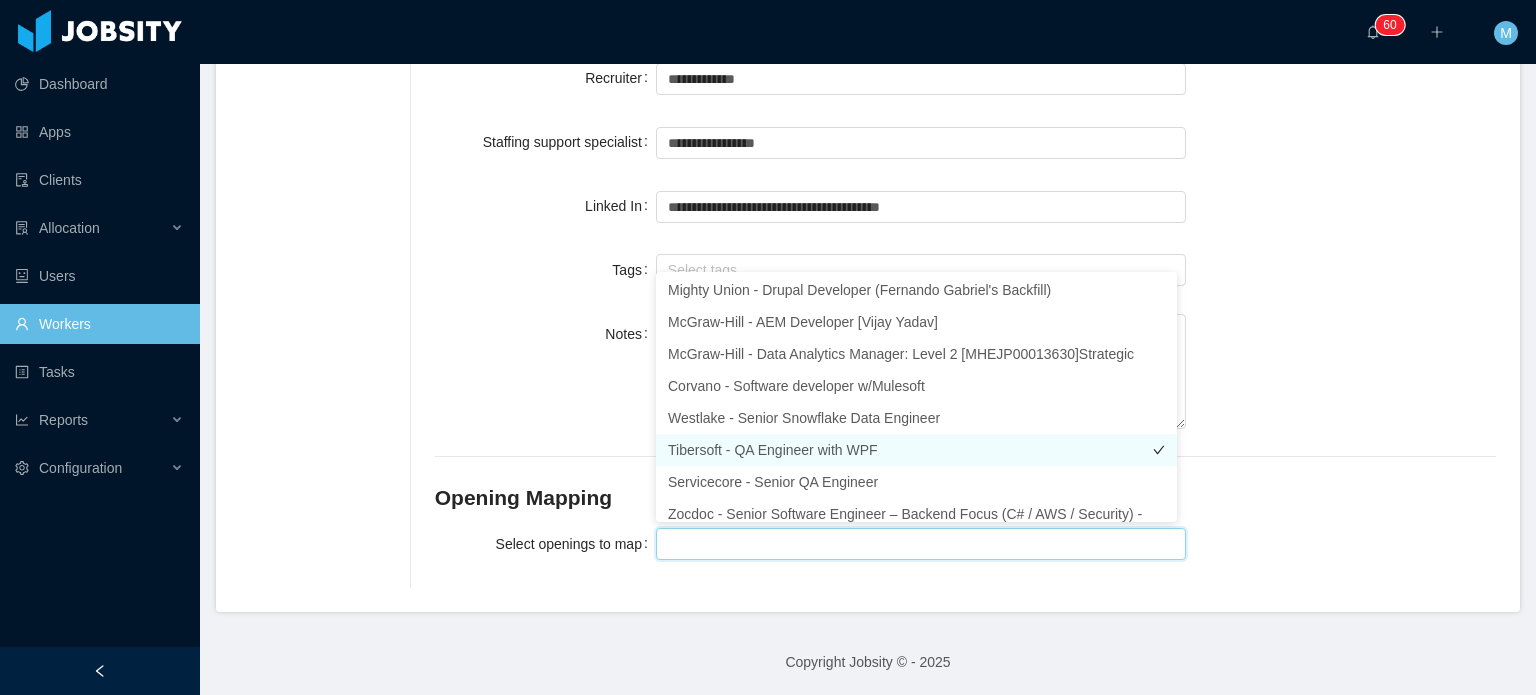 scroll, scrollTop: 0, scrollLeft: 0, axis: both 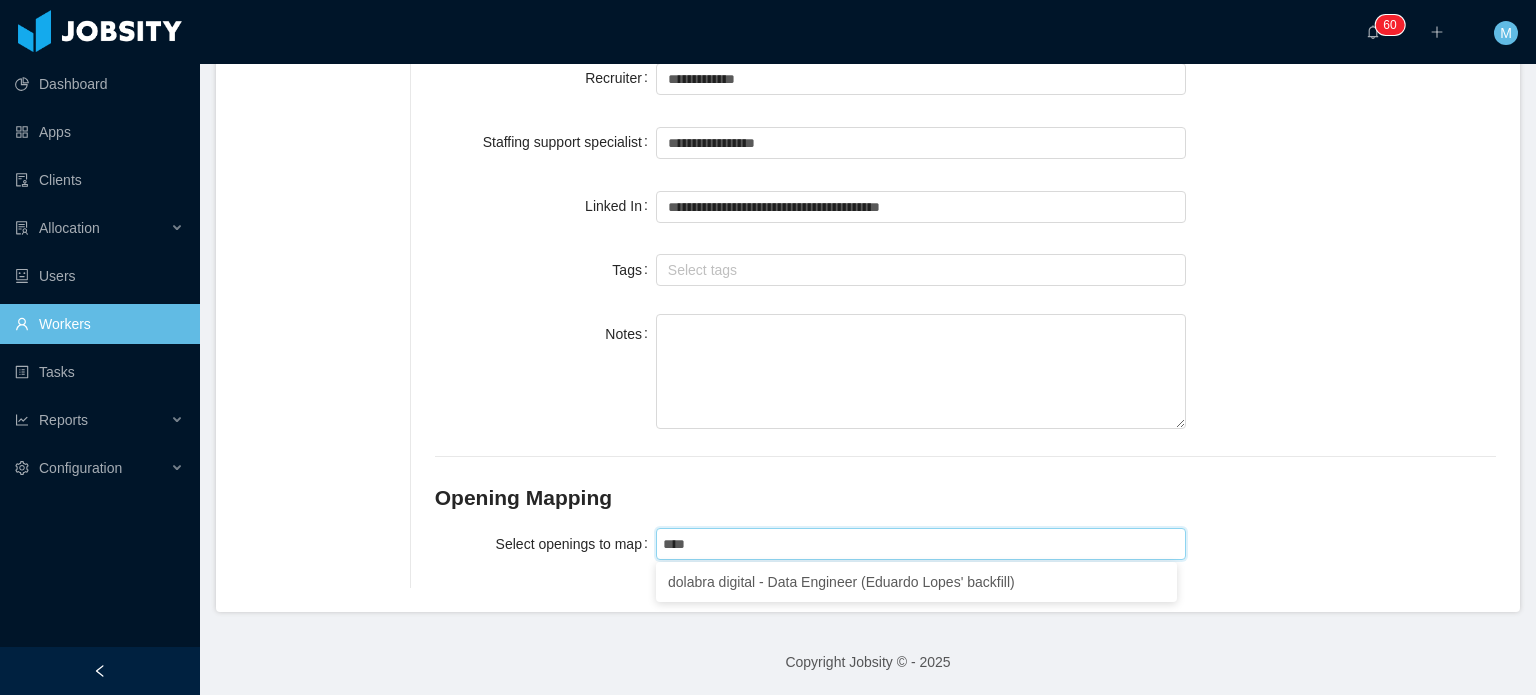 type on "*****" 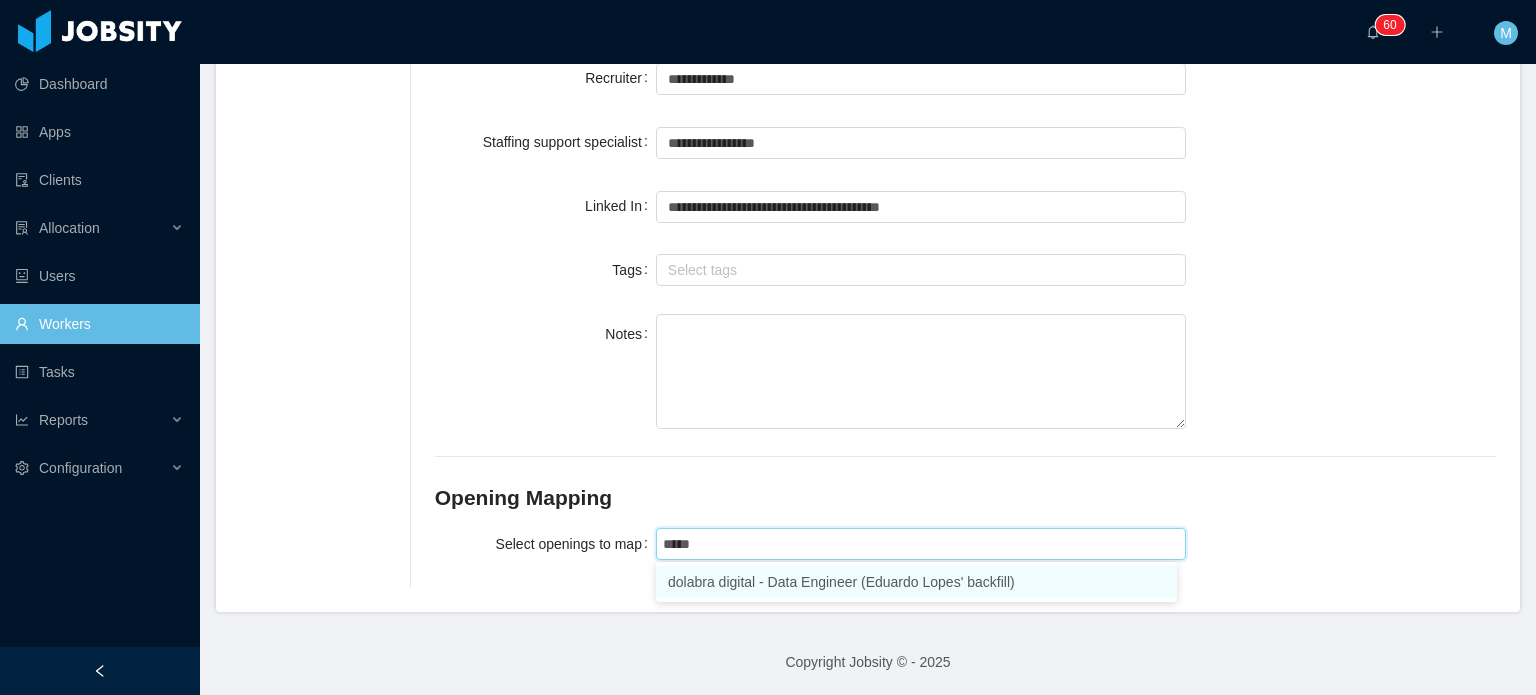 type 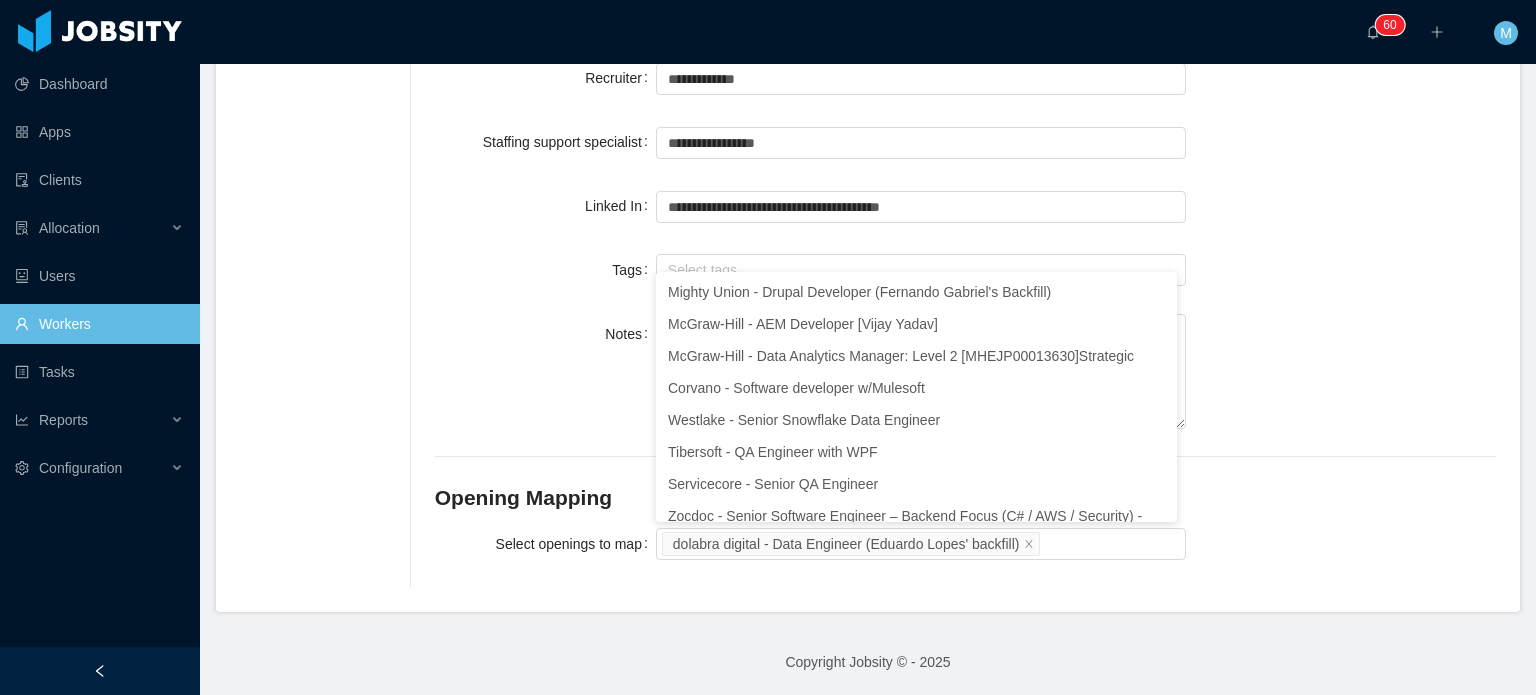 click on "**********" at bounding box center (965, -442) 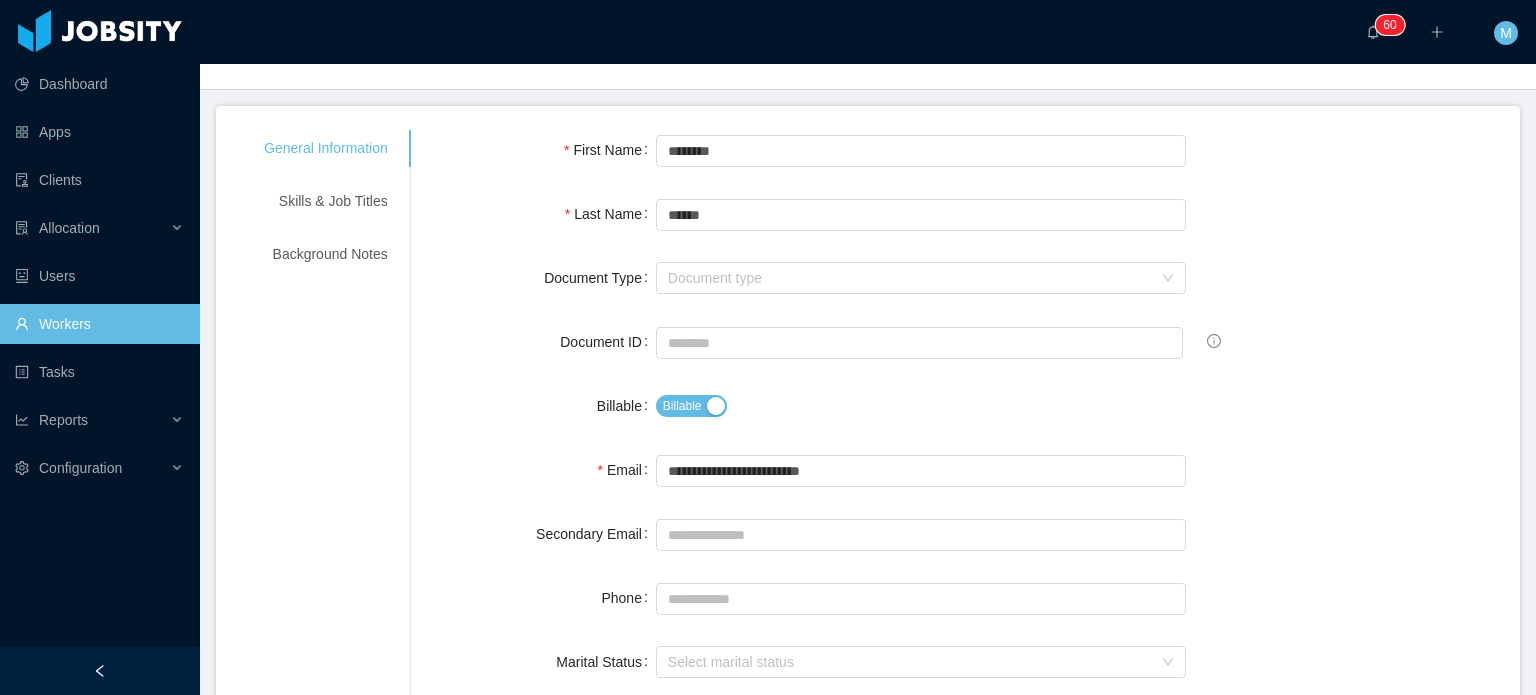 scroll, scrollTop: 0, scrollLeft: 0, axis: both 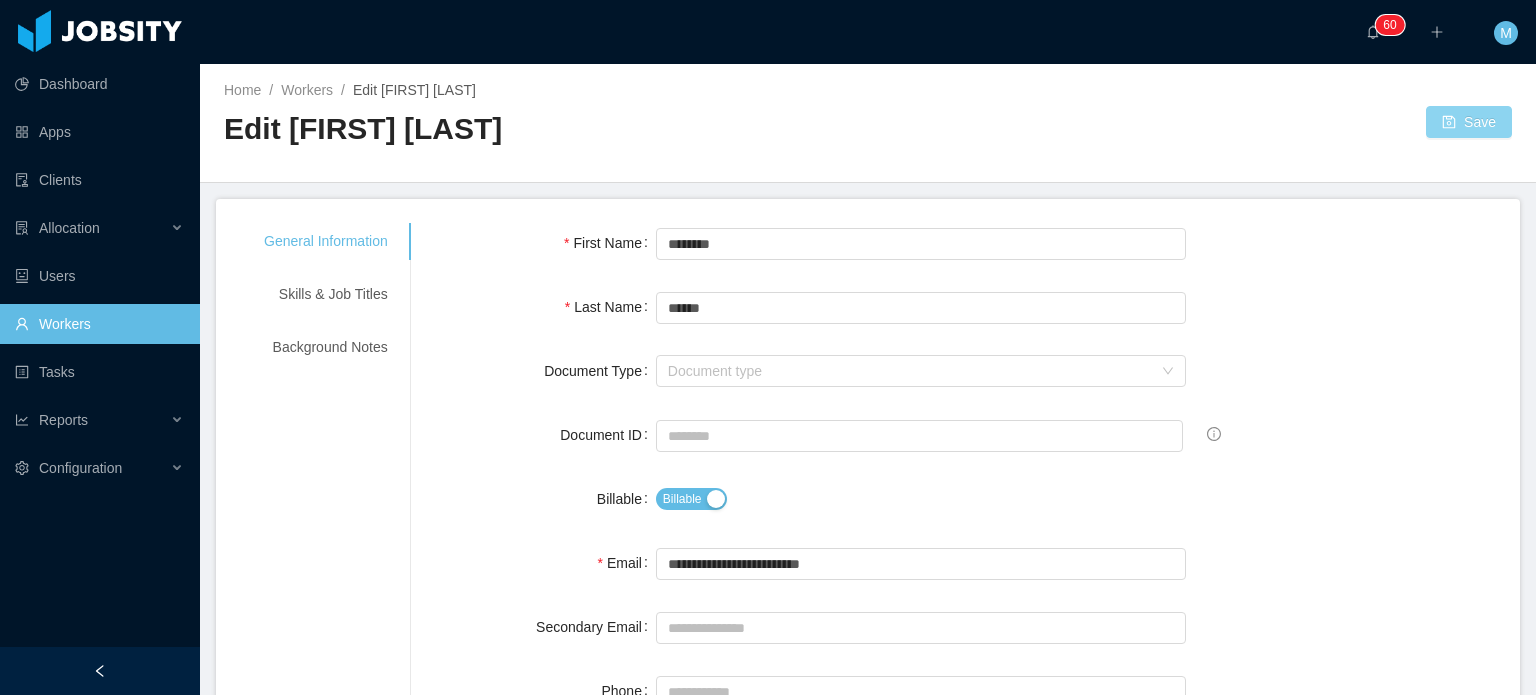 click on "Save" at bounding box center (1469, 122) 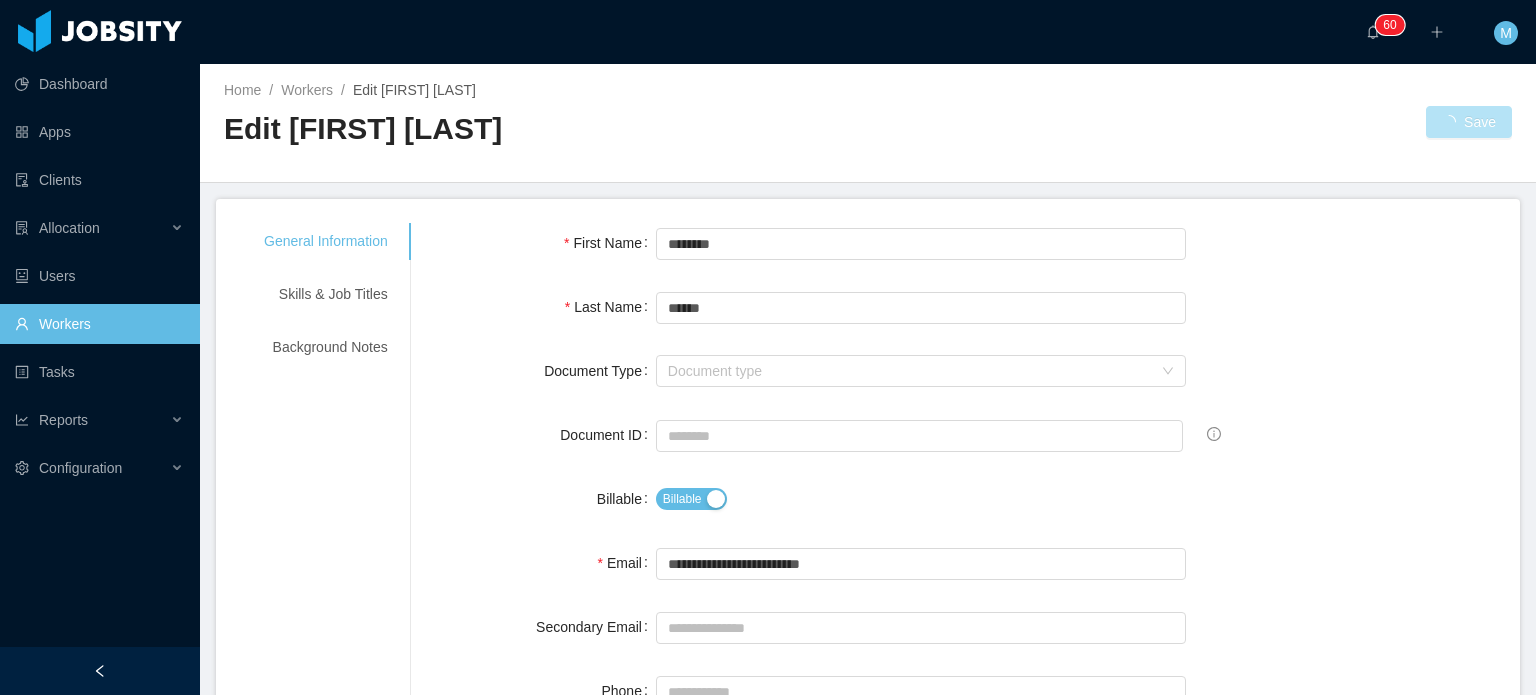 type 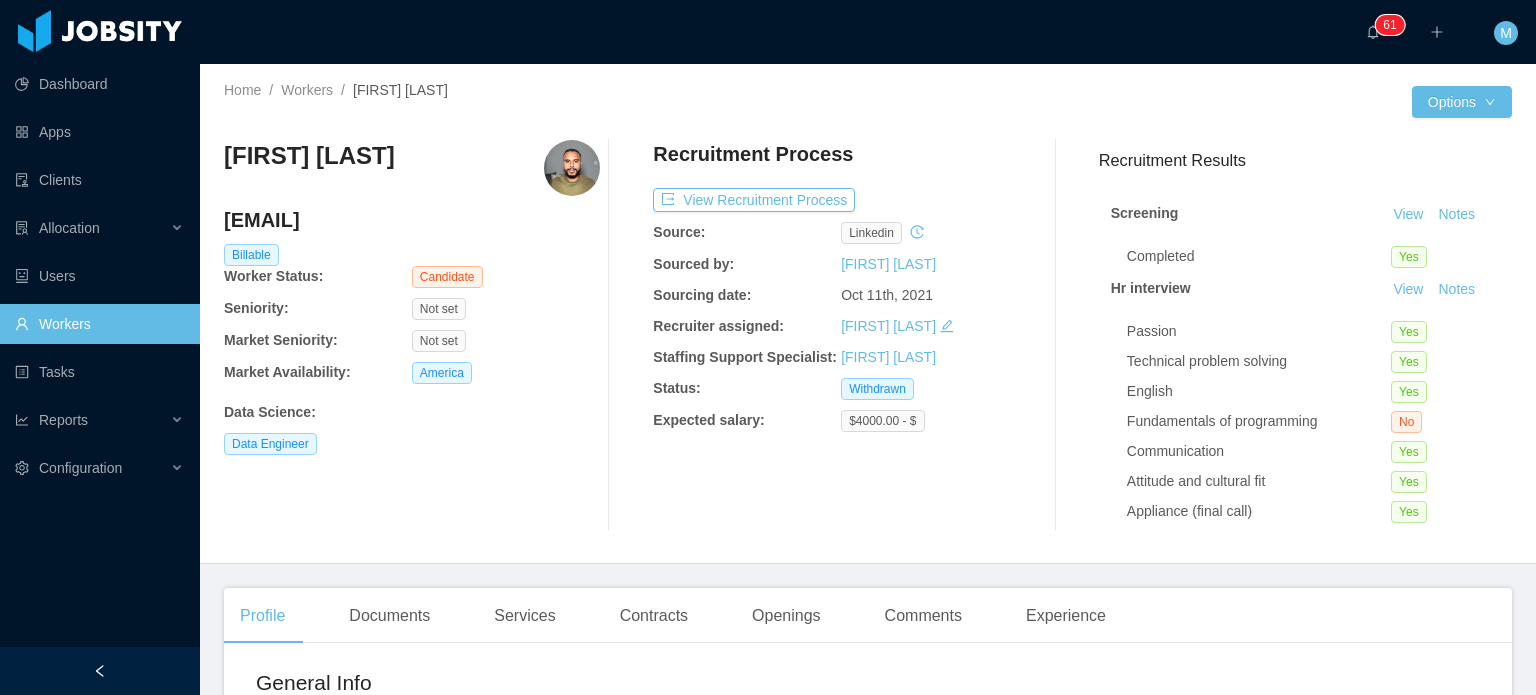 click on "Recruitment Process View Recruitment Process Source: linkedin Sourced by: [FIRST] [LAST] Sourcing date: Oct [DAY]th, [YEAR] Recruiter assigned: [FIRST] [LAST] Staffing Support Specialist: [FIRST] [LAST] Status: Withdrawn Expected salary: $[NUMBER] - $" at bounding box center (841, 335) 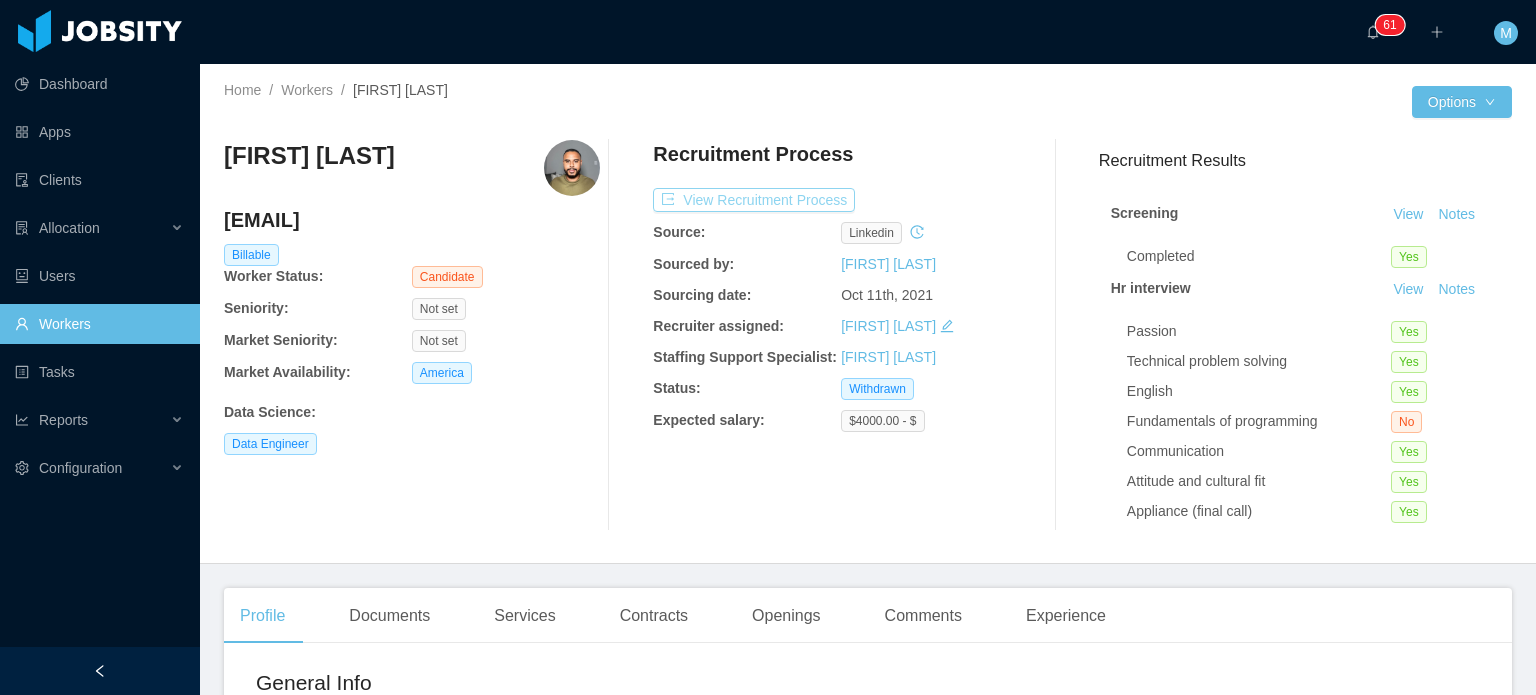 click on "View Recruitment Process" at bounding box center [754, 200] 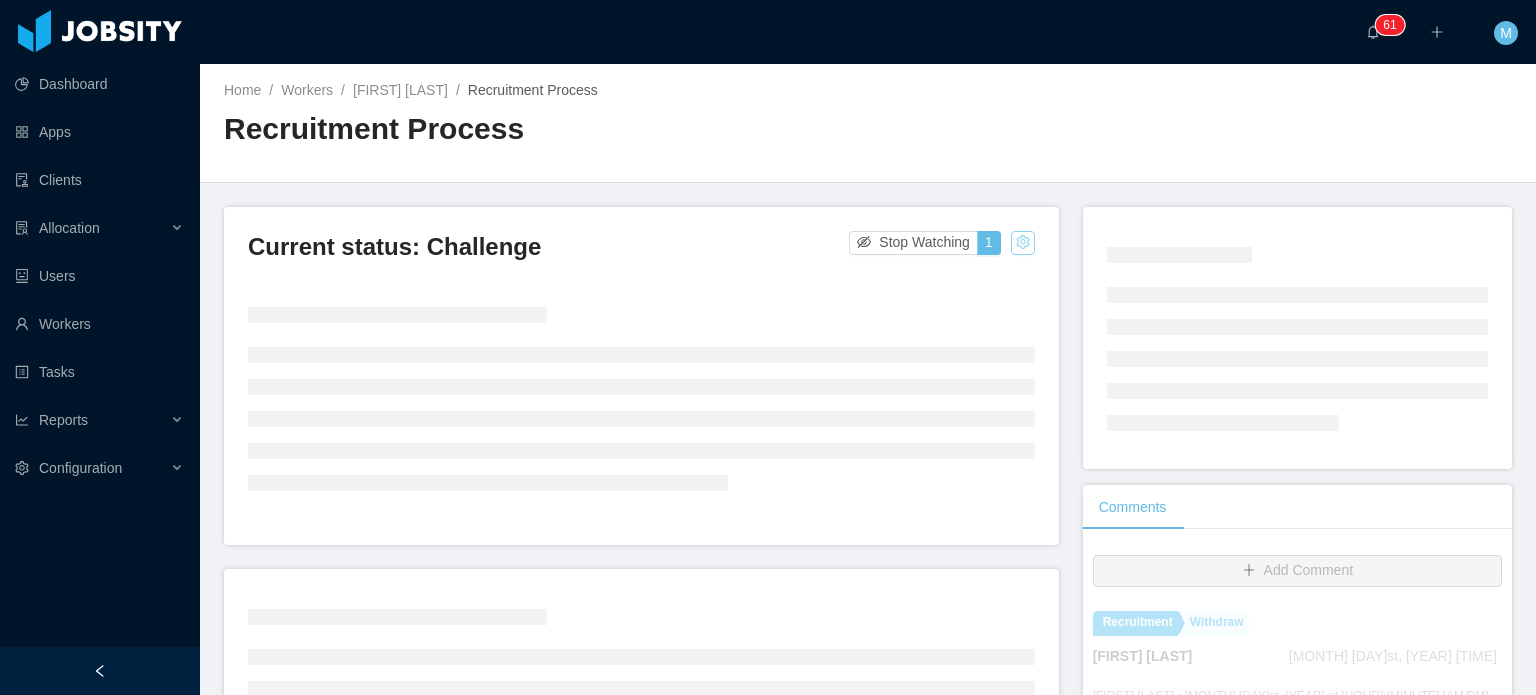 click at bounding box center [1023, 243] 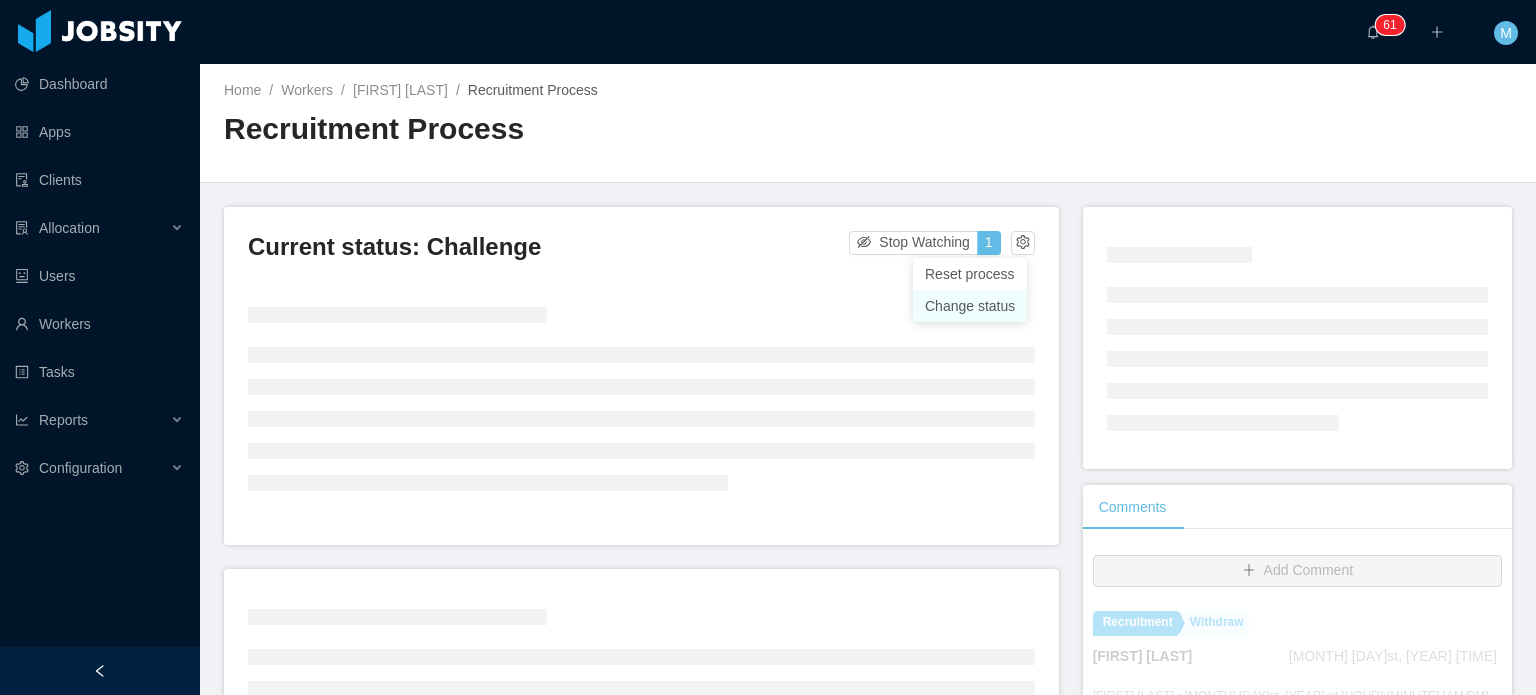 click on "Change status" at bounding box center (970, 306) 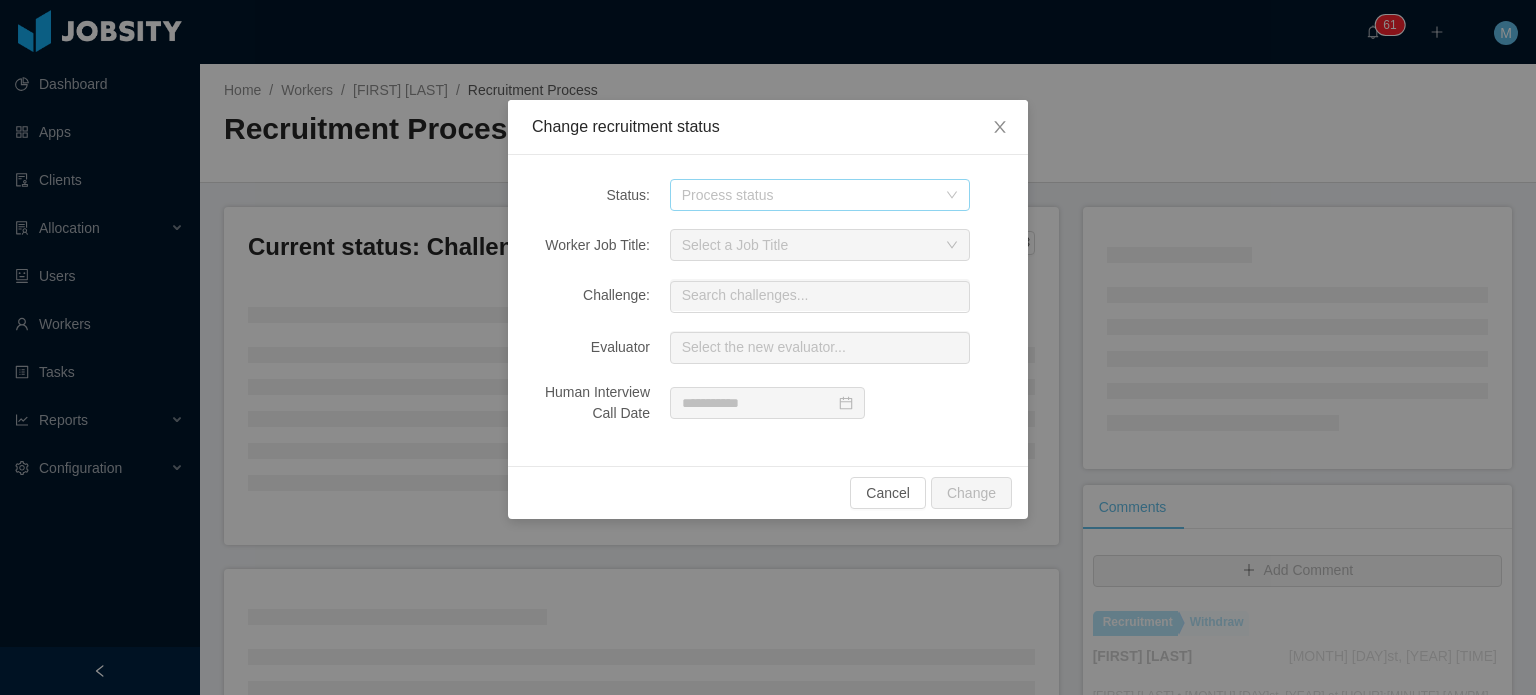 click on "Process status" at bounding box center [809, 195] 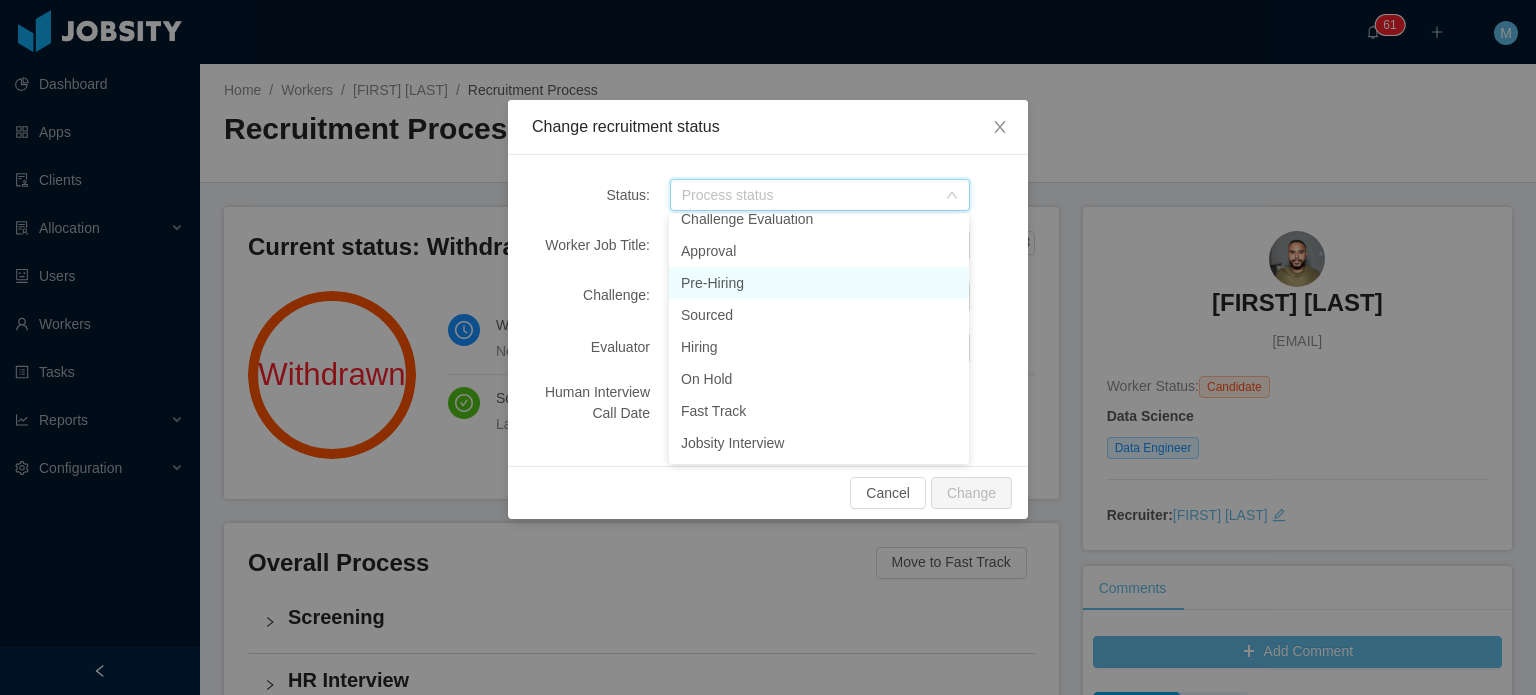scroll, scrollTop: 237, scrollLeft: 0, axis: vertical 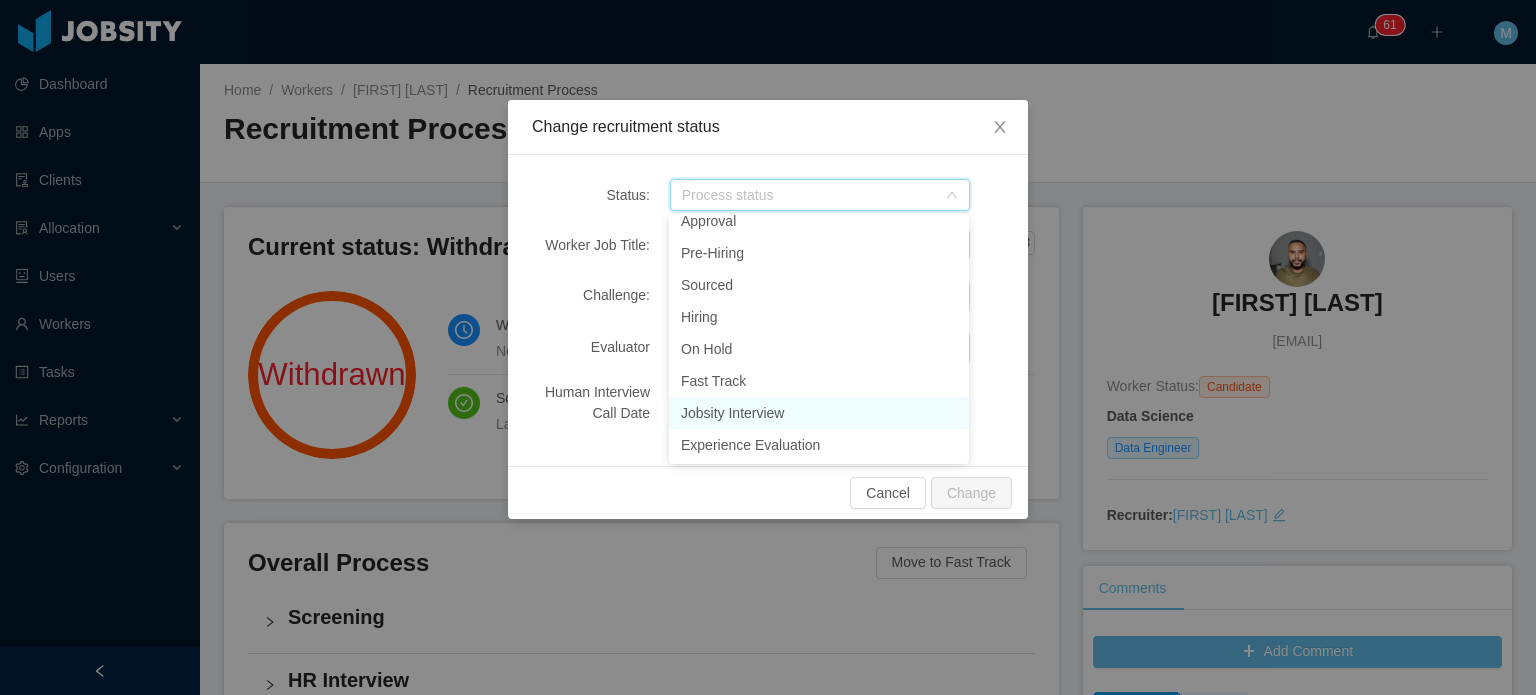 click on "Jobsity Interview" at bounding box center [819, 413] 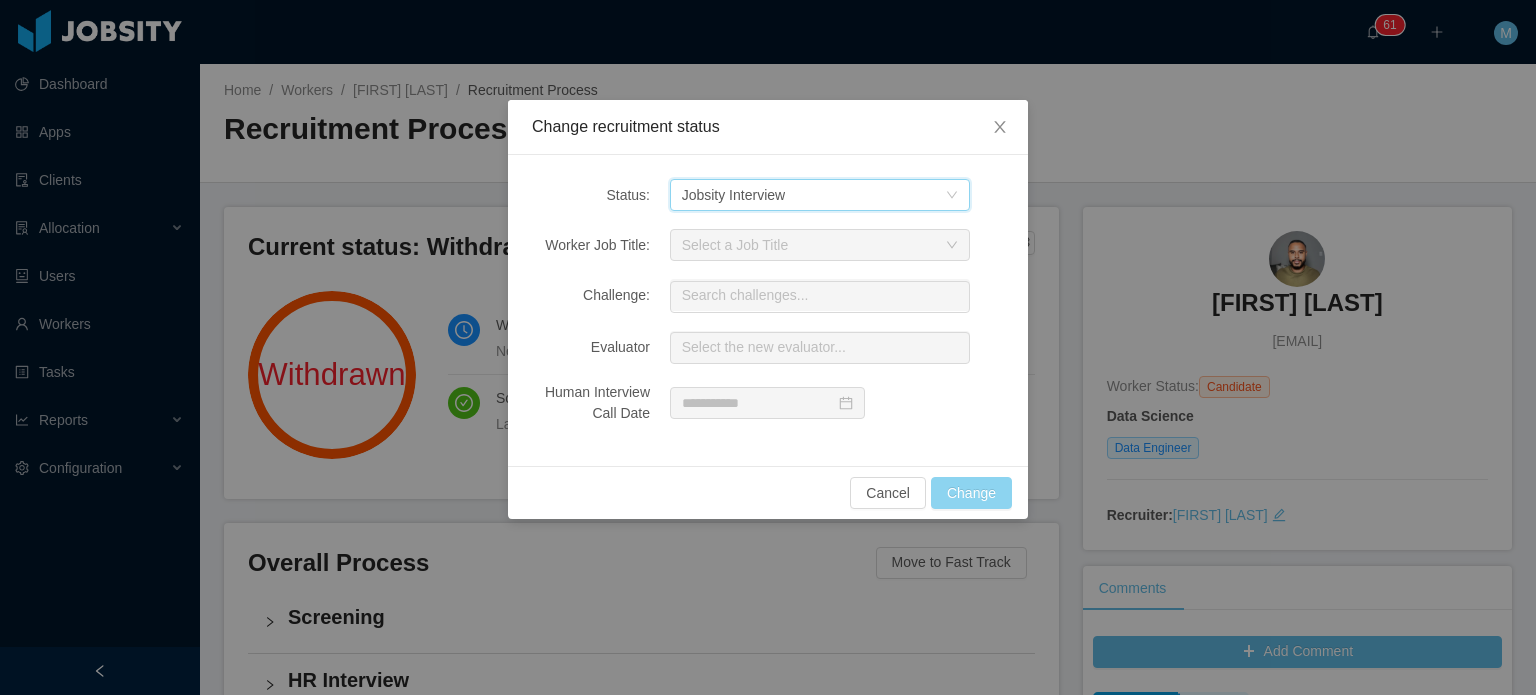 click on "Change" at bounding box center (971, 493) 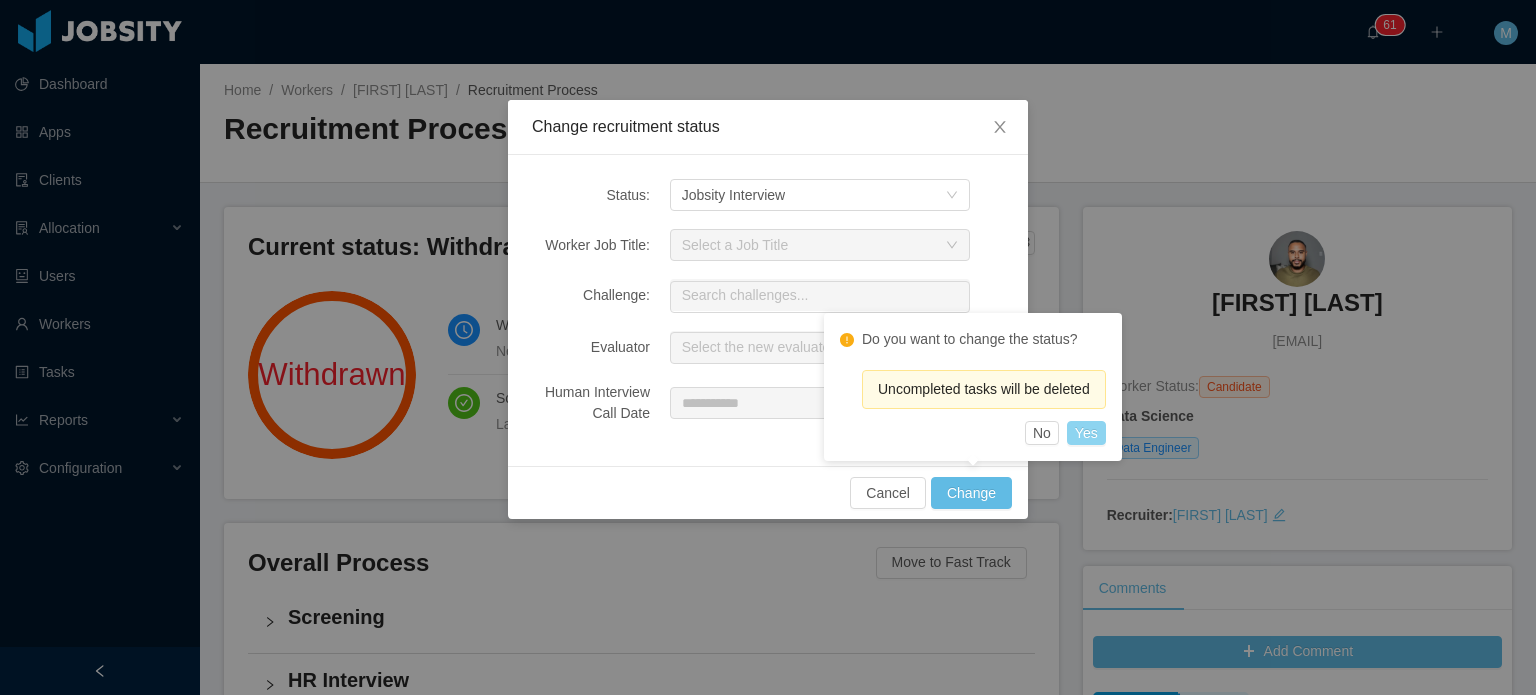 click on "Yes" at bounding box center (1086, 433) 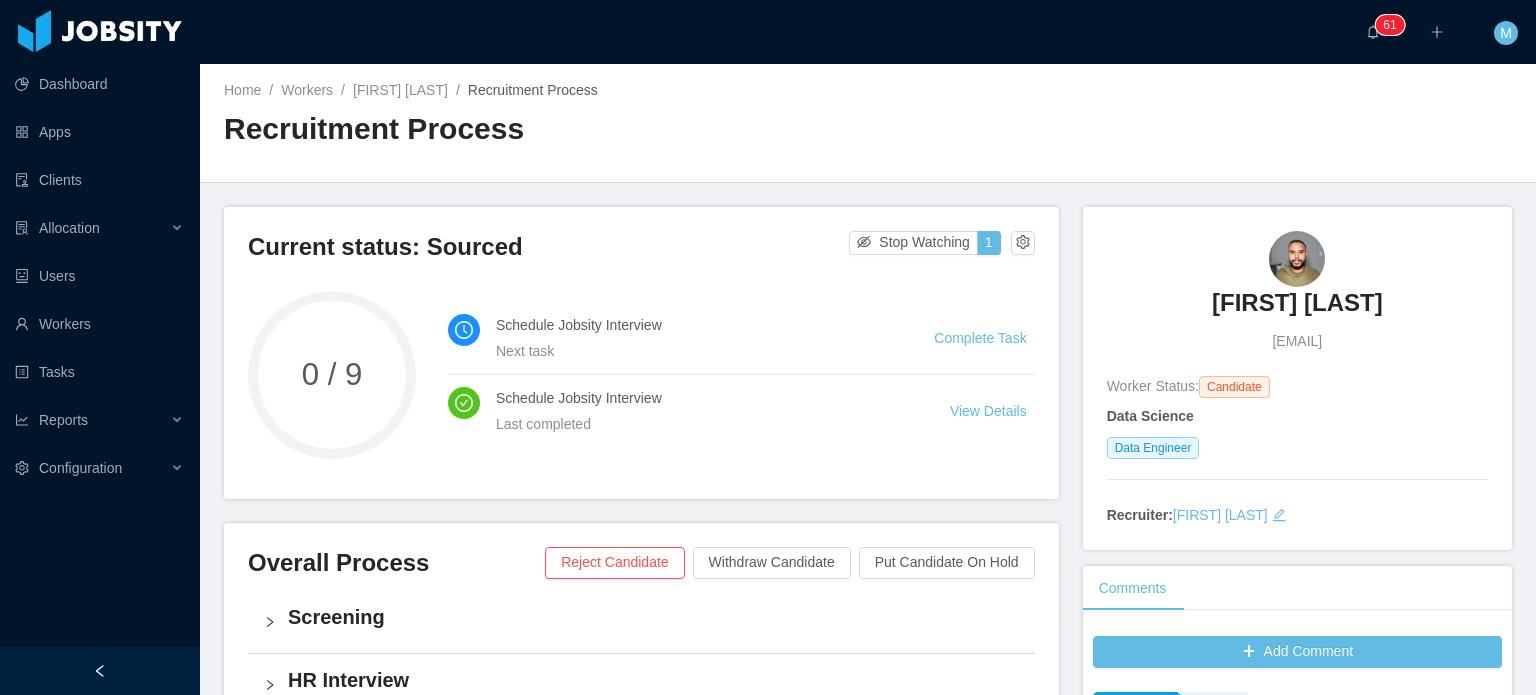 click on "Dashboard Apps Clients Allocation Users Workers Tasks Reports Configuration" at bounding box center [100, 299] 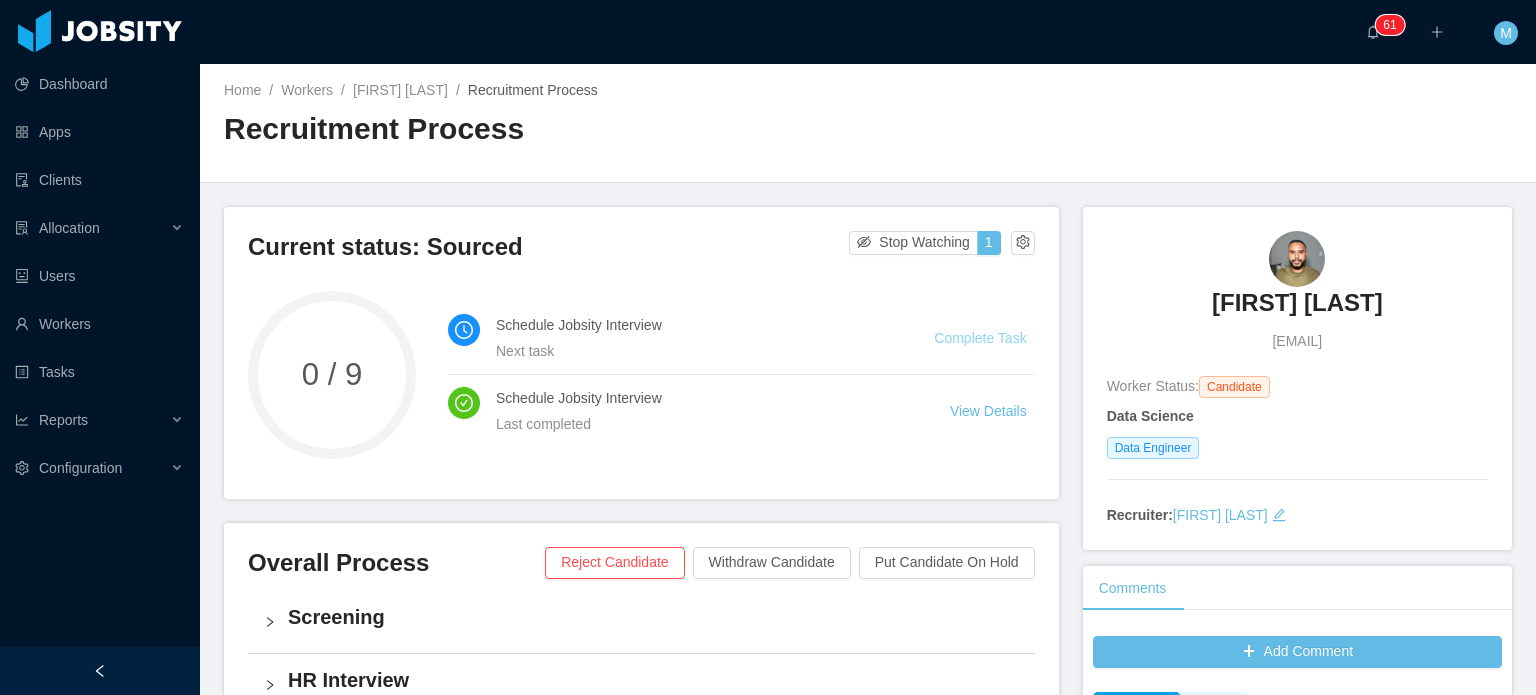 click on "Complete Task" at bounding box center (980, 338) 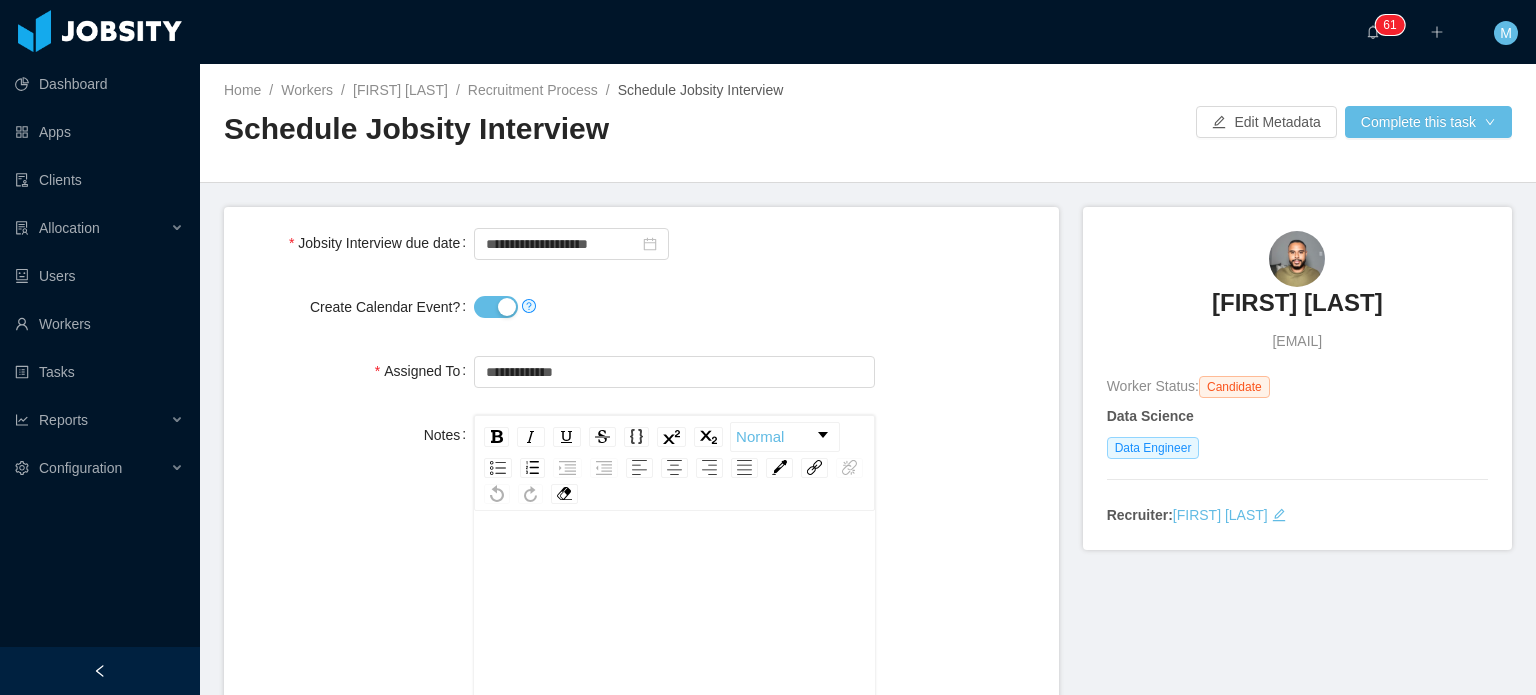 click at bounding box center [505, 307] 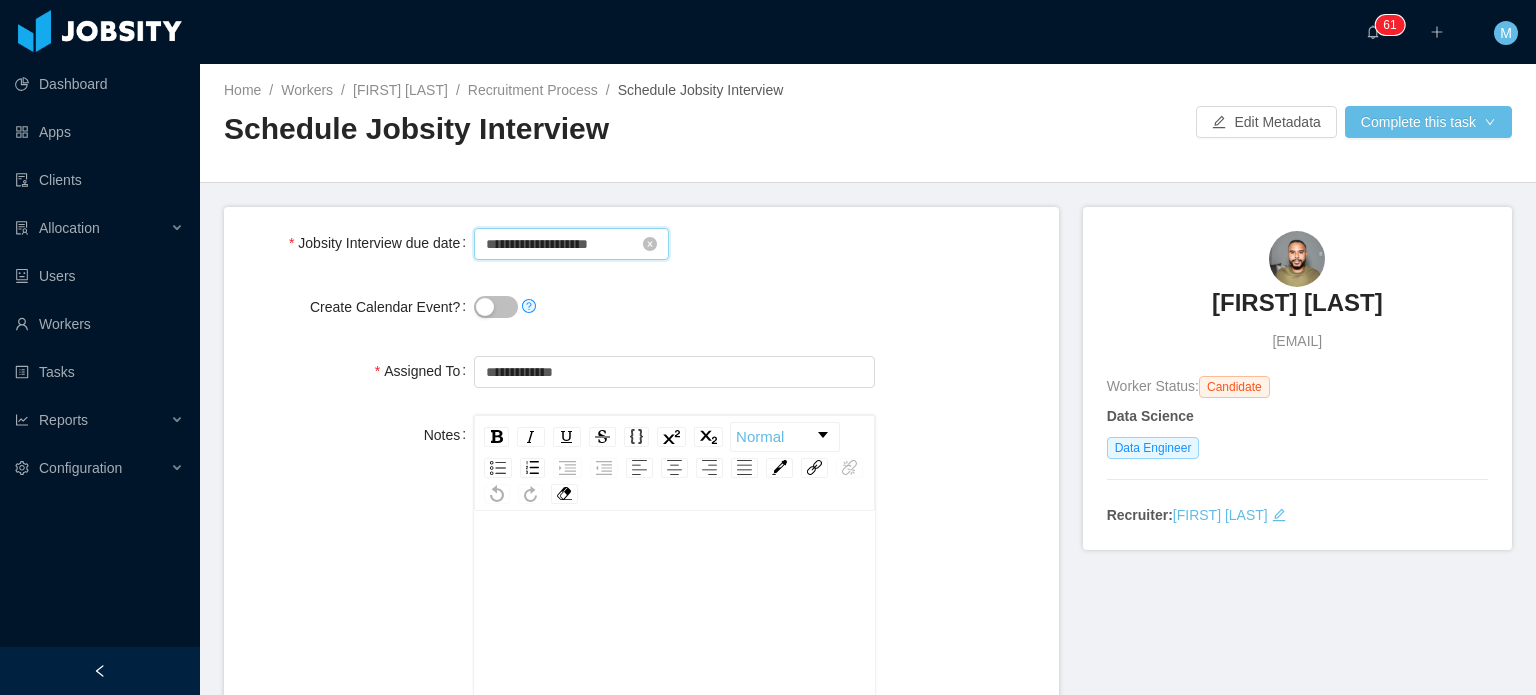 click on "**********" at bounding box center [571, 244] 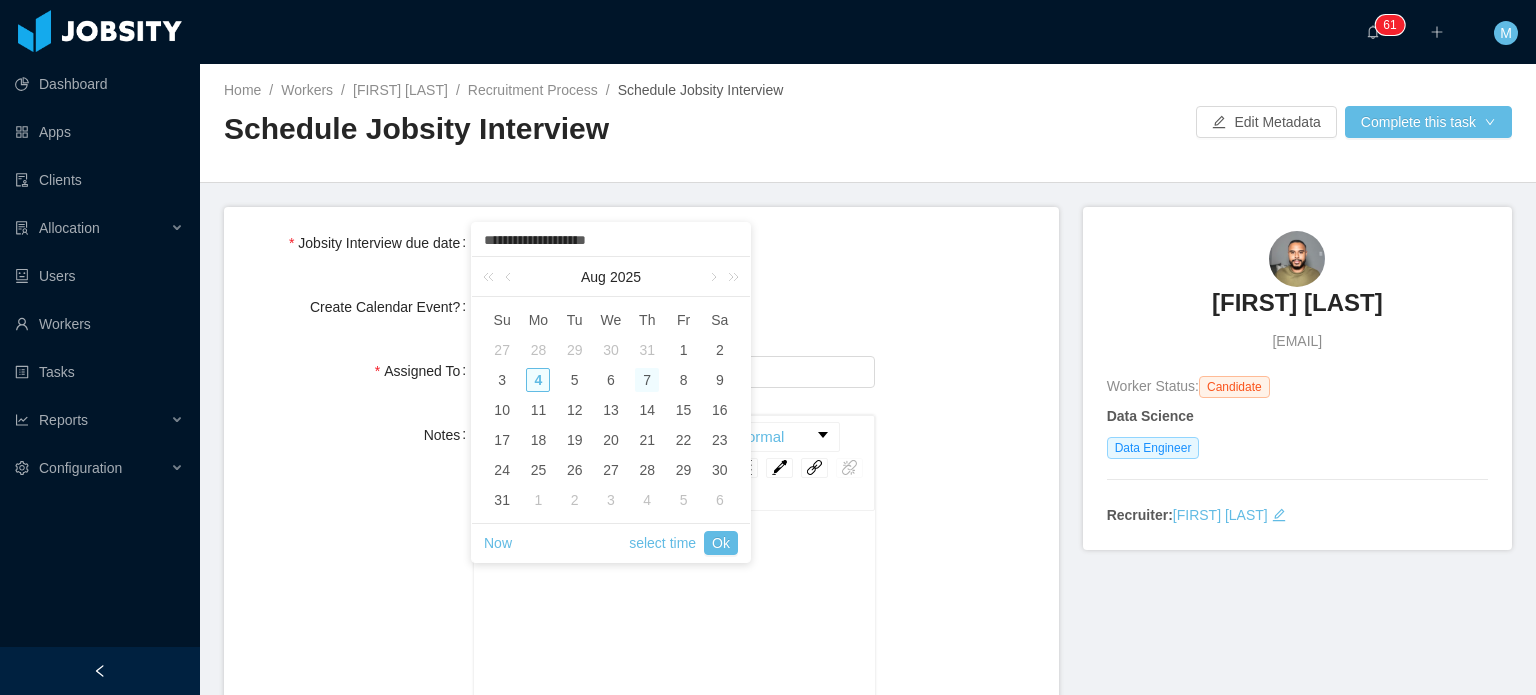 click on "4" at bounding box center (538, 380) 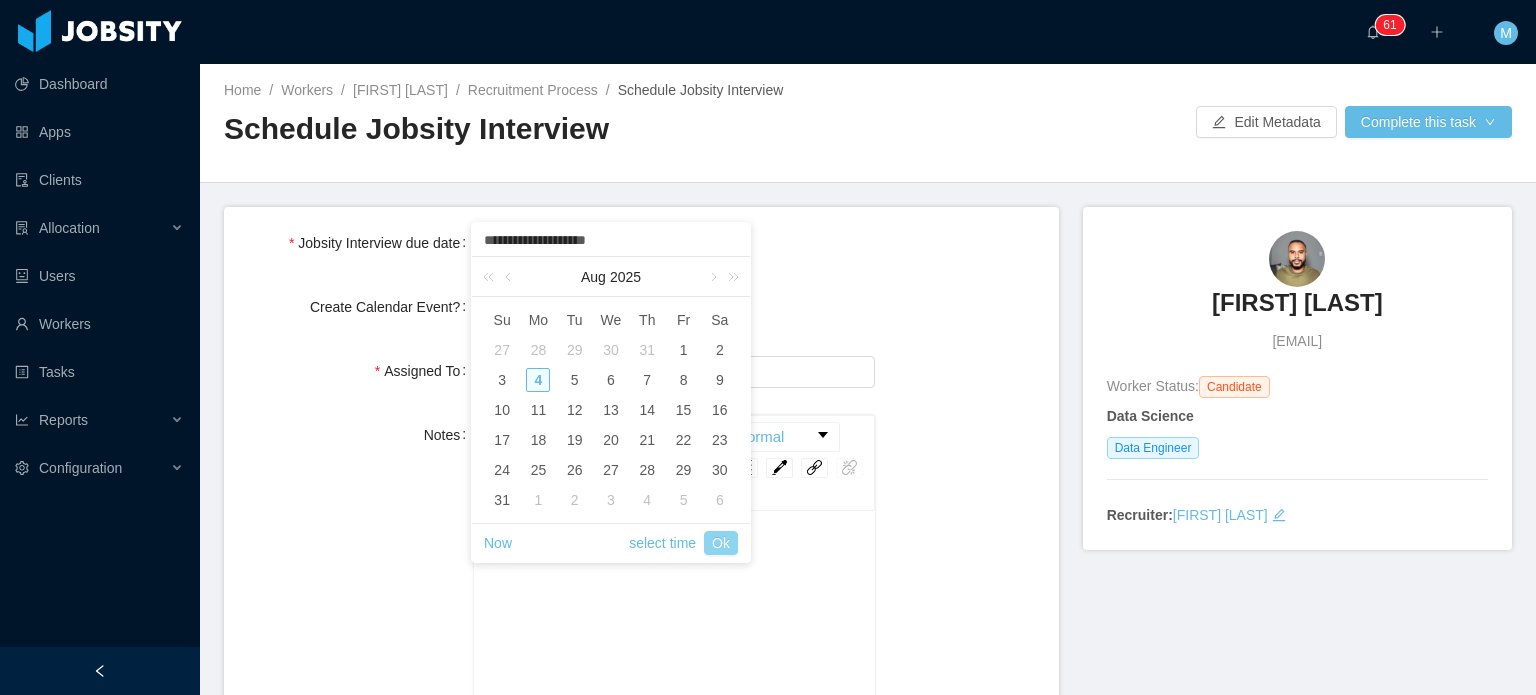 click on "Ok" at bounding box center [721, 543] 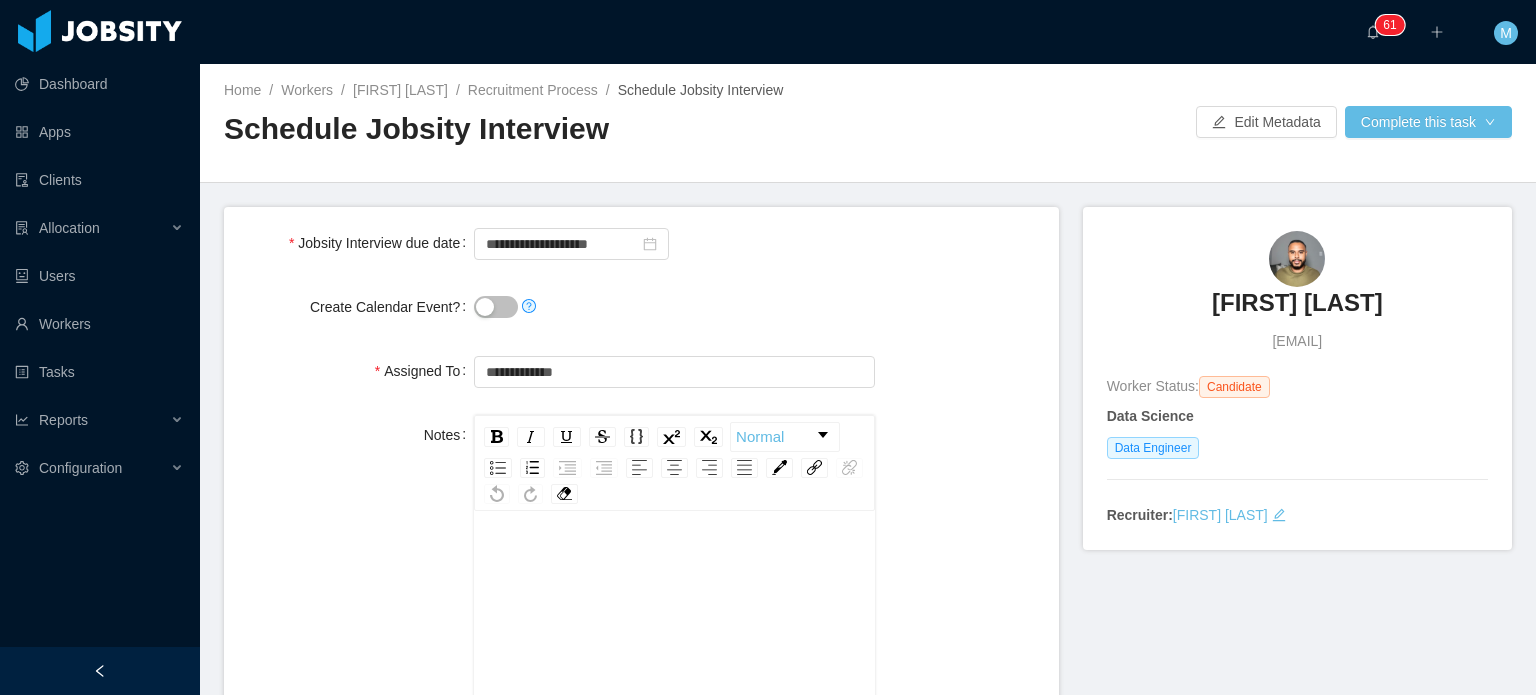 click at bounding box center (674, 691) 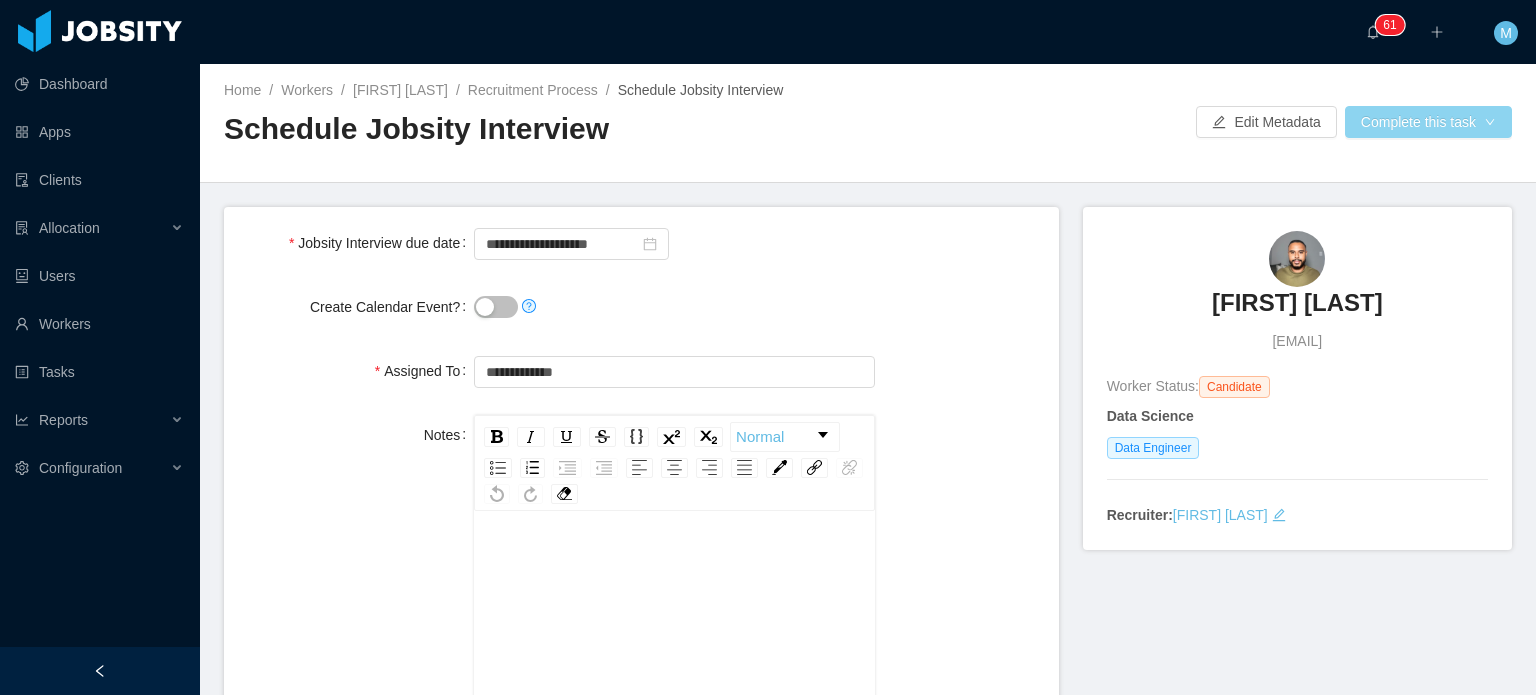 click on "Complete this task" at bounding box center (1428, 122) 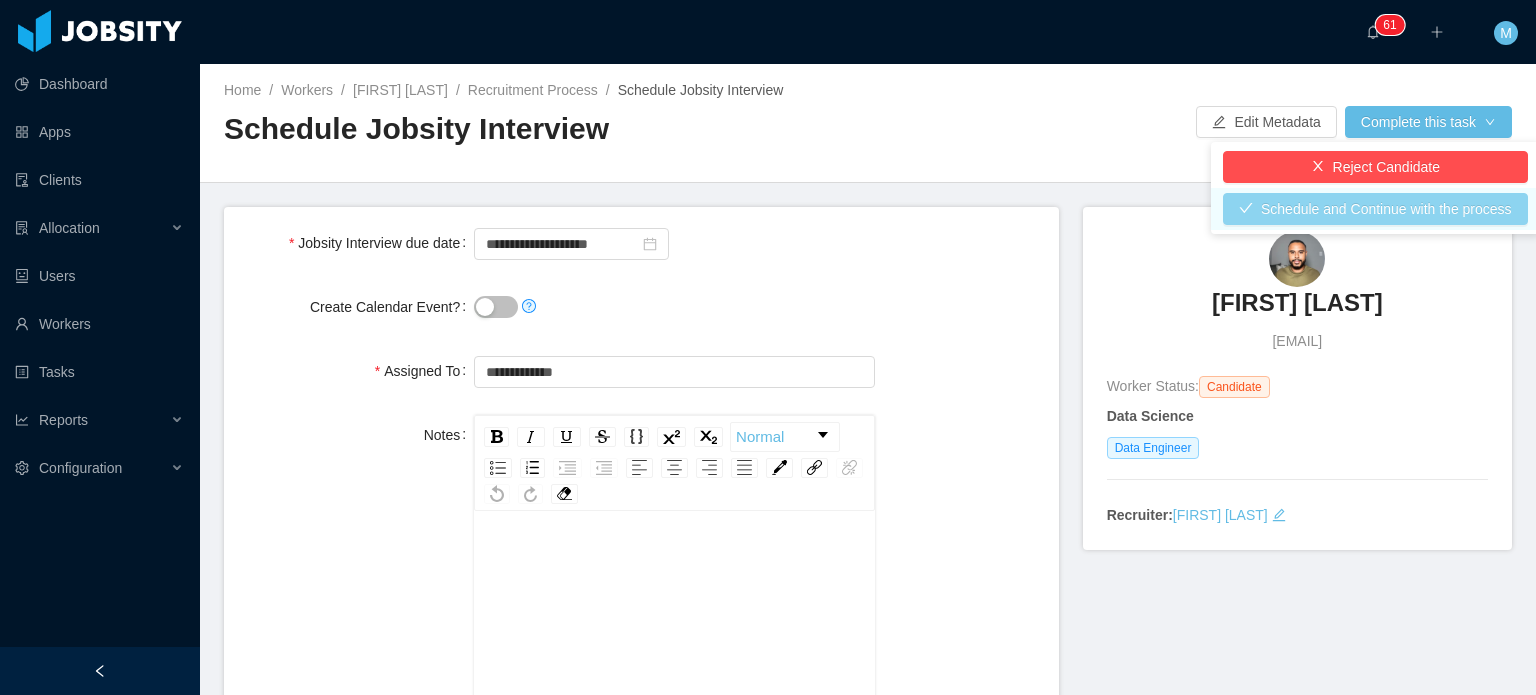 click on "Schedule and Continue with the process" at bounding box center [1375, 209] 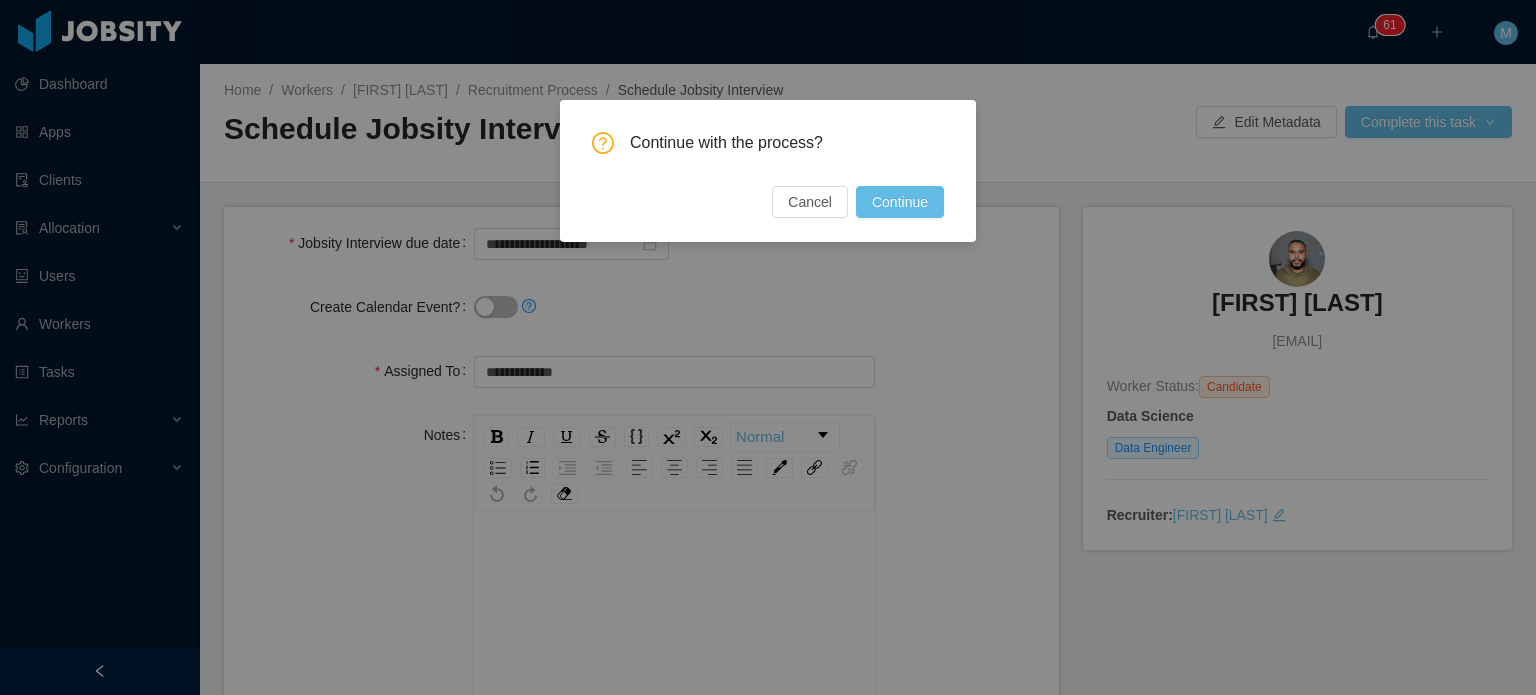 click on "Continue" at bounding box center [900, 202] 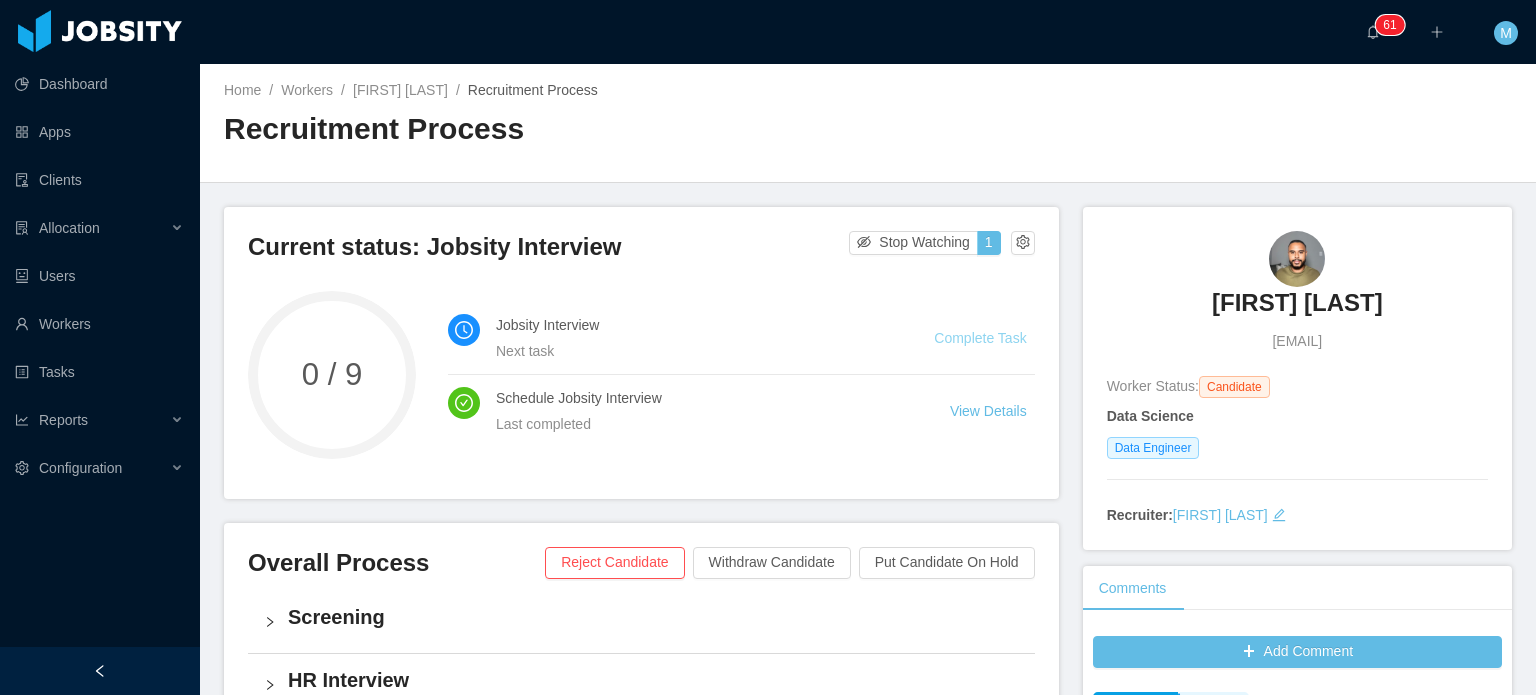 click on "Complete Task" at bounding box center [980, 338] 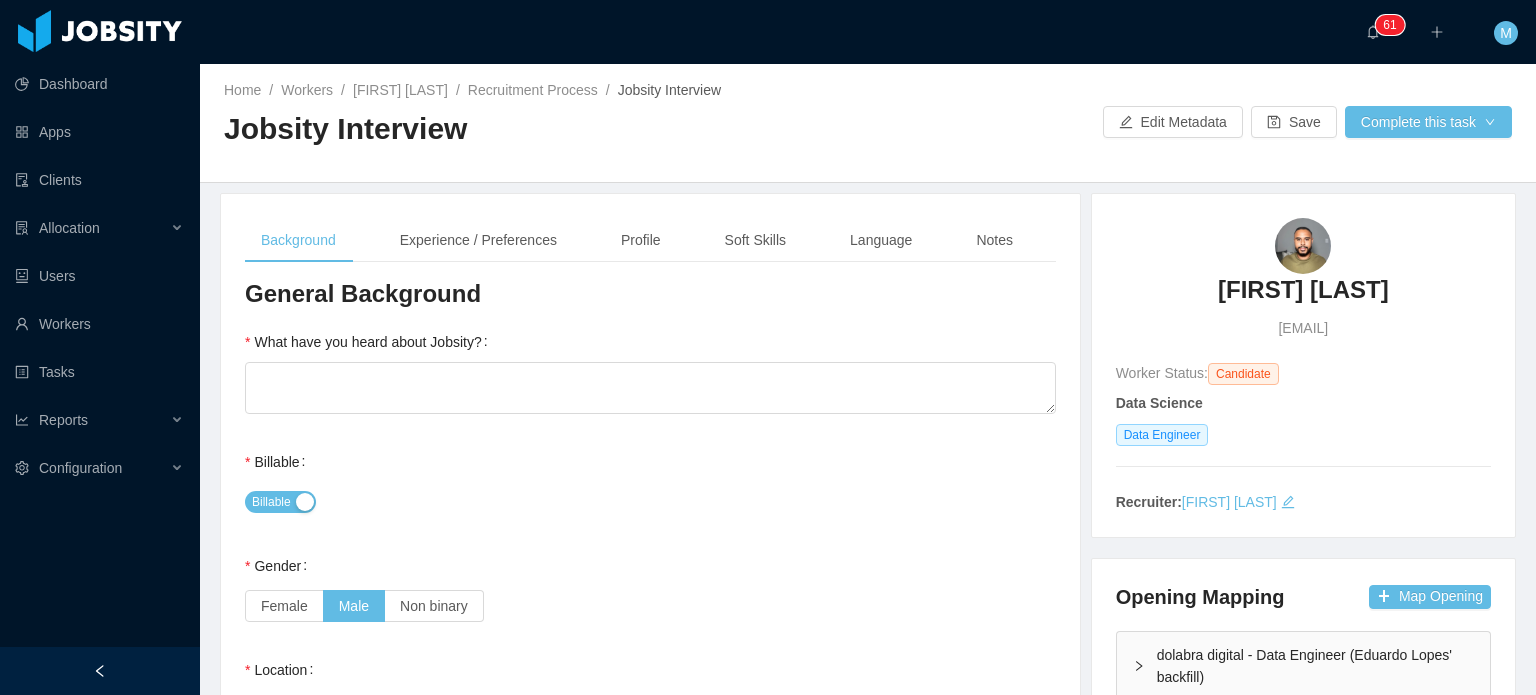 type 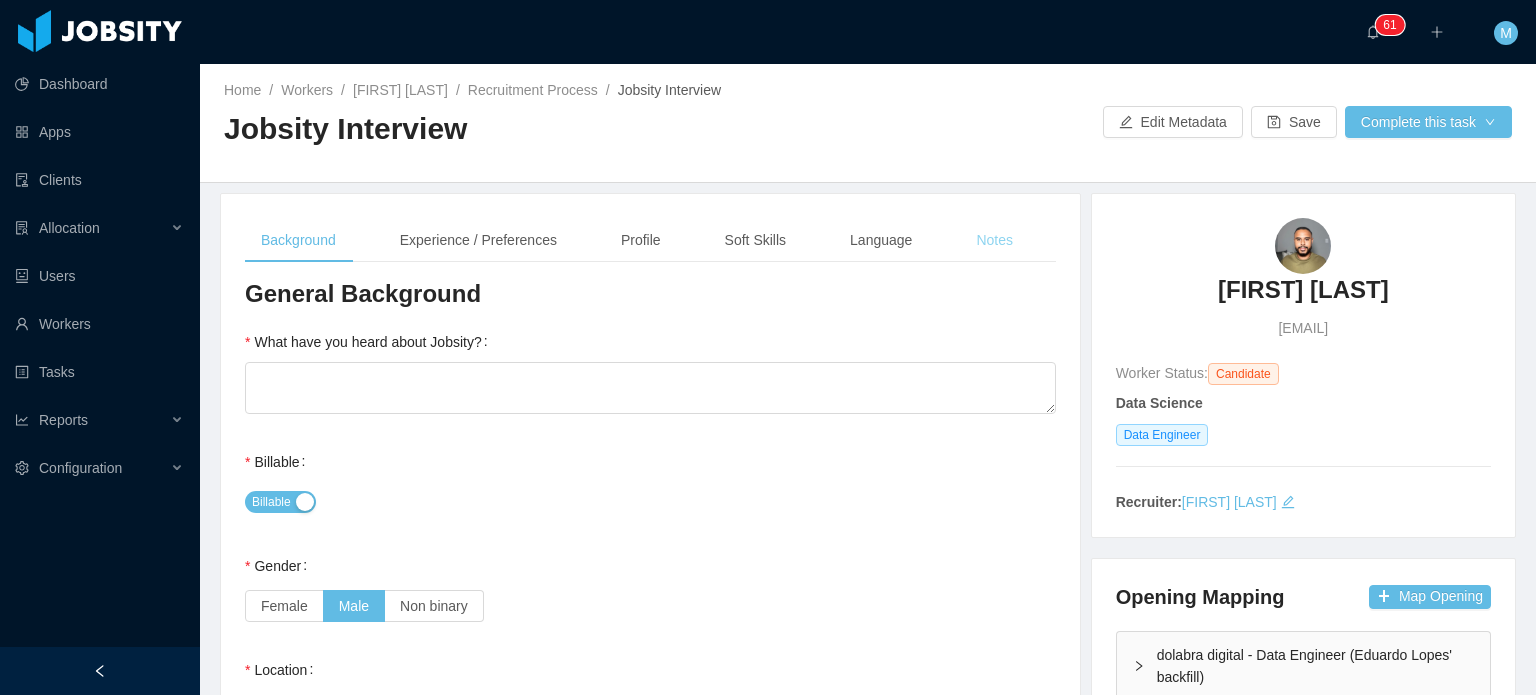 click on "Notes" at bounding box center (994, 240) 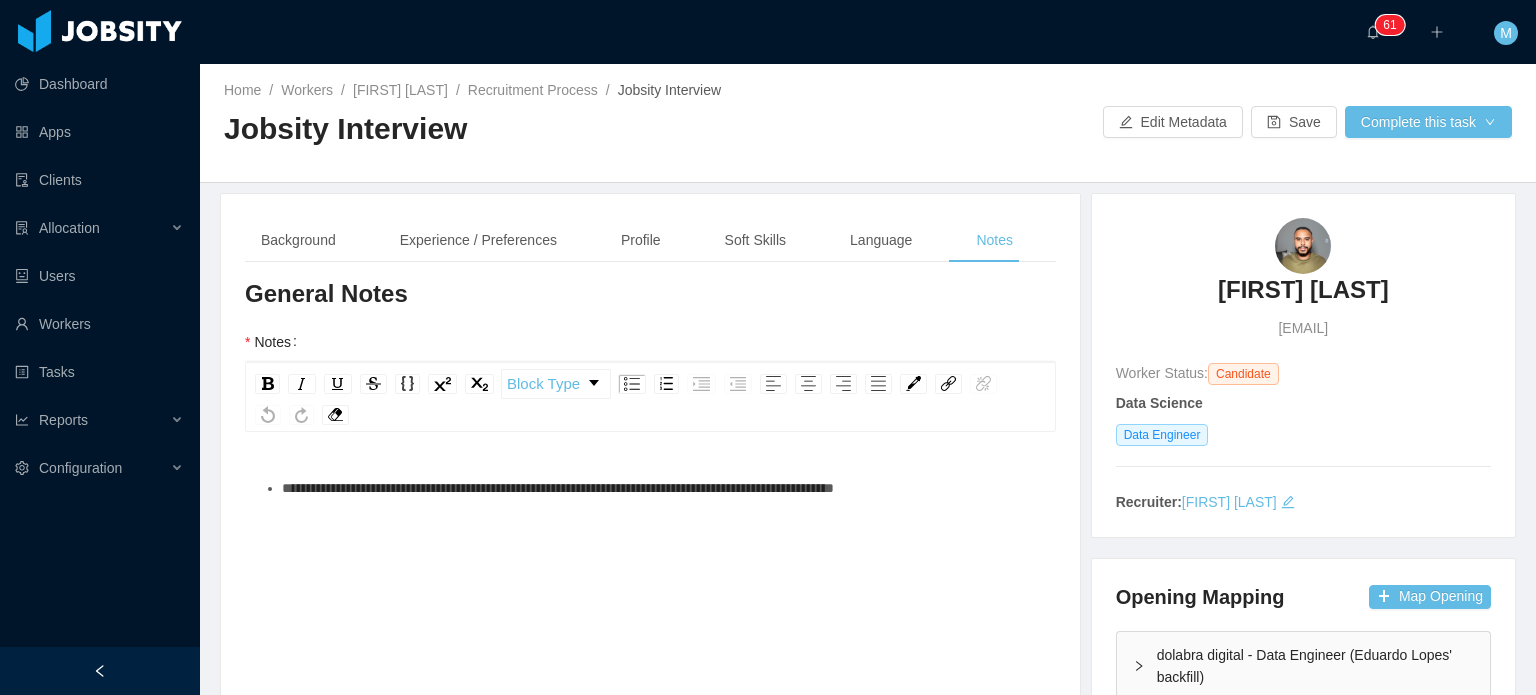drag, startPoint x: 720, startPoint y: 444, endPoint x: 728, endPoint y: 503, distance: 59.5399 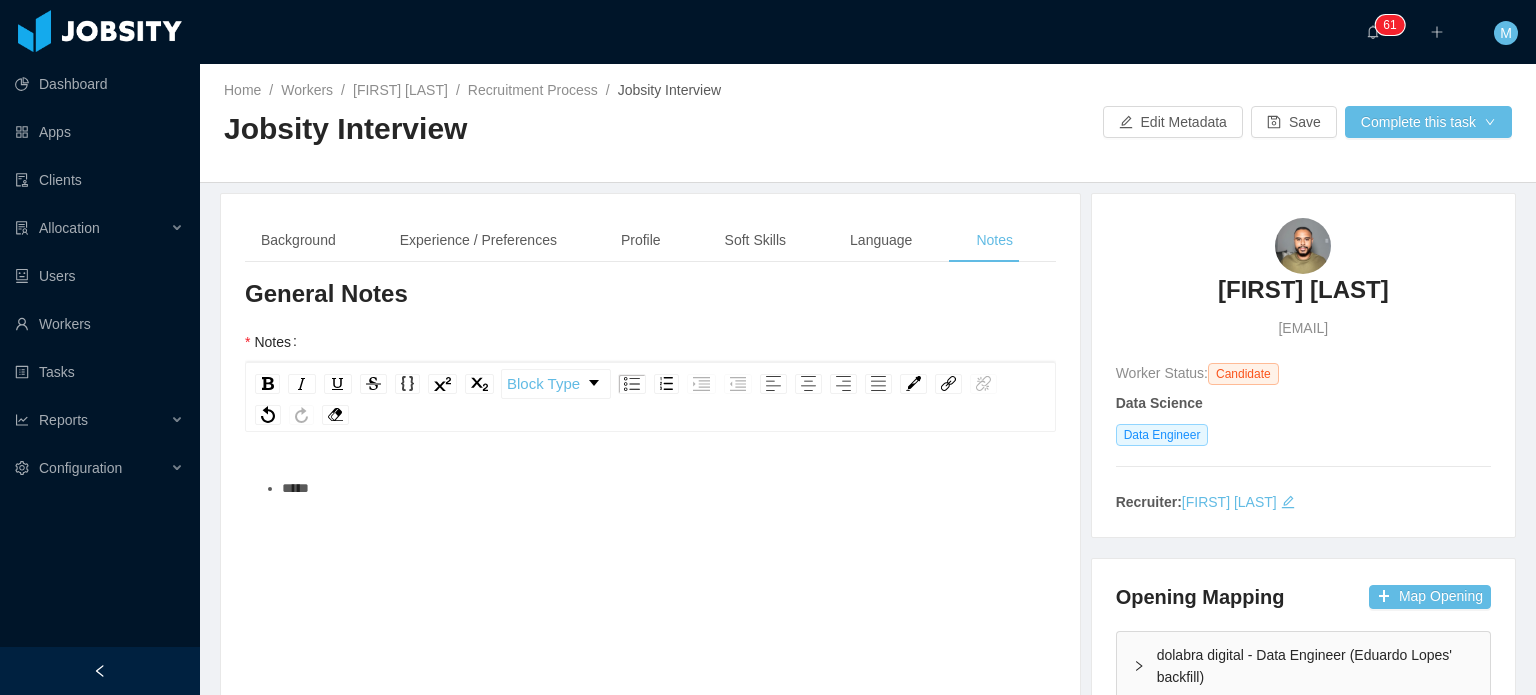 type 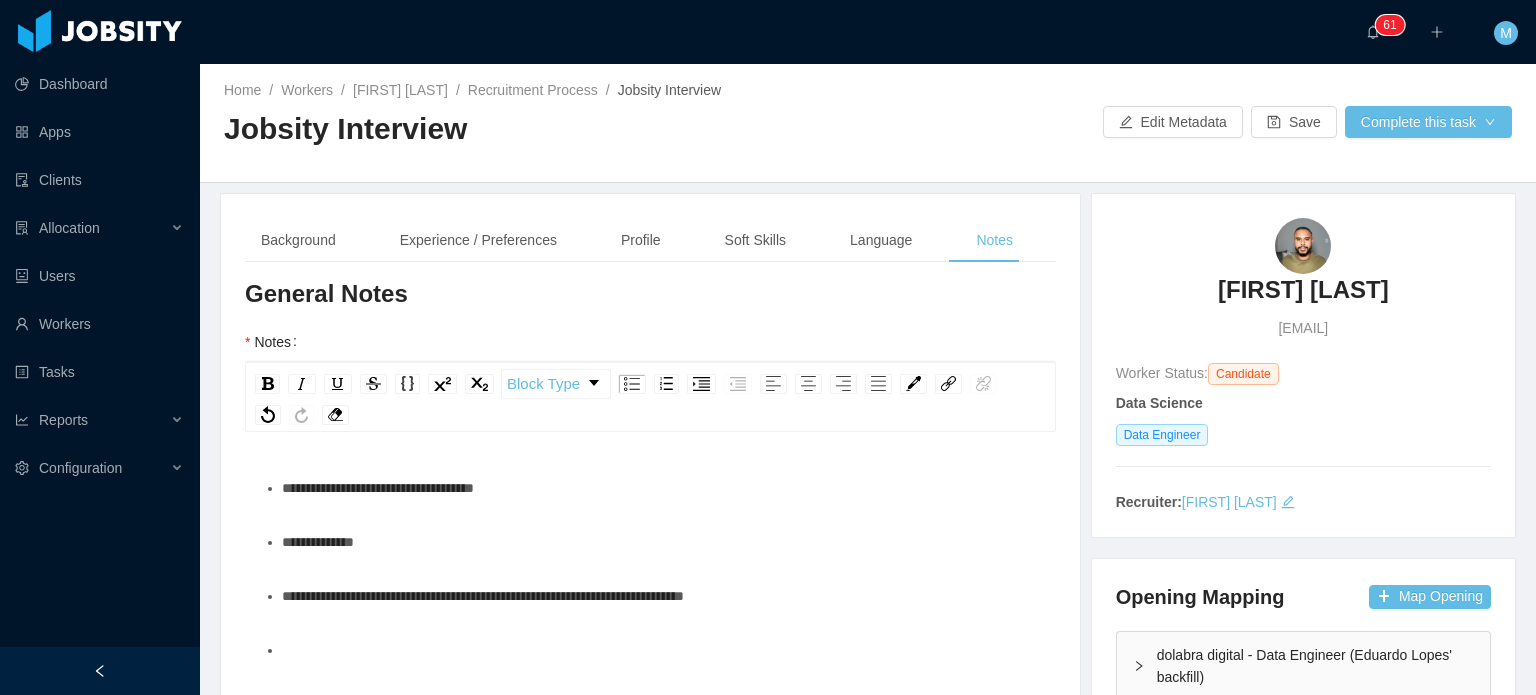 click at bounding box center (661, 650) 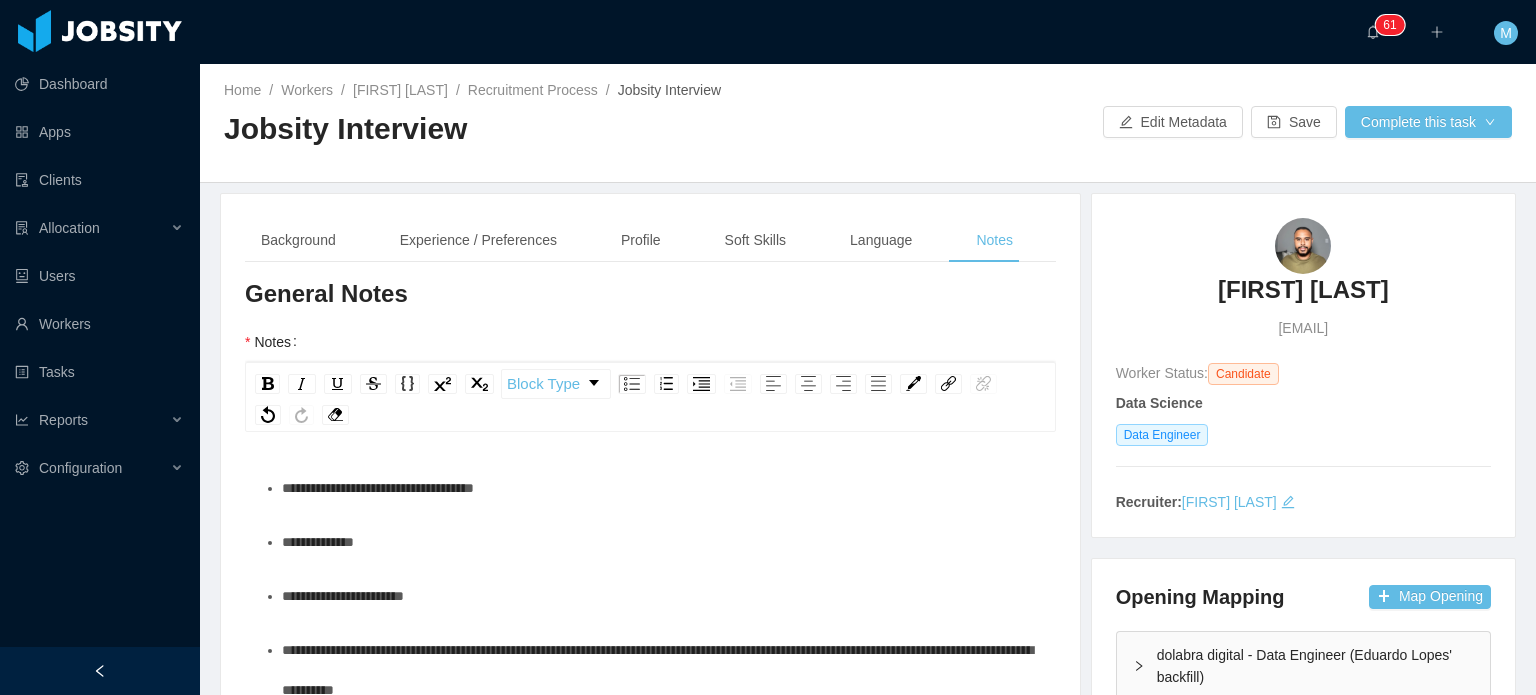 scroll, scrollTop: 36, scrollLeft: 0, axis: vertical 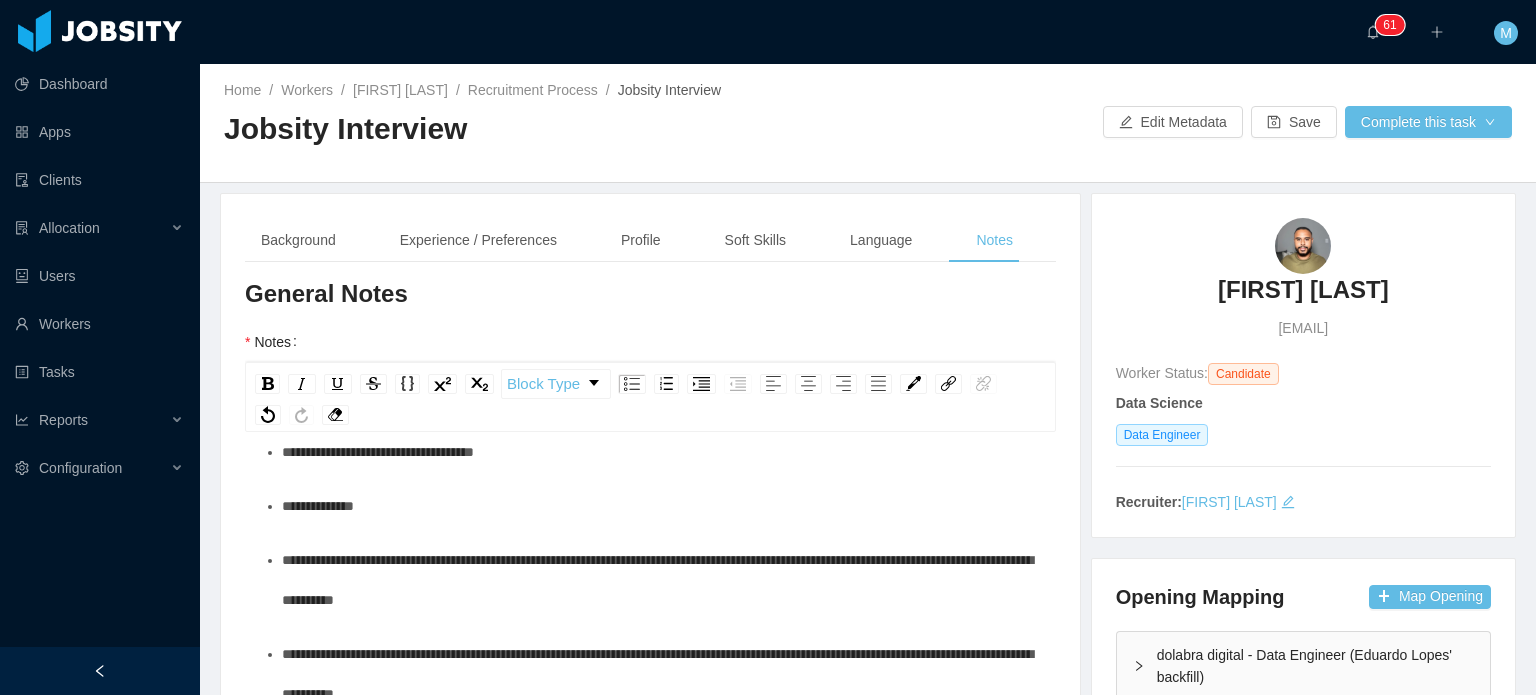 click on "**********" at bounding box center (661, 580) 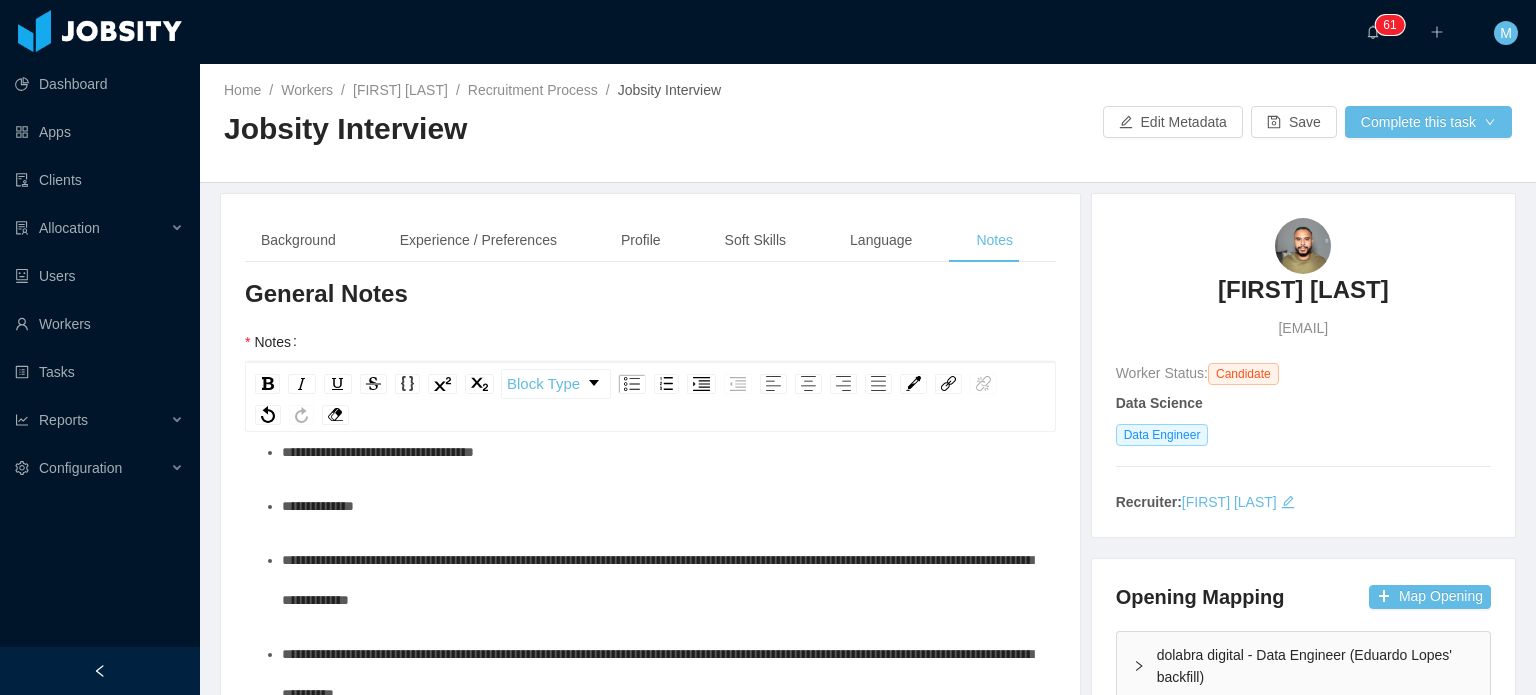 drag, startPoint x: 603, startPoint y: 516, endPoint x: 358, endPoint y: 486, distance: 246.8299 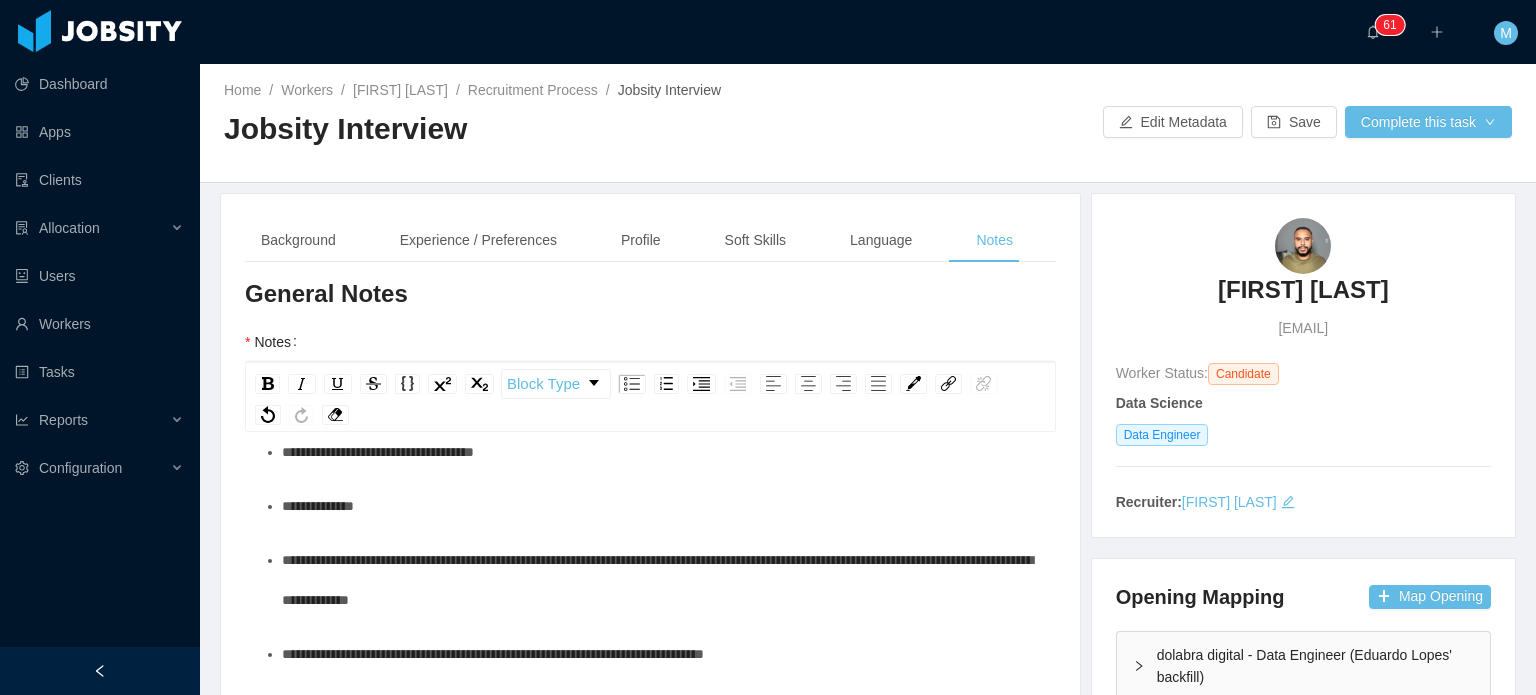 scroll, scrollTop: 208, scrollLeft: 0, axis: vertical 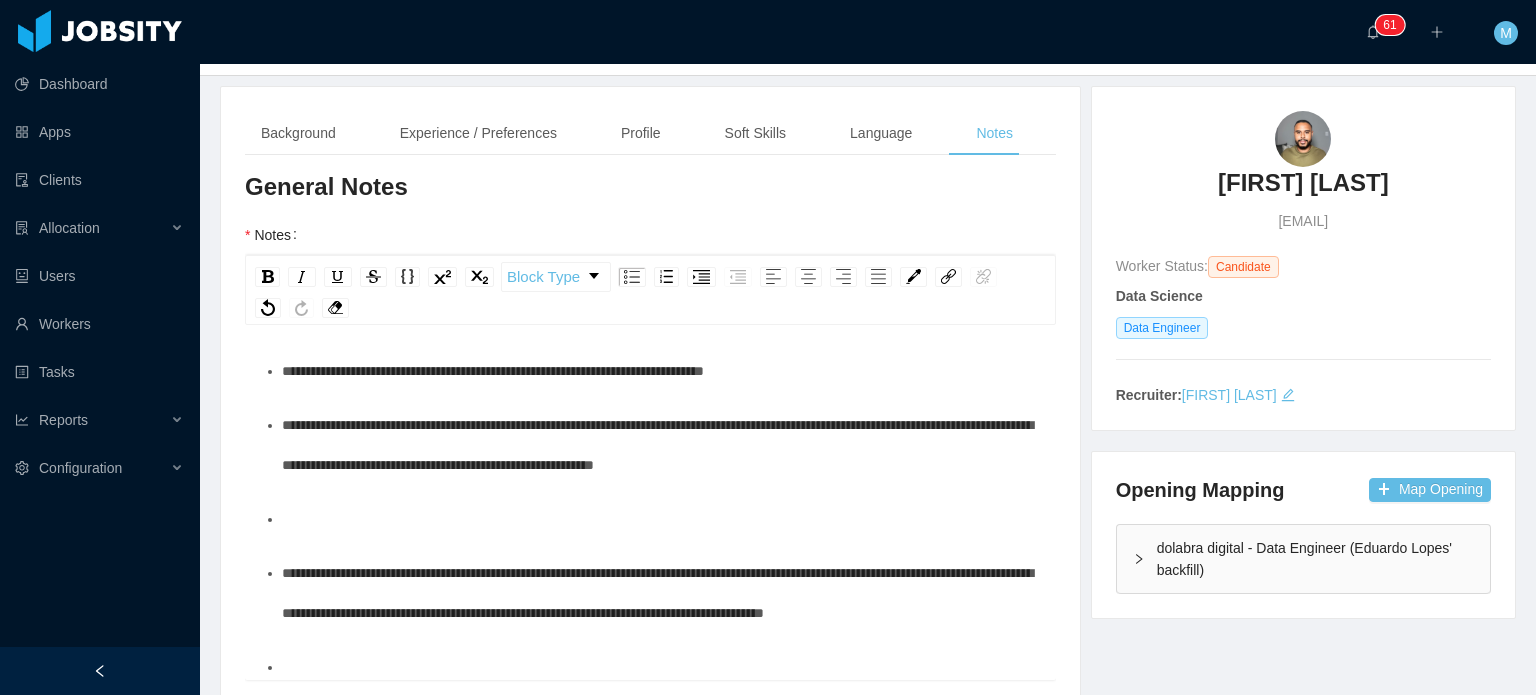 click on "**********" at bounding box center (657, 445) 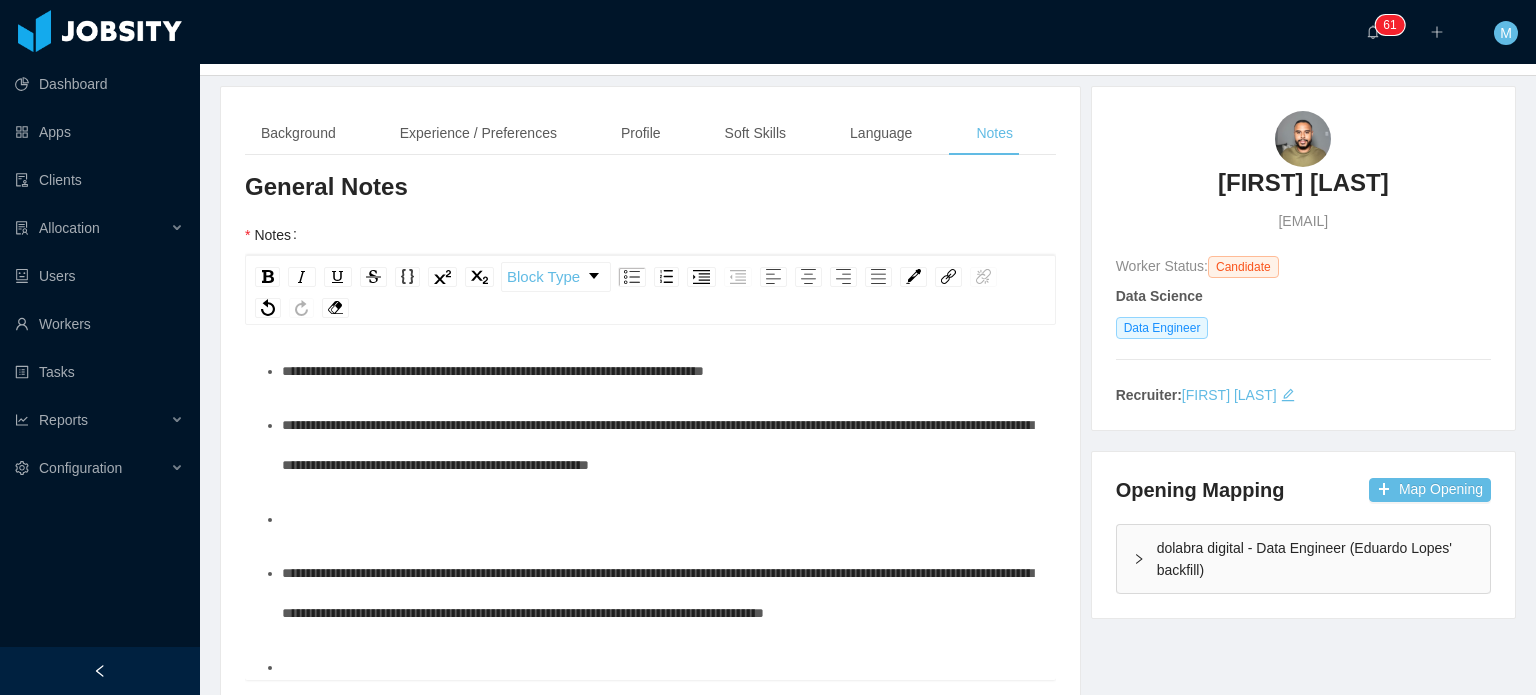 click on "**********" at bounding box center (661, 445) 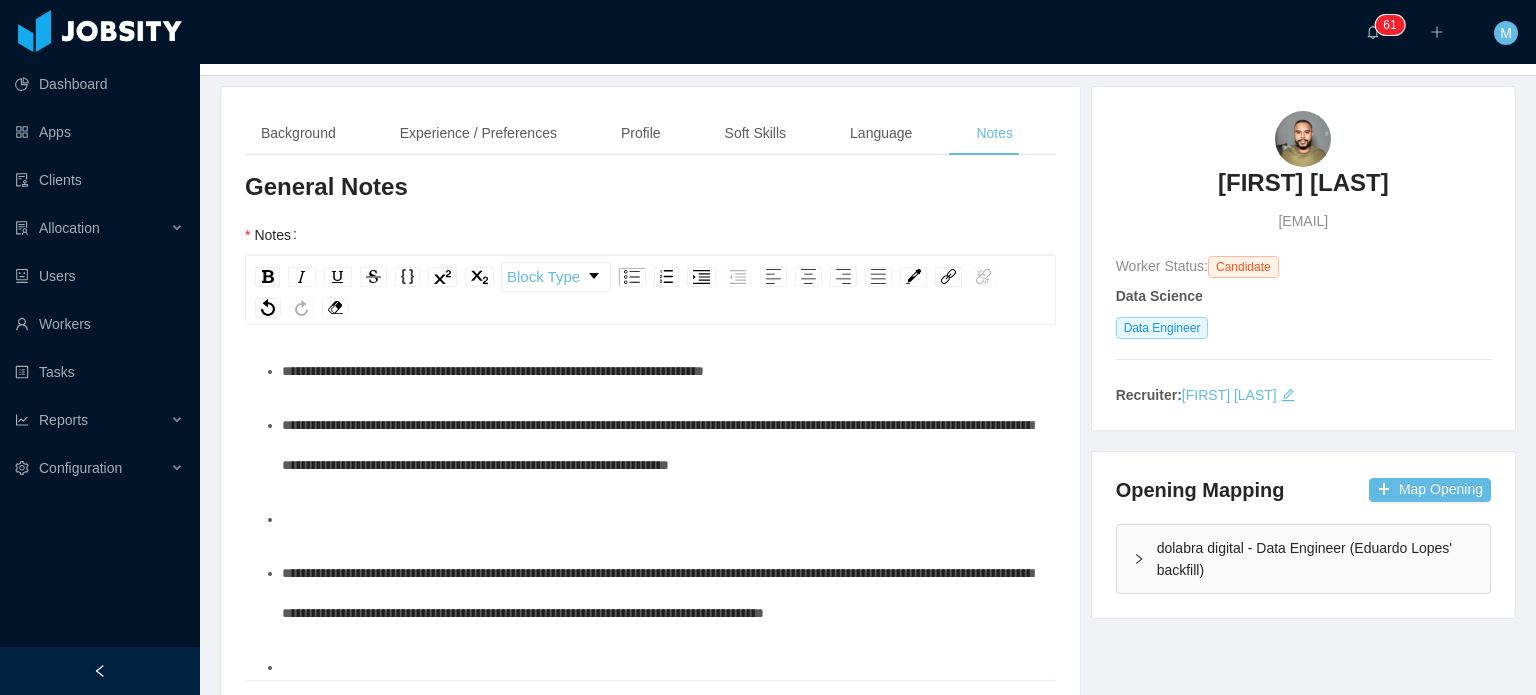 click on "**********" at bounding box center [651, 977] 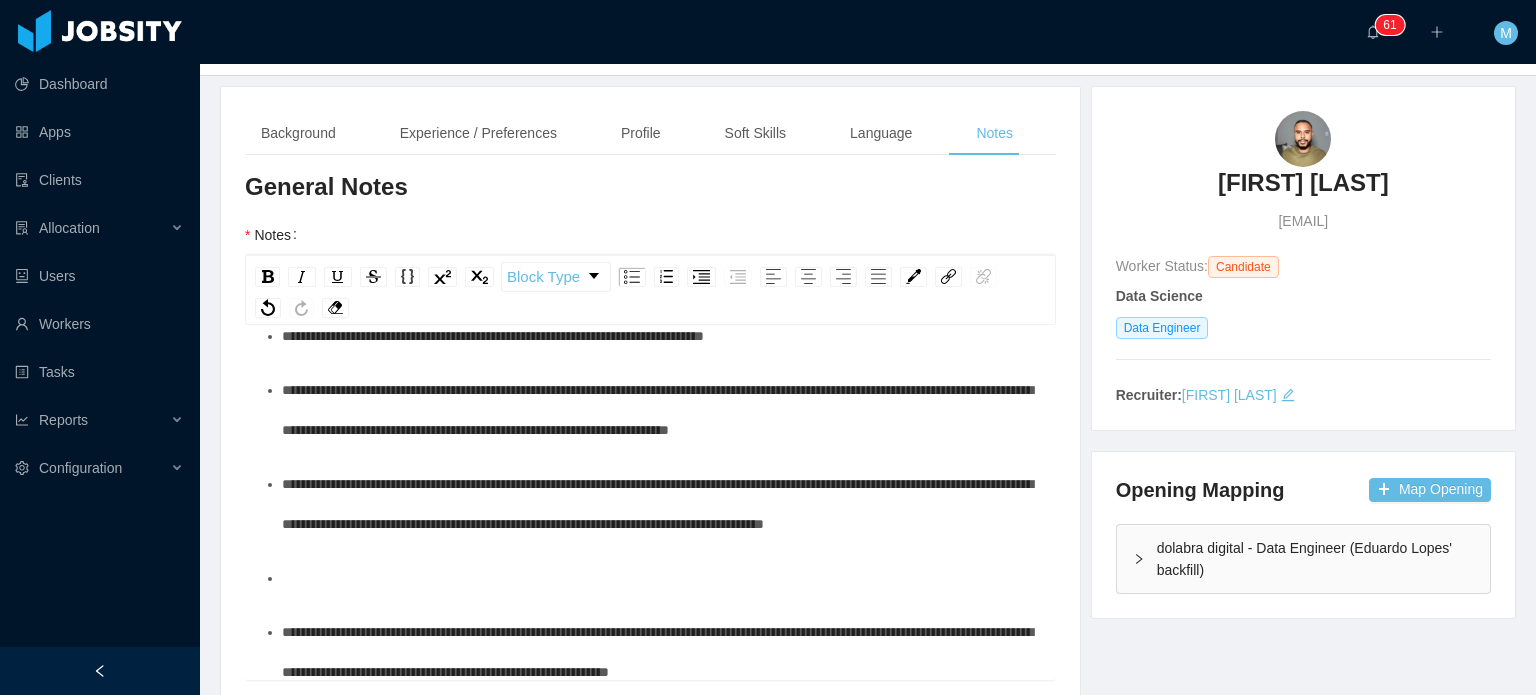 scroll, scrollTop: 272, scrollLeft: 0, axis: vertical 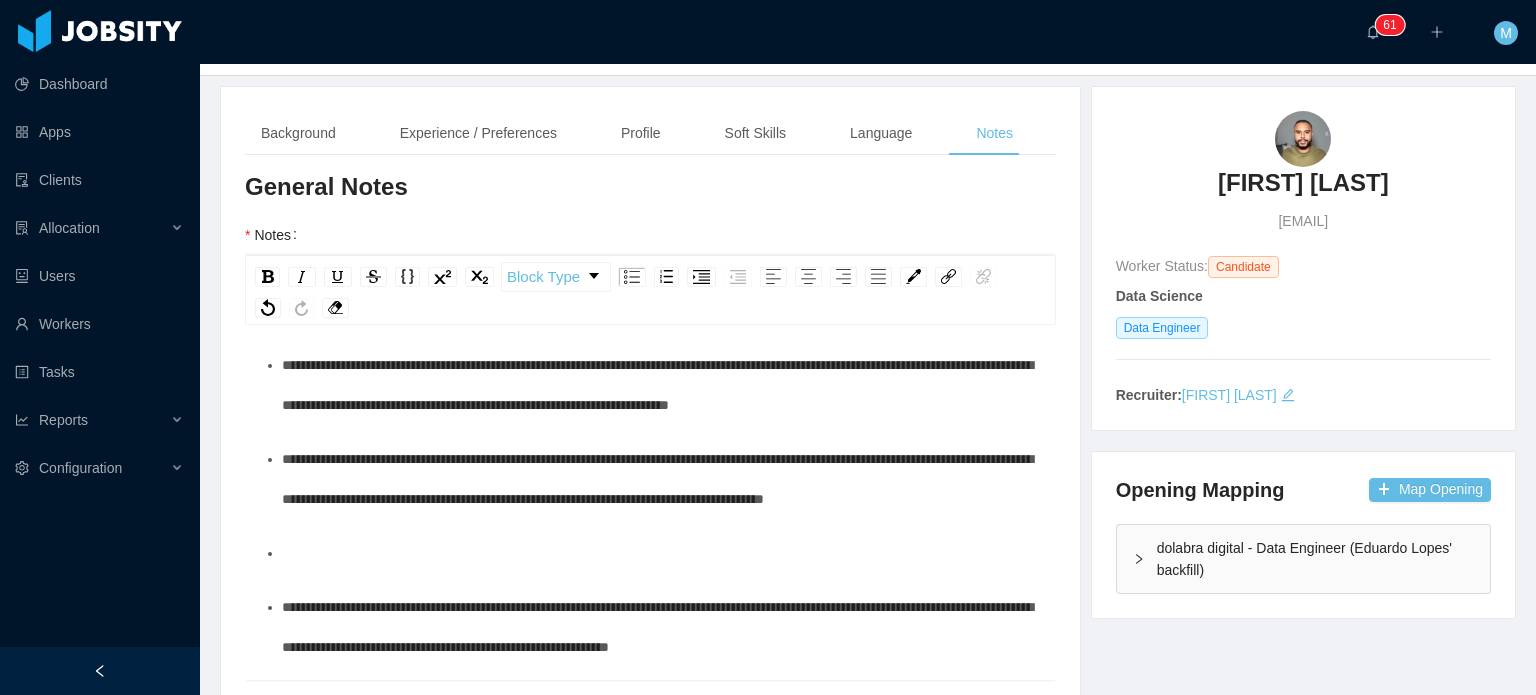 click on "**********" at bounding box center [661, 479] 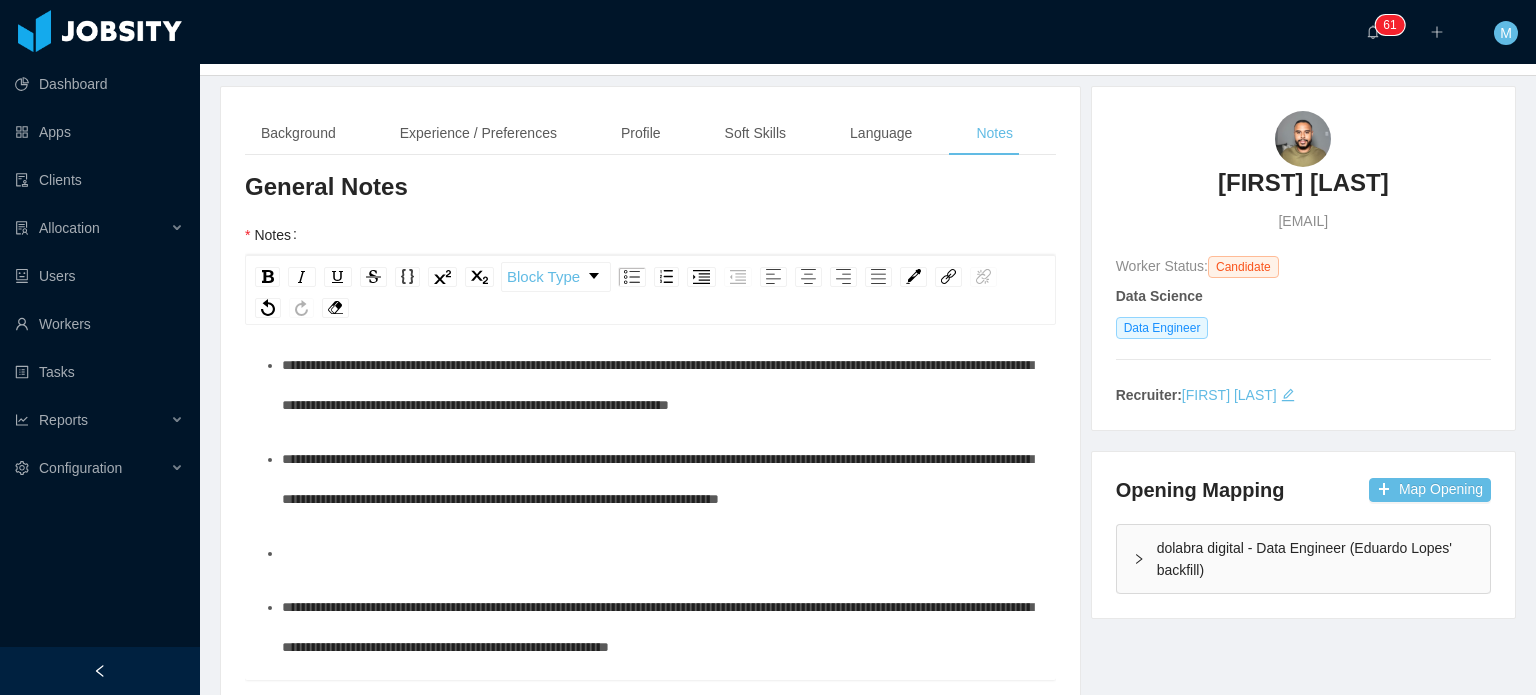 scroll, scrollTop: 320, scrollLeft: 0, axis: vertical 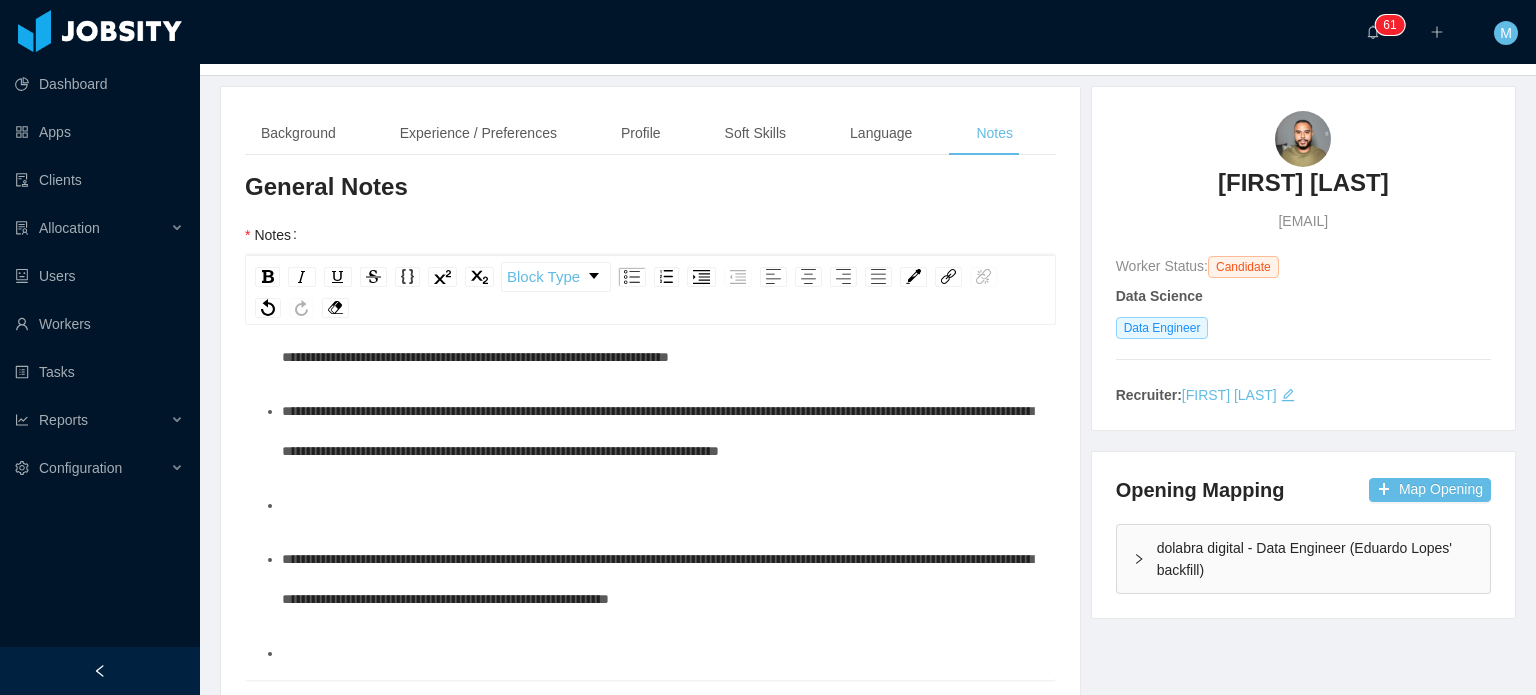 click on "**********" at bounding box center (651, 842) 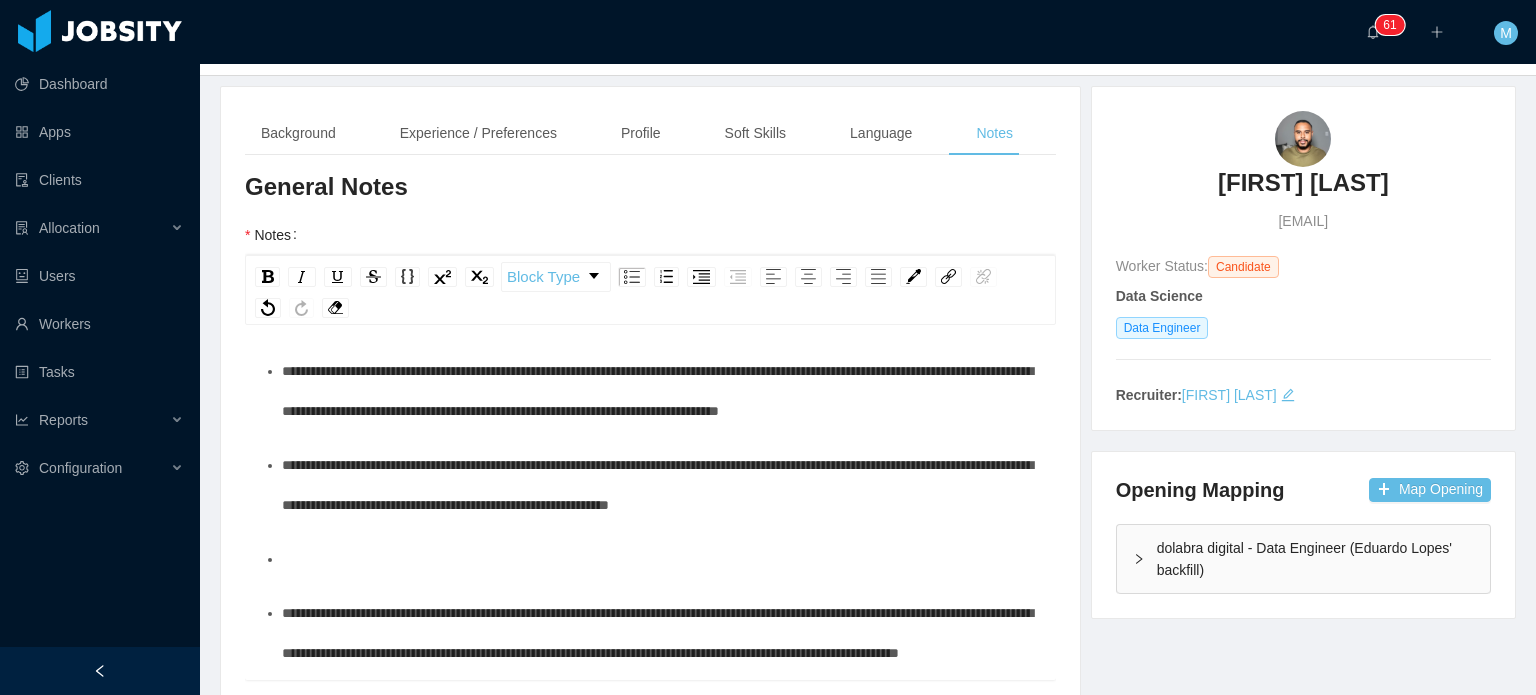 scroll, scrollTop: 408, scrollLeft: 0, axis: vertical 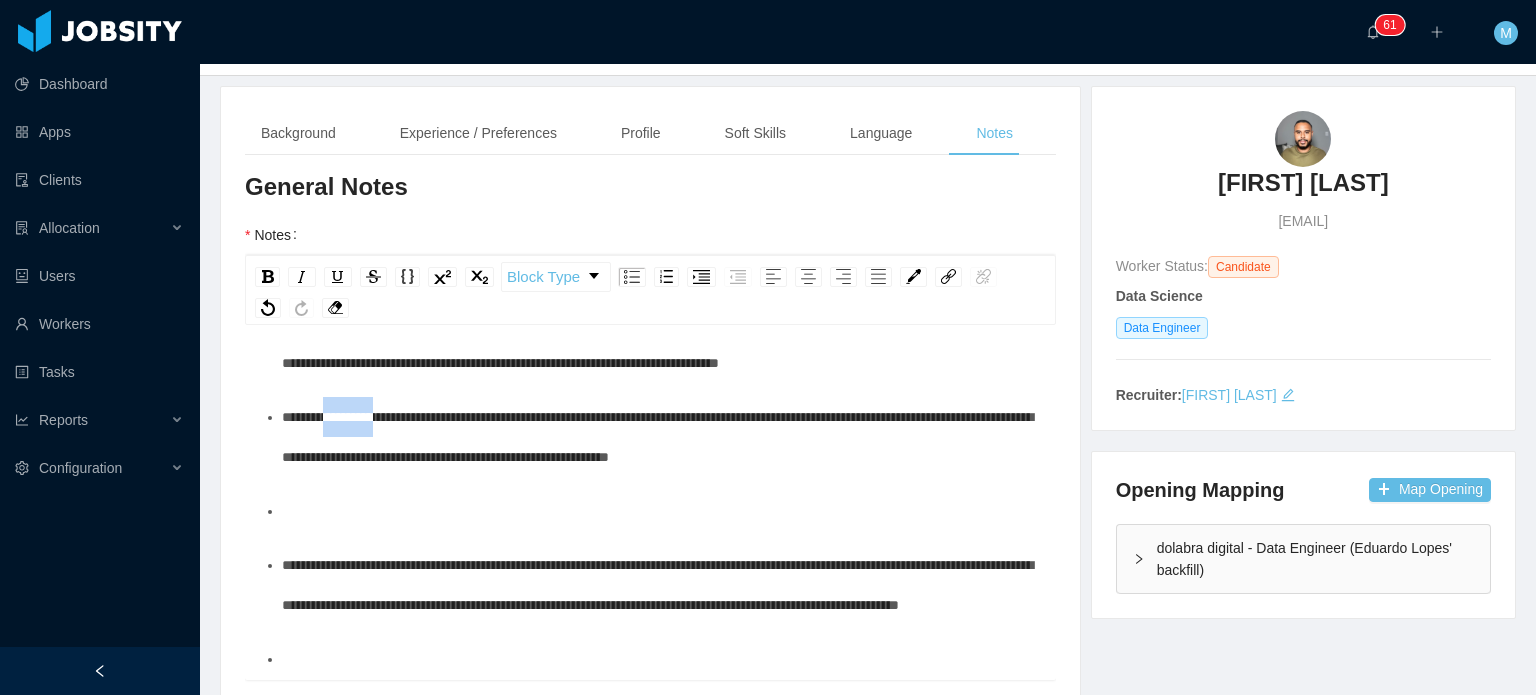 drag, startPoint x: 378, startPoint y: 459, endPoint x: 321, endPoint y: 463, distance: 57.14018 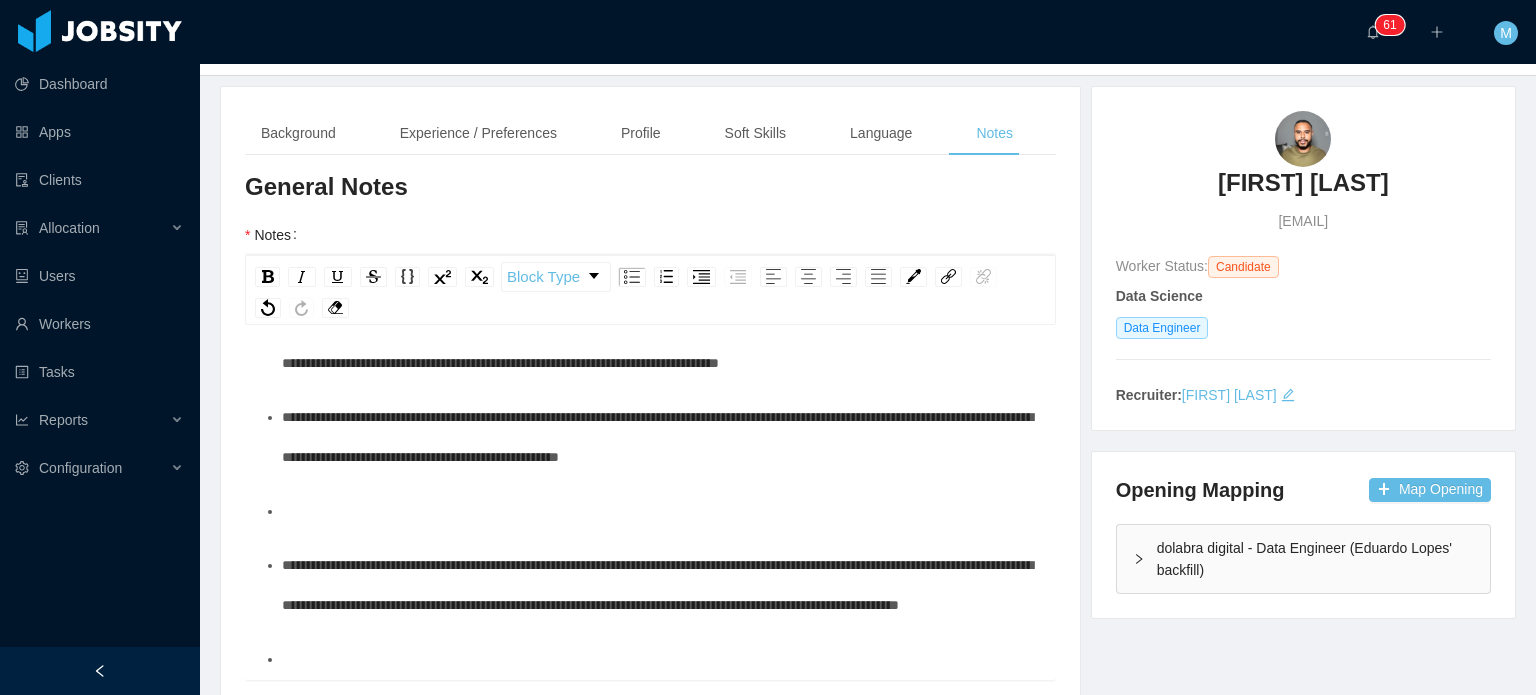 click on "**********" at bounding box center [661, 437] 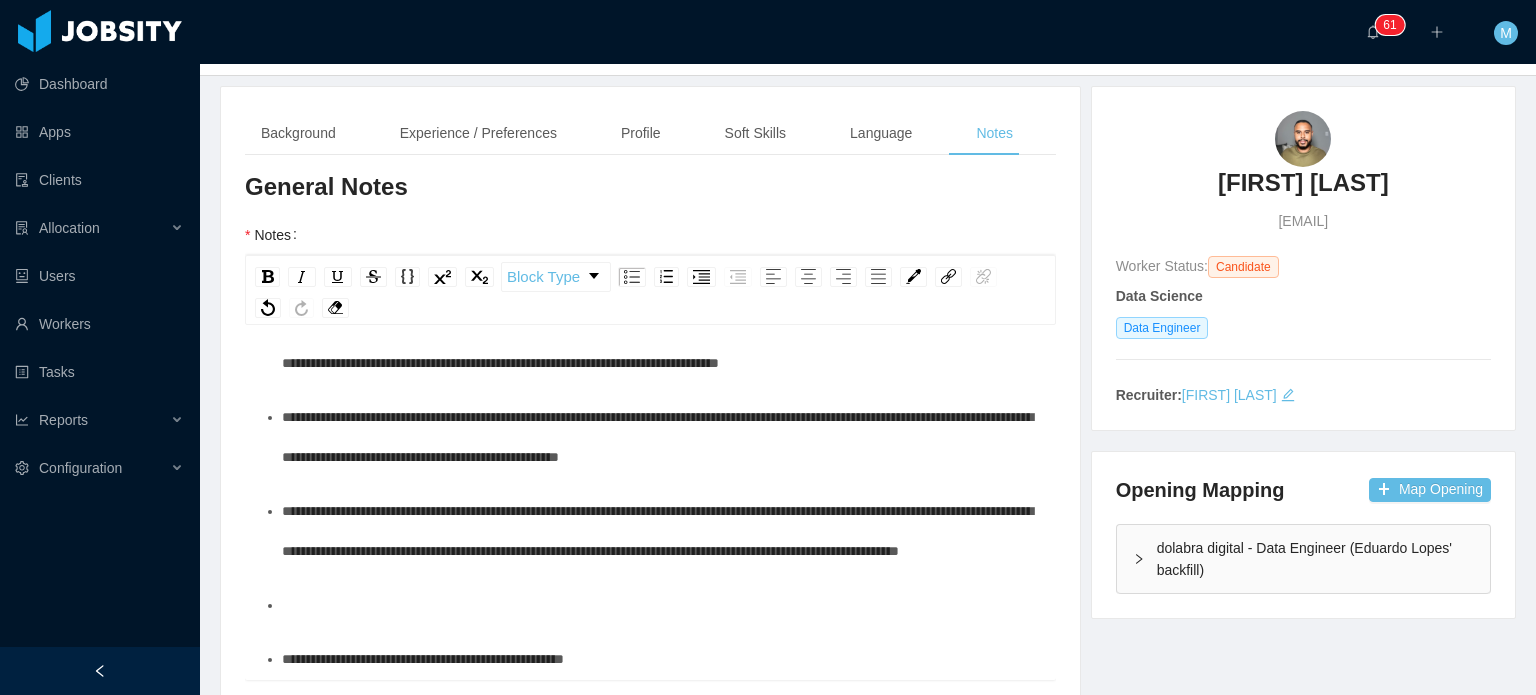 click on "**********" at bounding box center (657, 437) 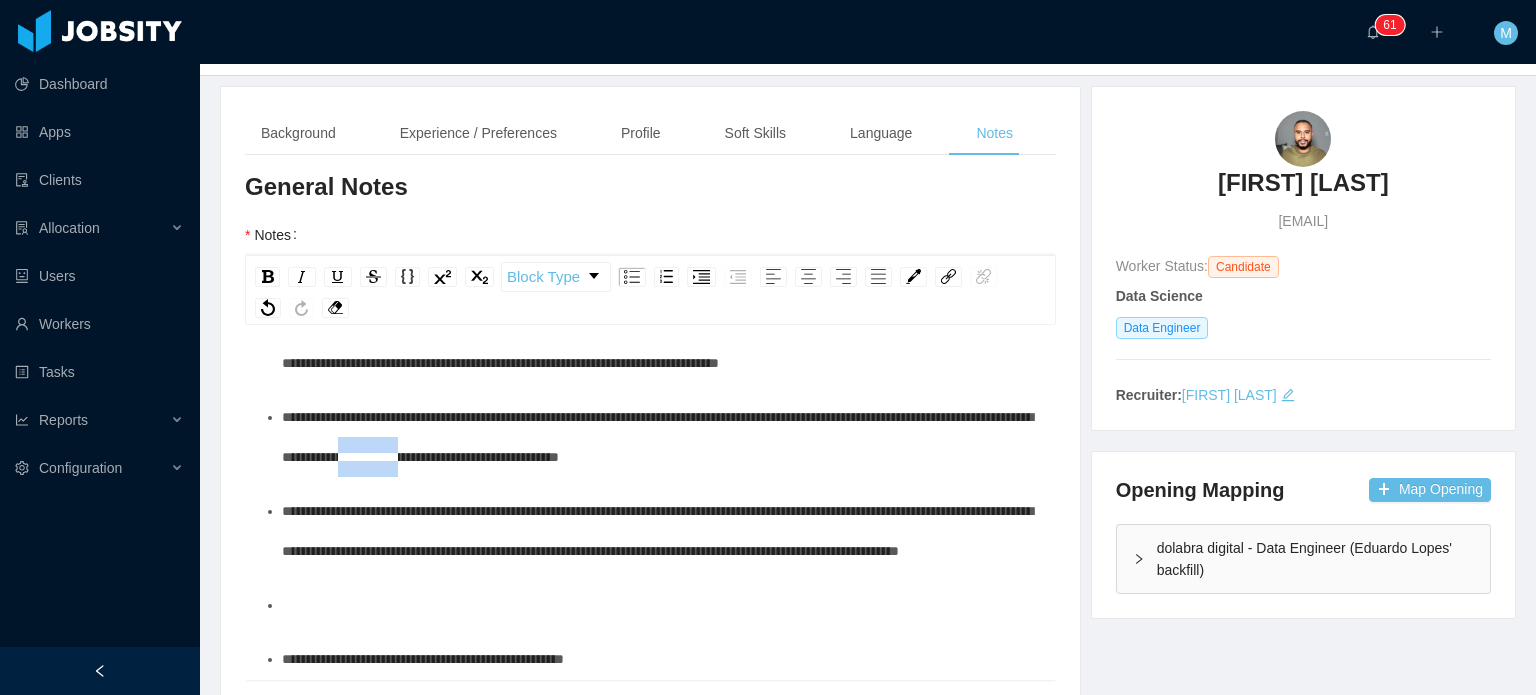 click on "**********" at bounding box center [657, 437] 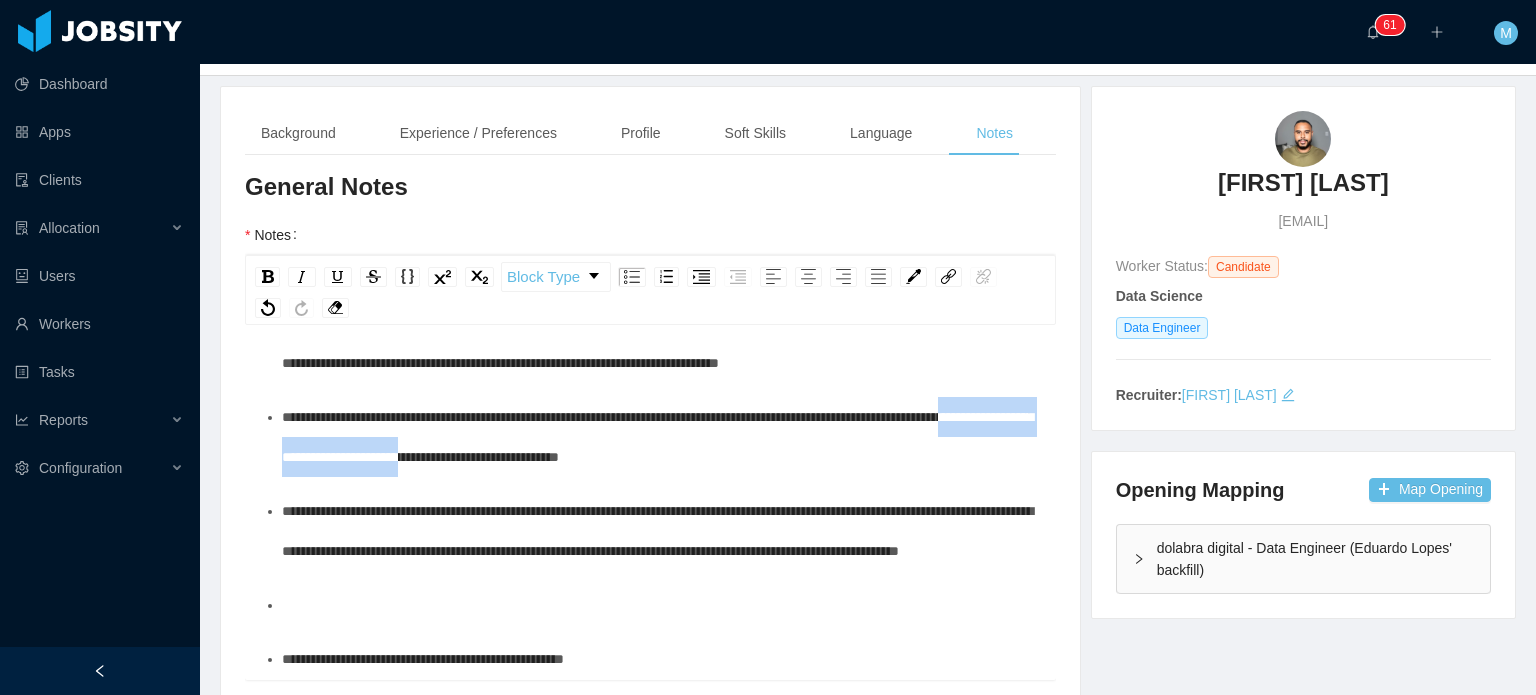 drag, startPoint x: 617, startPoint y: 497, endPoint x: 369, endPoint y: 500, distance: 248.01814 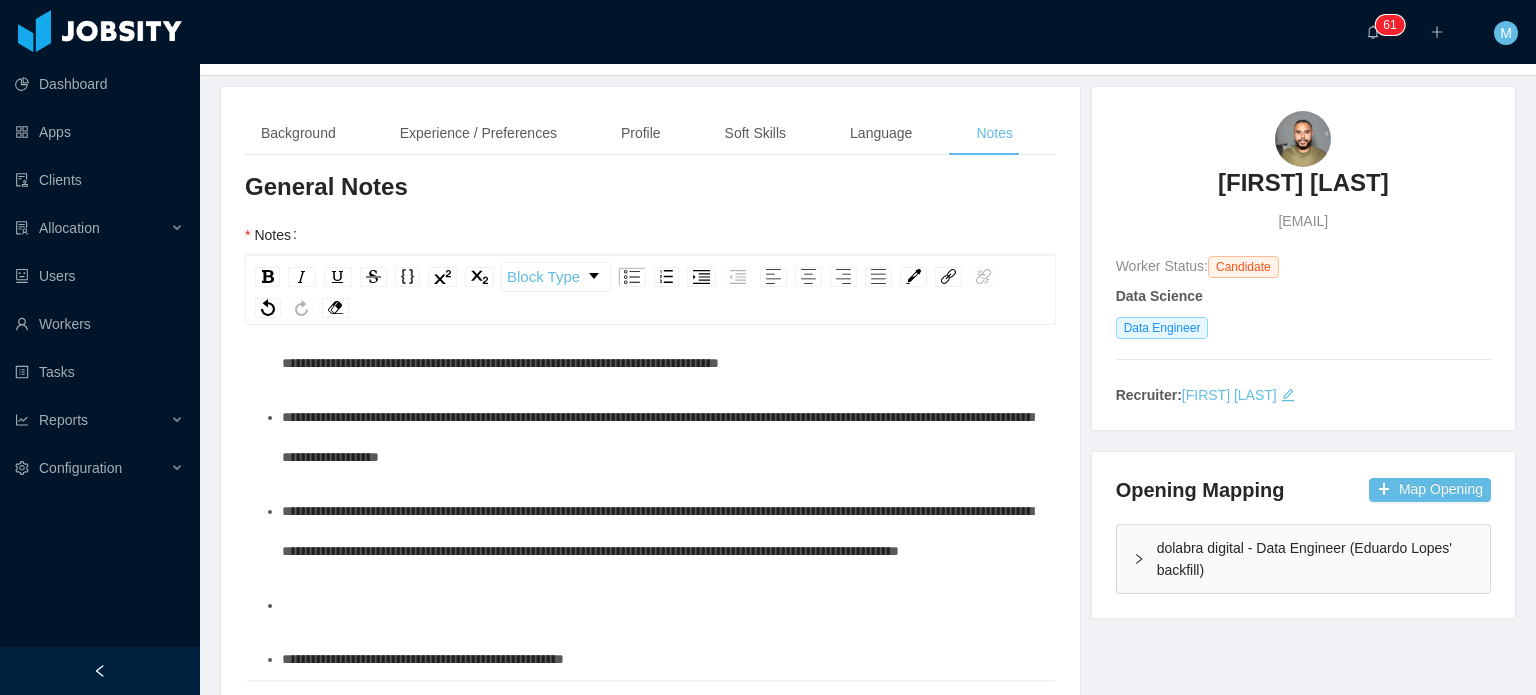 scroll, scrollTop: 508, scrollLeft: 0, axis: vertical 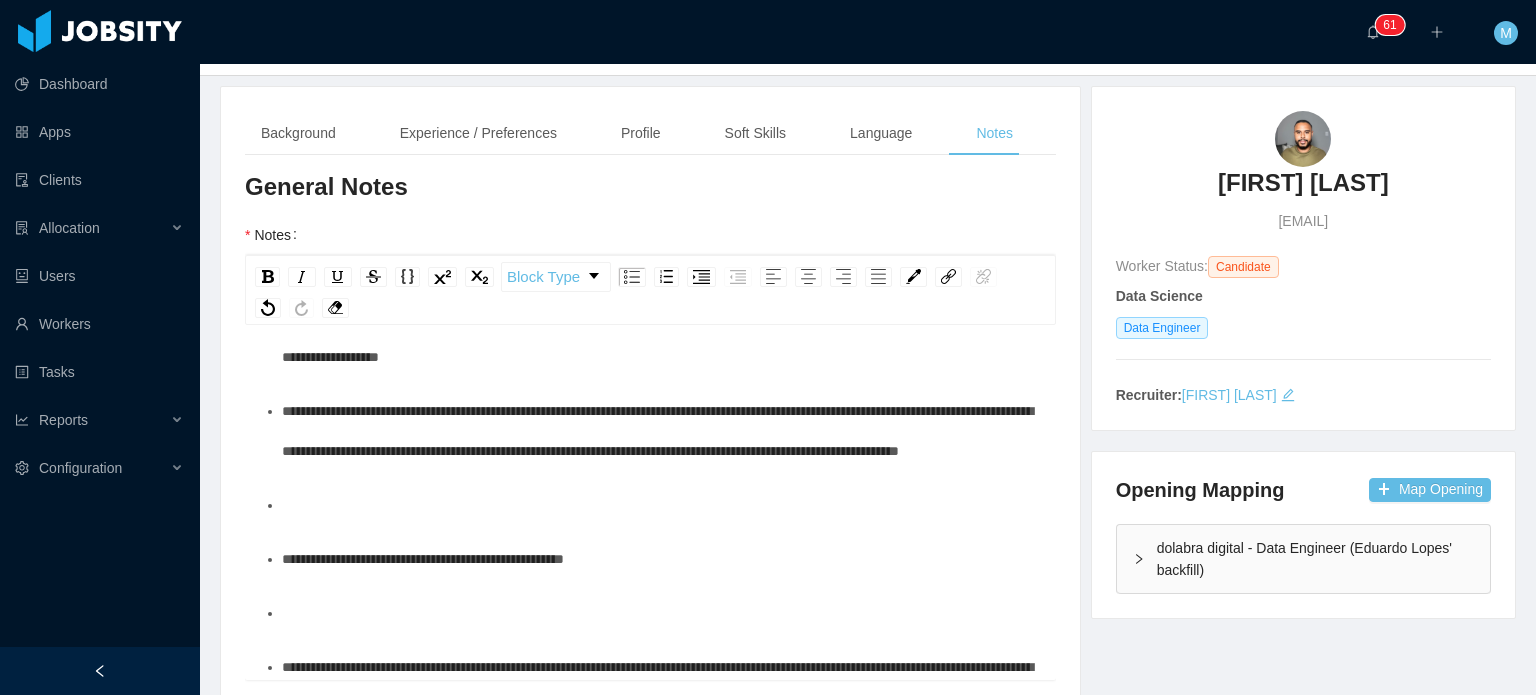 click on "**********" at bounding box center (661, 337) 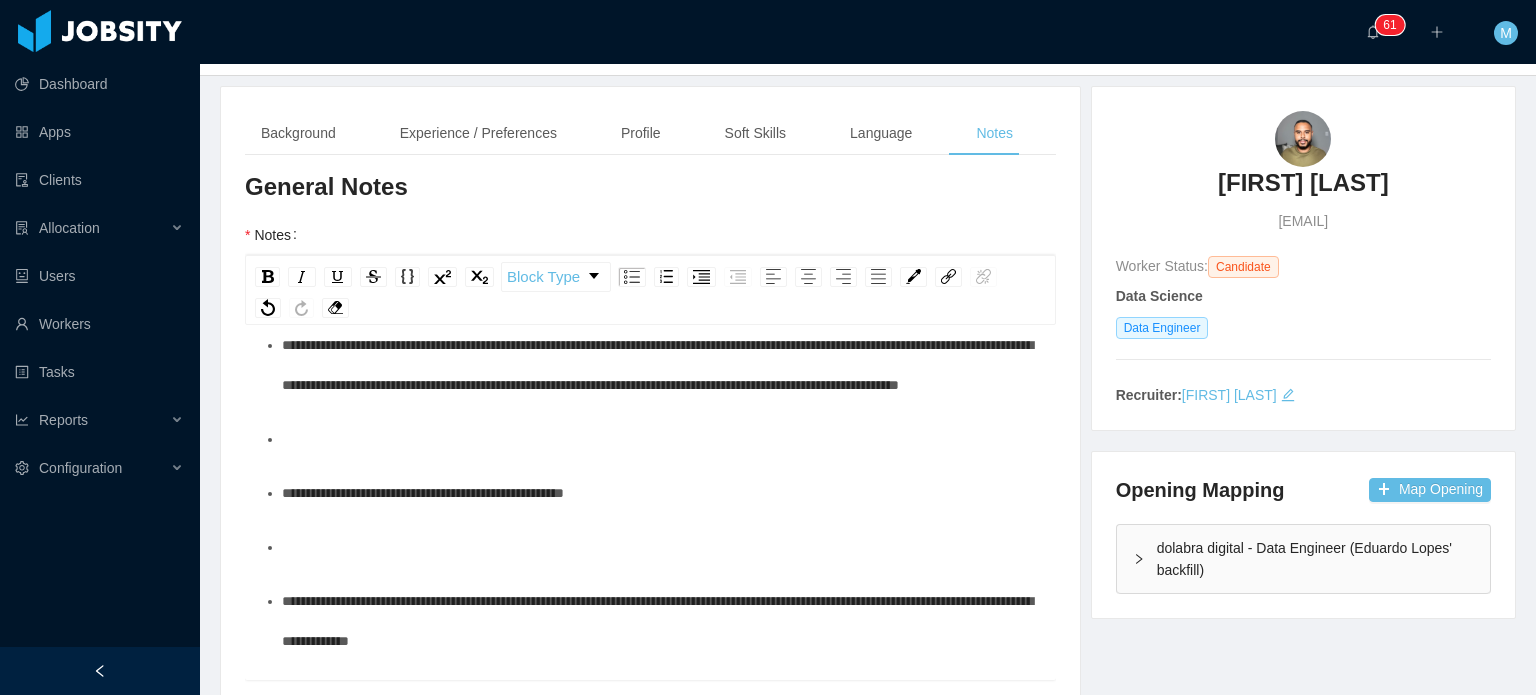 scroll, scrollTop: 608, scrollLeft: 0, axis: vertical 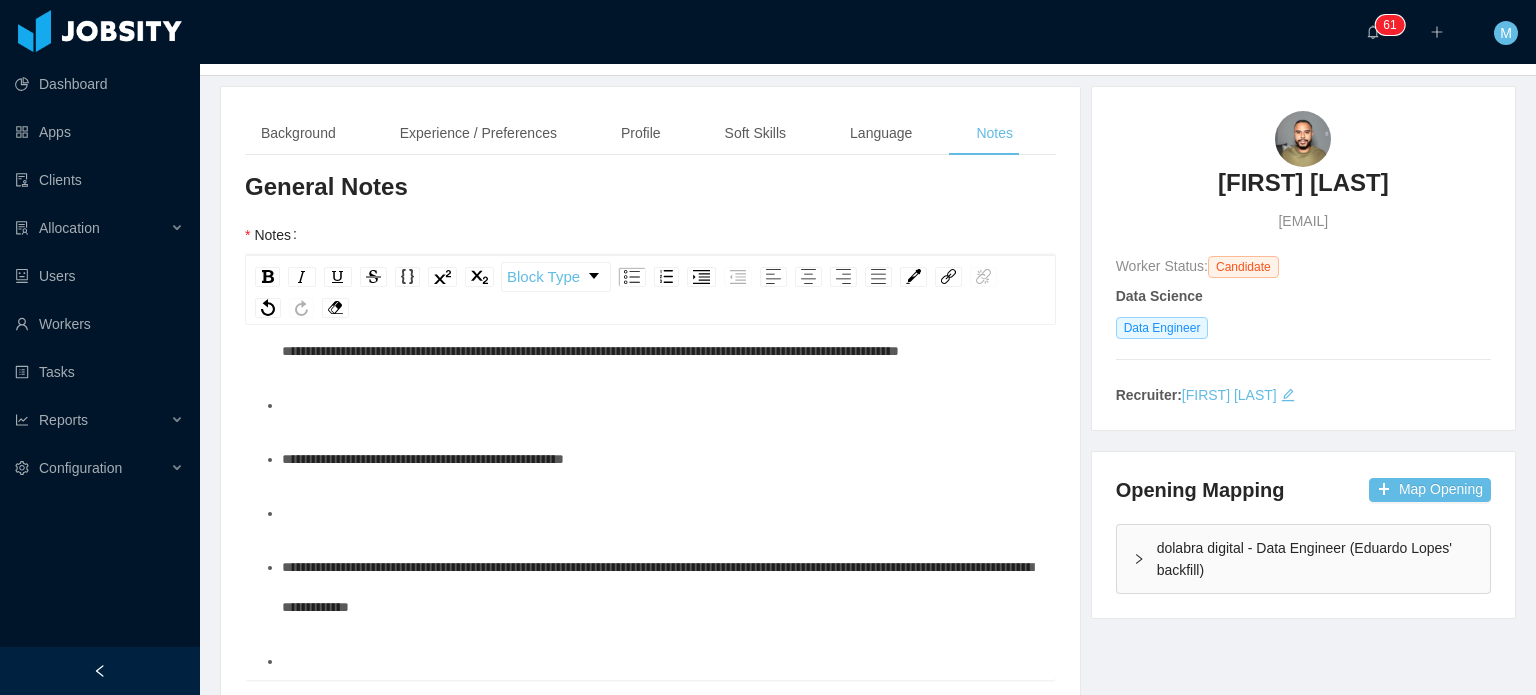click on "**********" at bounding box center (661, 331) 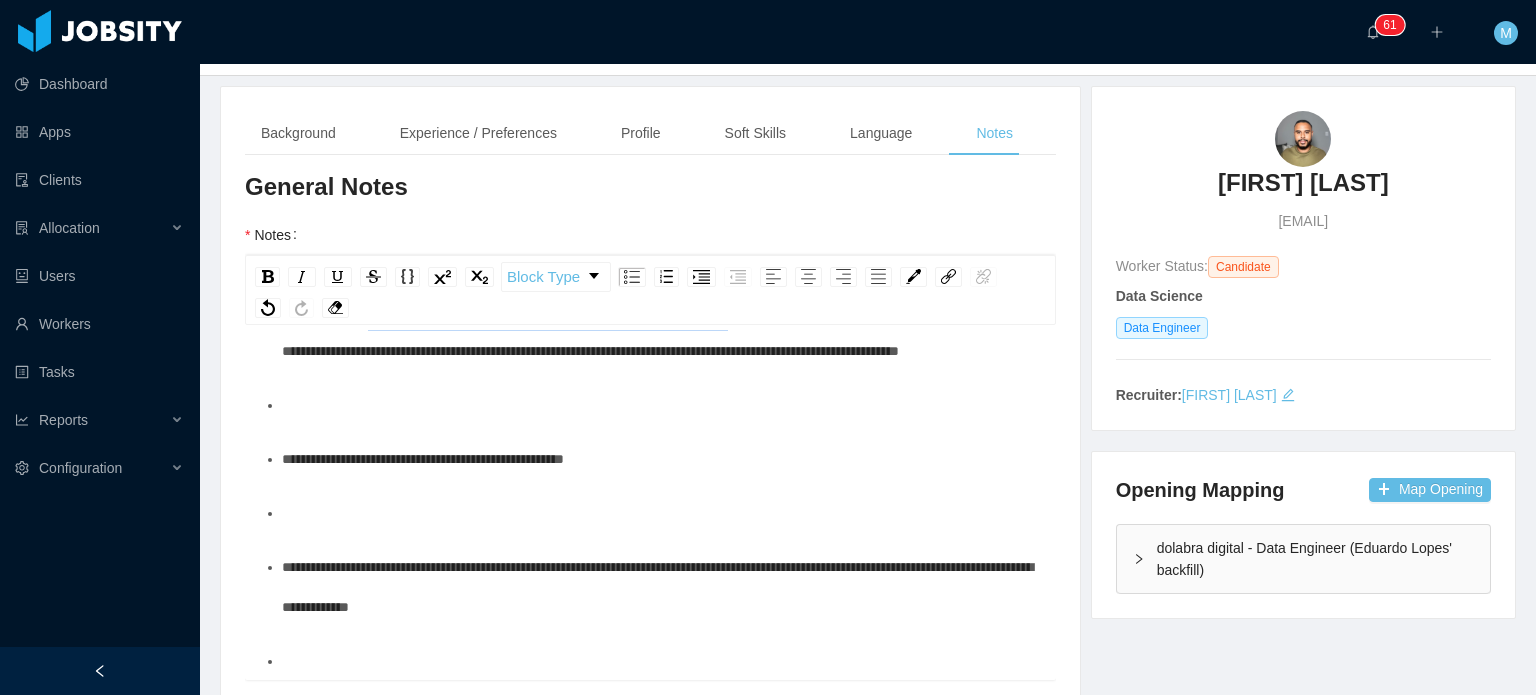 drag, startPoint x: 832, startPoint y: 351, endPoint x: 386, endPoint y: 355, distance: 446.01794 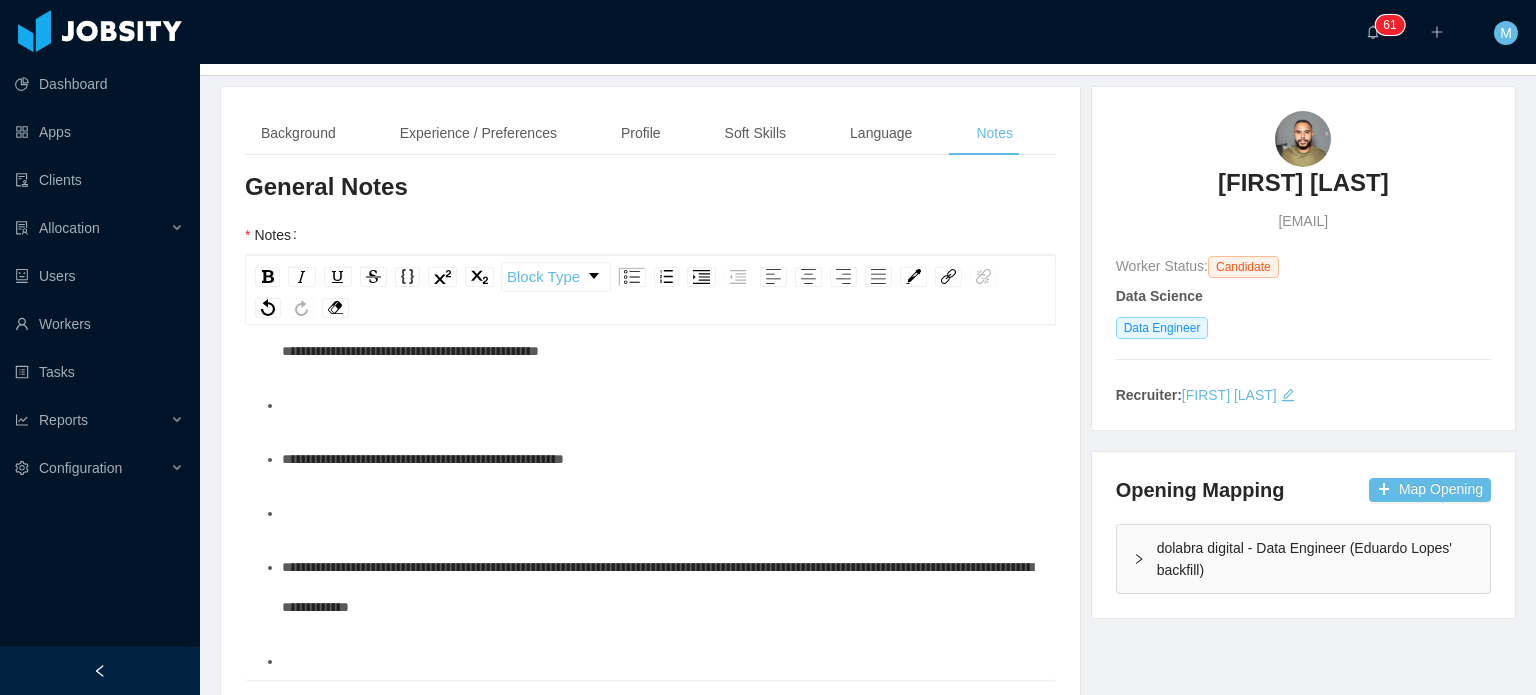 click on "**********" at bounding box center (661, 331) 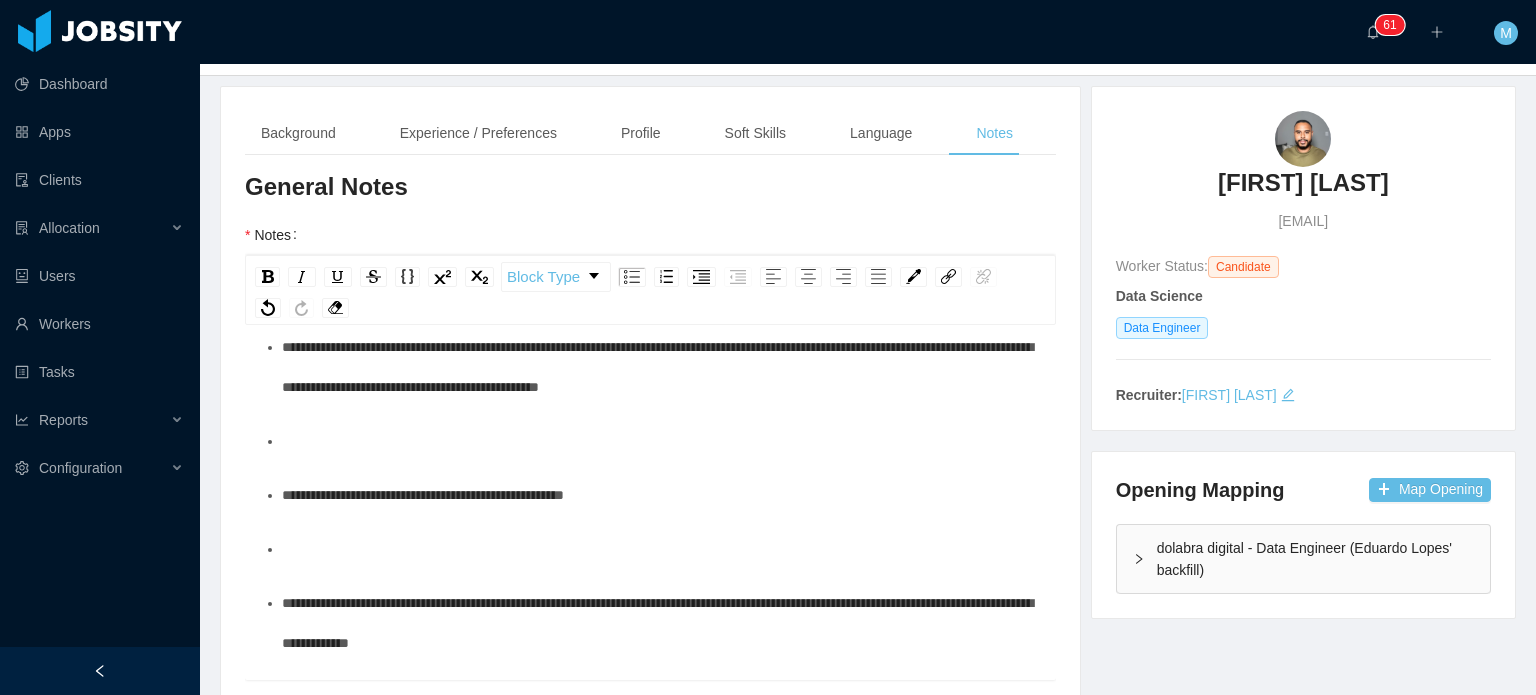 click at bounding box center (661, 441) 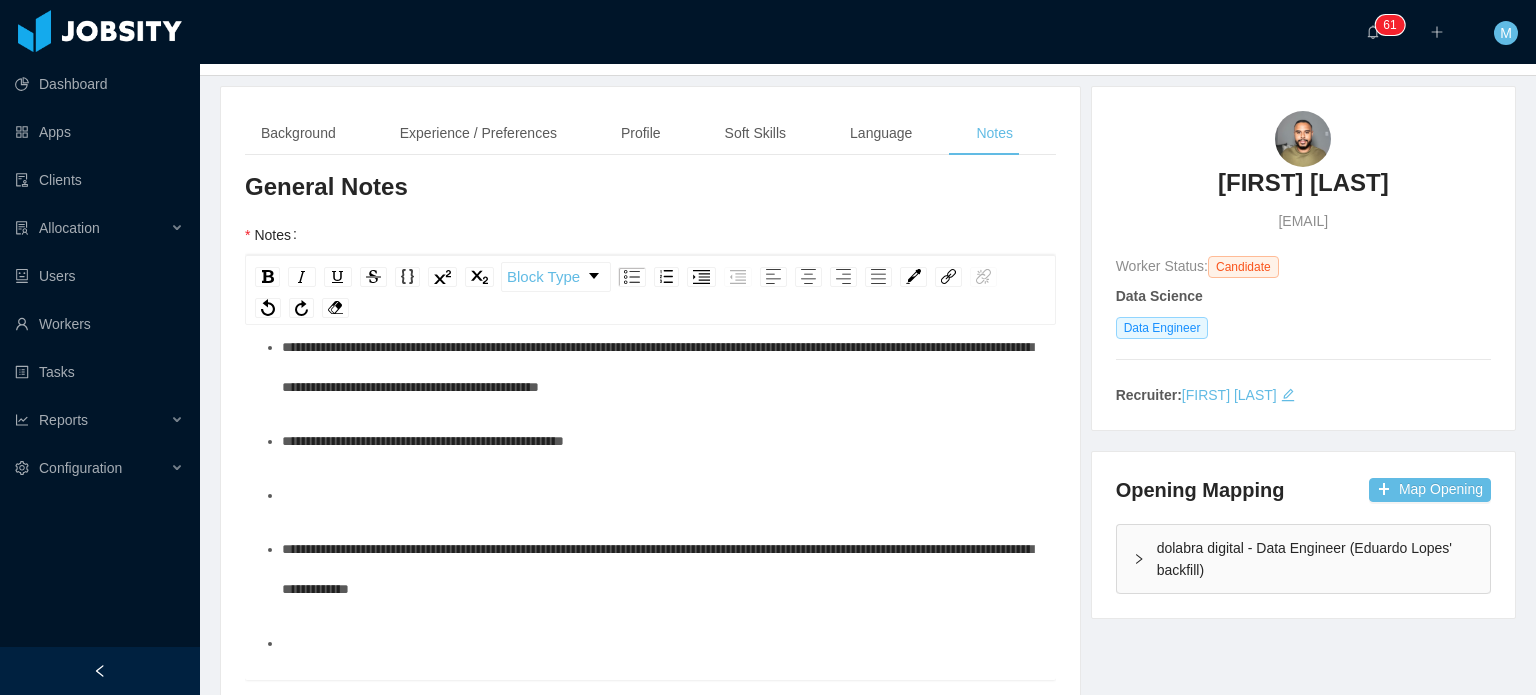click on "**********" at bounding box center (651, 509) 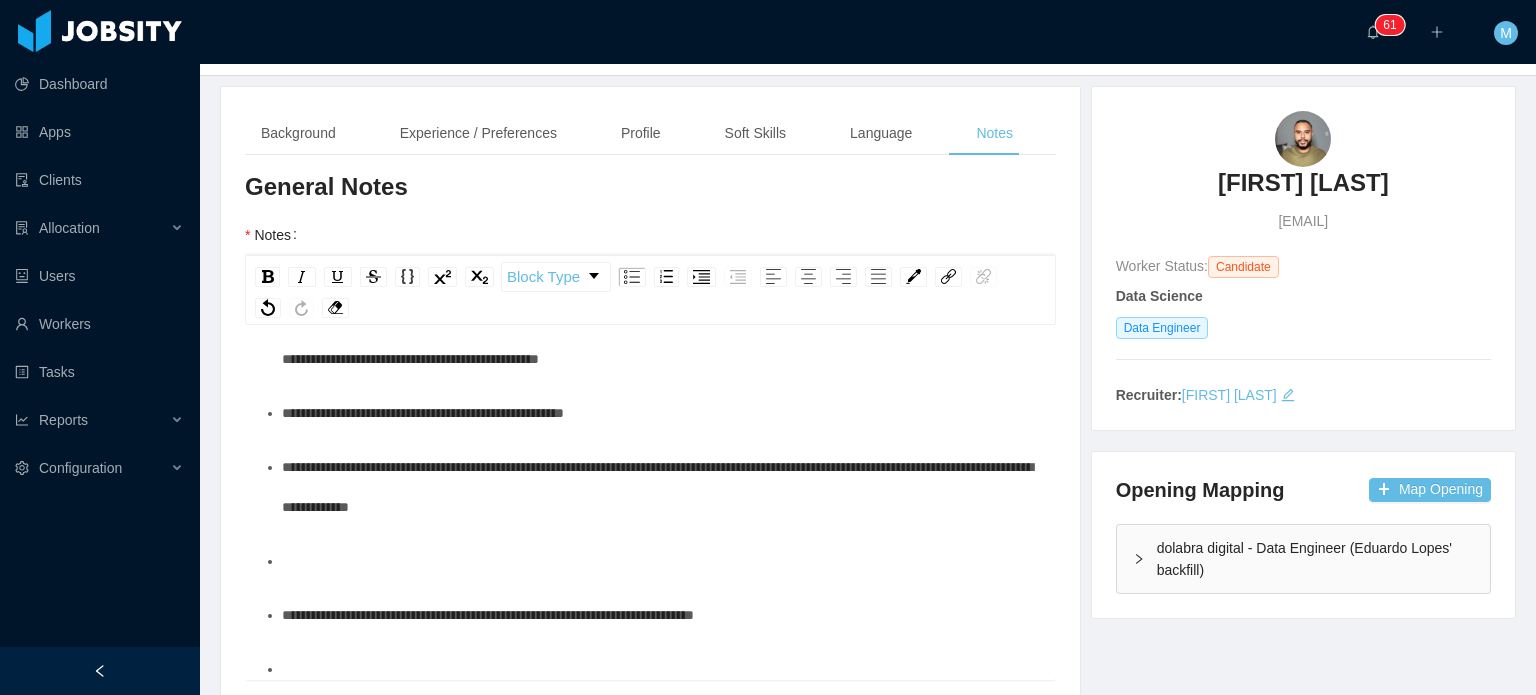 scroll, scrollTop: 600, scrollLeft: 0, axis: vertical 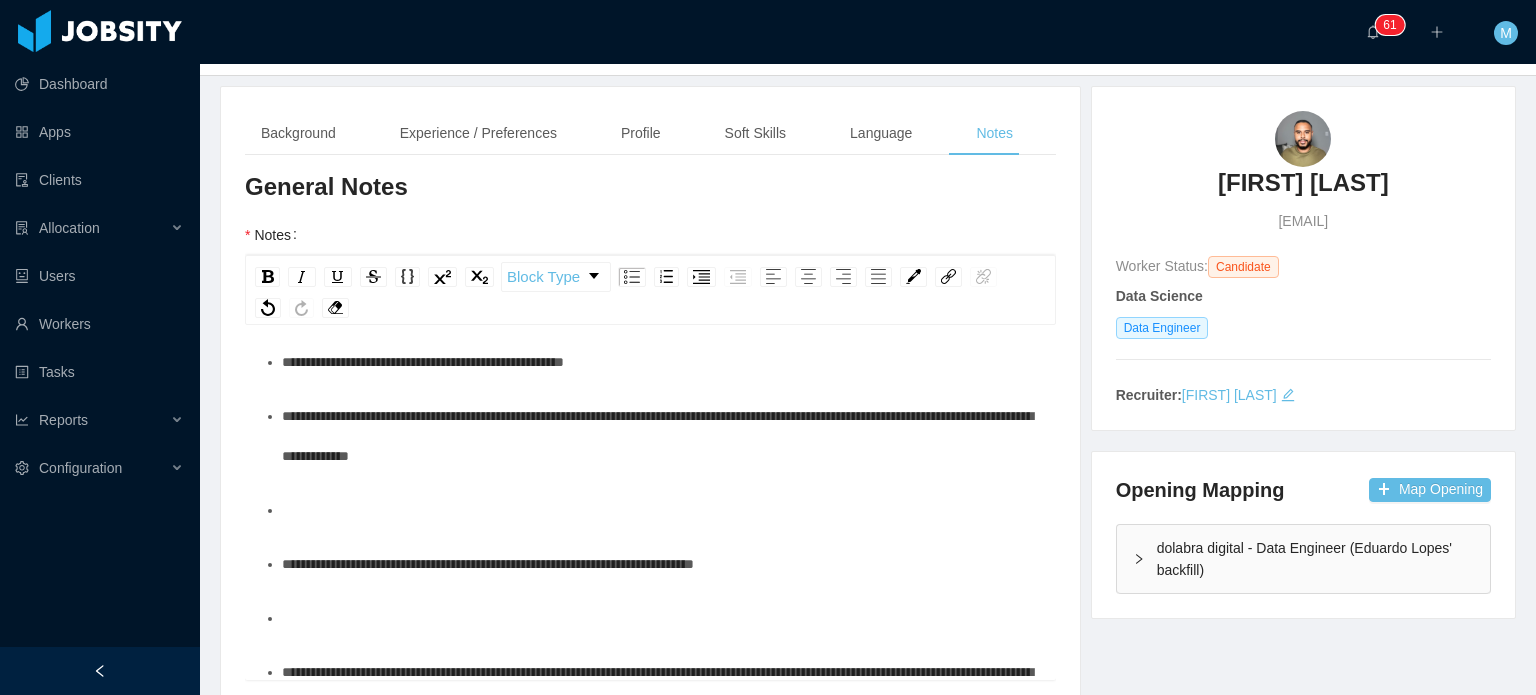 click at bounding box center (661, 510) 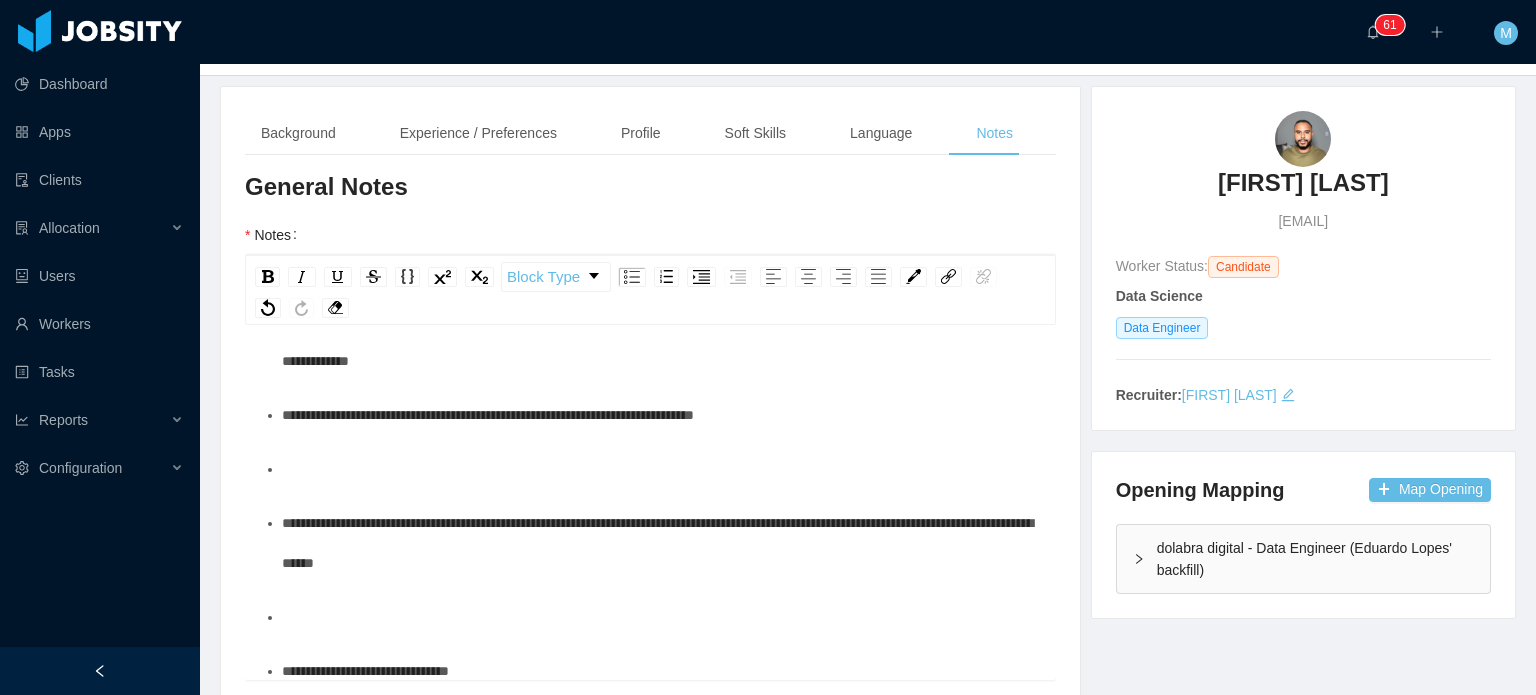 scroll, scrollTop: 703, scrollLeft: 0, axis: vertical 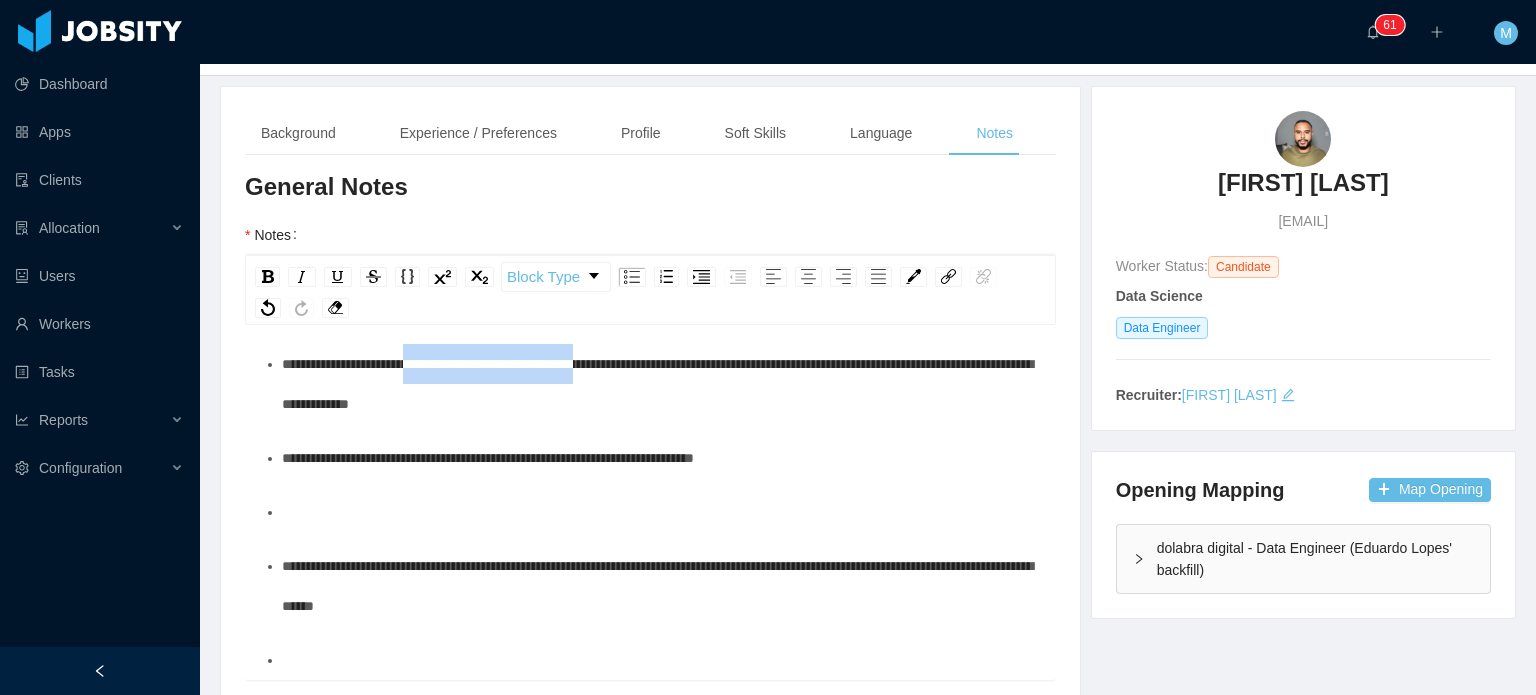 drag, startPoint x: 655, startPoint y: 407, endPoint x: 420, endPoint y: 412, distance: 235.05319 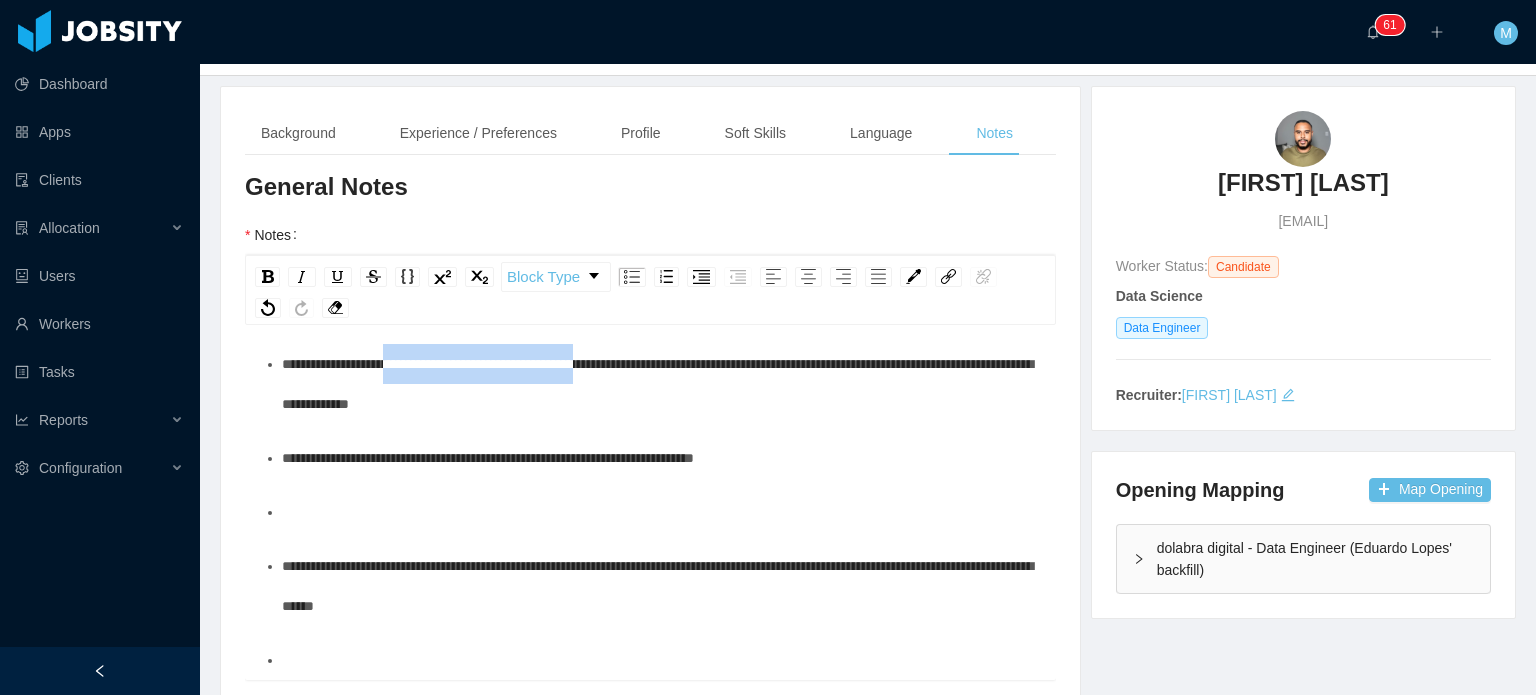 click on "**********" at bounding box center (661, 384) 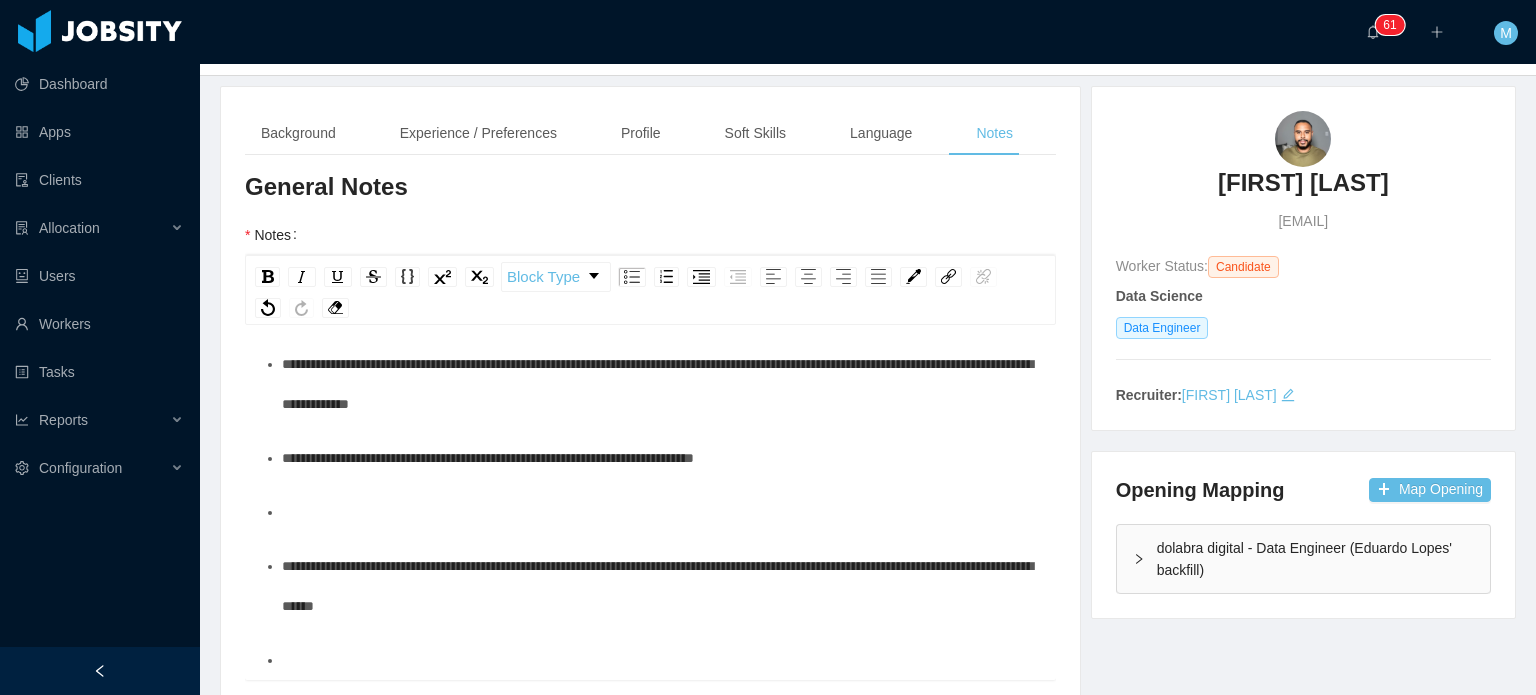 click on "**********" at bounding box center [657, 384] 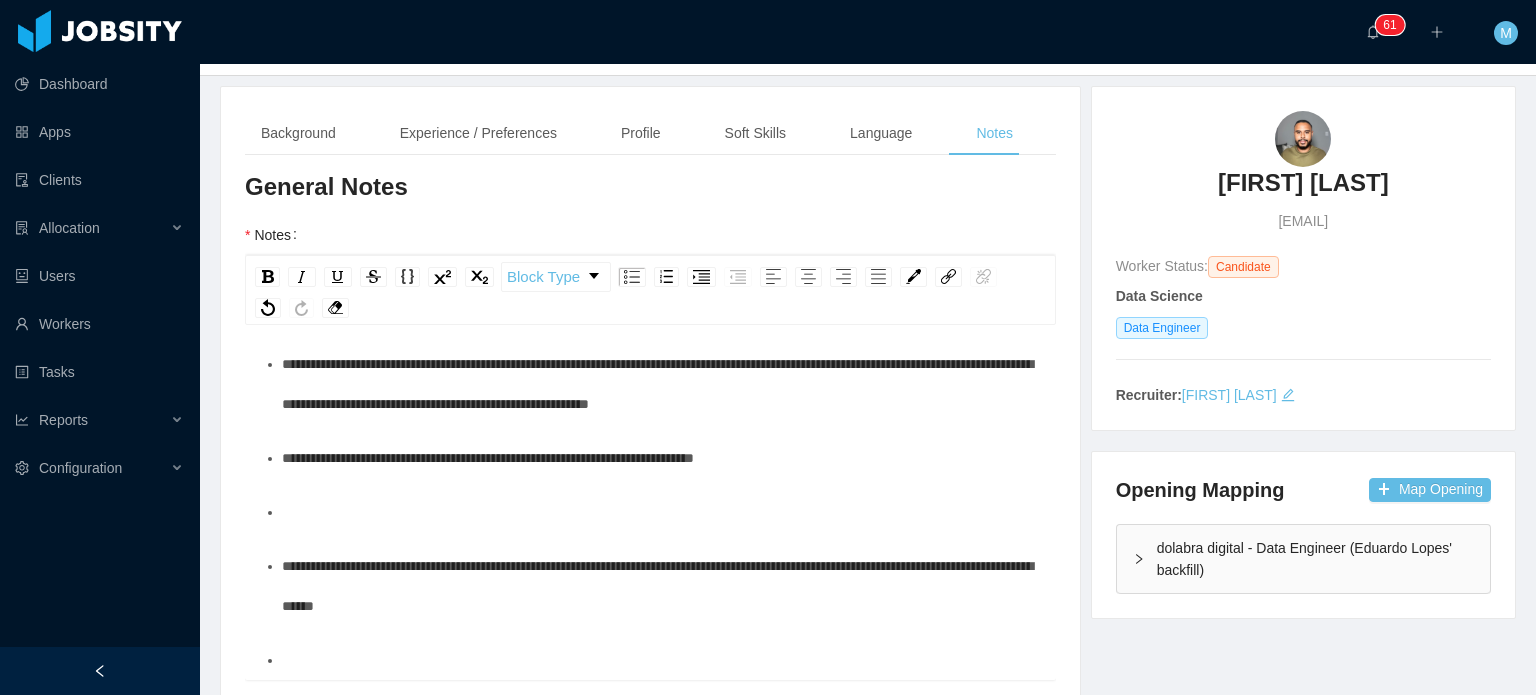 click on "**********" at bounding box center [488, 458] 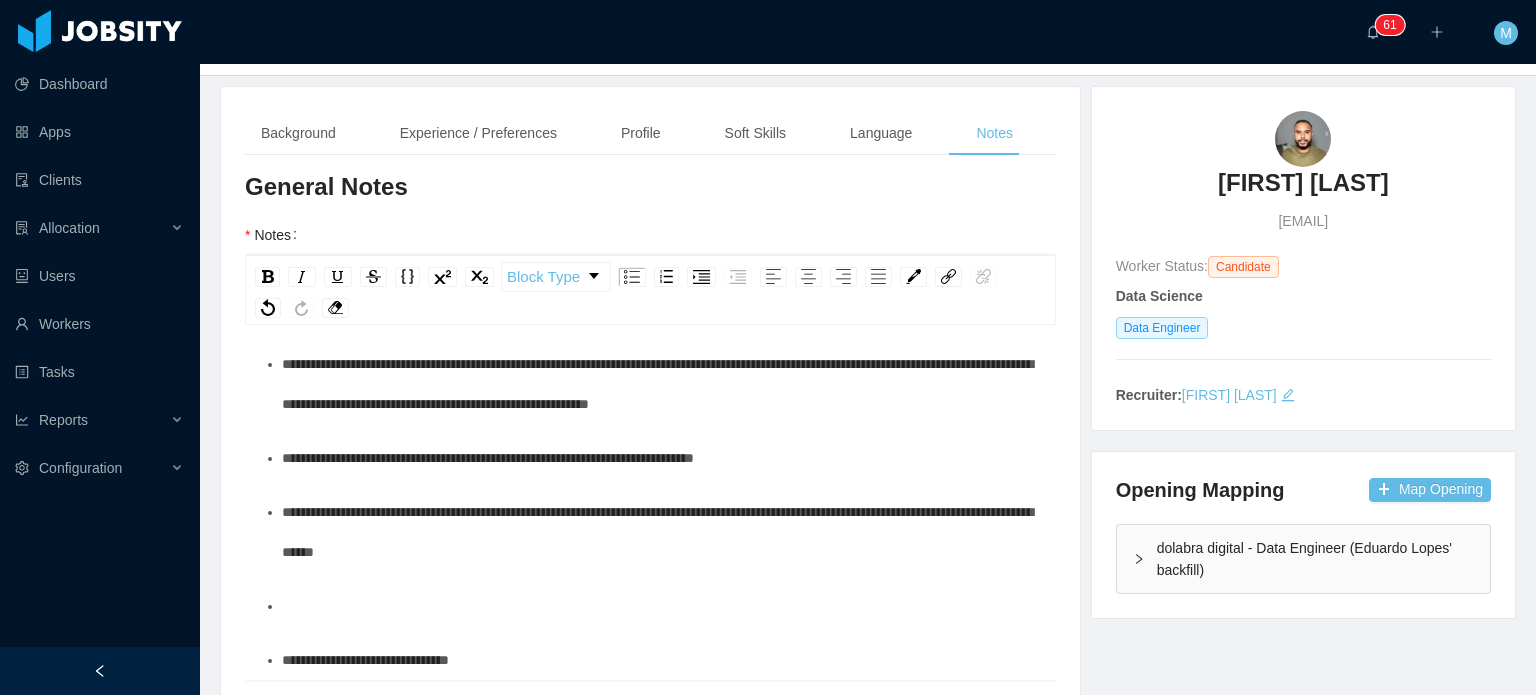 click on "**********" at bounding box center (661, 532) 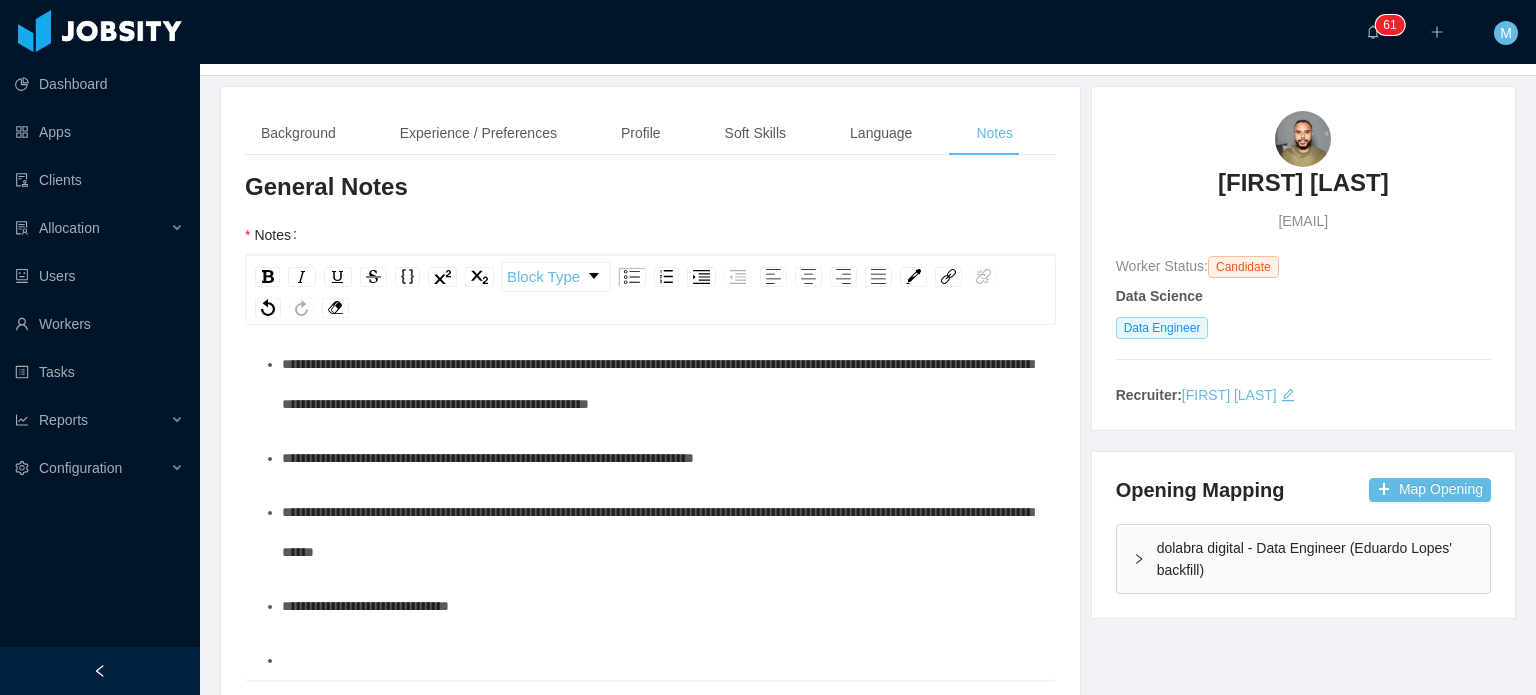 click on "**********" at bounding box center [661, 532] 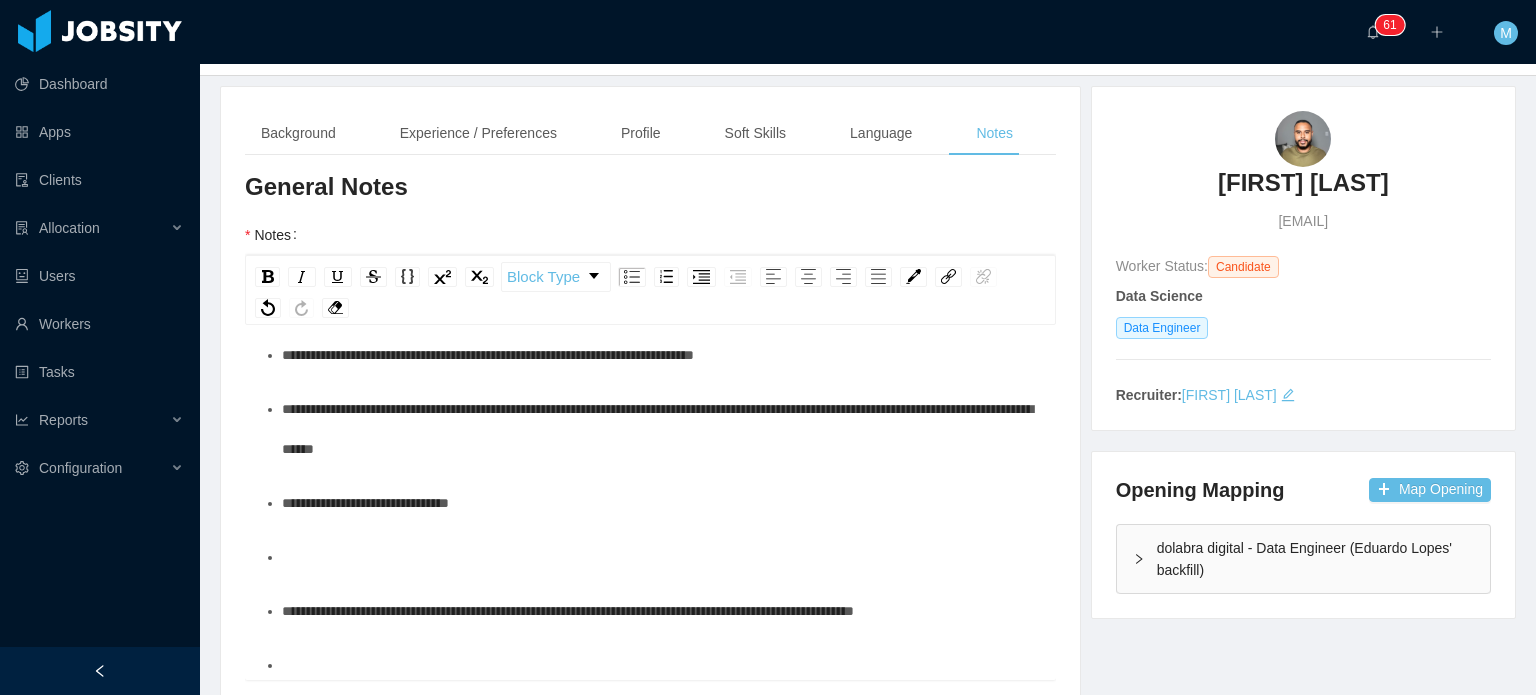 drag, startPoint x: 461, startPoint y: 443, endPoint x: 451, endPoint y: 451, distance: 12.806249 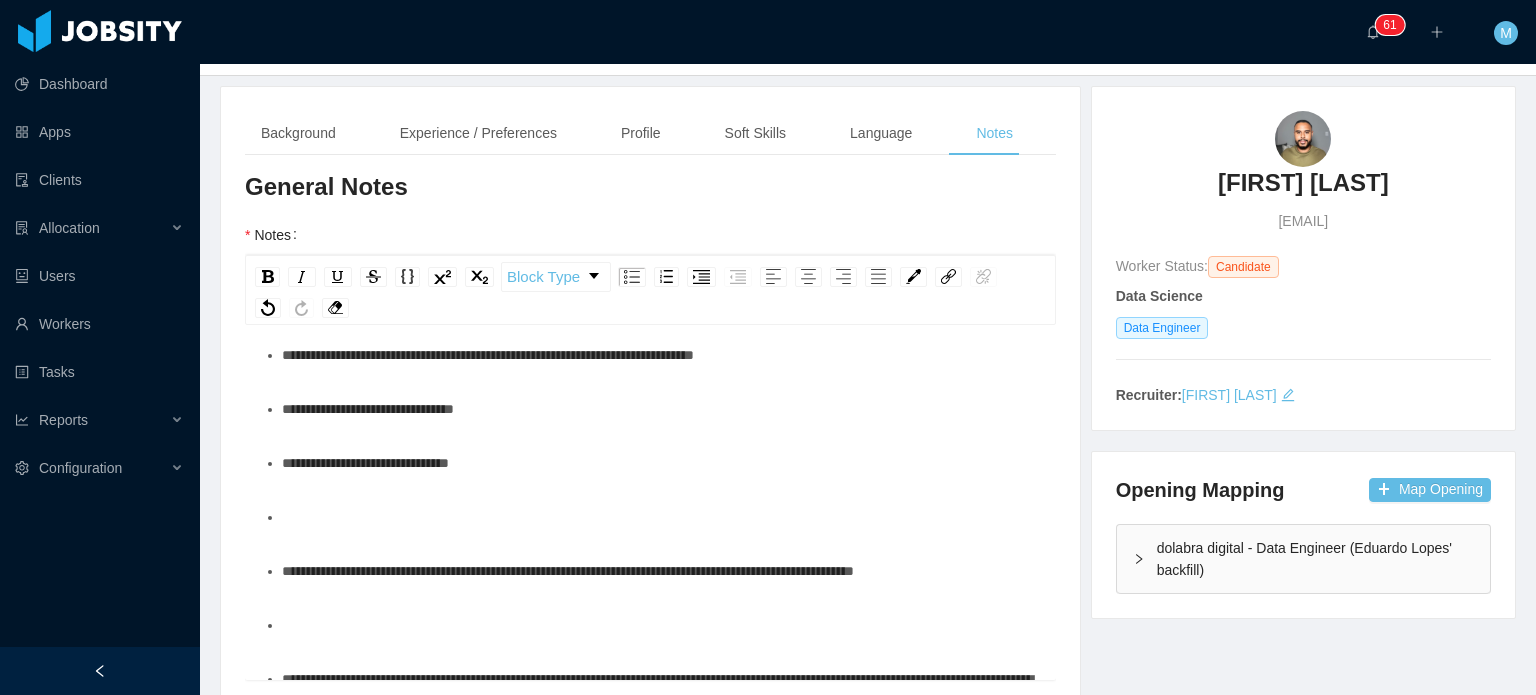 scroll, scrollTop: 850, scrollLeft: 0, axis: vertical 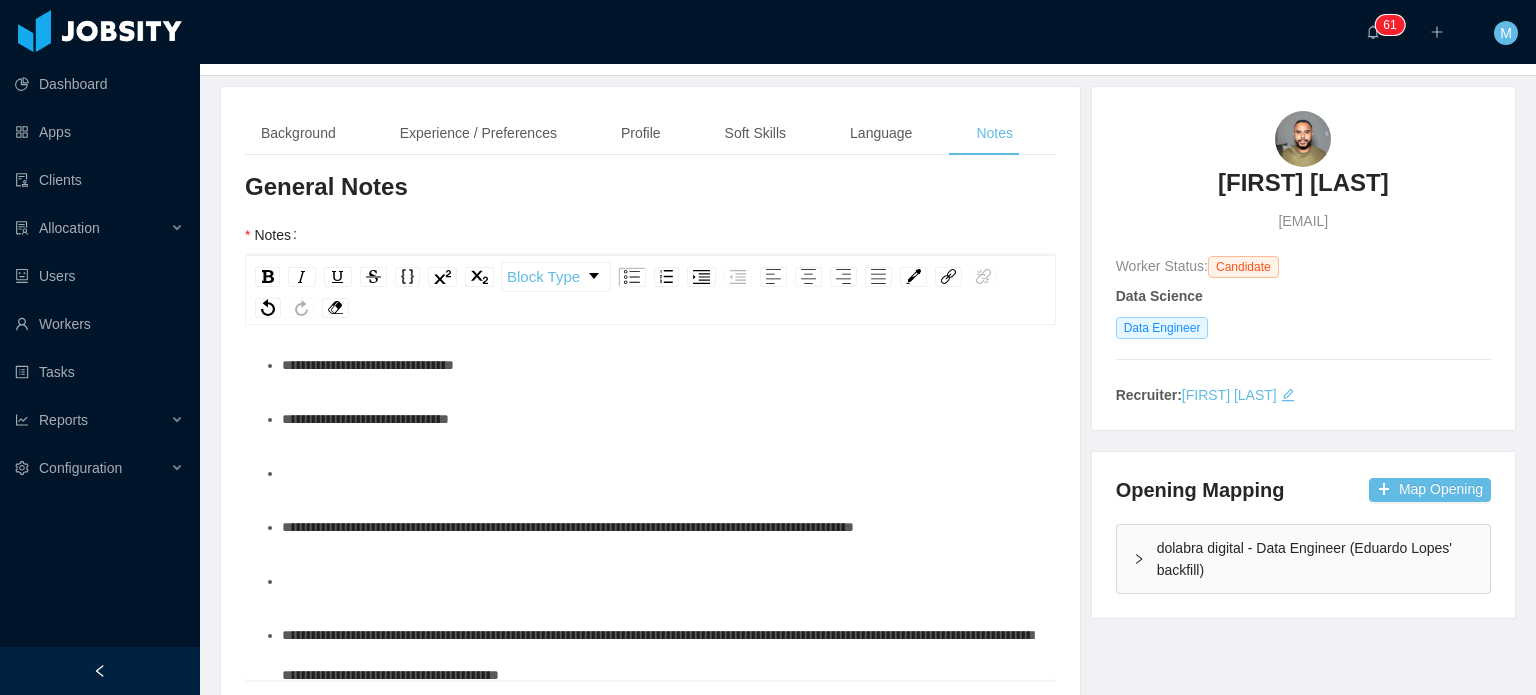click on "**********" at bounding box center [651, 103] 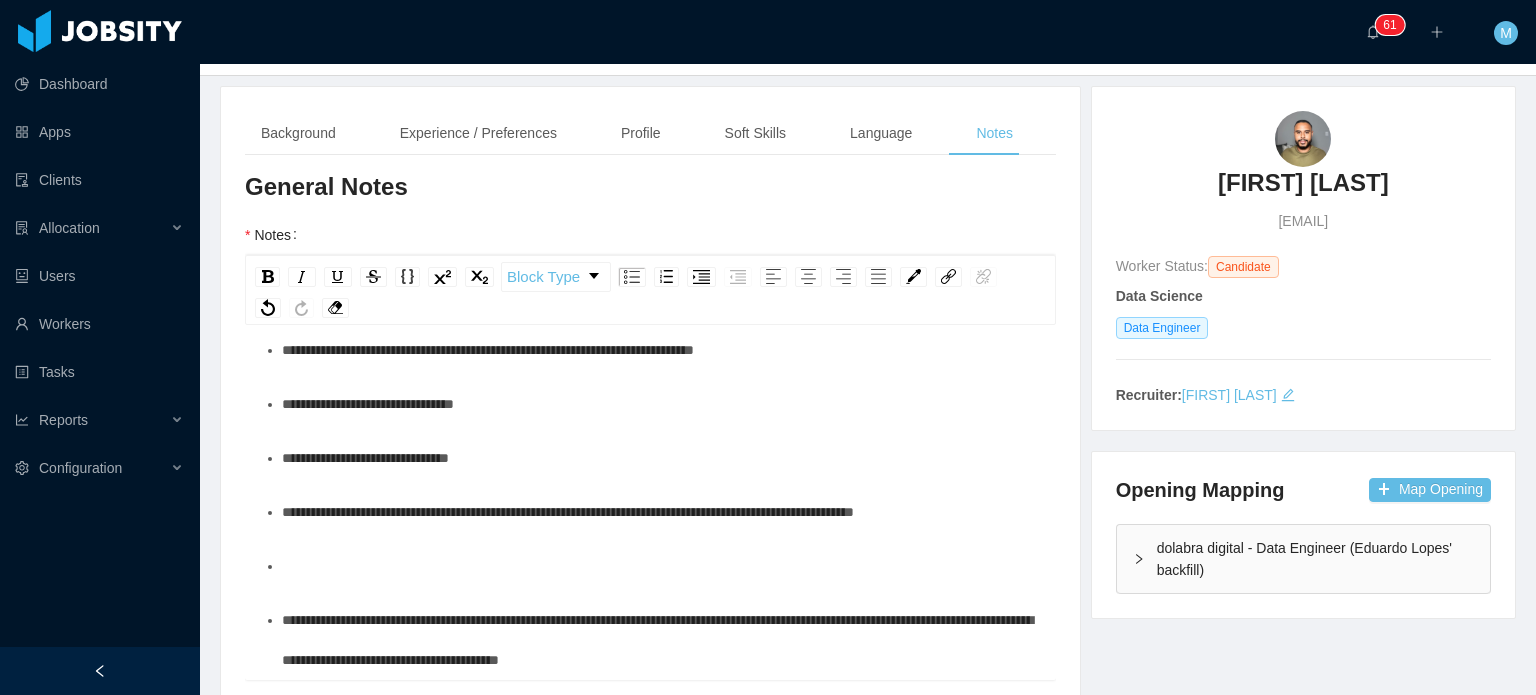 scroll, scrollTop: 842, scrollLeft: 0, axis: vertical 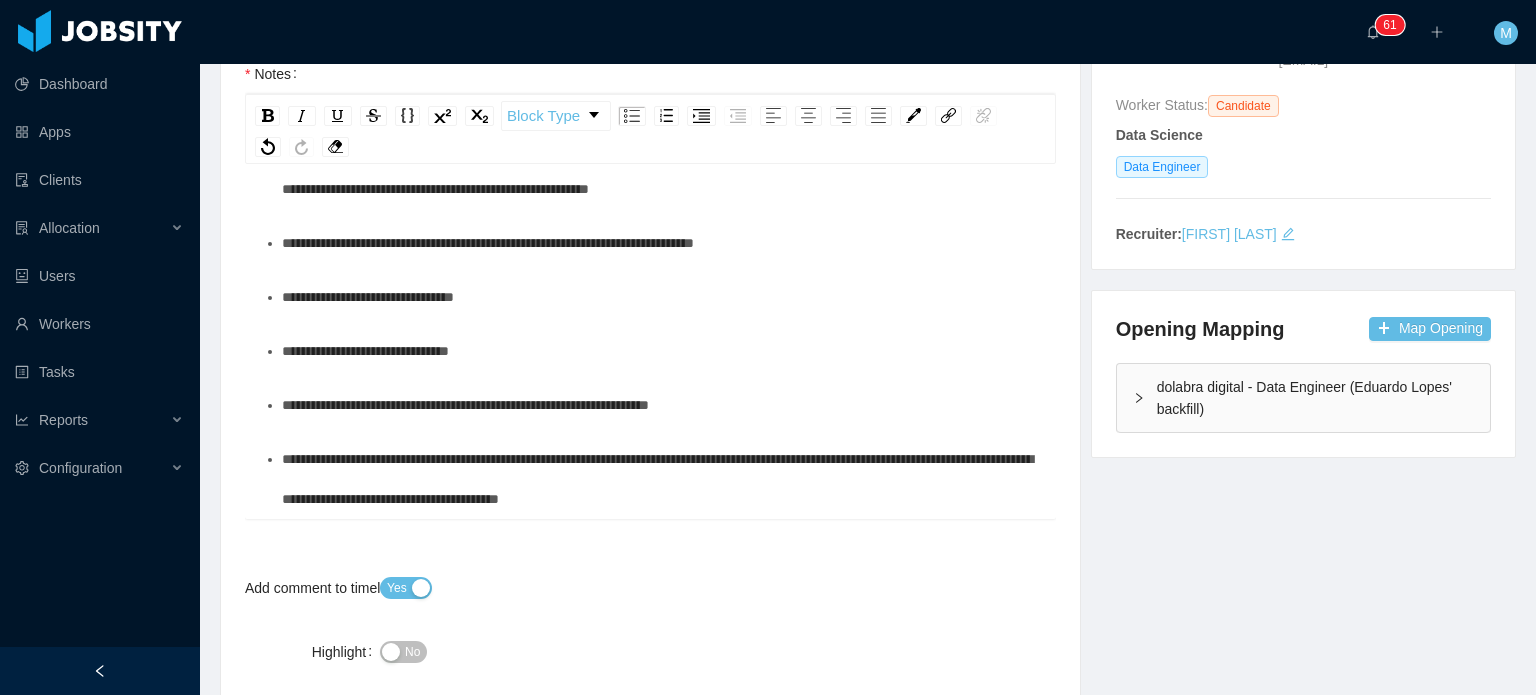 click on "**********" at bounding box center [661, 479] 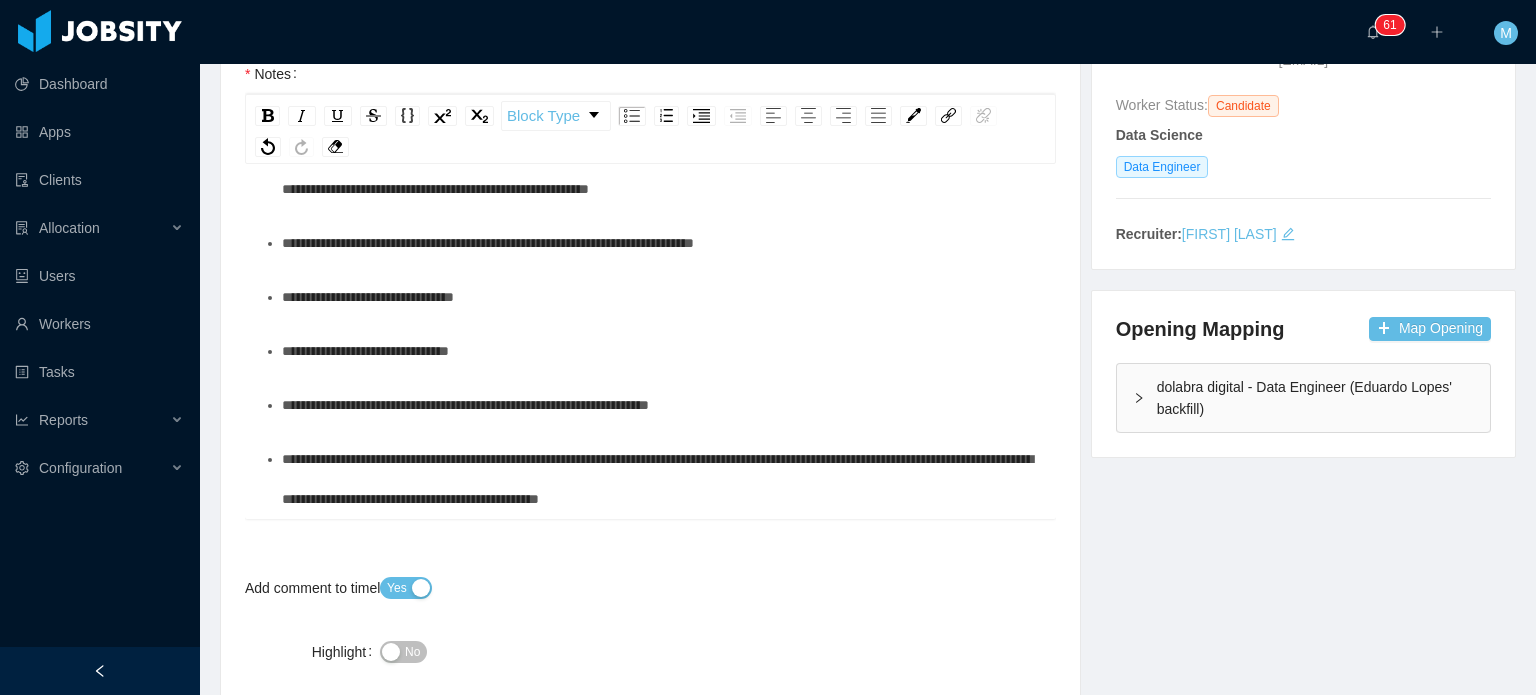click on "**********" at bounding box center (661, 479) 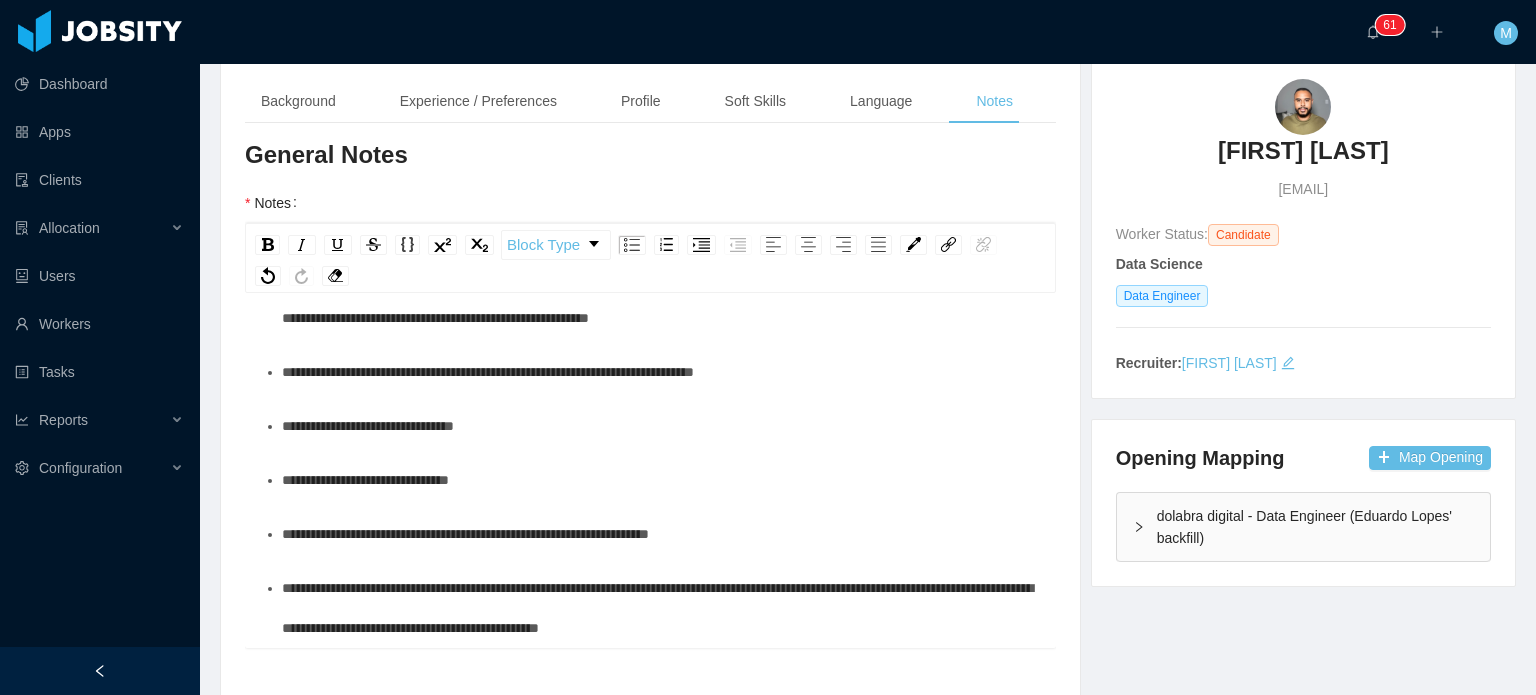 scroll, scrollTop: 796, scrollLeft: 0, axis: vertical 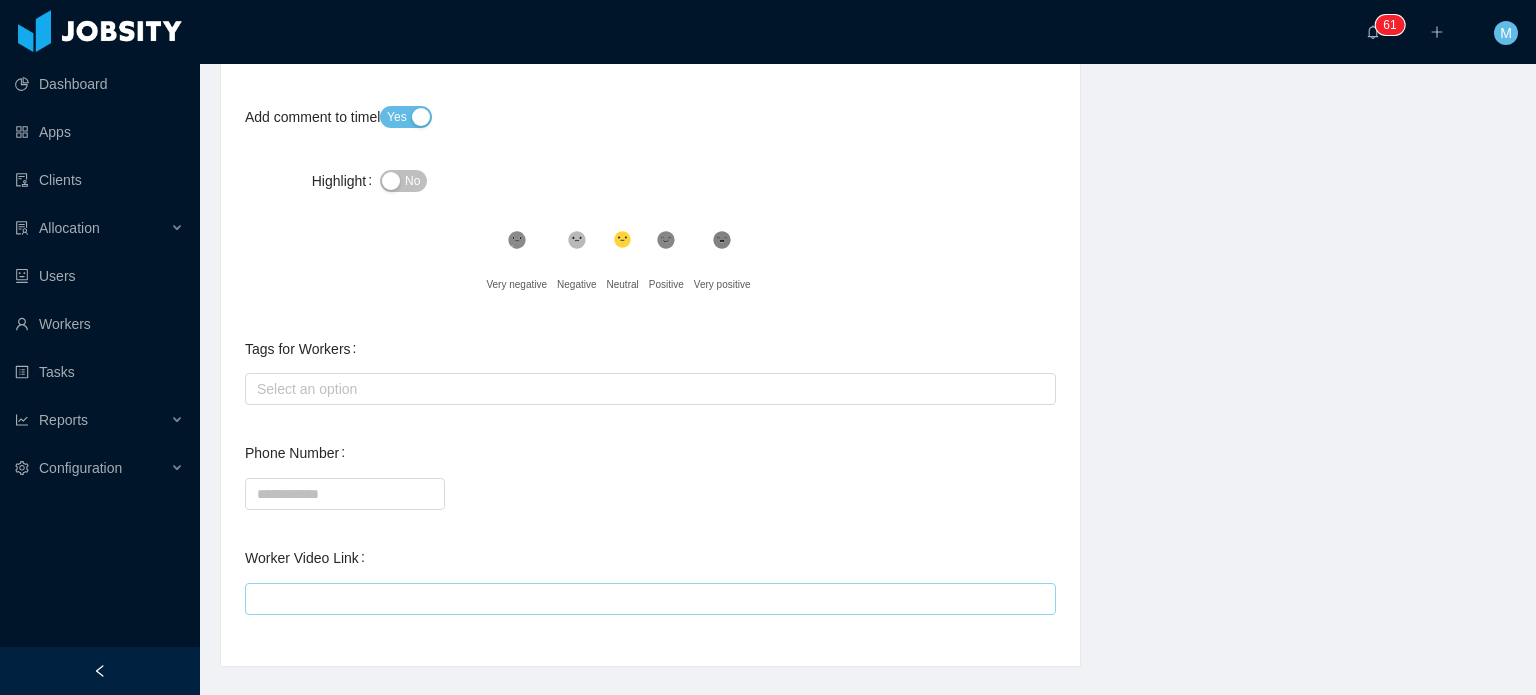 click on "Worker Video Link" at bounding box center (650, 578) 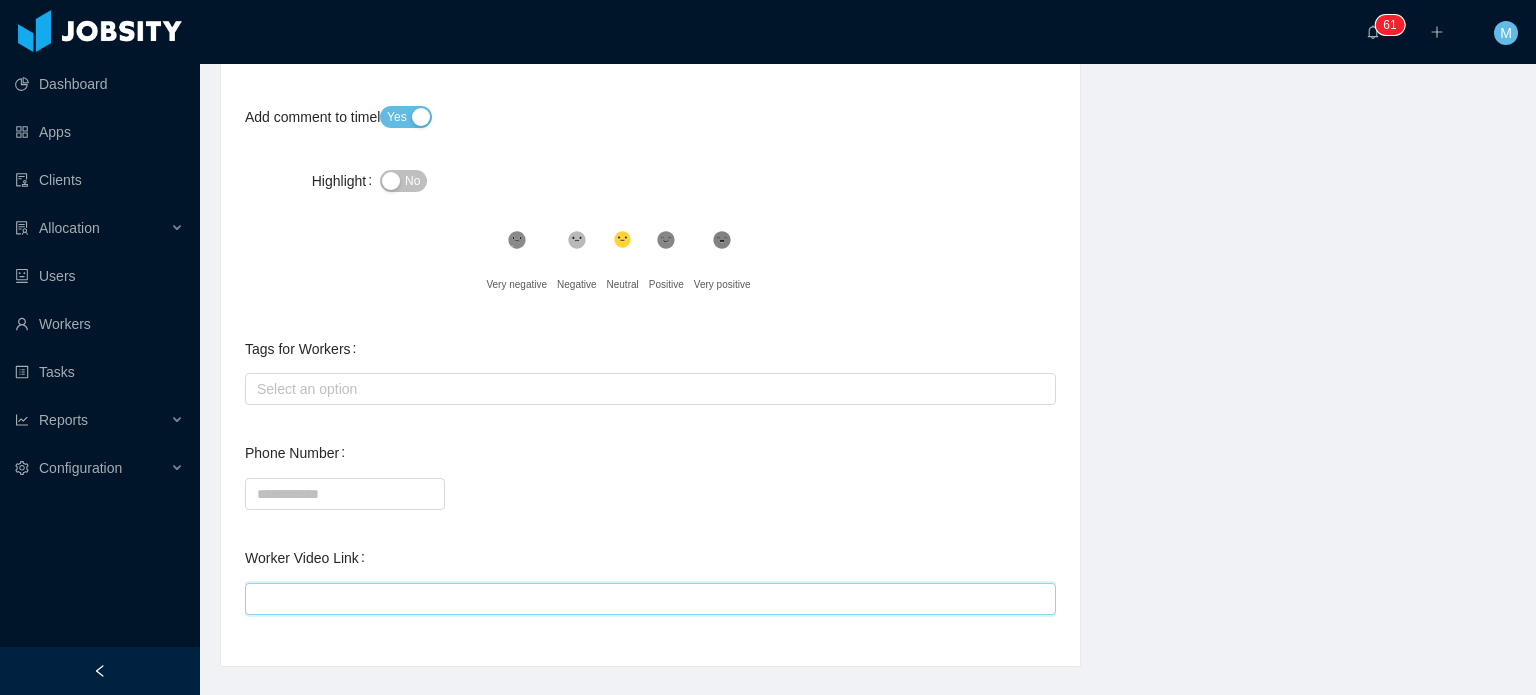 click on "Worker Video Link" at bounding box center [650, 599] 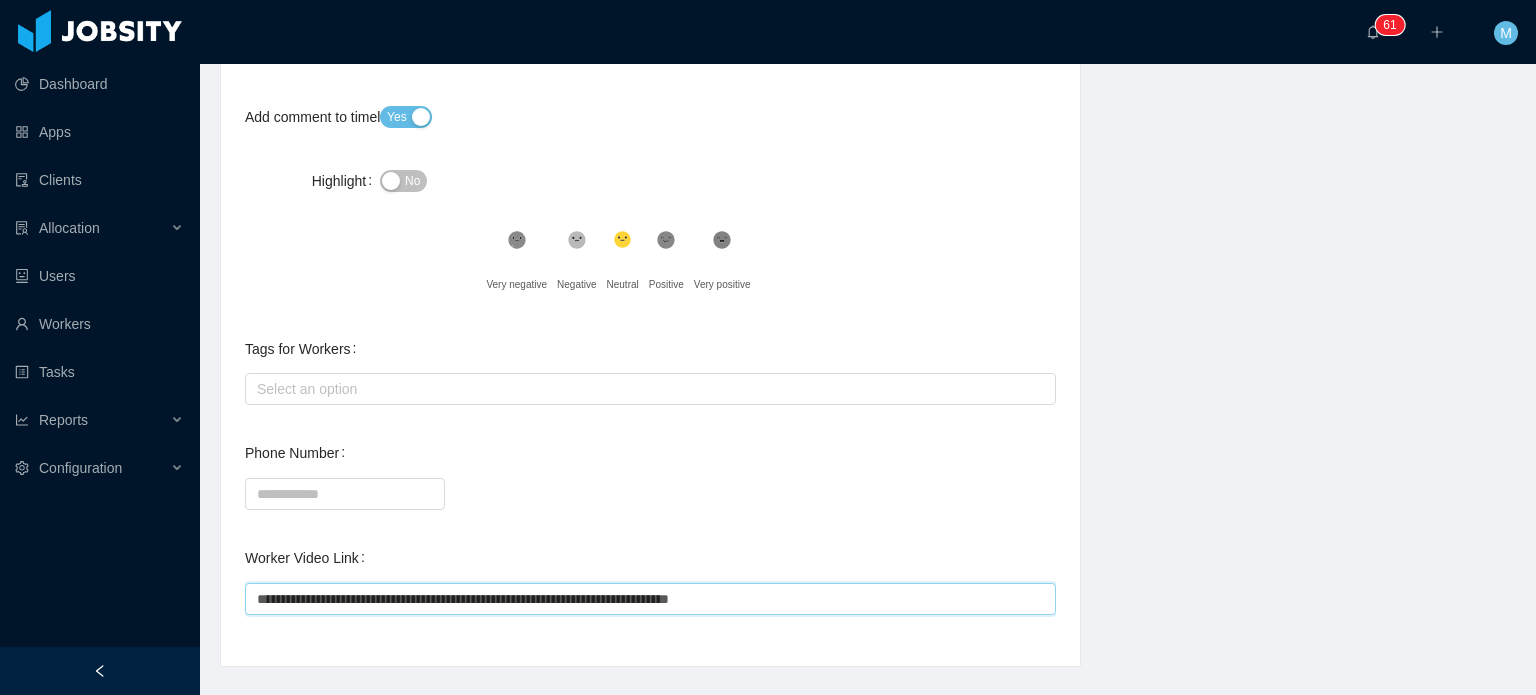 type on "**********" 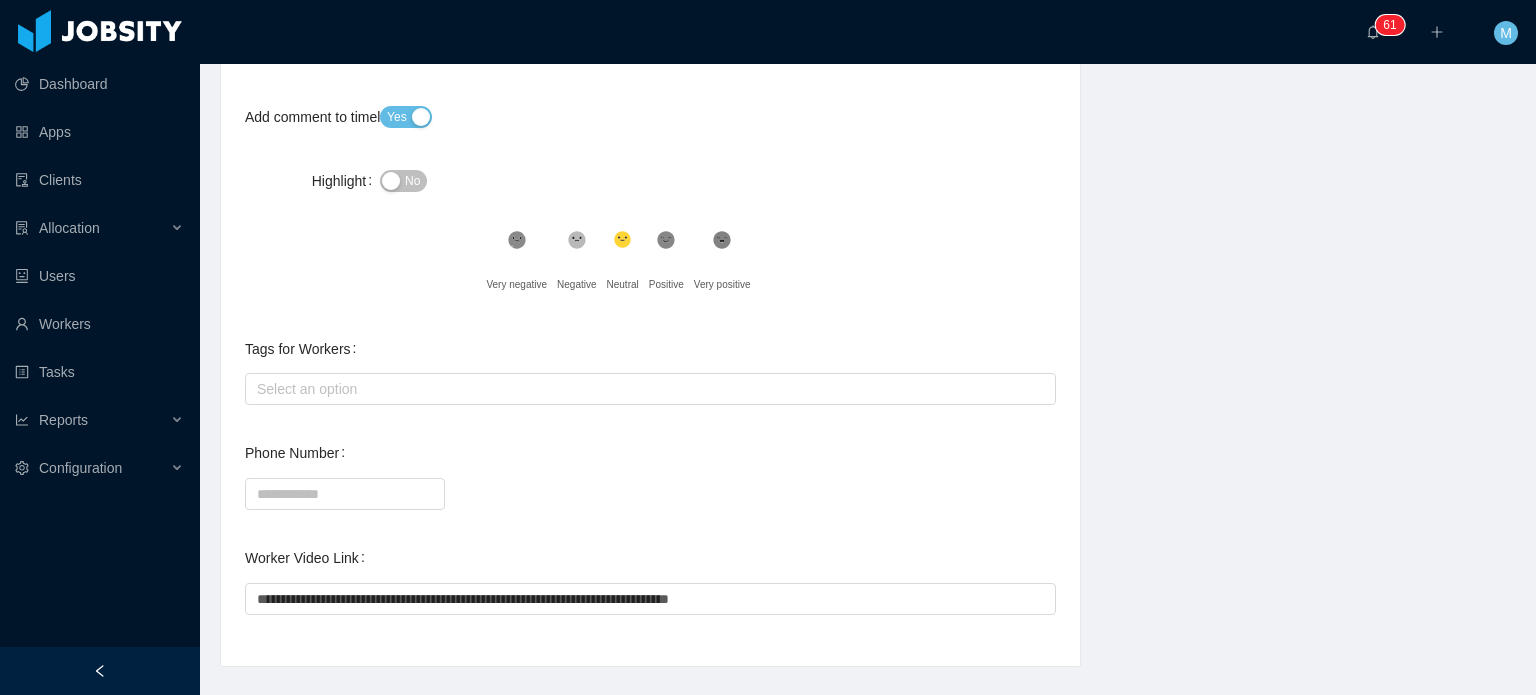 click on "**********" at bounding box center (650, 90) 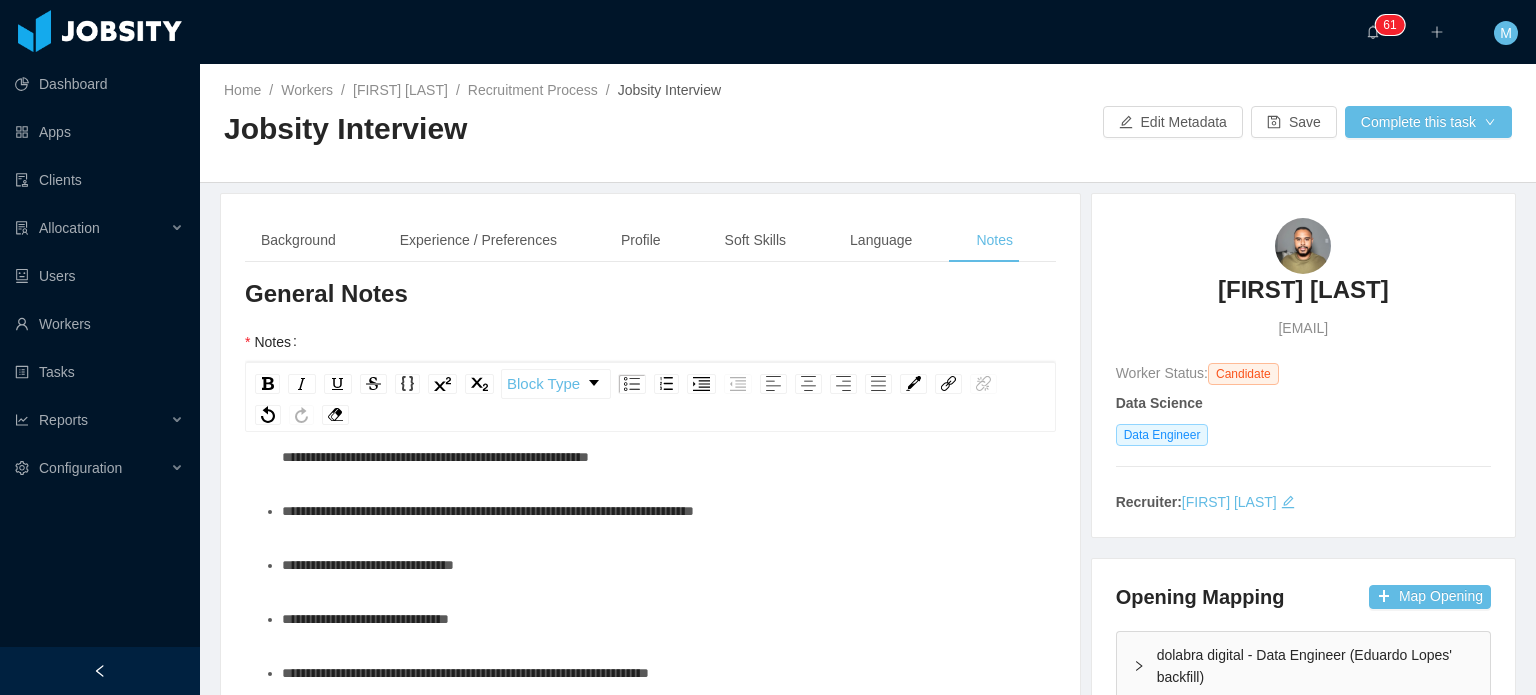 scroll, scrollTop: 0, scrollLeft: 0, axis: both 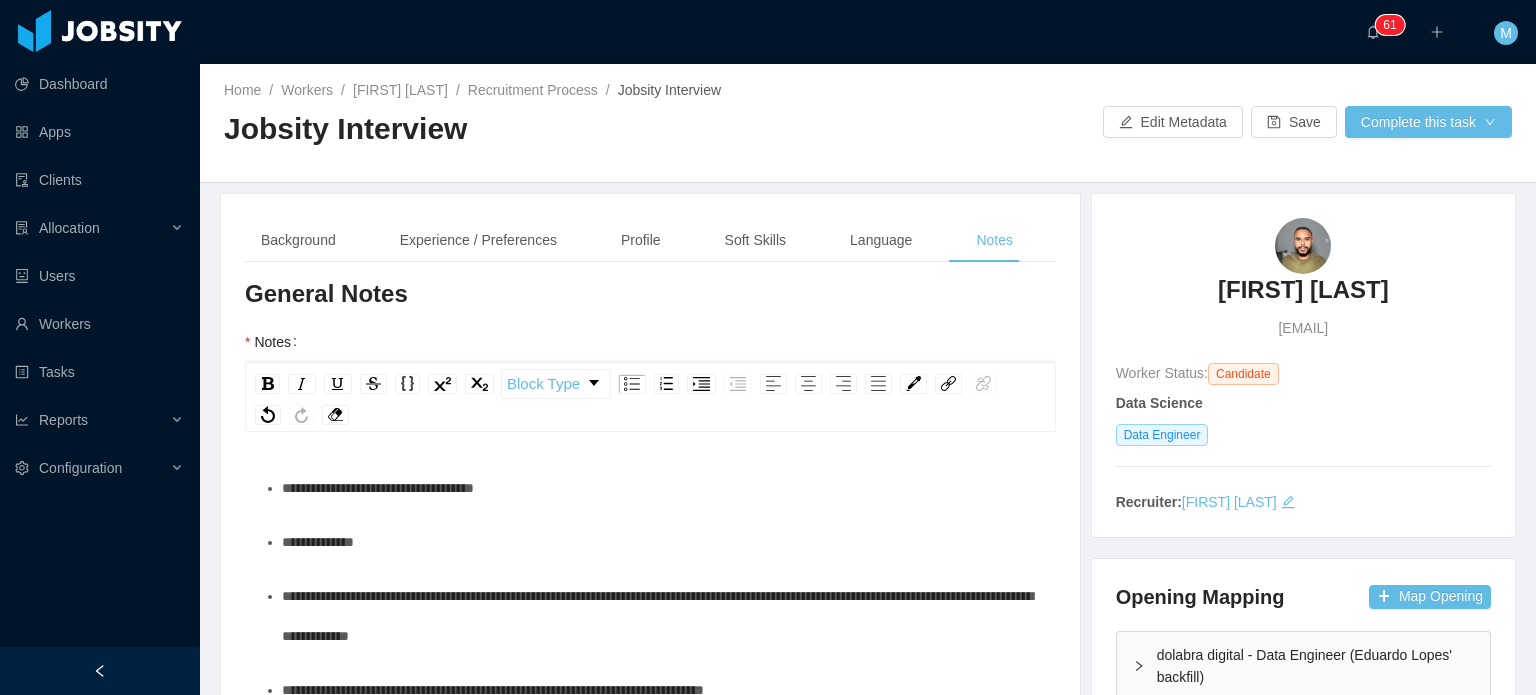 click on "**********" at bounding box center [661, 542] 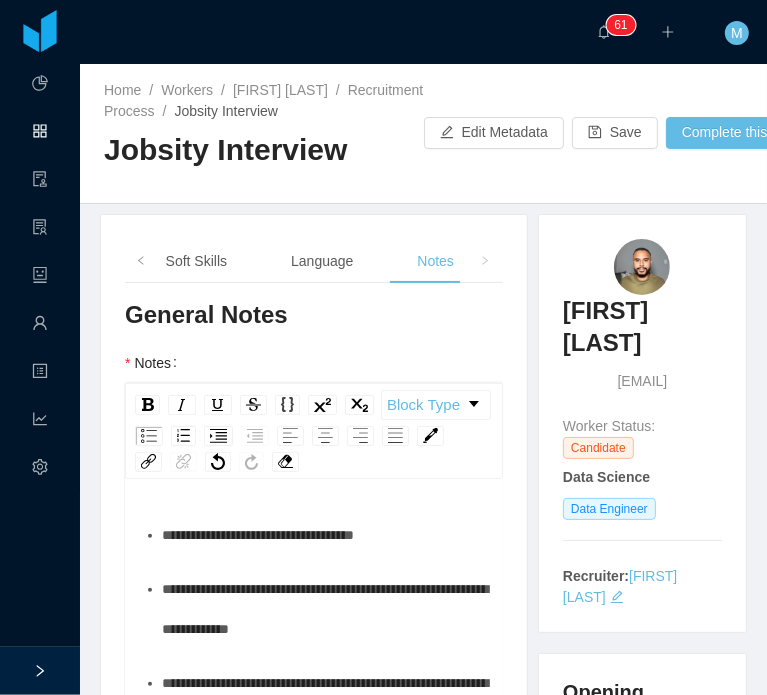 type 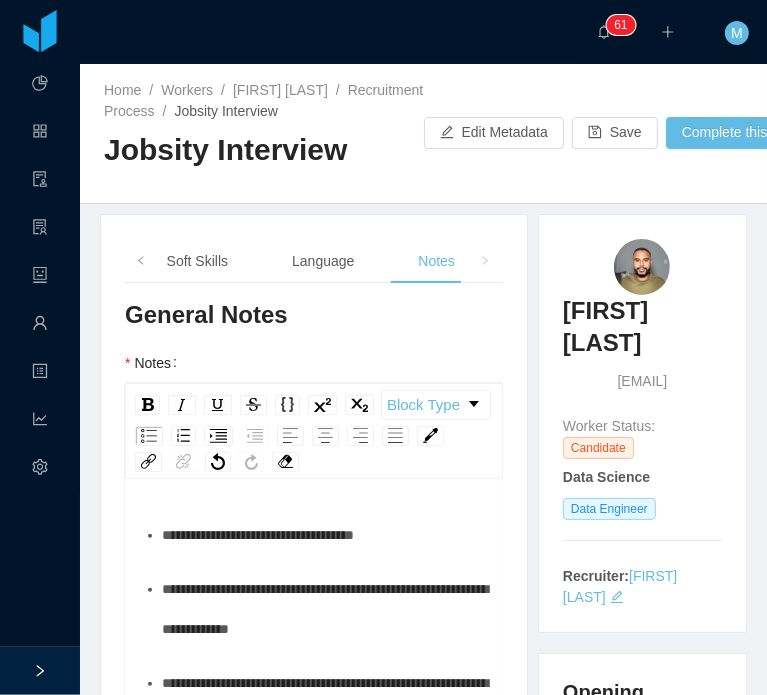drag, startPoint x: 412, startPoint y: 675, endPoint x: 388, endPoint y: 666, distance: 25.632011 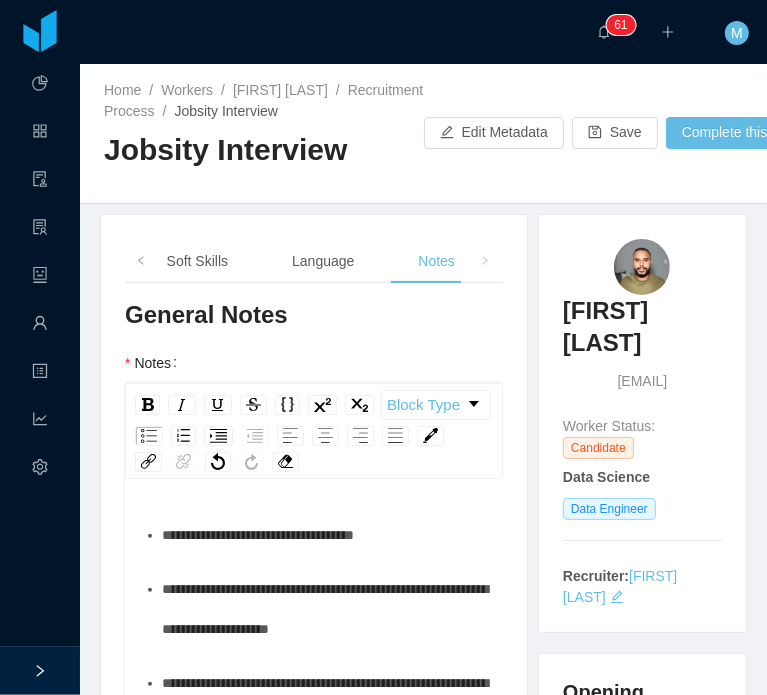 scroll, scrollTop: 3, scrollLeft: 0, axis: vertical 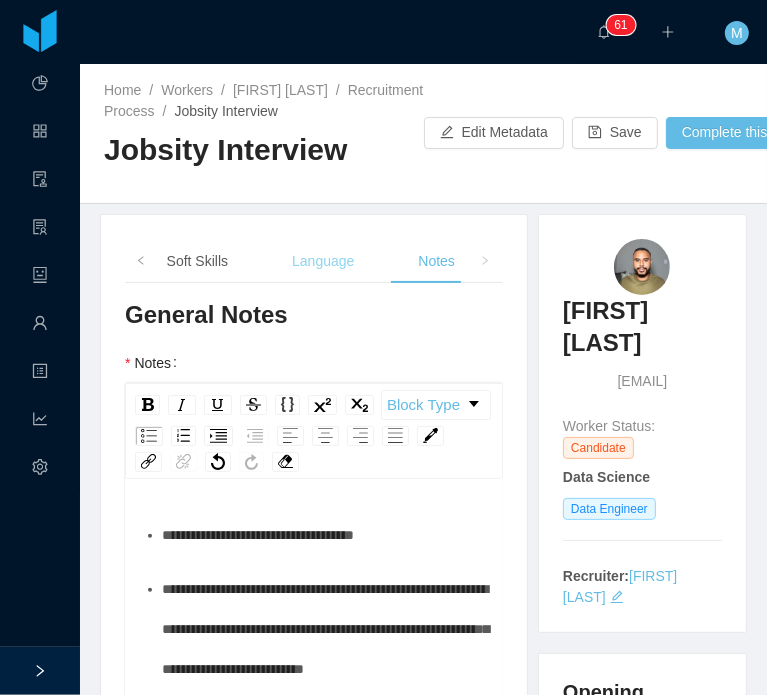 click on "Language" at bounding box center [323, 261] 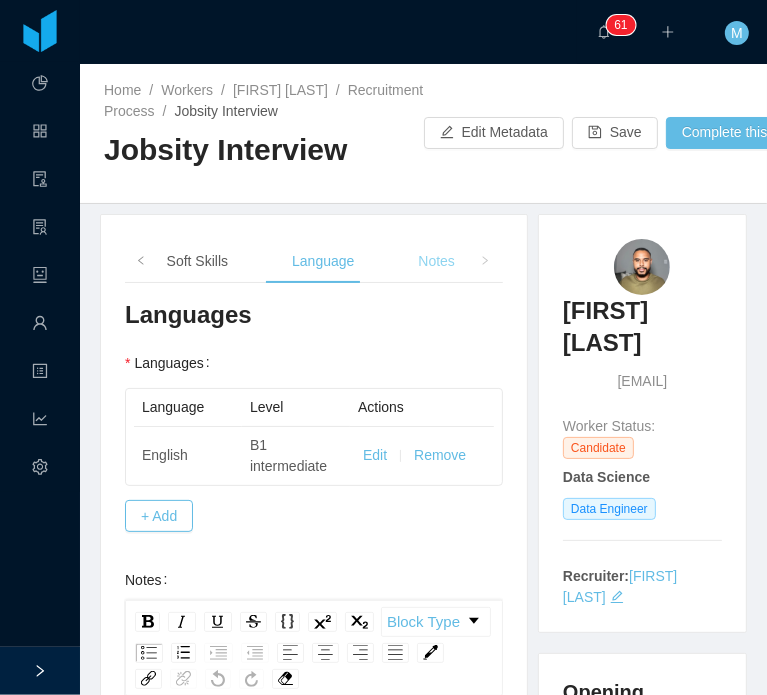 click on "Notes" at bounding box center (436, 261) 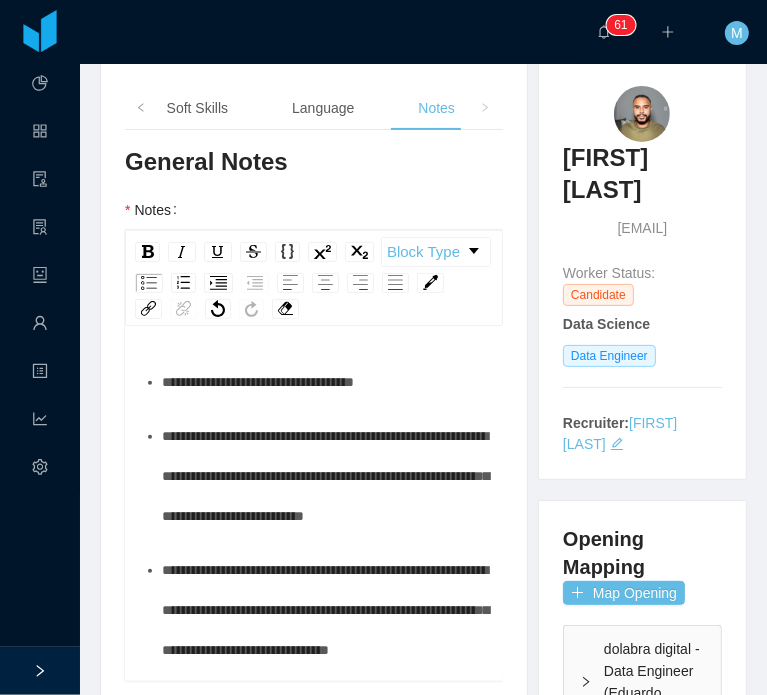 scroll, scrollTop: 300, scrollLeft: 0, axis: vertical 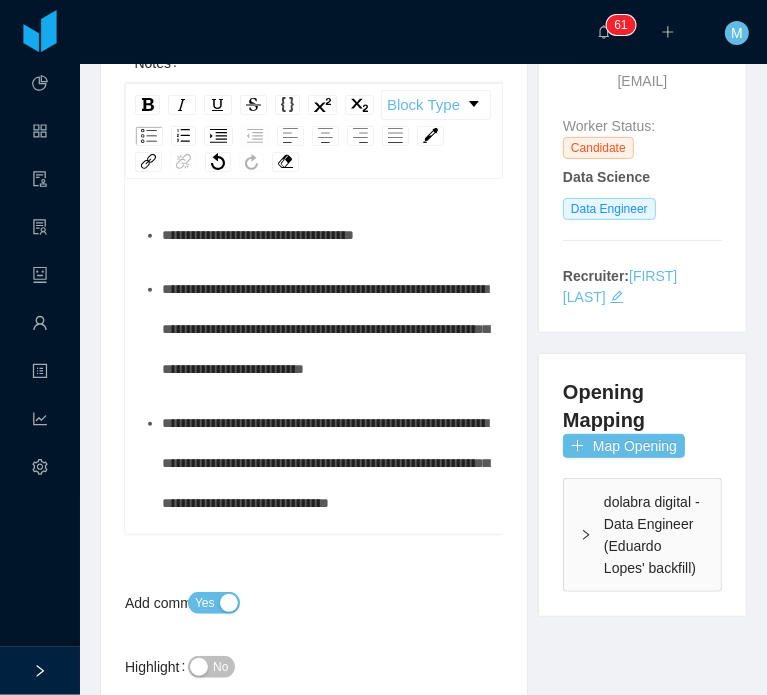 click on "**********" at bounding box center (325, 329) 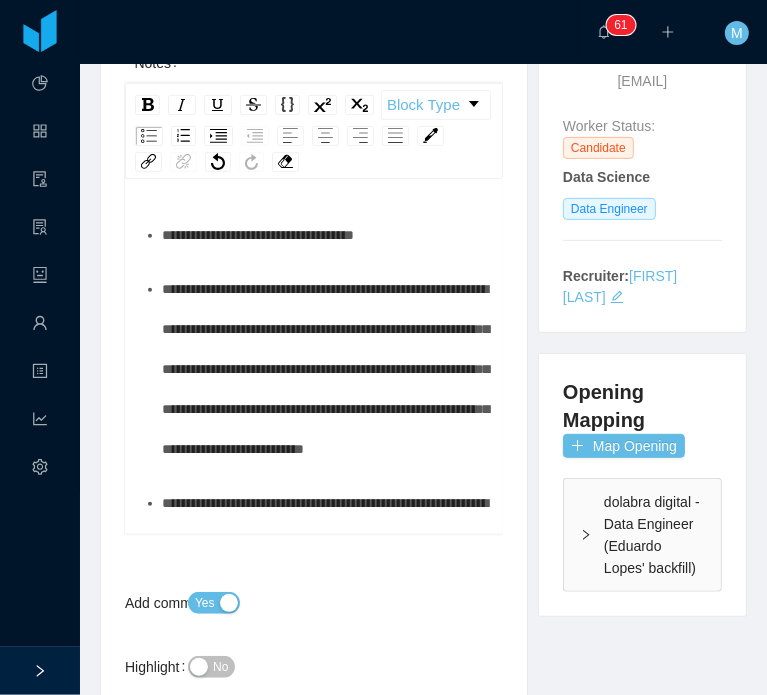 click on "Language" at bounding box center (323, -39) 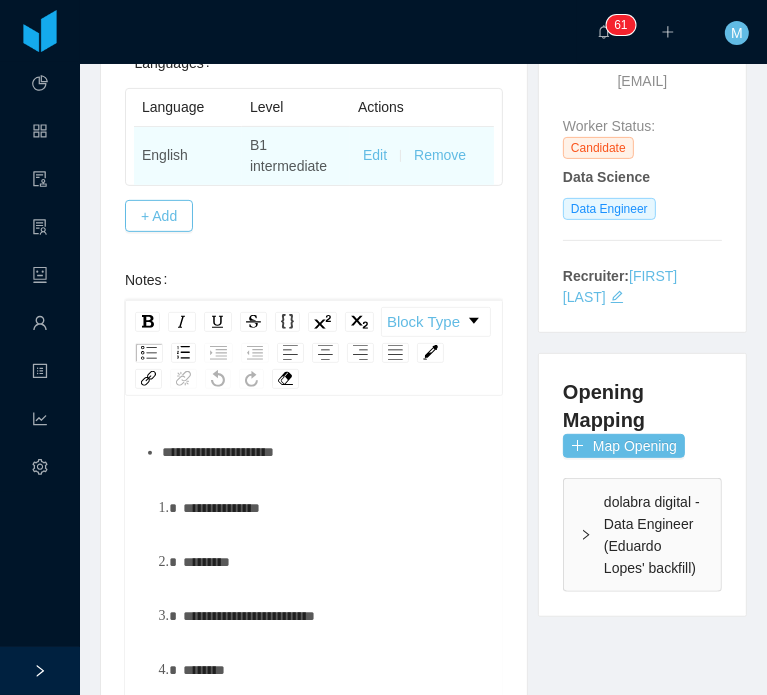 click on "Edit Remove" at bounding box center [422, 156] 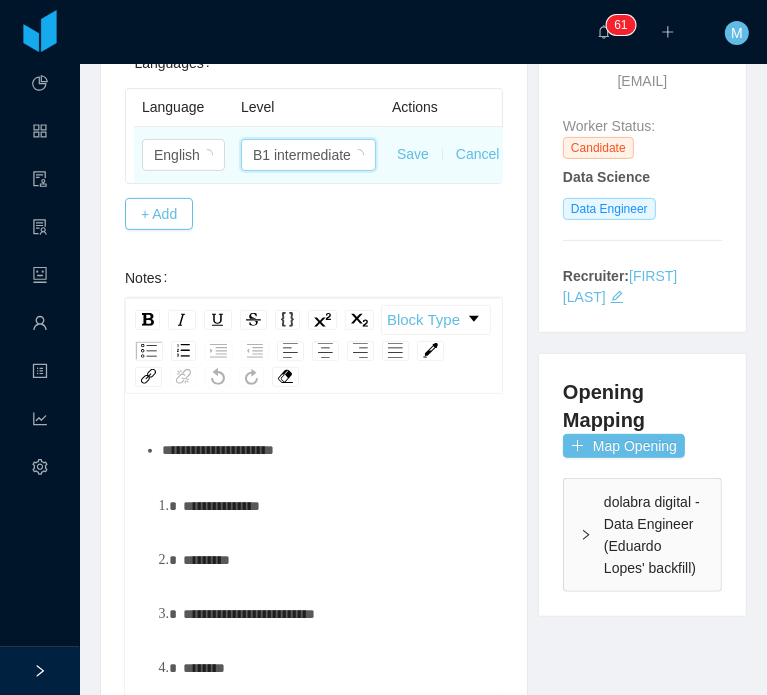 click at bounding box center (358, 156) 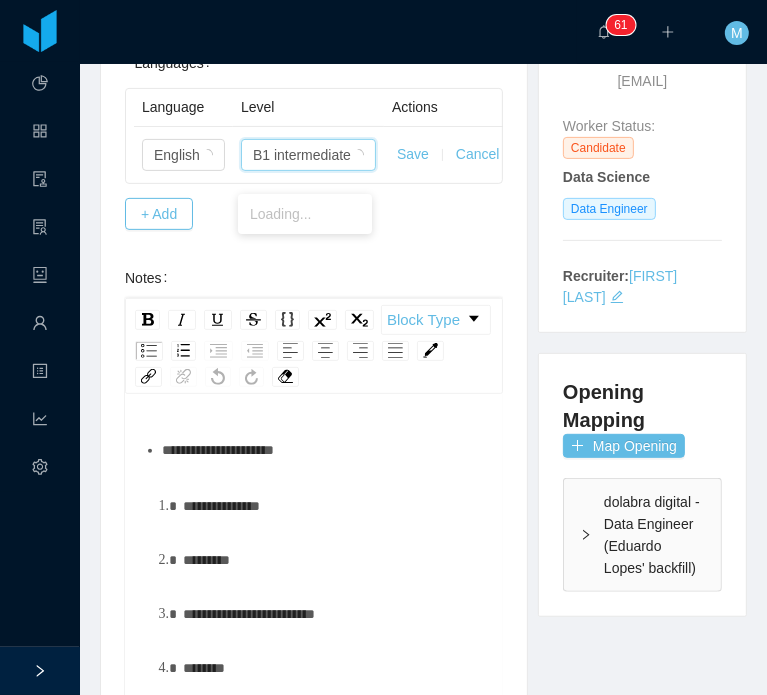 scroll, scrollTop: 0, scrollLeft: 0, axis: both 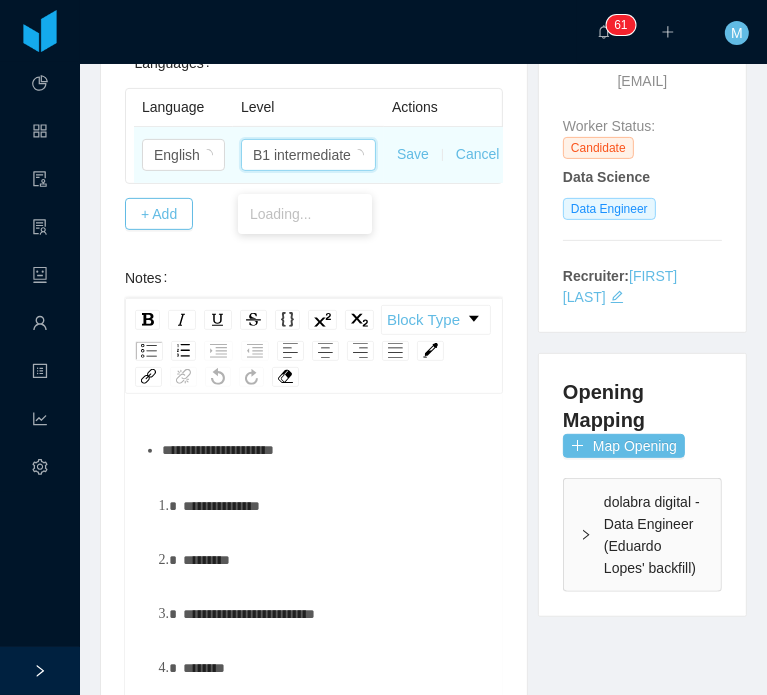 click on "B1 intermediate" at bounding box center (302, 155) 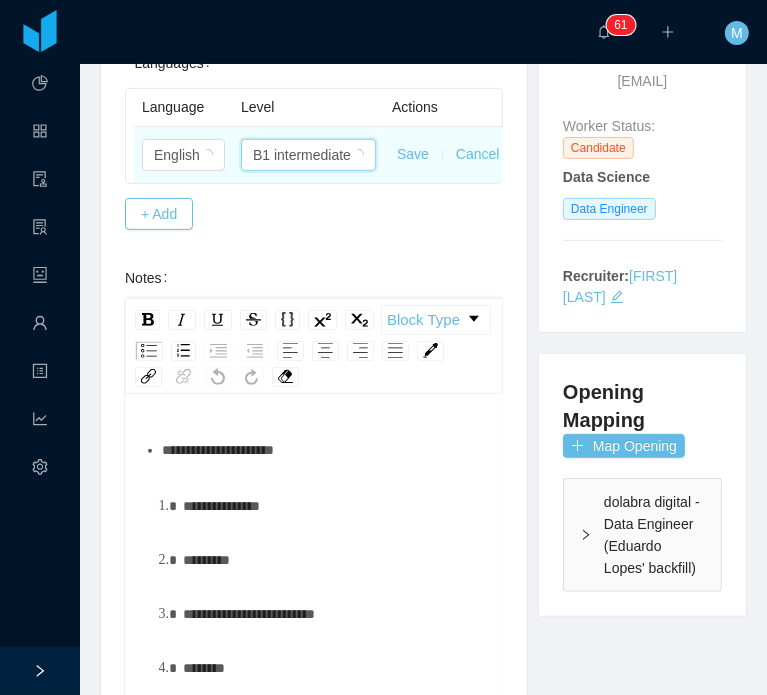 click on "B1 intermediate" at bounding box center [302, 155] 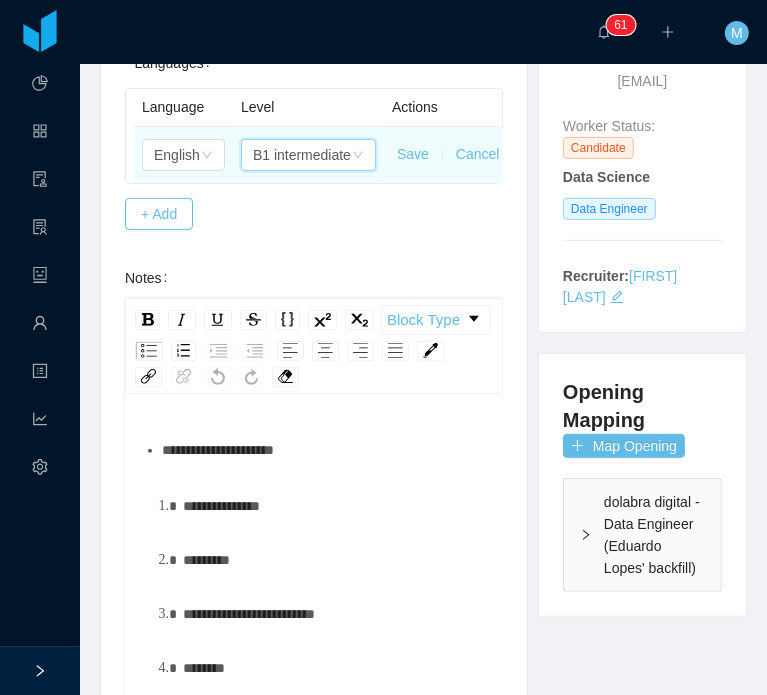 click on "B1 intermediate" at bounding box center (302, 155) 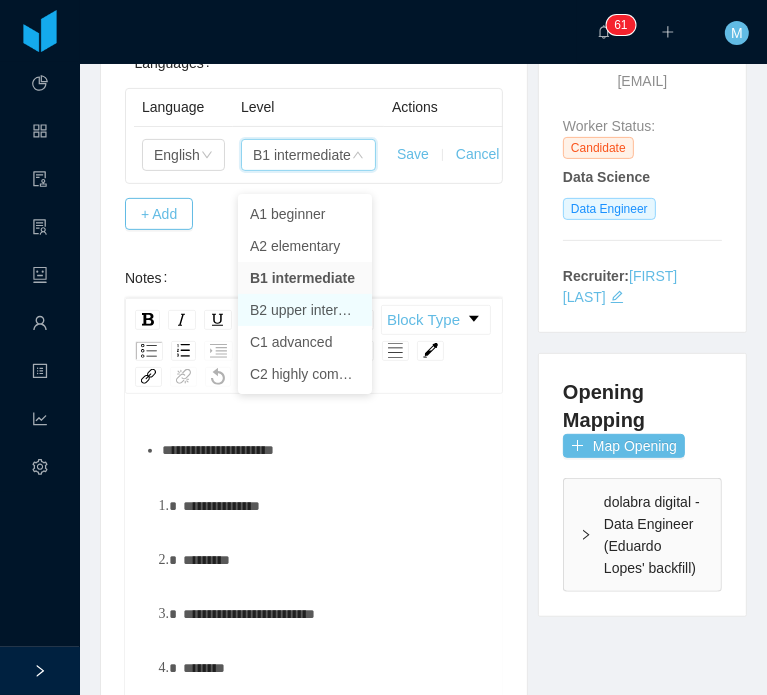 click on "B2 upper intermediate" at bounding box center (305, 310) 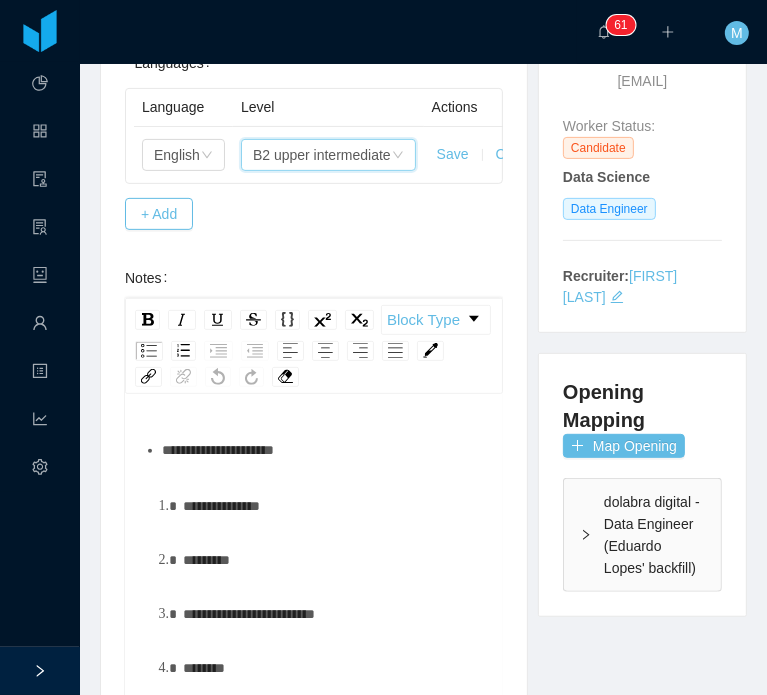 click on "**********" at bounding box center [325, 450] 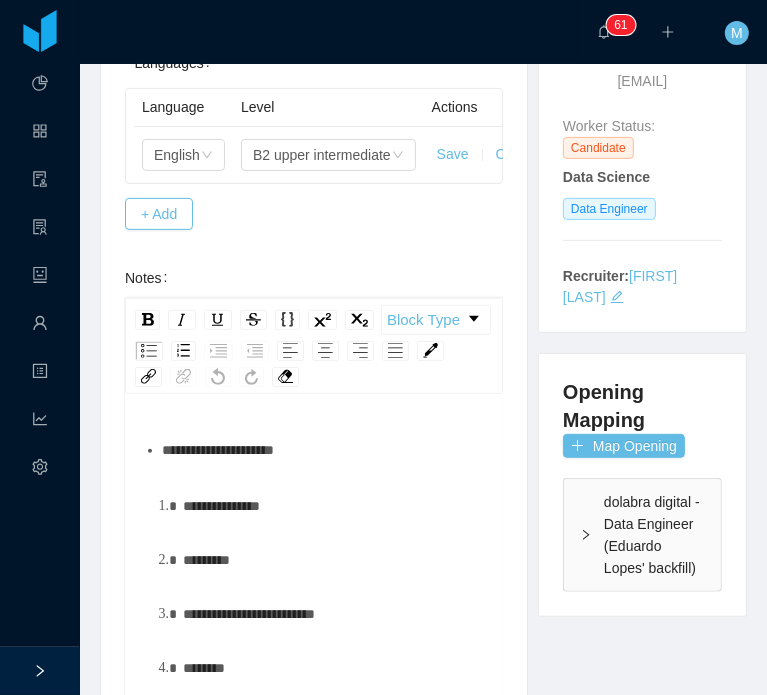 type 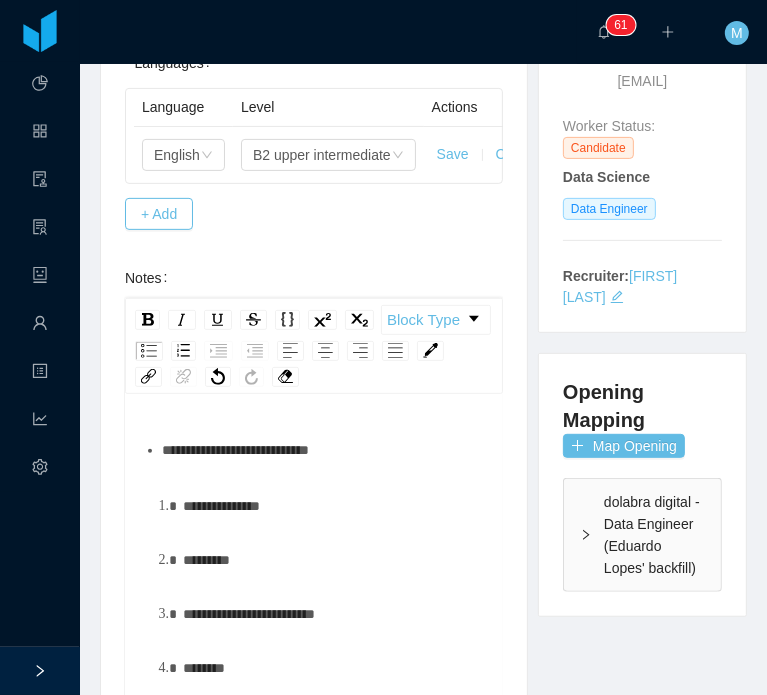 click on "**********" at bounding box center (235, 450) 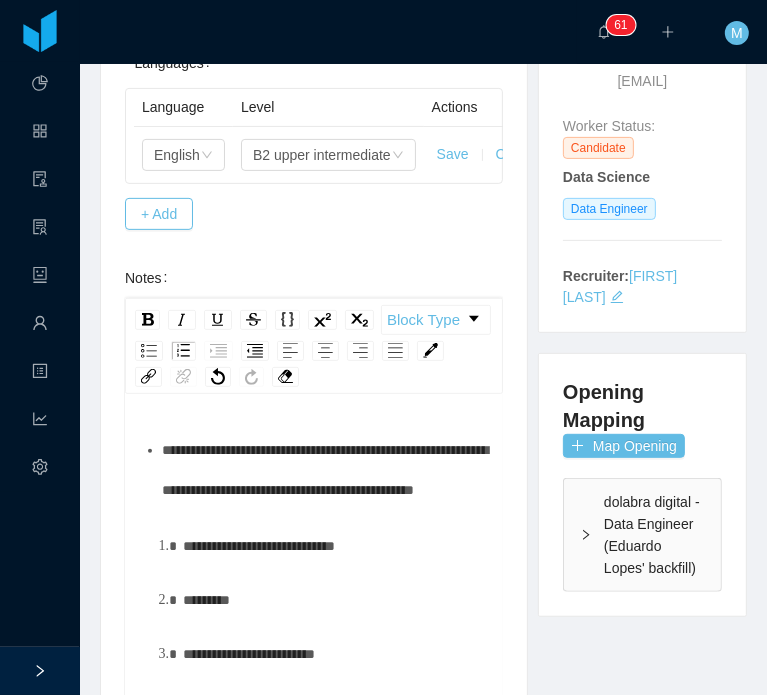 click on "**********" at bounding box center [325, 470] 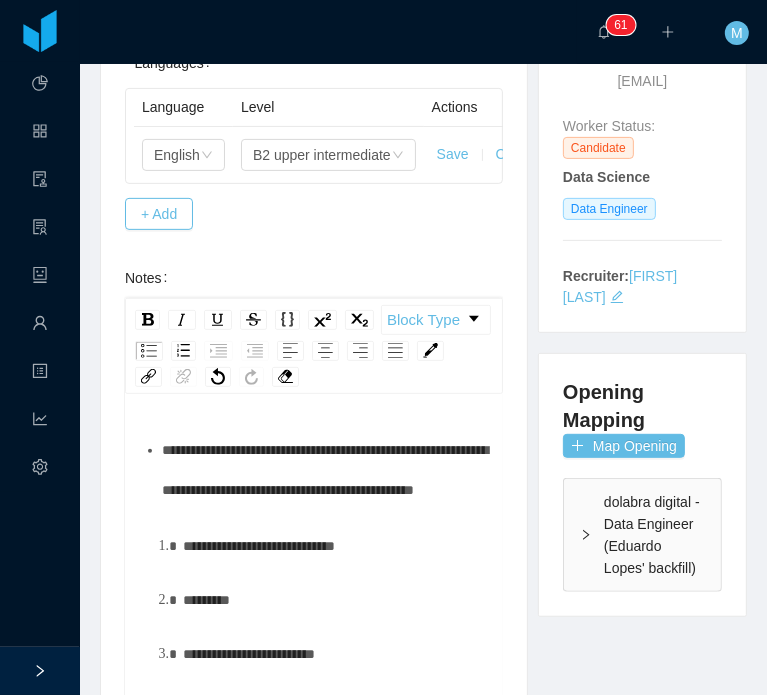 scroll, scrollTop: 24, scrollLeft: 0, axis: vertical 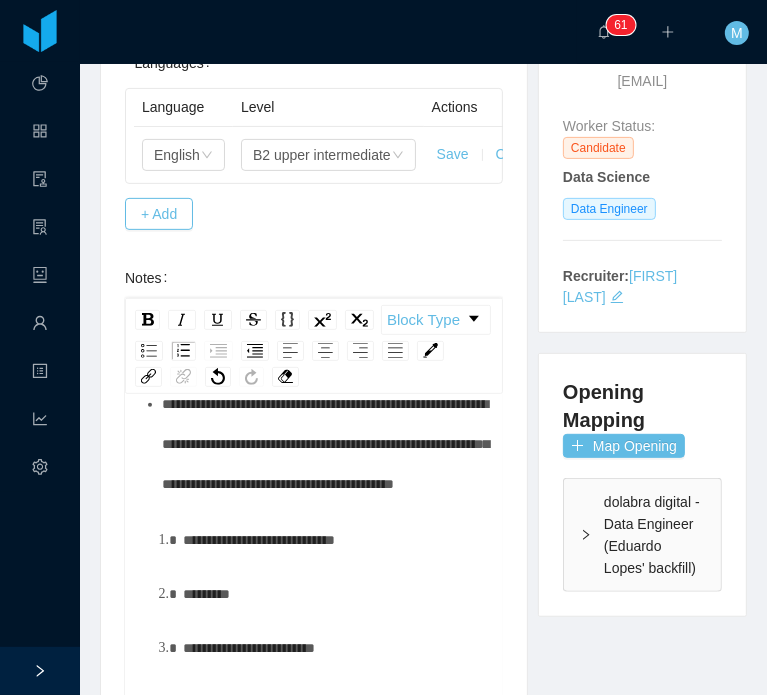 click on "**********" at bounding box center (325, 444) 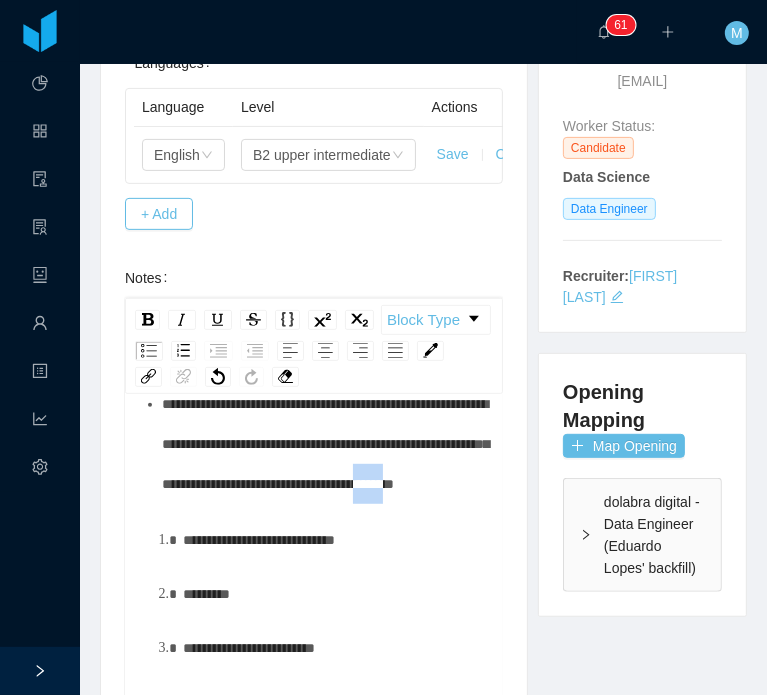 click on "**********" at bounding box center [325, 444] 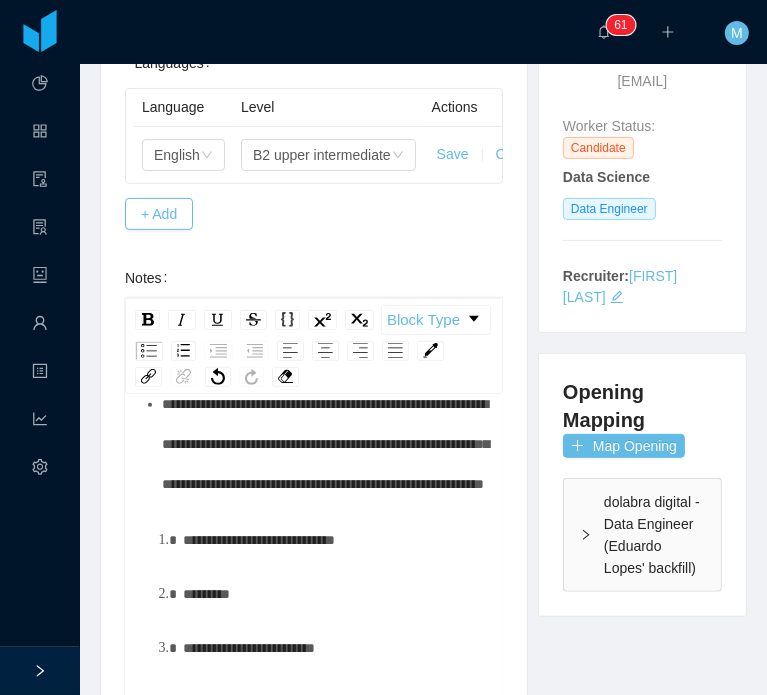 scroll, scrollTop: 98, scrollLeft: 0, axis: vertical 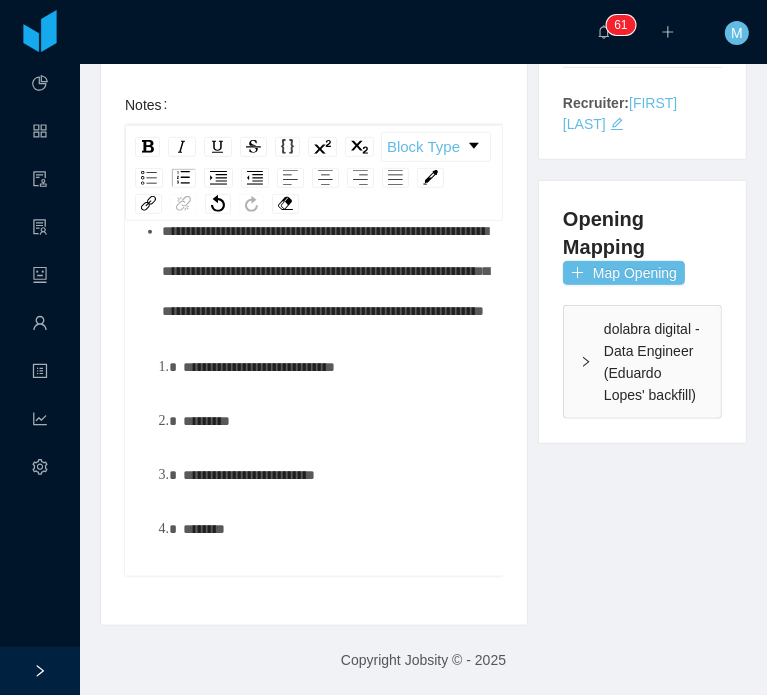 click on "**********" at bounding box center (335, 367) 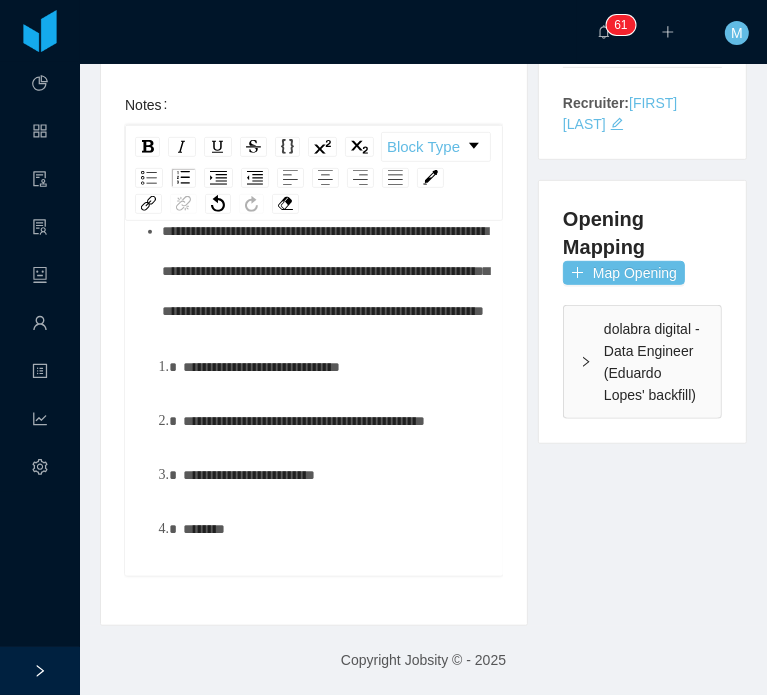 scroll, scrollTop: 138, scrollLeft: 0, axis: vertical 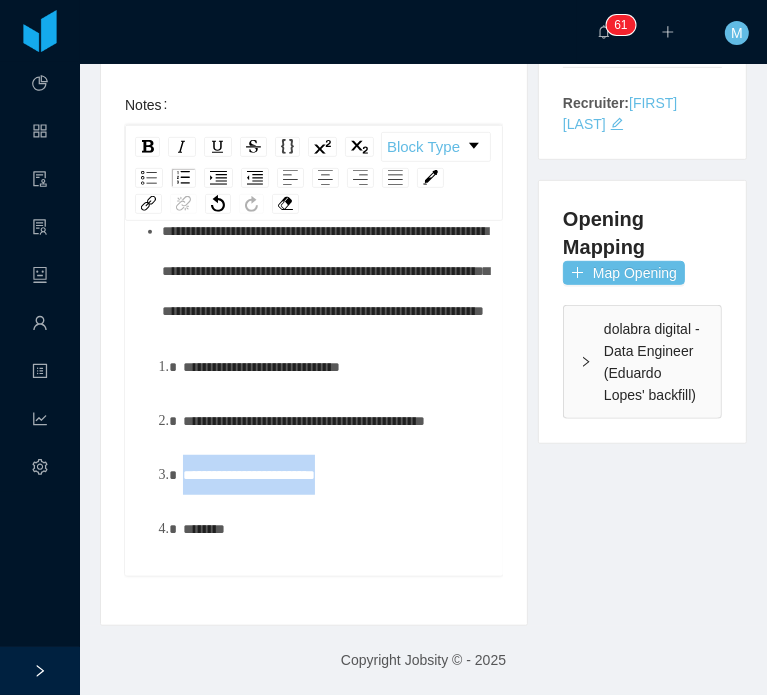 drag, startPoint x: 372, startPoint y: 511, endPoint x: 58, endPoint y: 519, distance: 314.1019 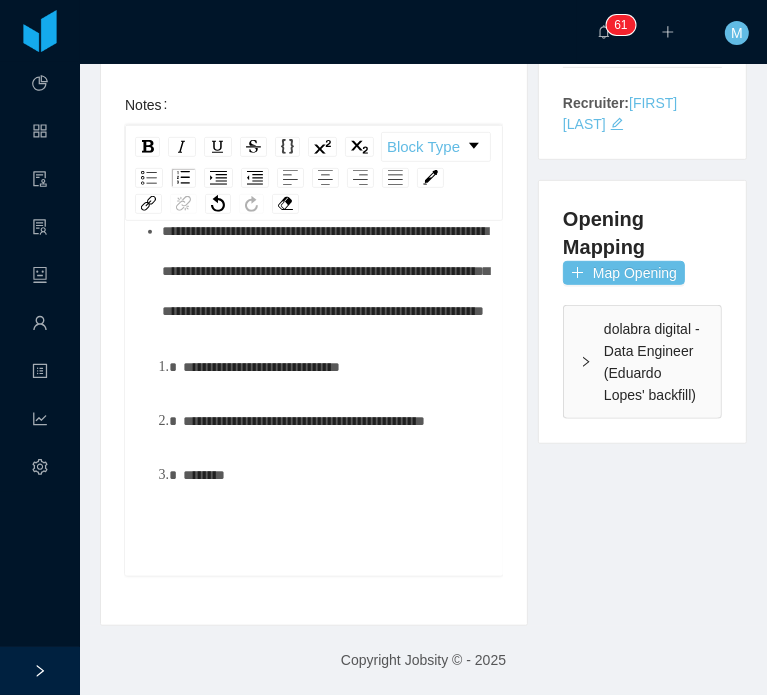 scroll, scrollTop: 84, scrollLeft: 0, axis: vertical 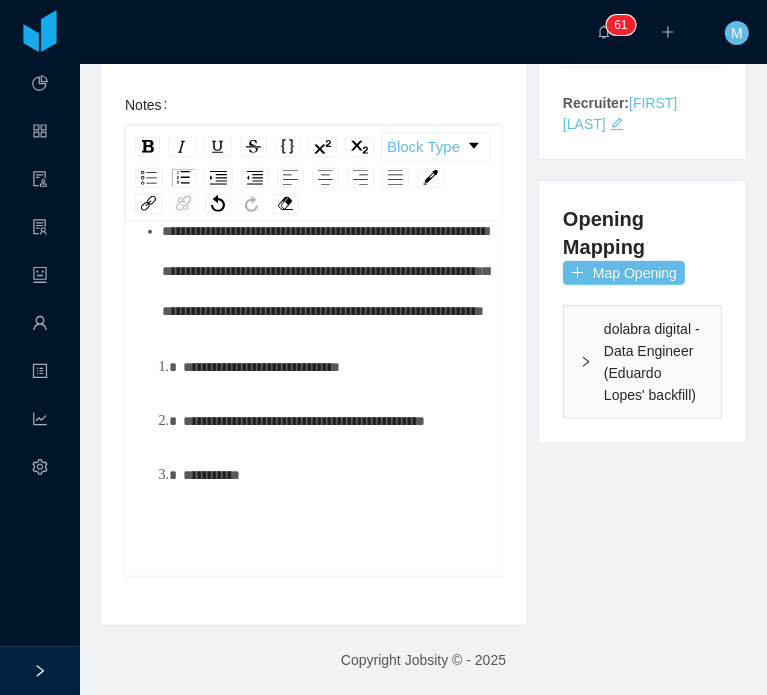 click on "**********" at bounding box center [314, 421] 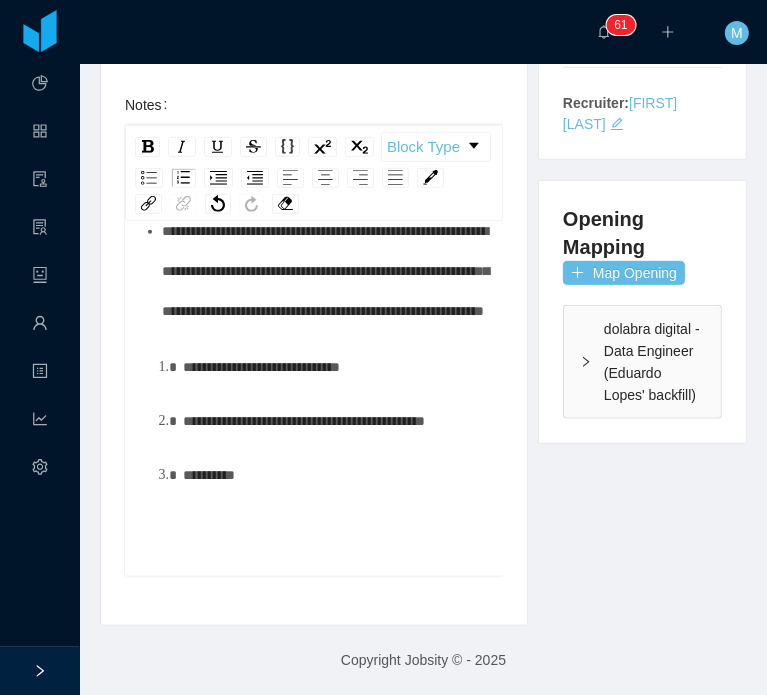 click on "**********" at bounding box center [314, 421] 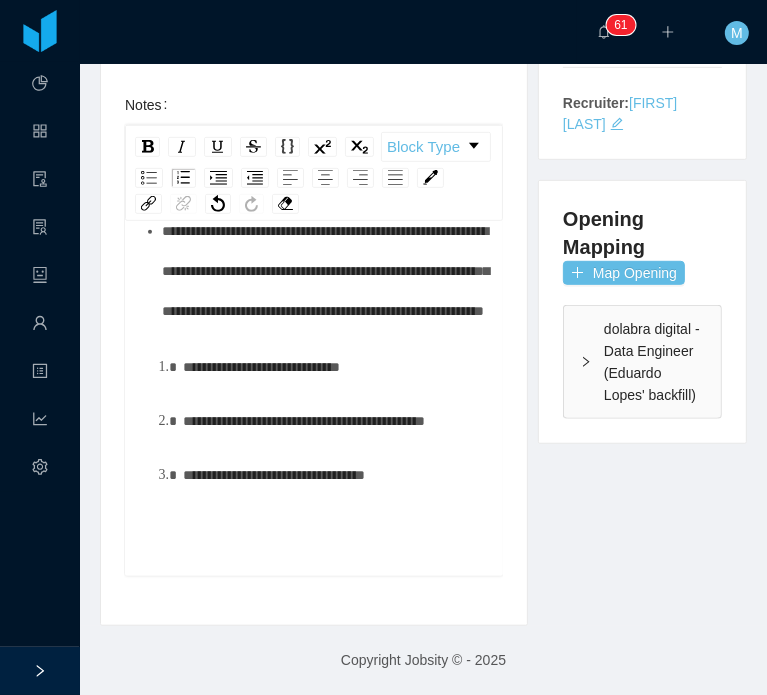 scroll, scrollTop: 0, scrollLeft: 0, axis: both 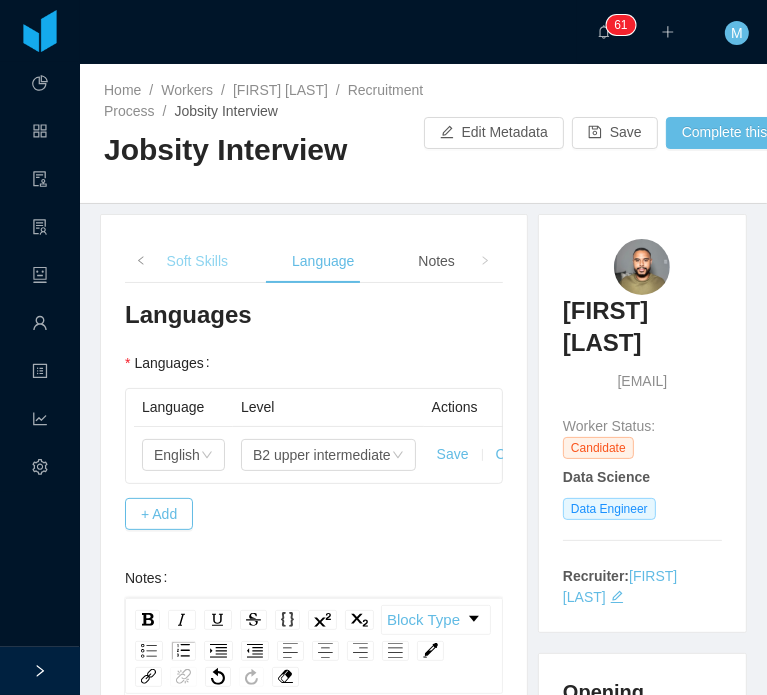click on "Soft Skills" at bounding box center [197, 261] 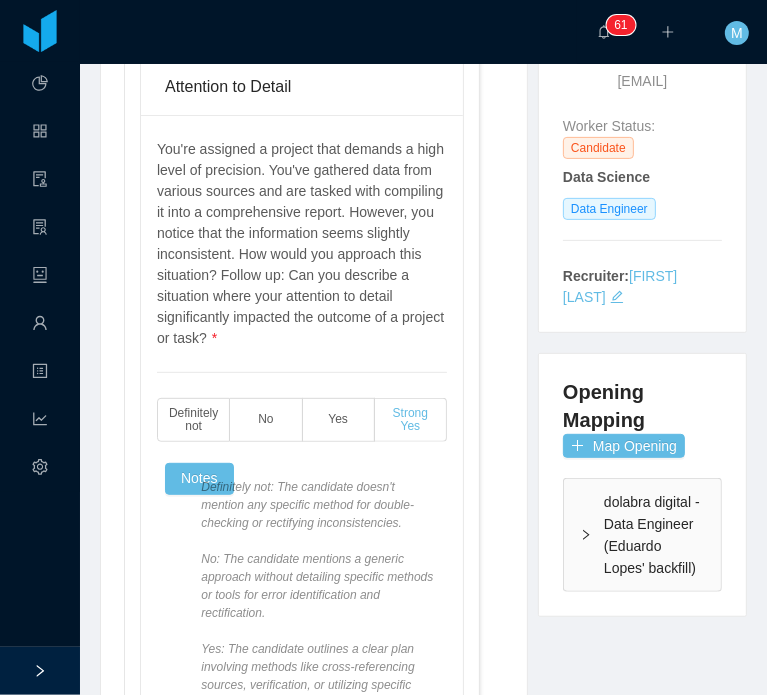 click on "Strong Yes" at bounding box center (411, 420) 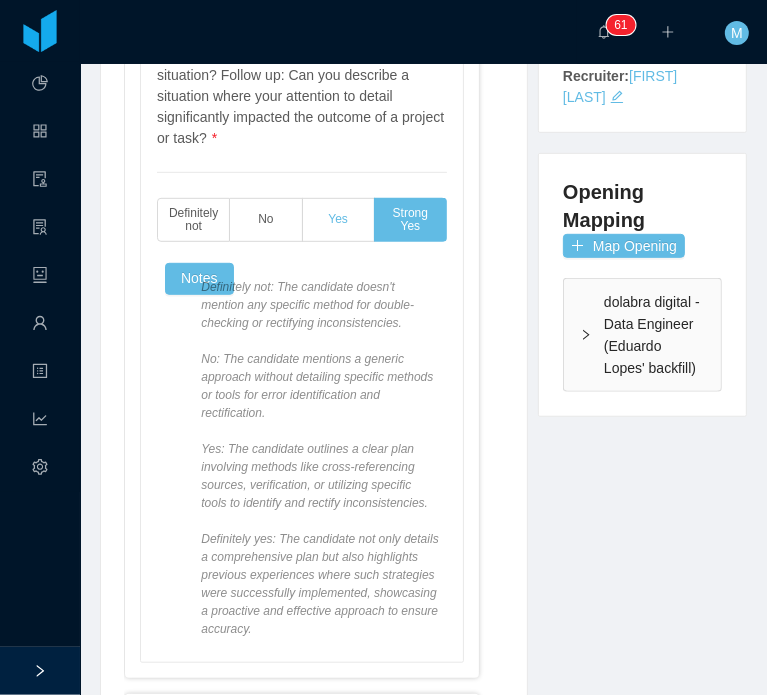 click on "Yes" at bounding box center (339, 220) 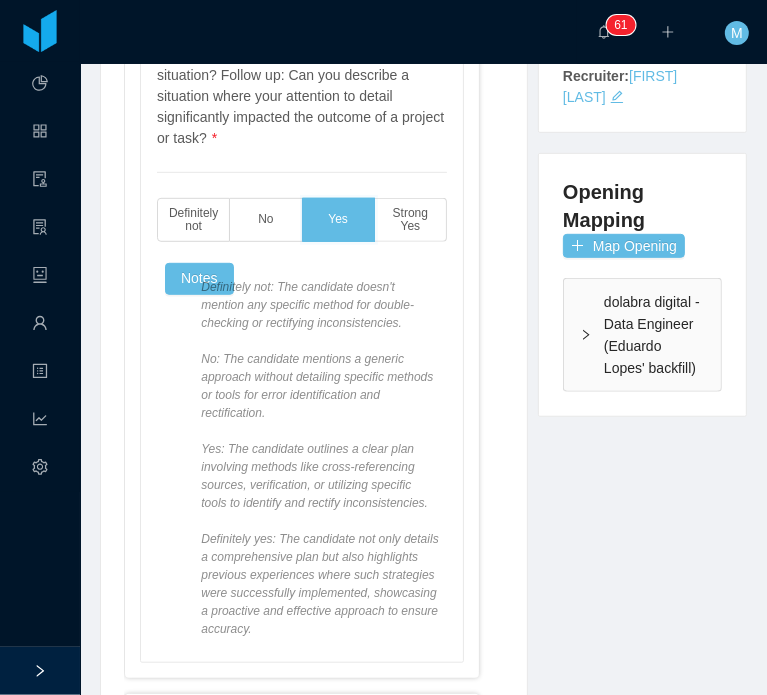 scroll, scrollTop: 900, scrollLeft: 0, axis: vertical 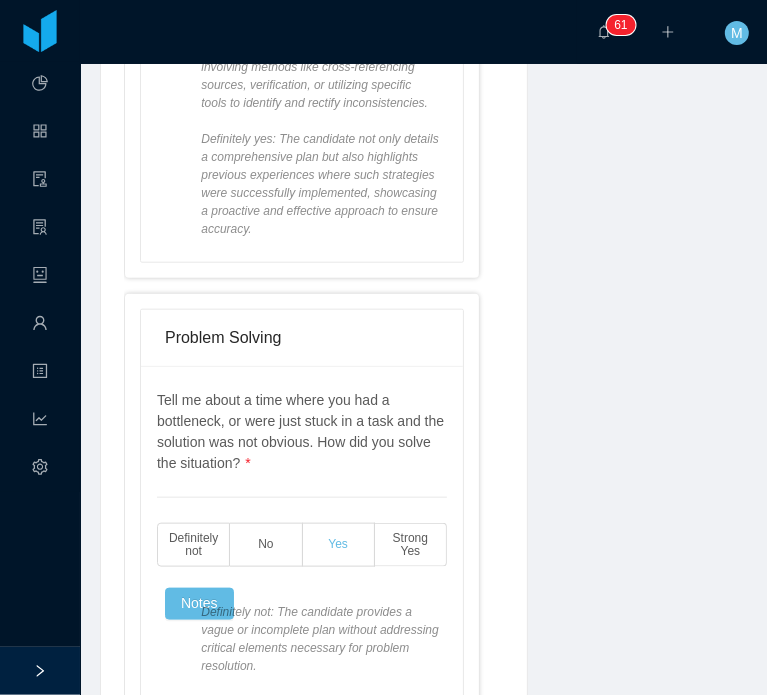 click on "Yes" at bounding box center [338, 544] 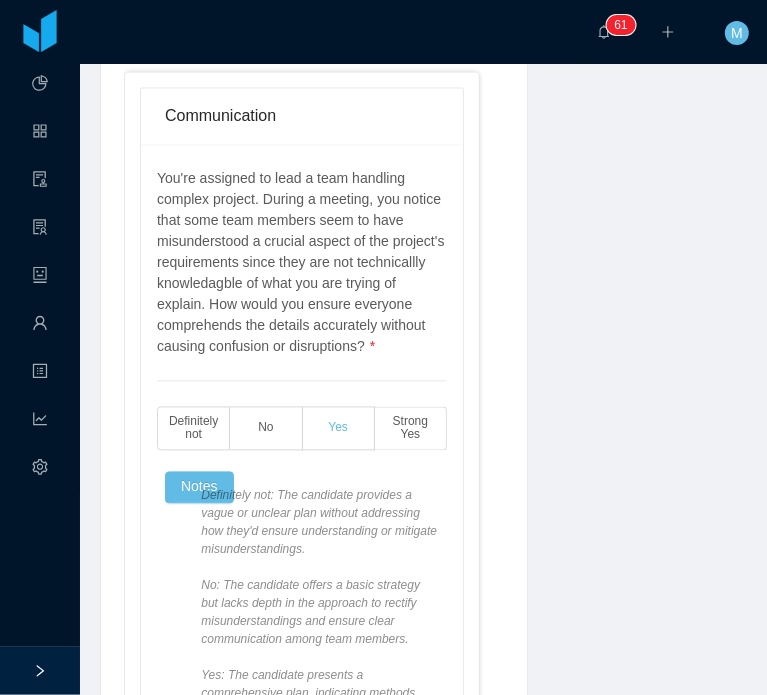 click on "Yes" at bounding box center [339, 429] 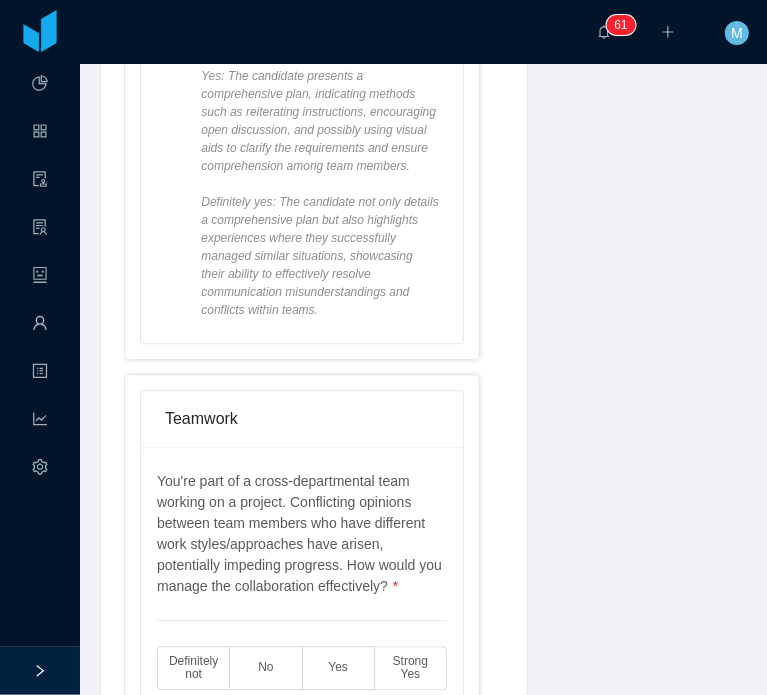 scroll, scrollTop: 3000, scrollLeft: 0, axis: vertical 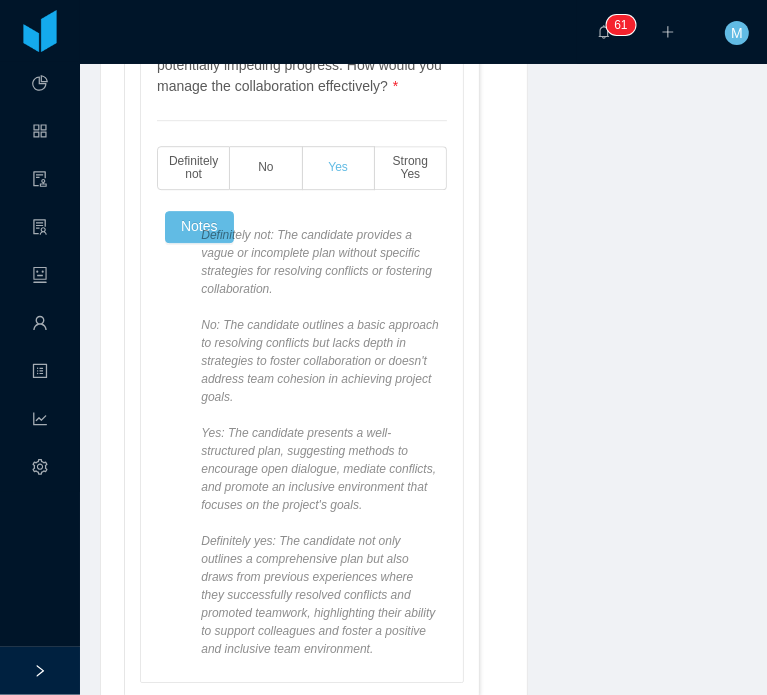 click on "Yes" at bounding box center [339, 168] 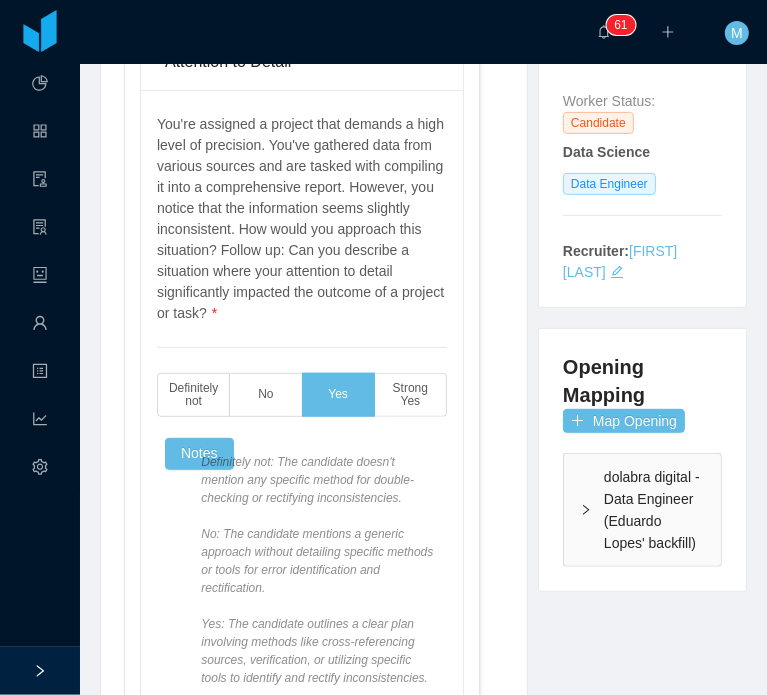 scroll, scrollTop: 0, scrollLeft: 0, axis: both 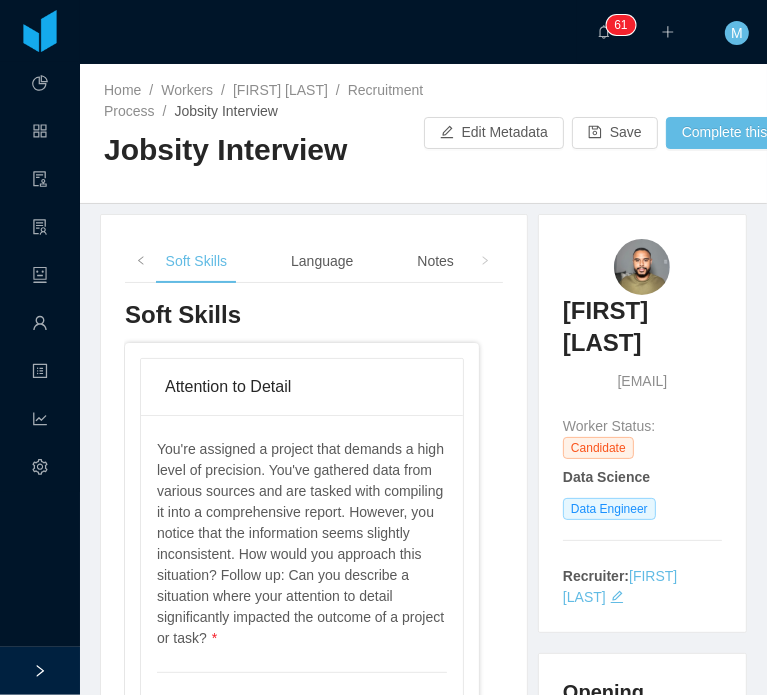 click on "**********" at bounding box center [314, 1980] 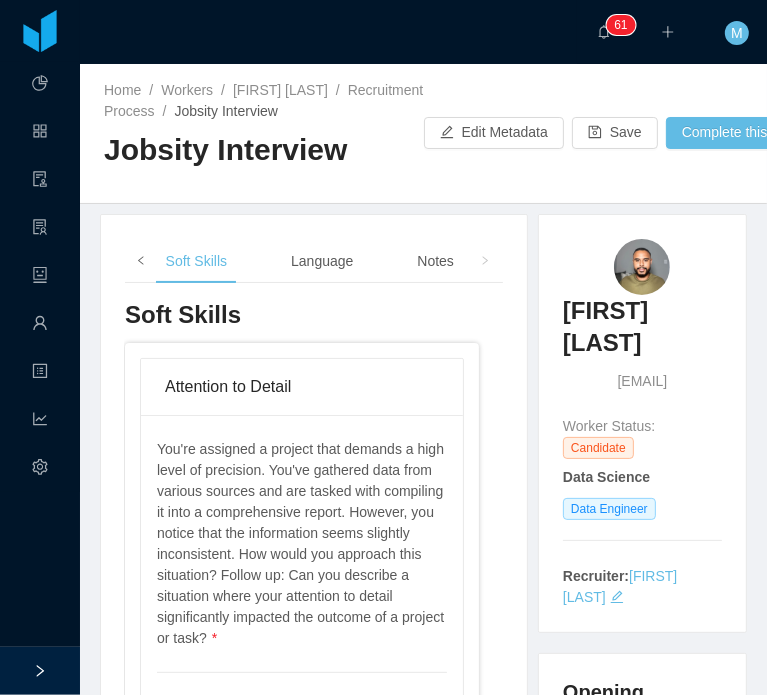 click 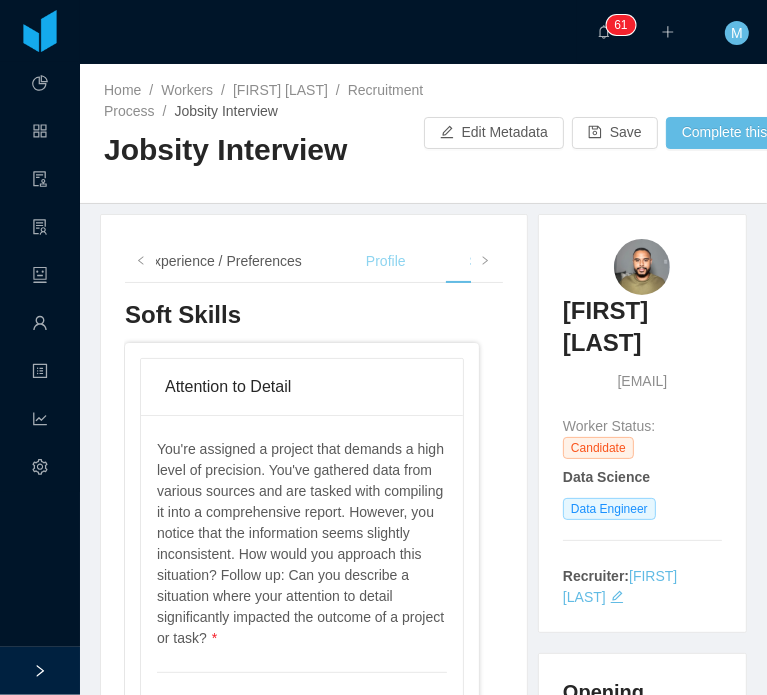 click on "Profile" at bounding box center (386, 261) 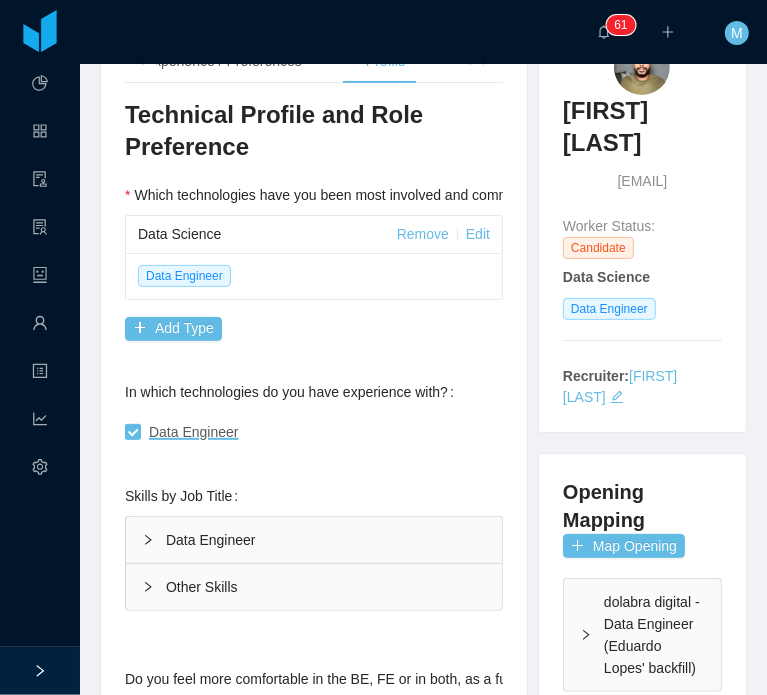 scroll, scrollTop: 500, scrollLeft: 0, axis: vertical 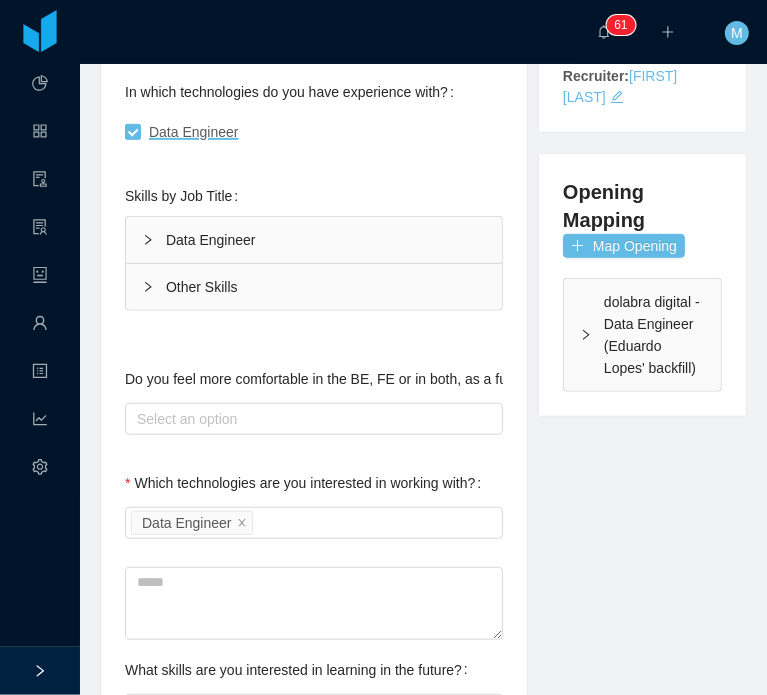 click 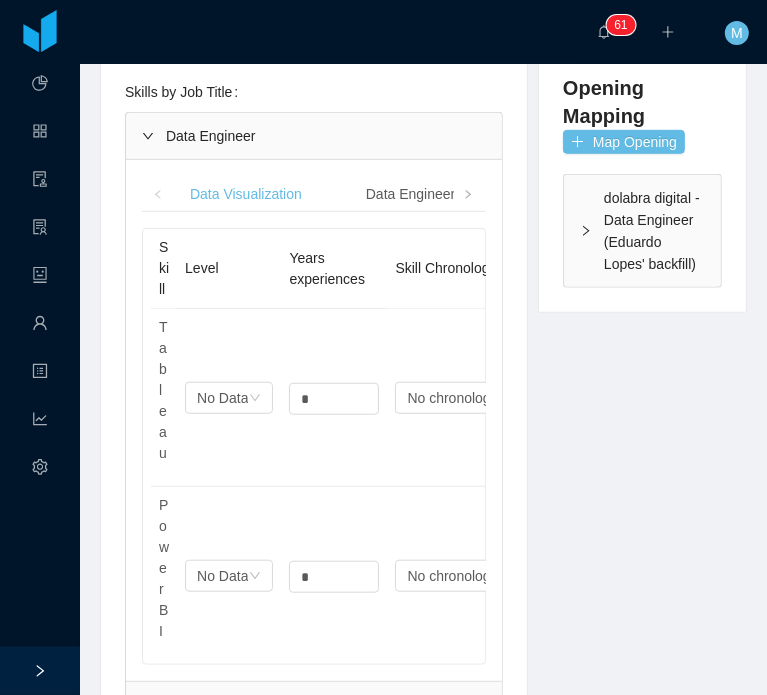scroll, scrollTop: 600, scrollLeft: 0, axis: vertical 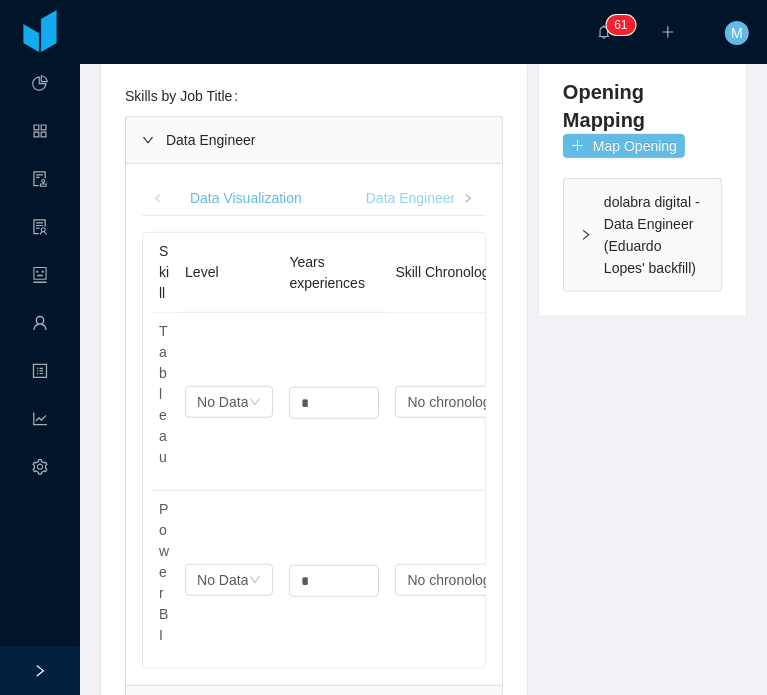 click on "Data Engineering" at bounding box center (420, 198) 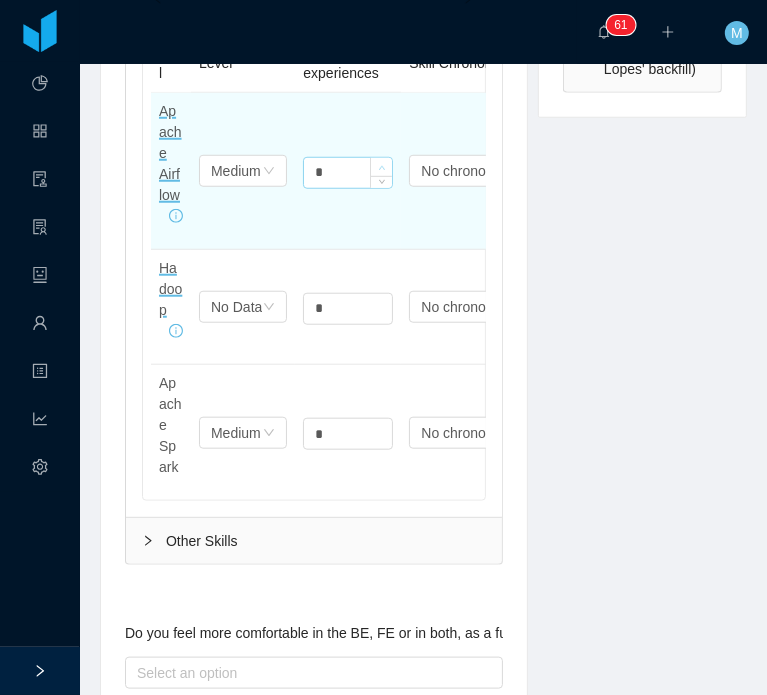 scroll, scrollTop: 800, scrollLeft: 0, axis: vertical 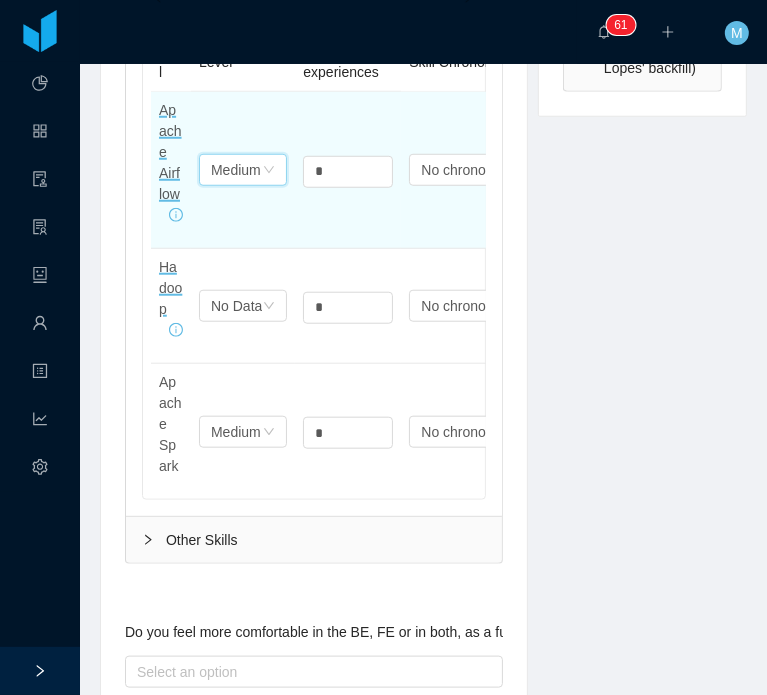 click on "Select one Medium" at bounding box center (243, 170) 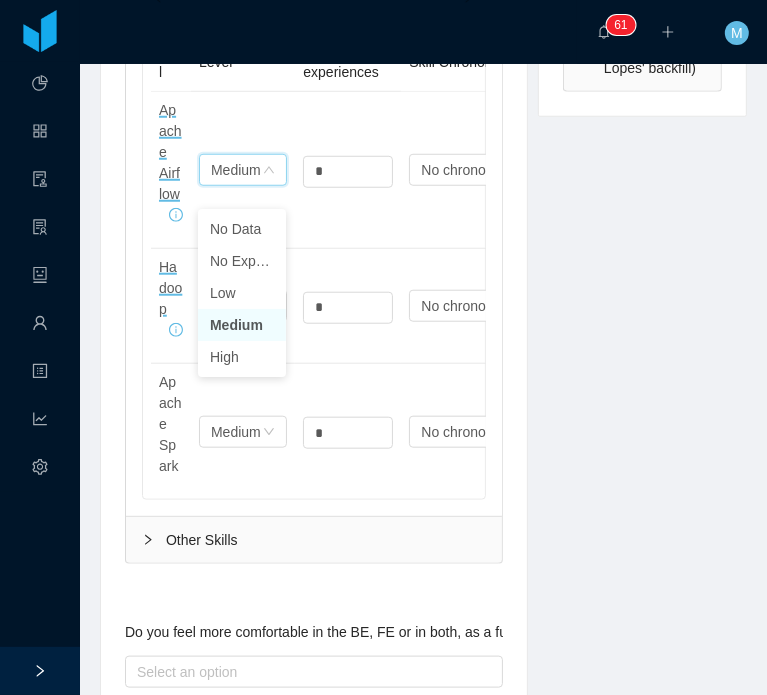 click on "Medium" at bounding box center (242, 325) 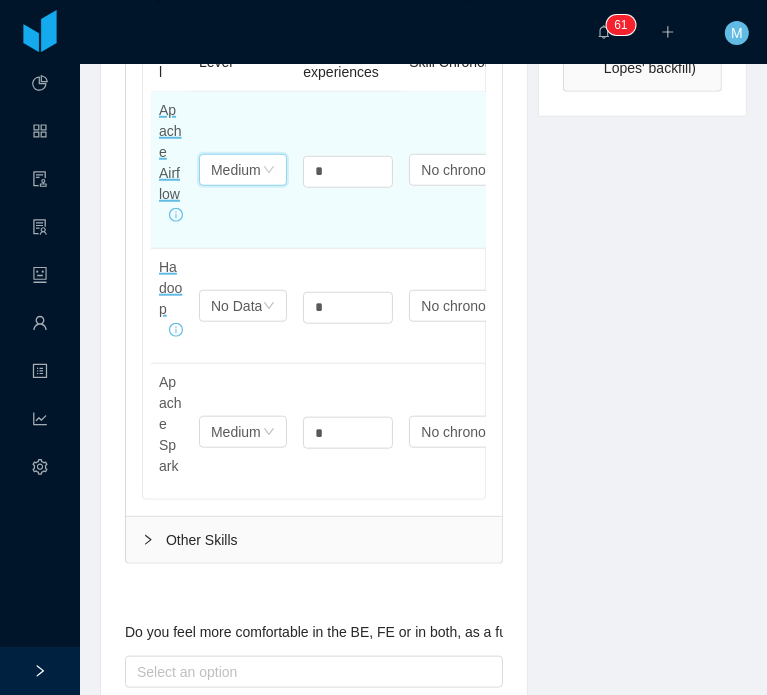 click 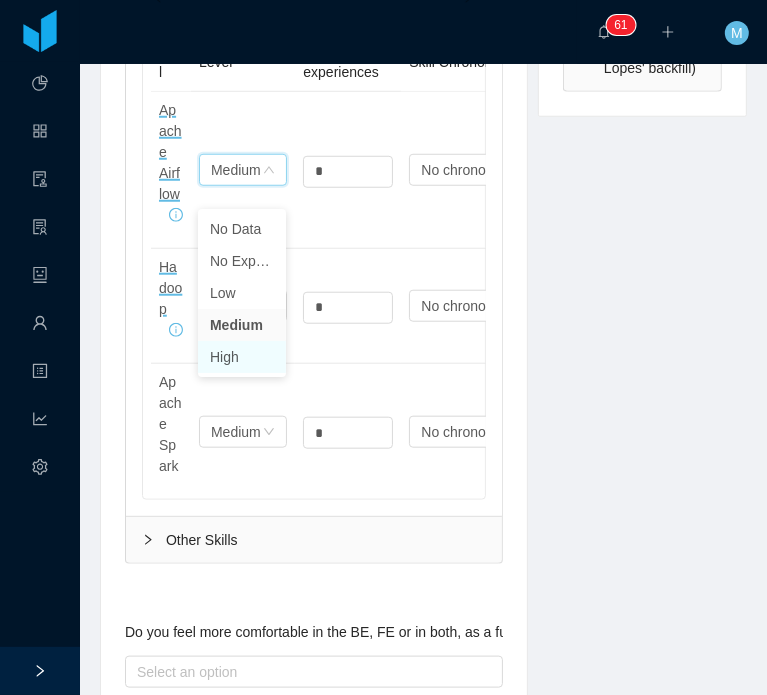 click on "High" at bounding box center [242, 357] 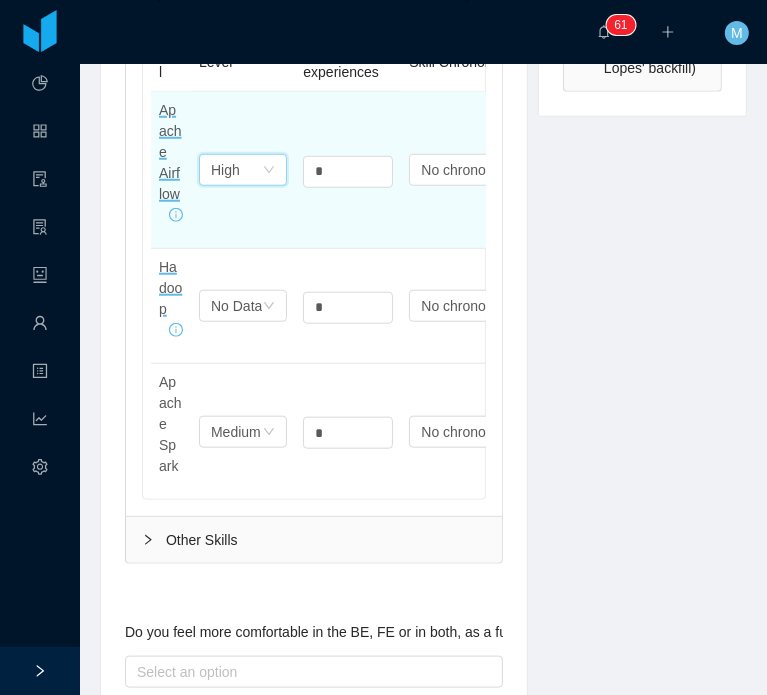 click on "*" at bounding box center (348, 170) 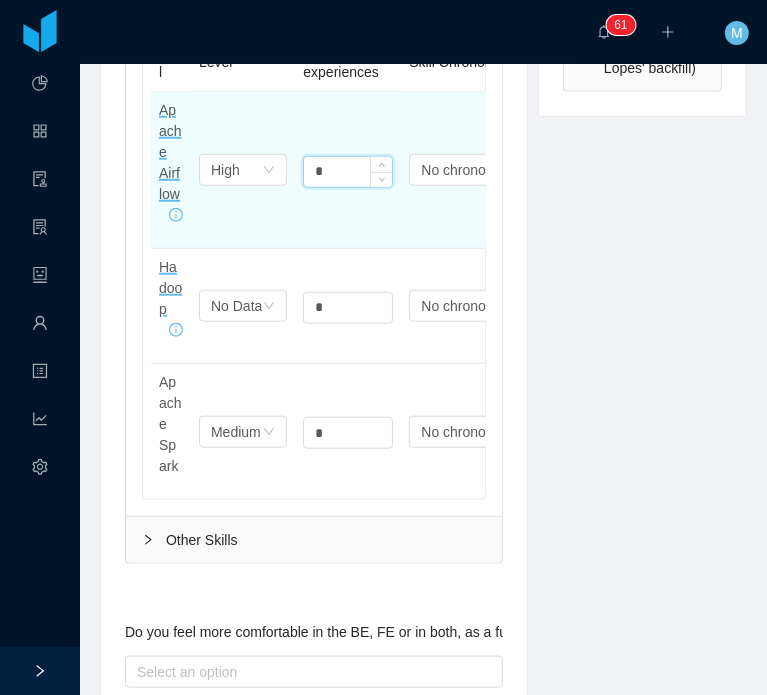 click on "*" at bounding box center (348, 172) 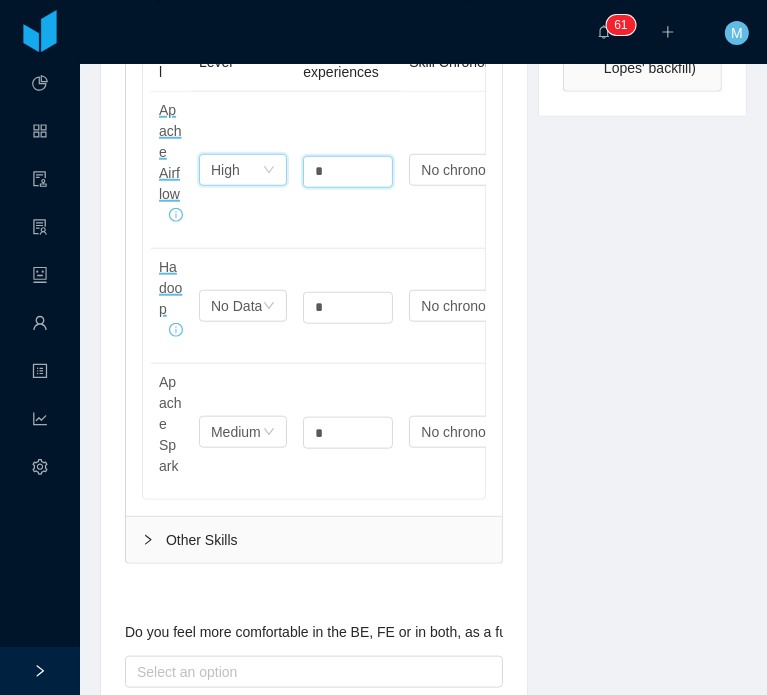 click on "Select one High" at bounding box center [236, 170] 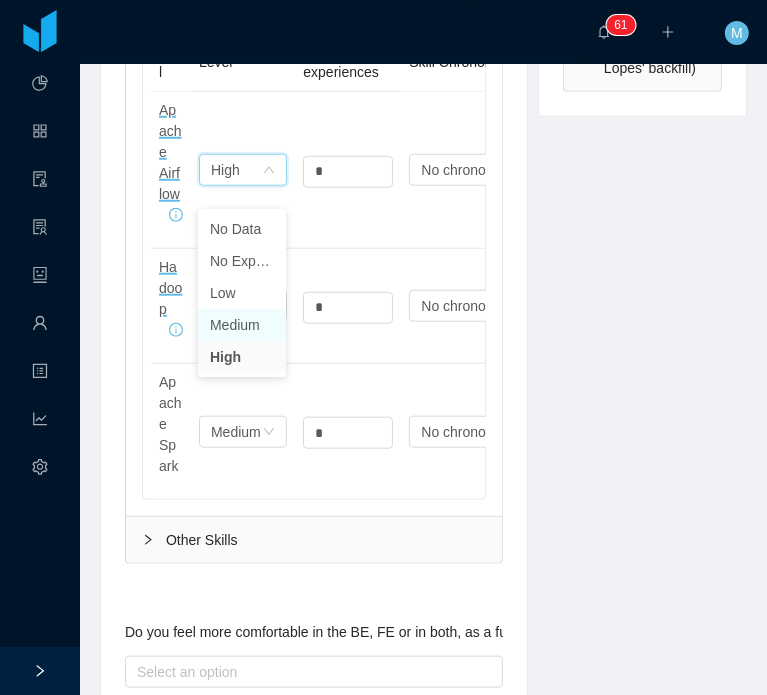 click on "Medium" at bounding box center [242, 325] 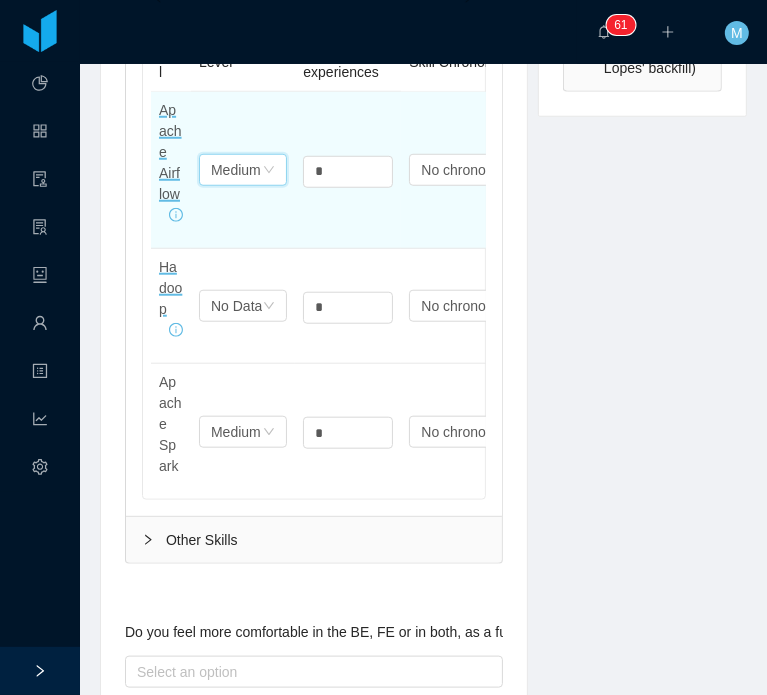 click on "Apache Airflow Select one Medium * Select one No chronology info" at bounding box center (361, 170) 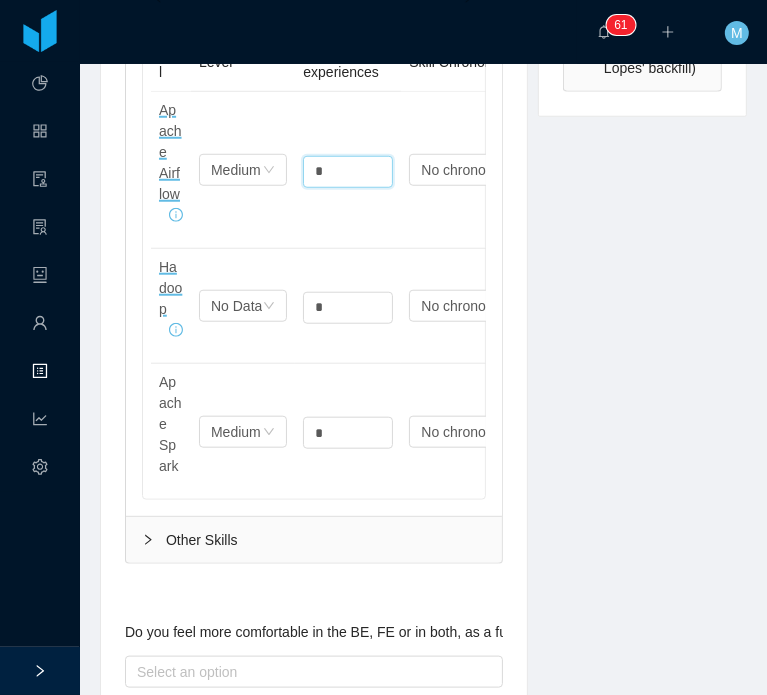 type on "*" 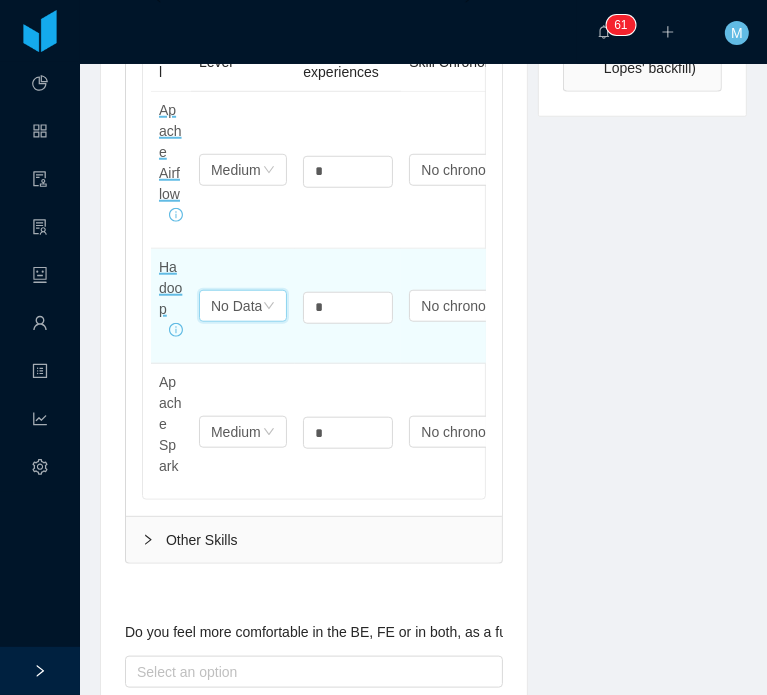click on "Select one No Data" at bounding box center (243, 170) 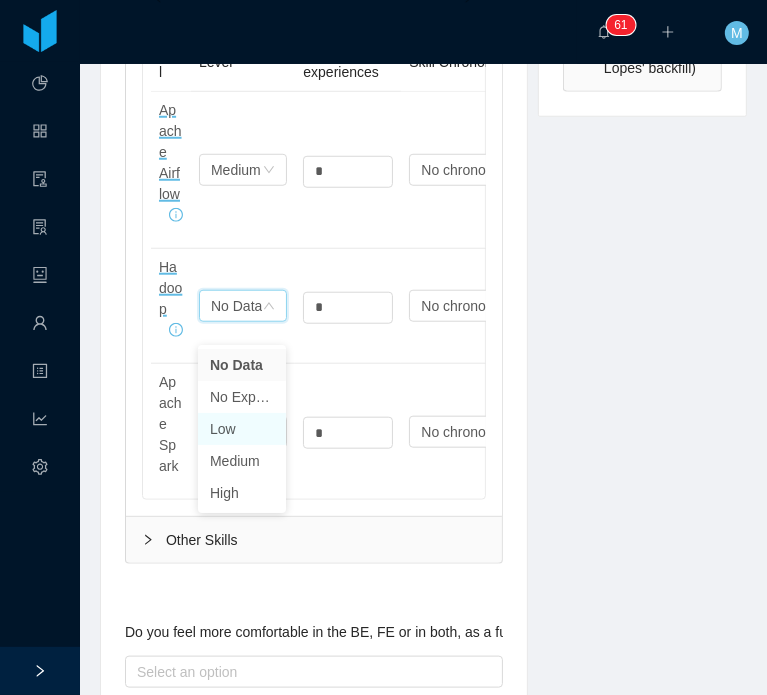 click on "Low" at bounding box center (242, 429) 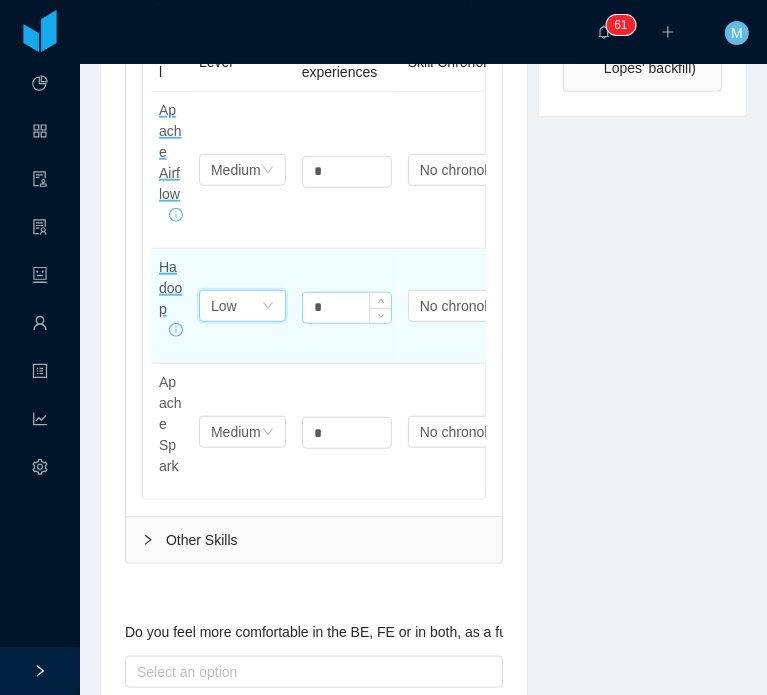 click on "*" at bounding box center [347, 172] 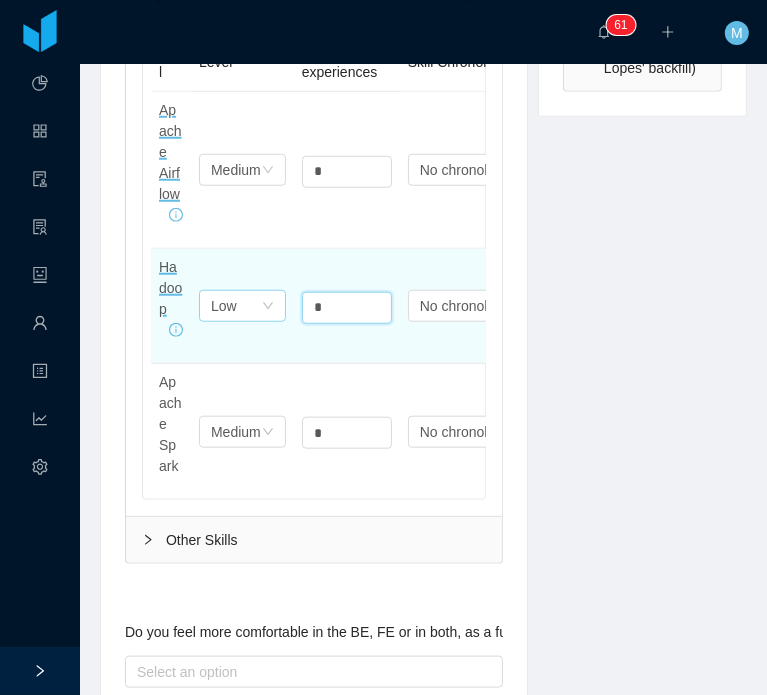 drag, startPoint x: 348, startPoint y: 325, endPoint x: 272, endPoint y: 327, distance: 76.02631 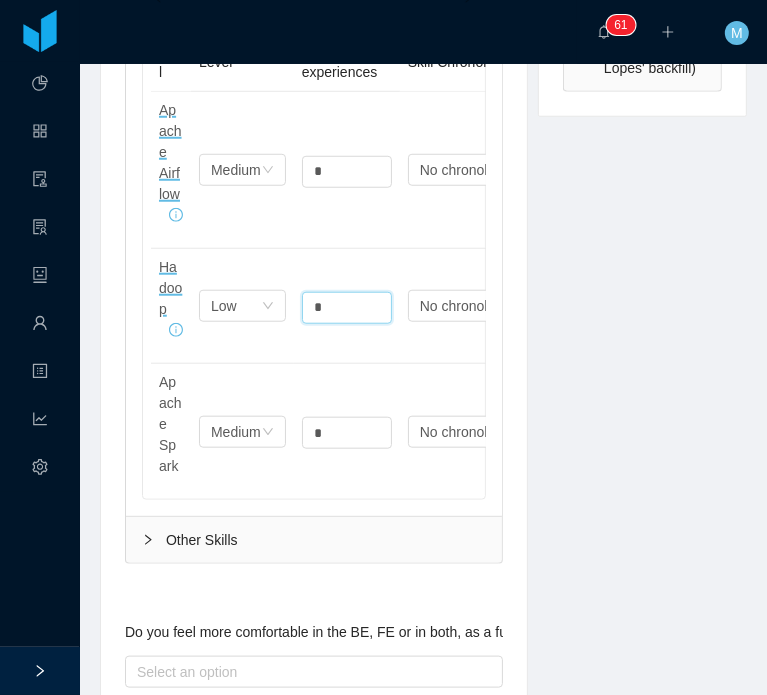 type on "*" 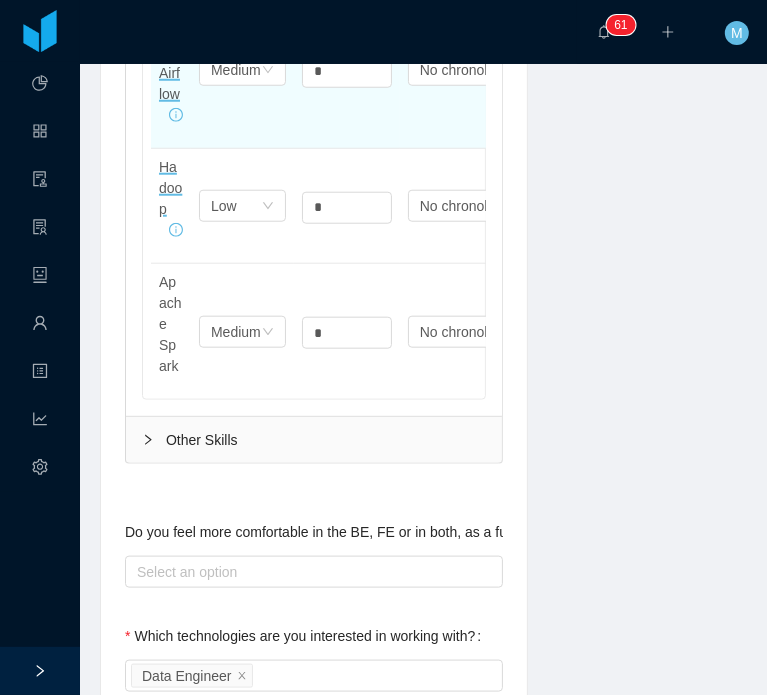 scroll, scrollTop: 600, scrollLeft: 0, axis: vertical 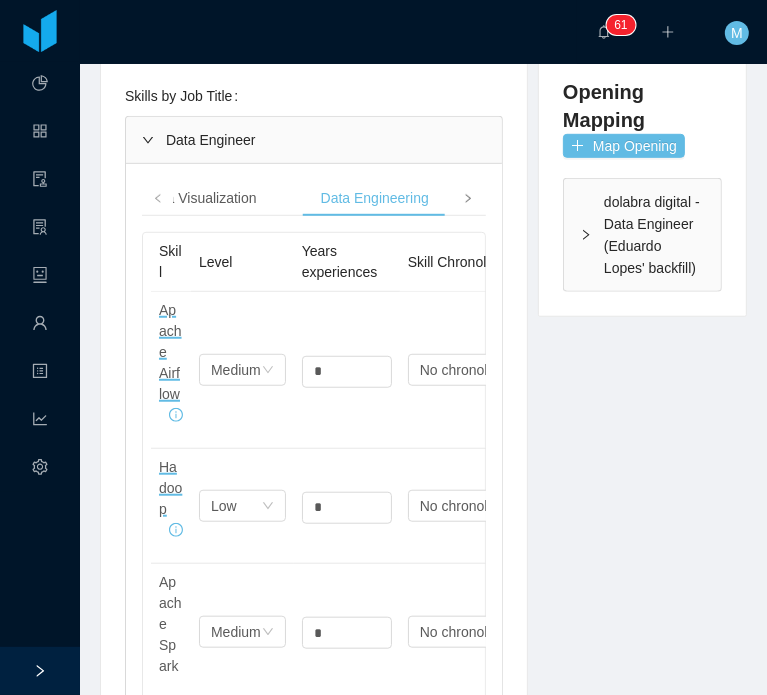 click 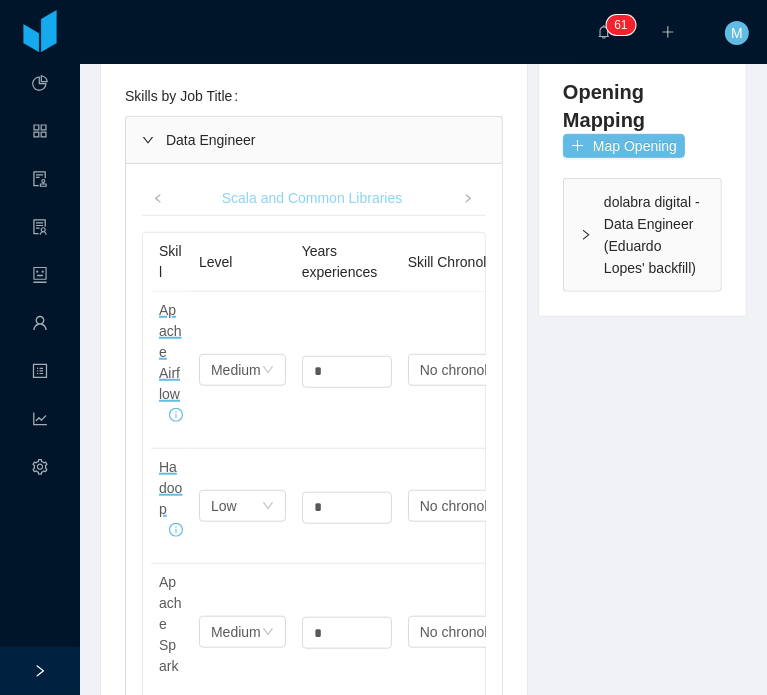 click on "Scala and Common Libraries" at bounding box center [312, 198] 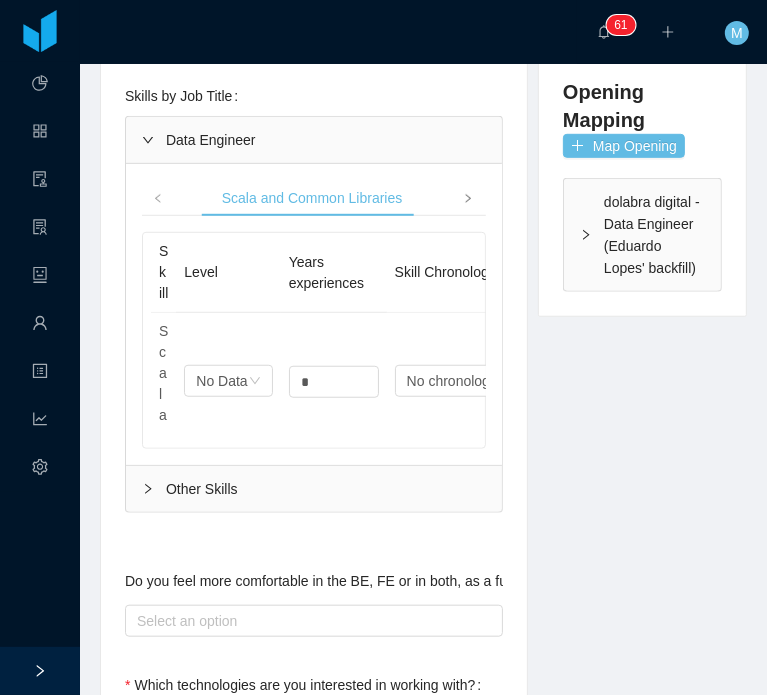 click at bounding box center [468, 198] 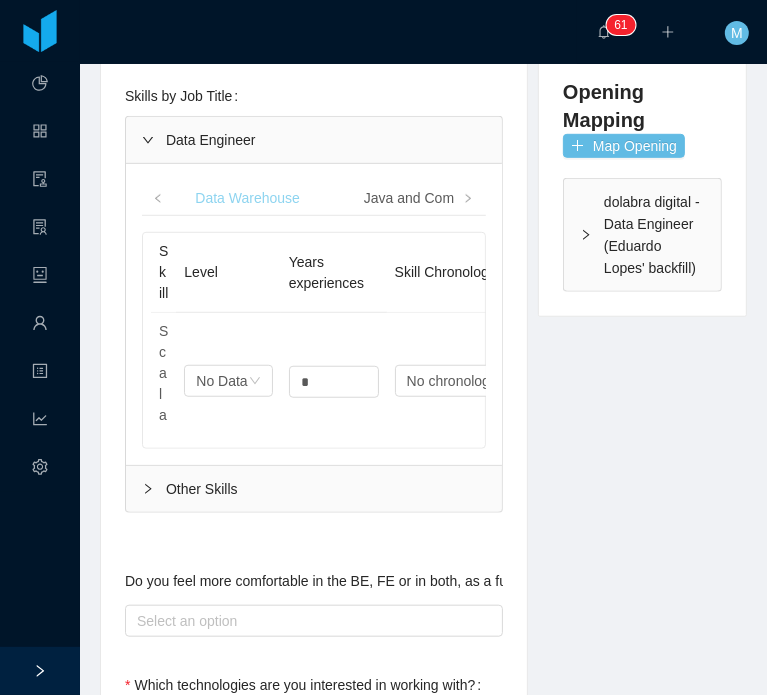 click on "Data Warehouse" at bounding box center [247, 198] 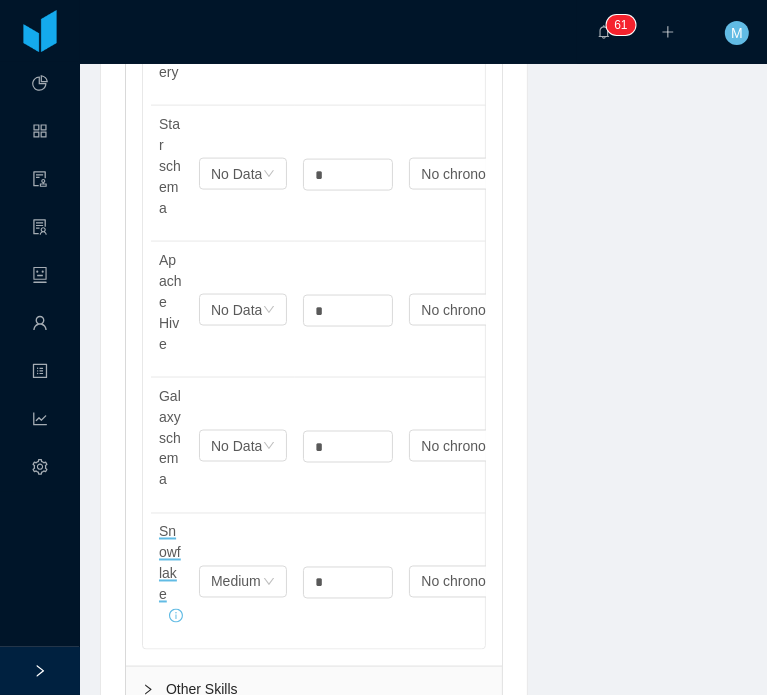 scroll, scrollTop: 1458, scrollLeft: 0, axis: vertical 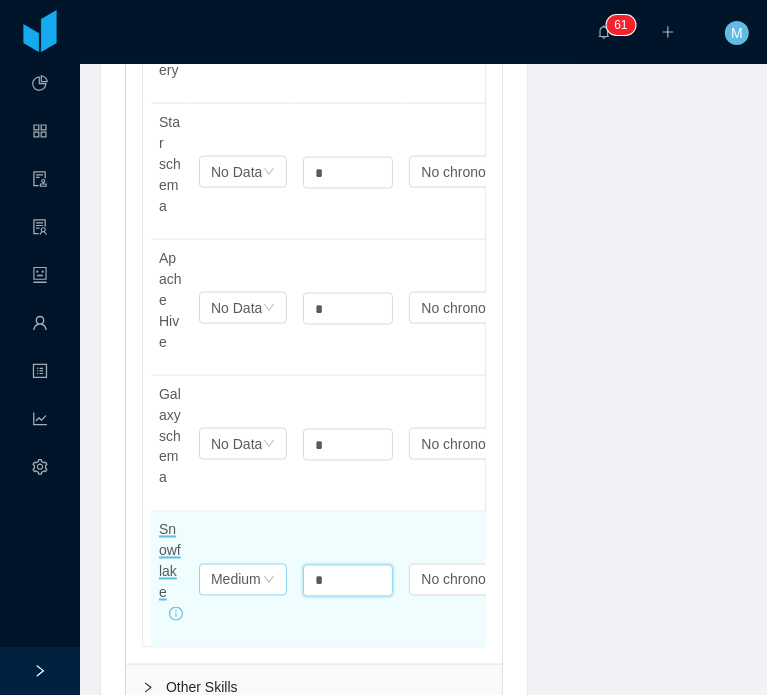 drag, startPoint x: 339, startPoint y: 543, endPoint x: 278, endPoint y: 543, distance: 61 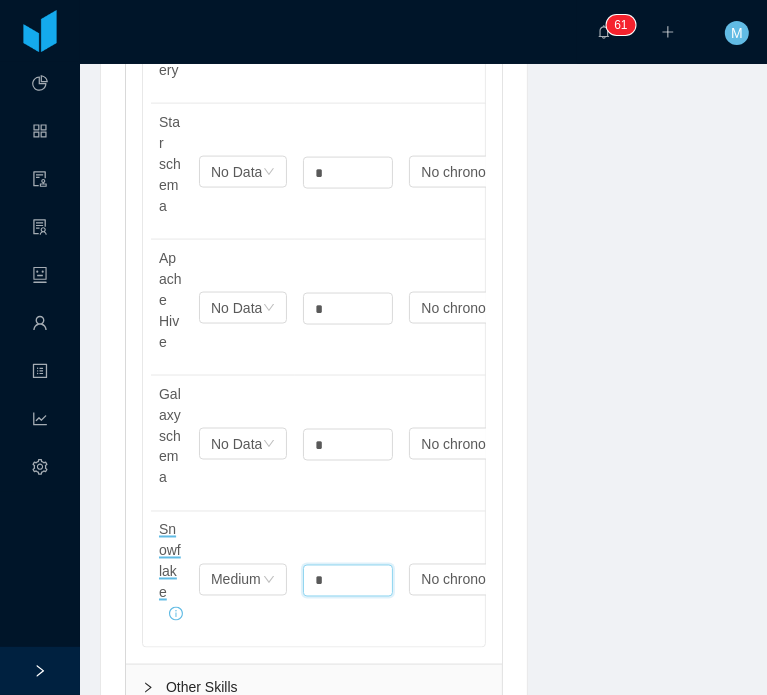 type on "*" 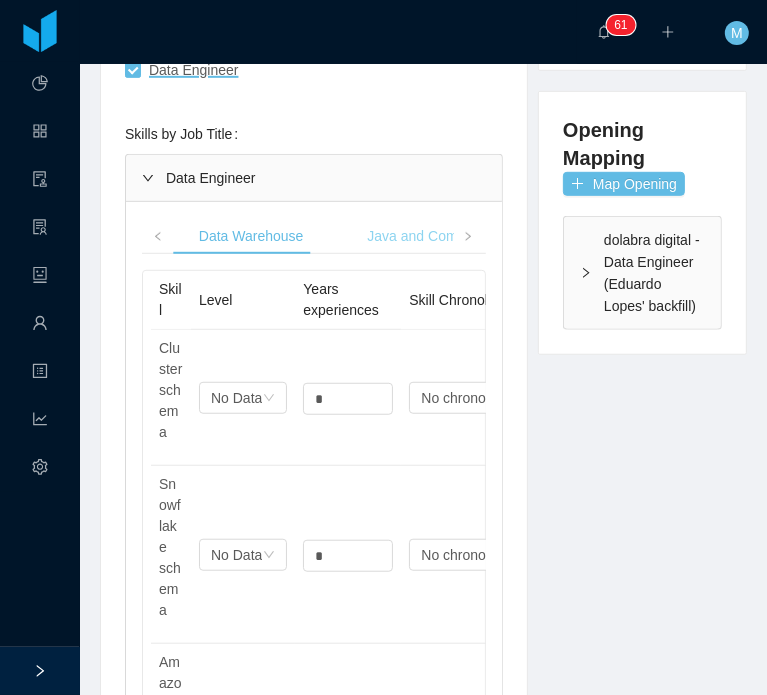 scroll, scrollTop: 458, scrollLeft: 0, axis: vertical 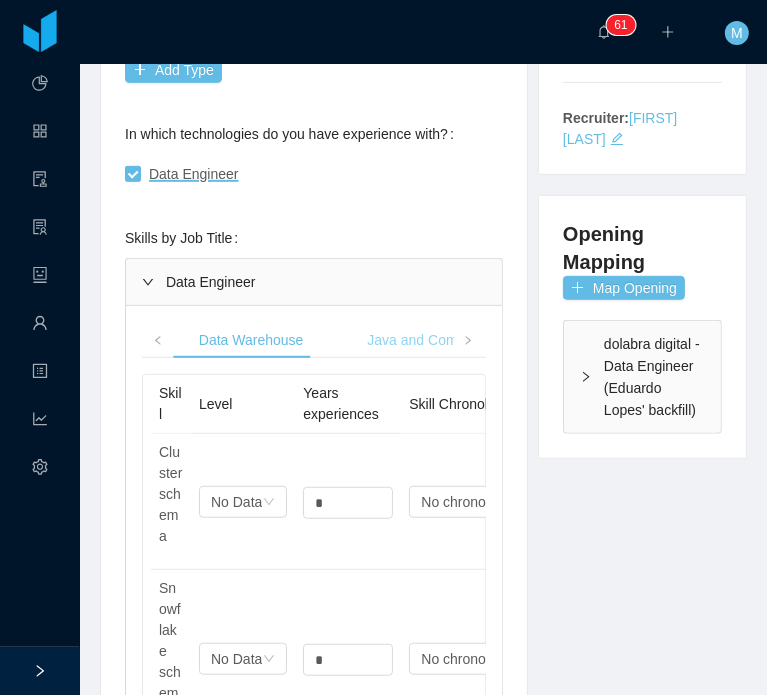 click on "Java and Common Libraries" at bounding box center [454, 340] 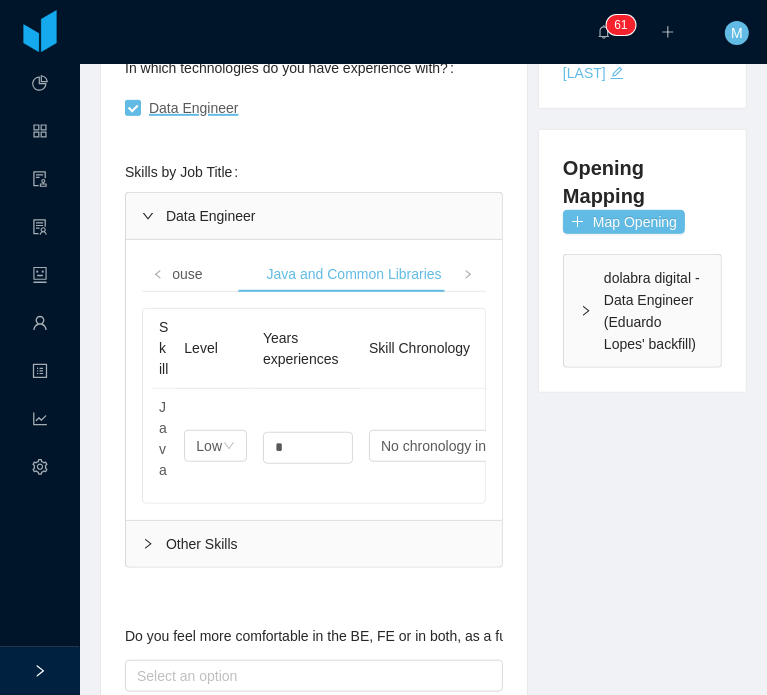 scroll, scrollTop: 558, scrollLeft: 0, axis: vertical 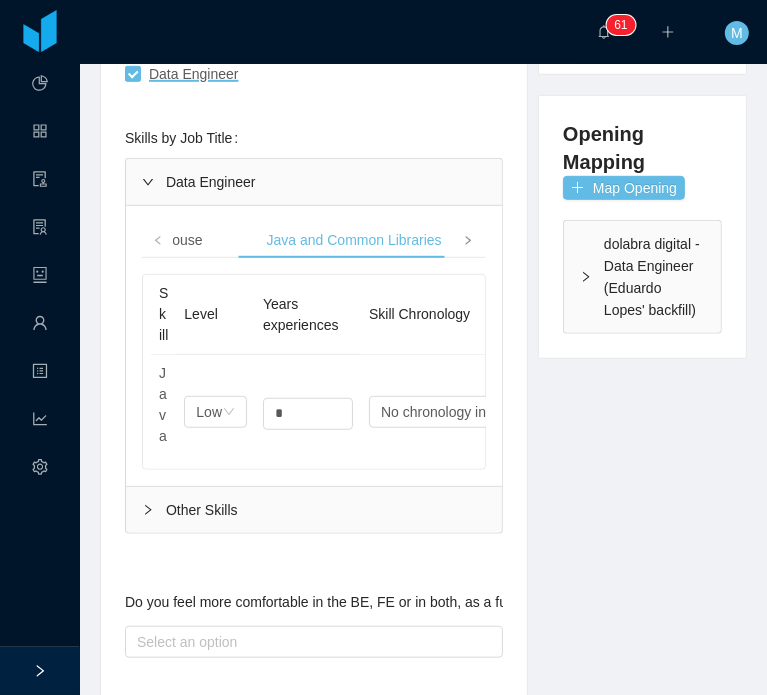 click at bounding box center [468, 240] 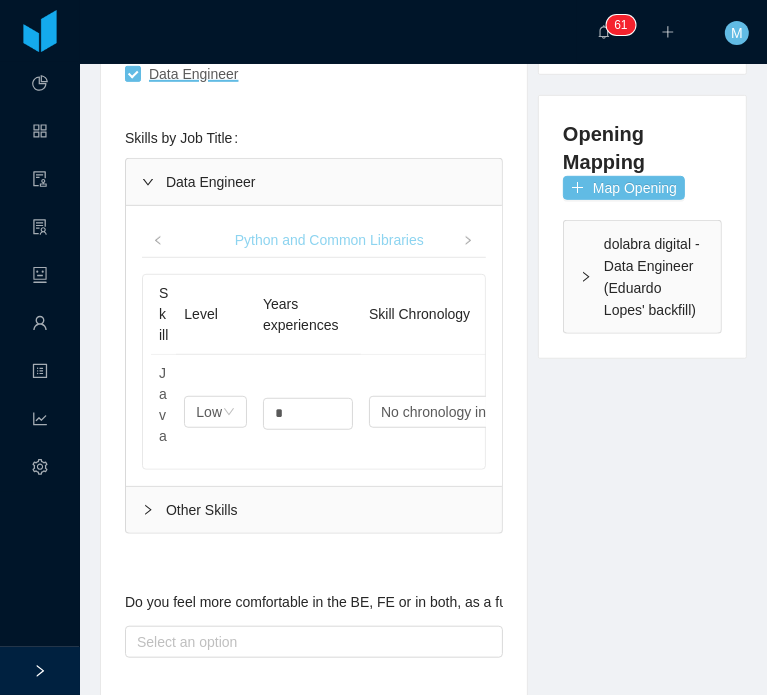 click on "Python and Common Libraries" at bounding box center [329, 240] 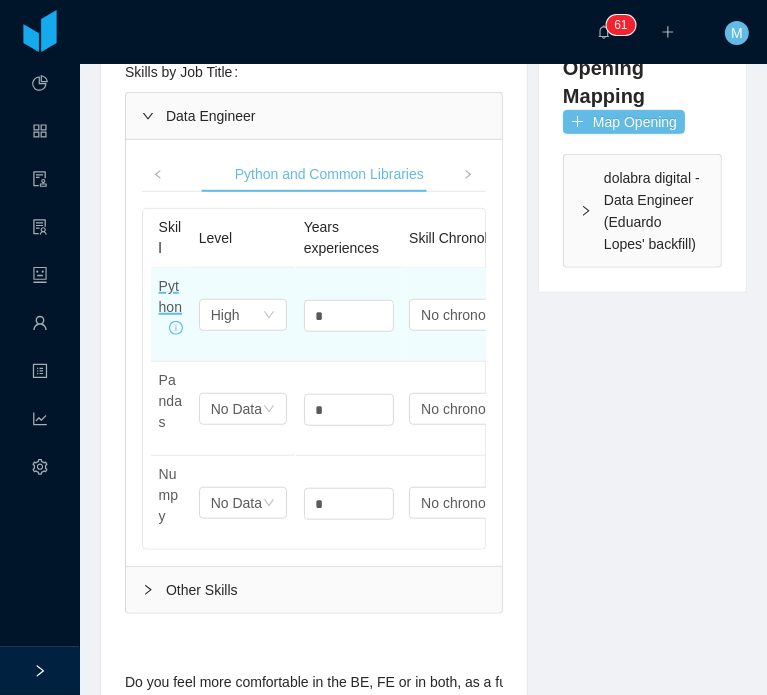 scroll, scrollTop: 658, scrollLeft: 0, axis: vertical 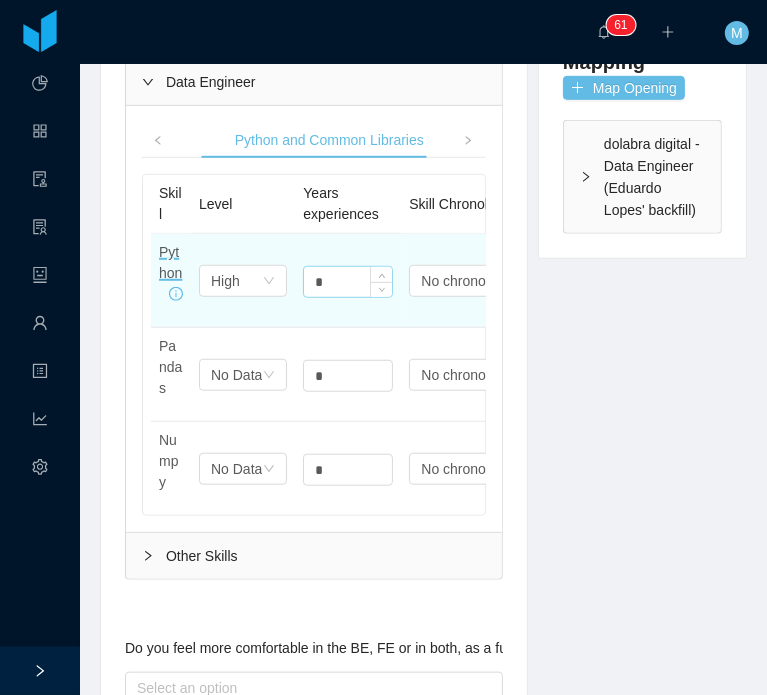 click on "*" at bounding box center [348, 282] 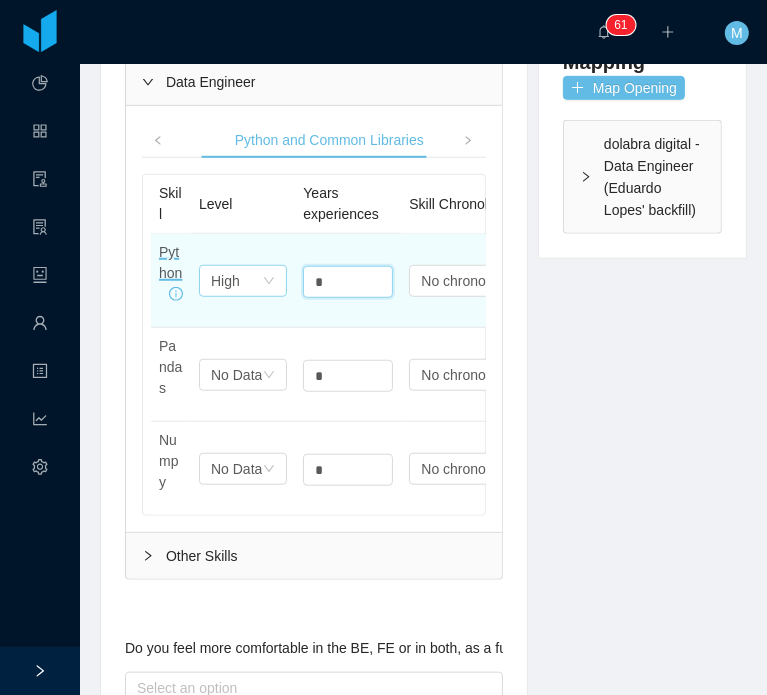 drag, startPoint x: 359, startPoint y: 305, endPoint x: 276, endPoint y: 307, distance: 83.02409 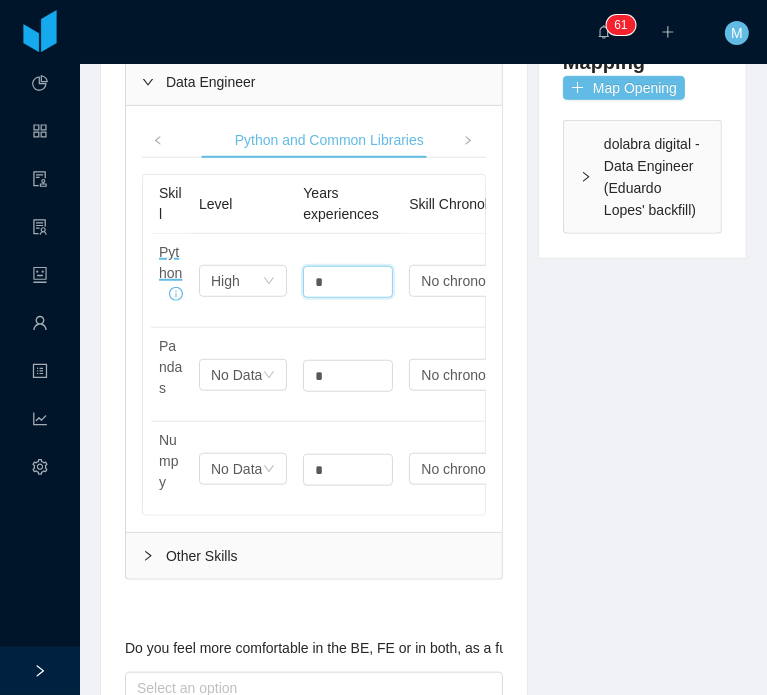 type on "*" 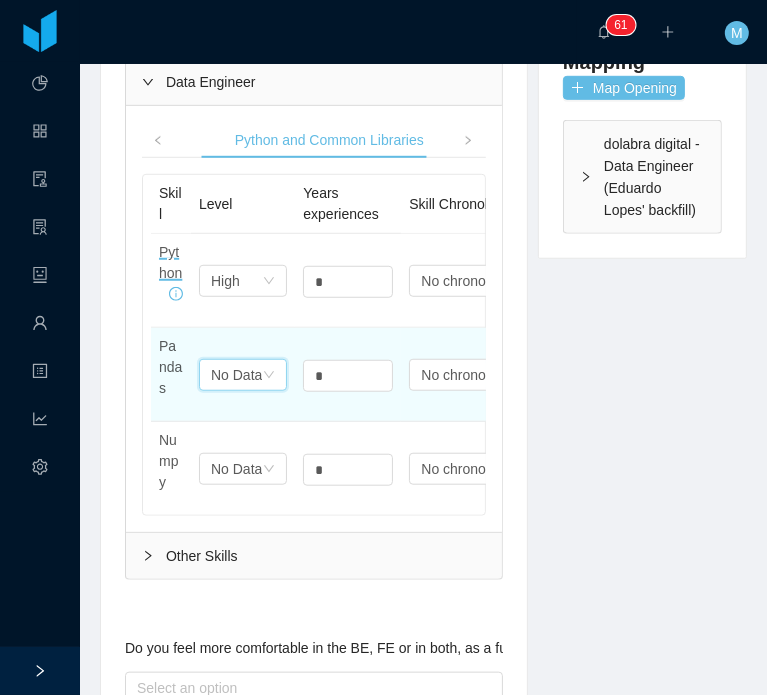 click on "No Data" at bounding box center [225, 281] 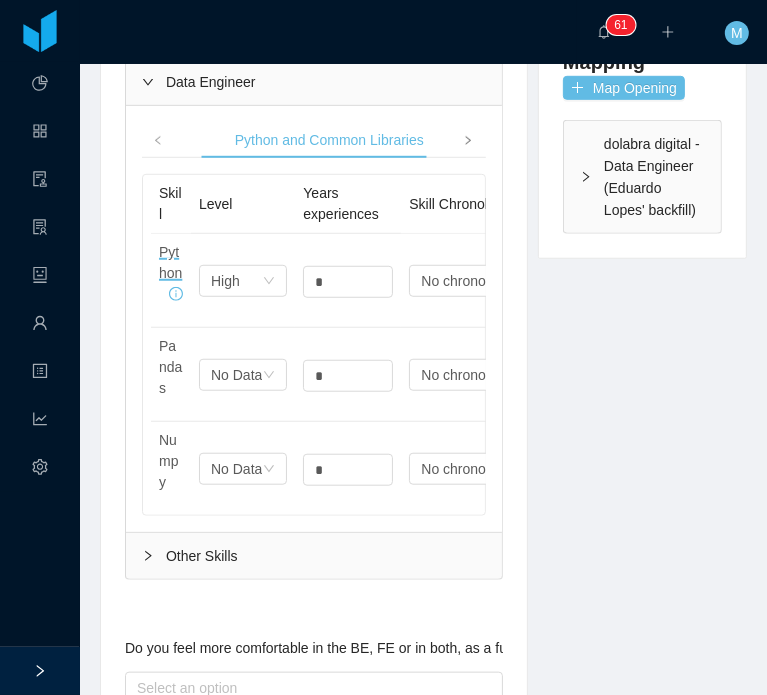 click at bounding box center [468, 140] 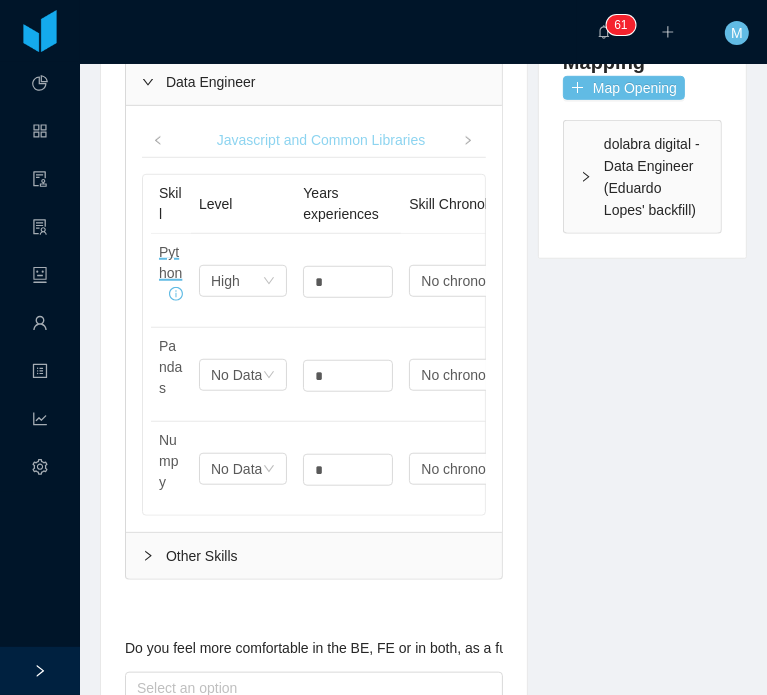 click on "Javascript and Common Libraries" at bounding box center (321, 140) 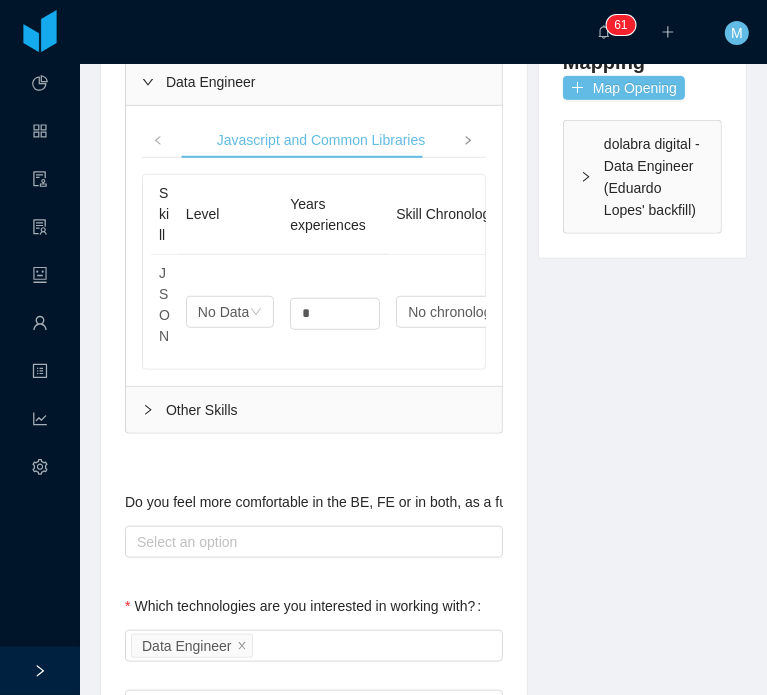 click at bounding box center [468, 140] 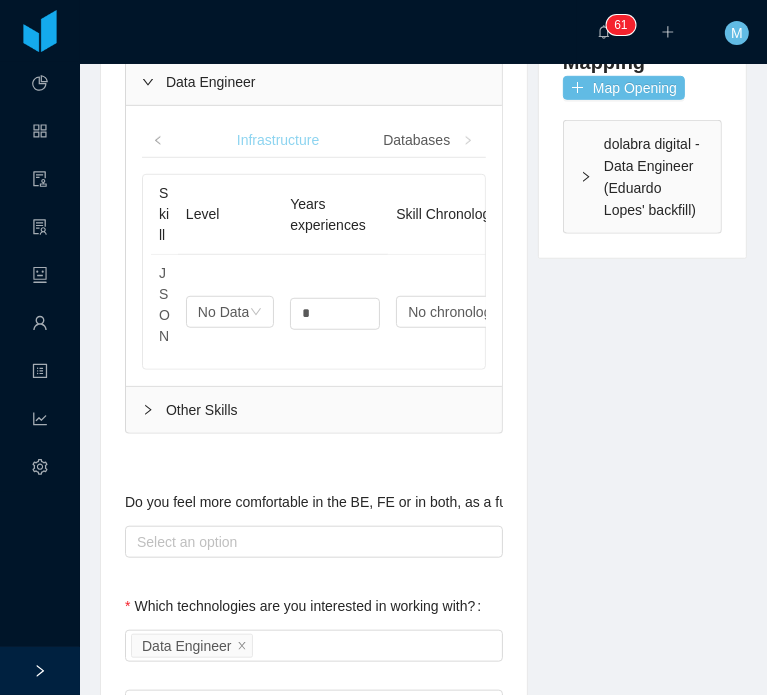 click on "Infrastructure" at bounding box center [278, 140] 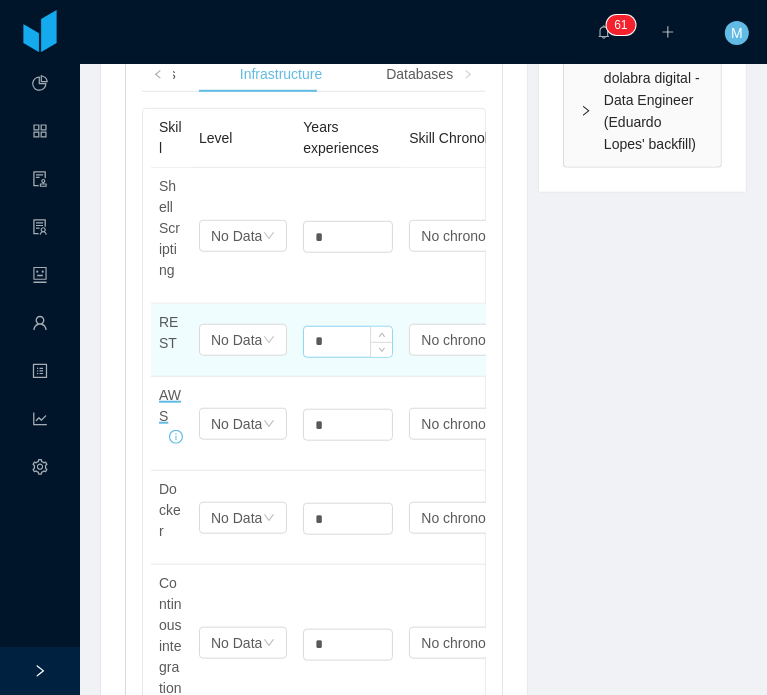 scroll, scrollTop: 758, scrollLeft: 0, axis: vertical 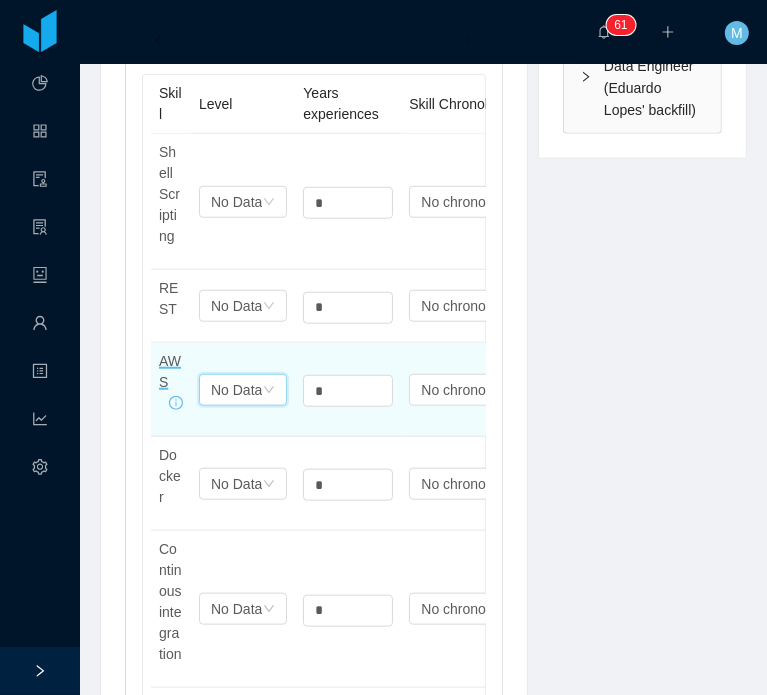 click on "Select one No Data" at bounding box center [243, 202] 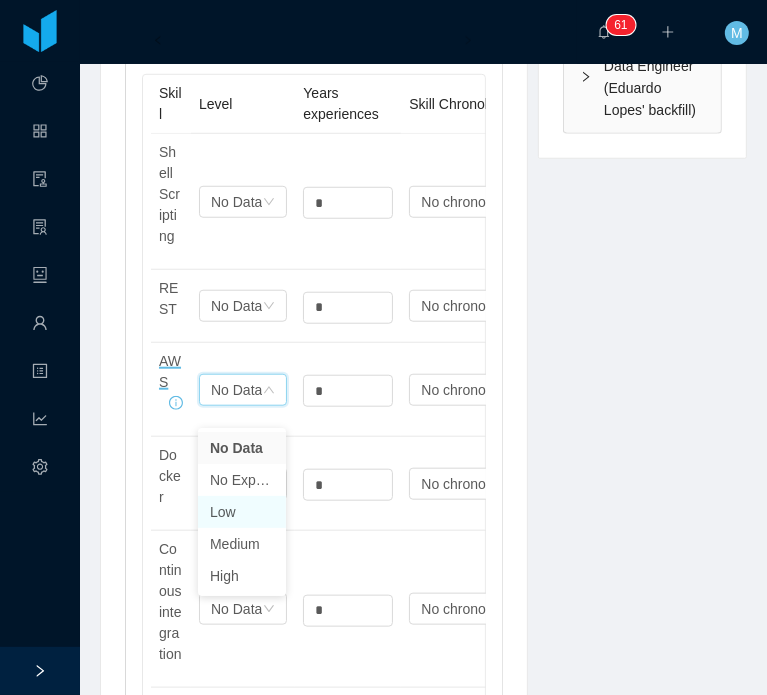 click on "Low" at bounding box center (242, 512) 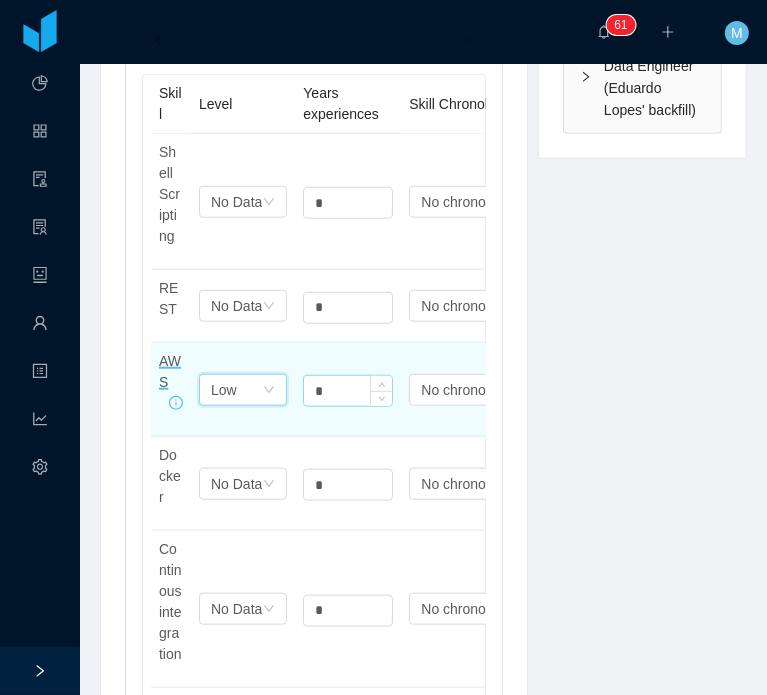 click on "*" at bounding box center (348, 203) 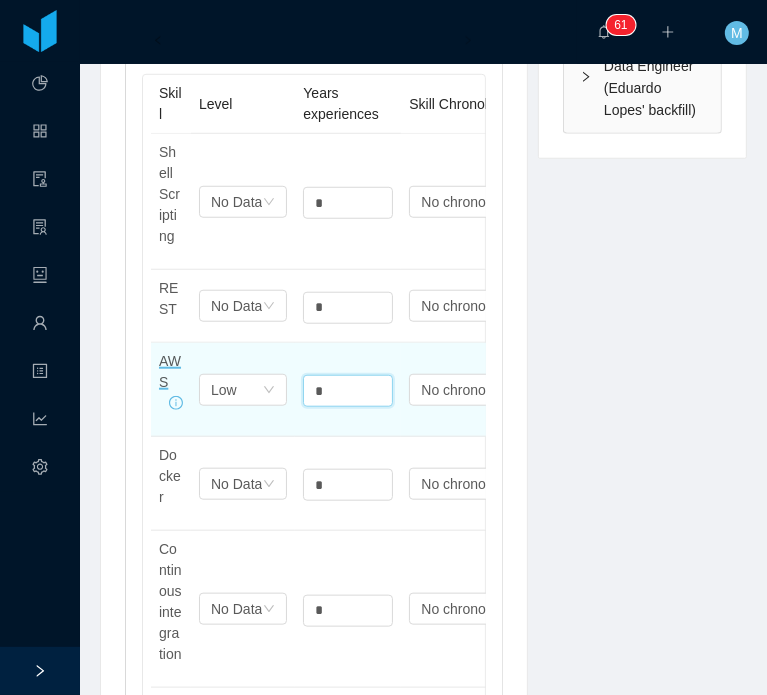 drag, startPoint x: 309, startPoint y: 410, endPoint x: 294, endPoint y: 411, distance: 15.033297 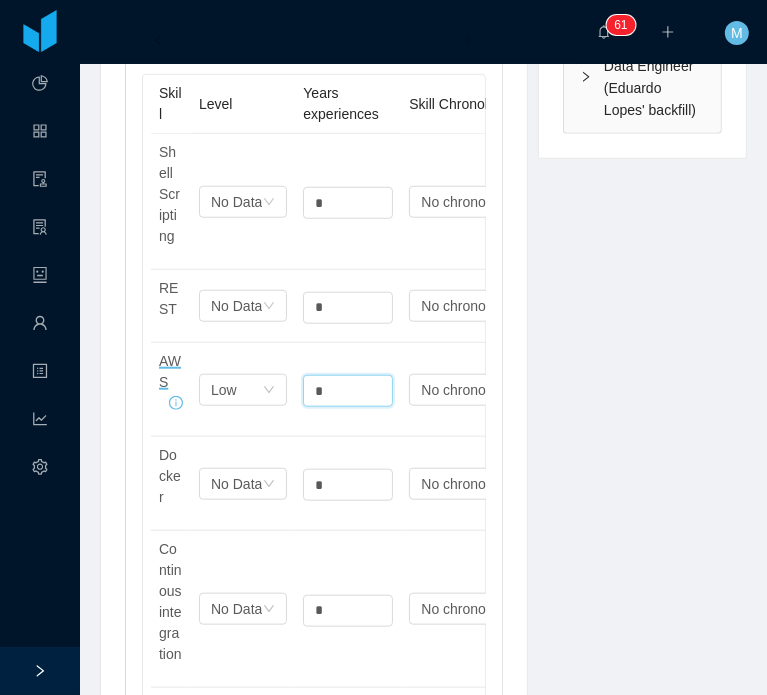 type on "*" 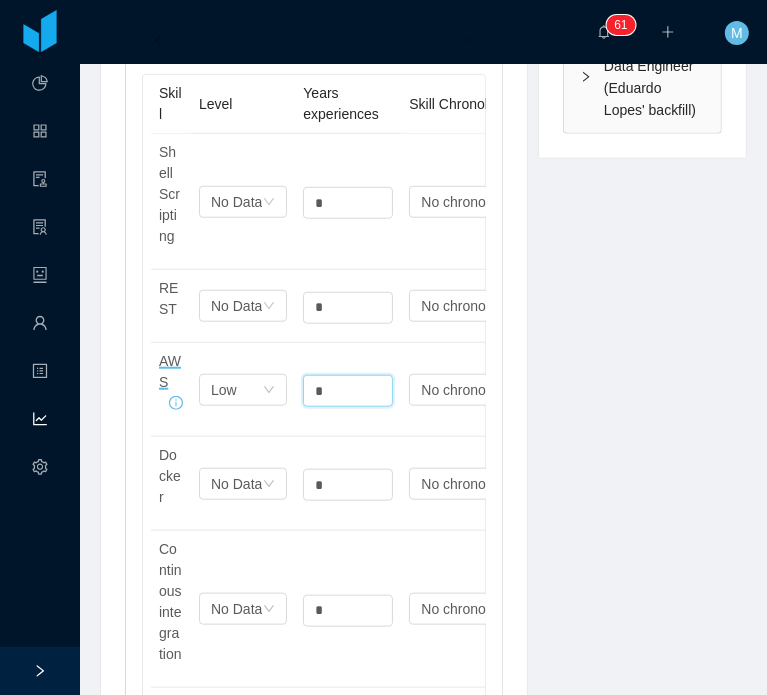 drag, startPoint x: 579, startPoint y: 459, endPoint x: 18, endPoint y: 433, distance: 561.6022 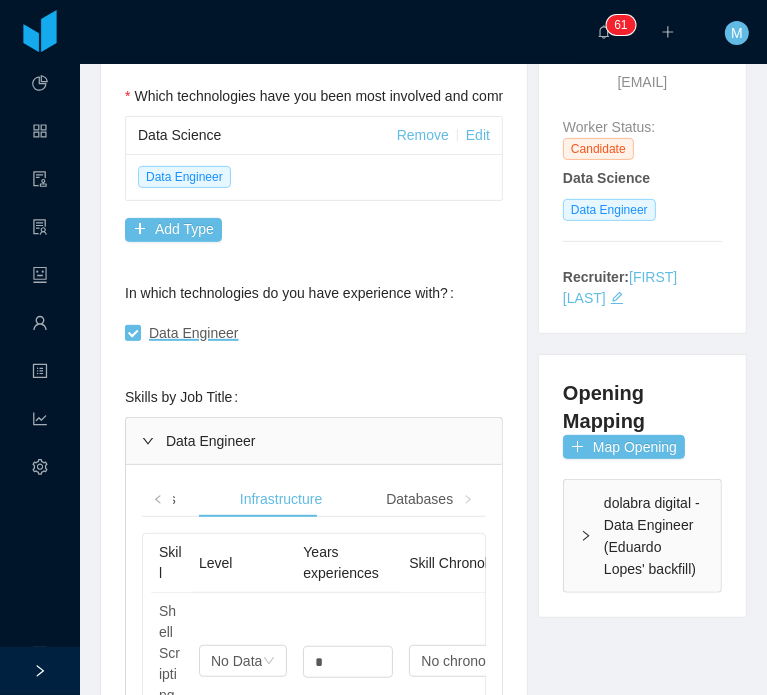 scroll, scrollTop: 300, scrollLeft: 0, axis: vertical 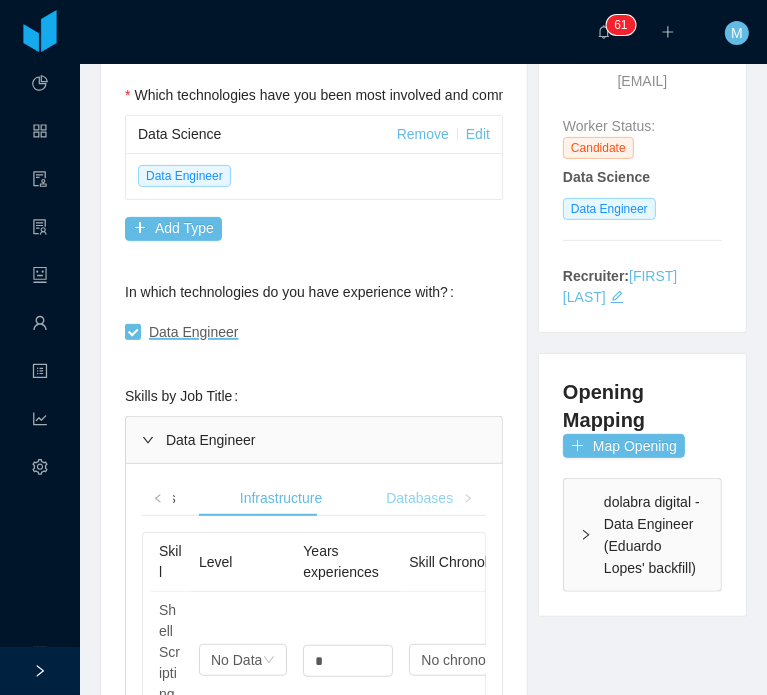 click on "Data Visualization Data Engineering Scala and Common Libraries Data Warehouse Java and Common Libraries Python and Common Libraries Javascript and Common Libraries Infrastructure Databases Skill Level Years experiences Skill Chronology Tableau Select one No Data * Select one No chronology info PowerBI Select one No Data * Select one No chronology info Skill Level Years experiences Skill Chronology Apache Airflow Select one Medium * Select one No chronology info Hadoop Select one Low * Select one No chronology info Apache Spark Select one Medium * Select one No chronology info Skill Level Years experiences Skill Chronology Scala Select one No Data * Select one No chronology info Skill Level Years experiences Skill Chronology Cluster schema Select one No Data * Select one No chronology info Snowflake schema Select one No Data * Select one No chronology info Amazon Redshift Select one Medium * Select one No chronology info Google Cloud BigQuery Select one No Data * Select one No chronology info Star schema * * *" at bounding box center (314, 1022) 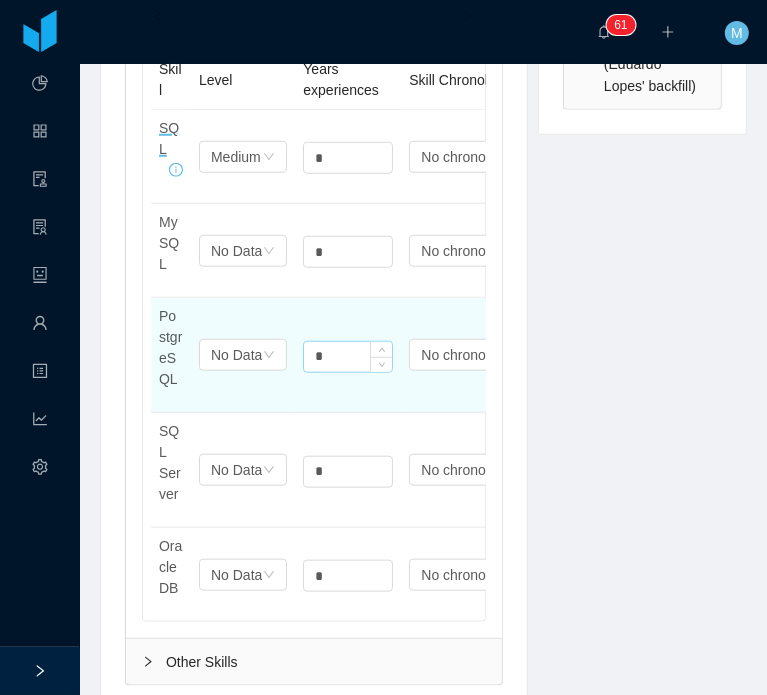 scroll, scrollTop: 800, scrollLeft: 0, axis: vertical 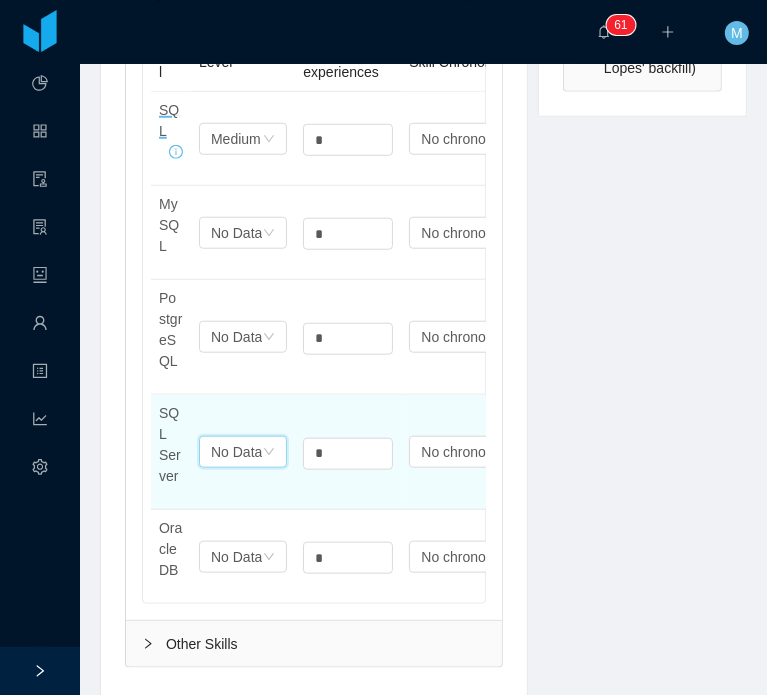 click on "No Data" at bounding box center [236, 139] 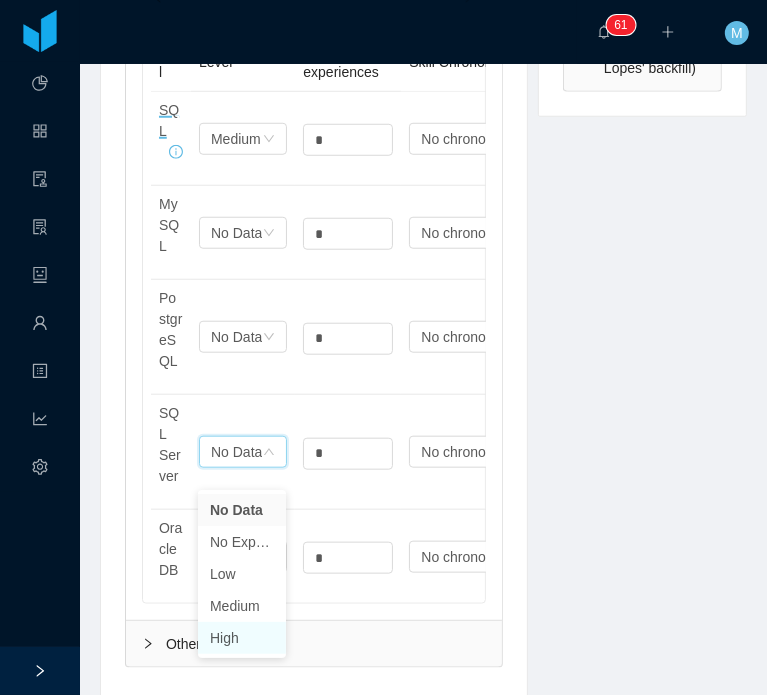 click on "High" at bounding box center [242, 638] 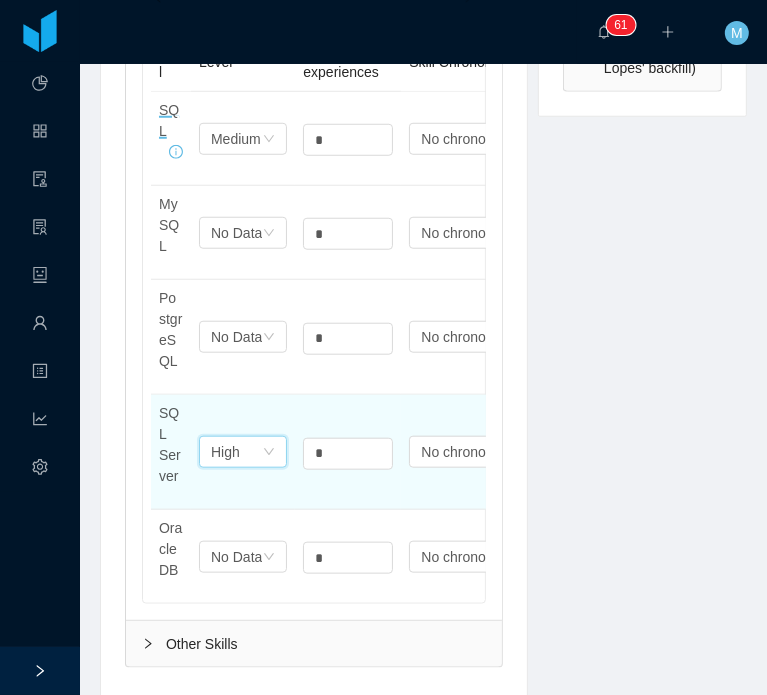 click on "SQL Server Select one High * Select one No chronology info" at bounding box center [361, 452] 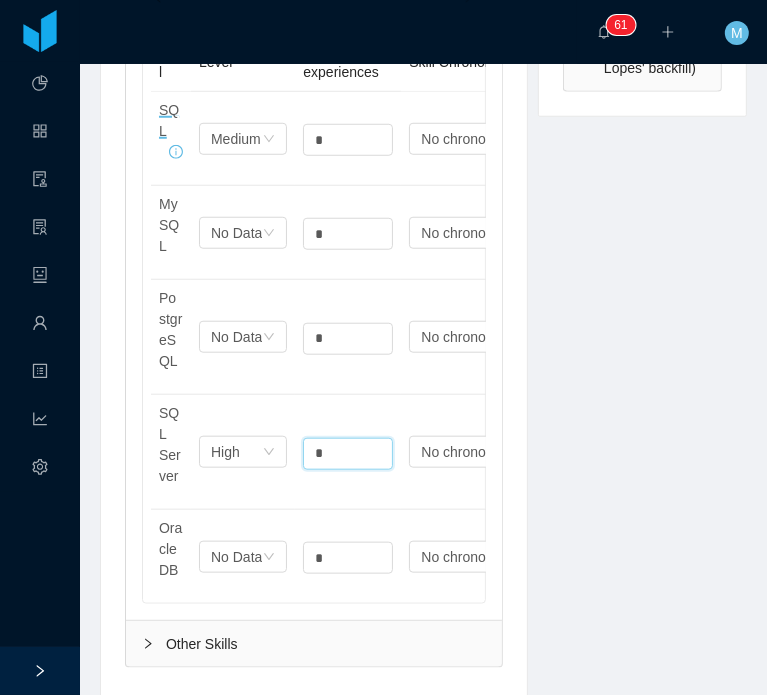 type on "*" 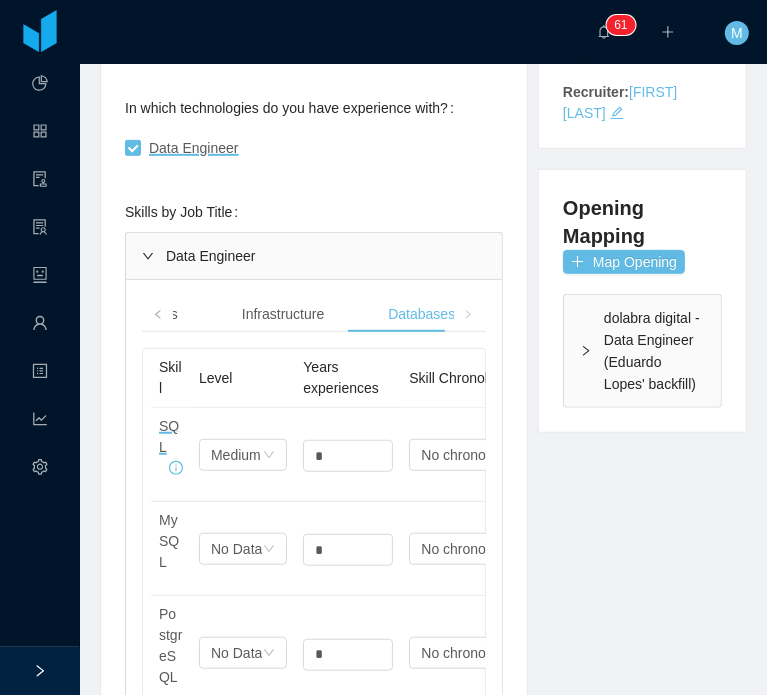 scroll, scrollTop: 500, scrollLeft: 0, axis: vertical 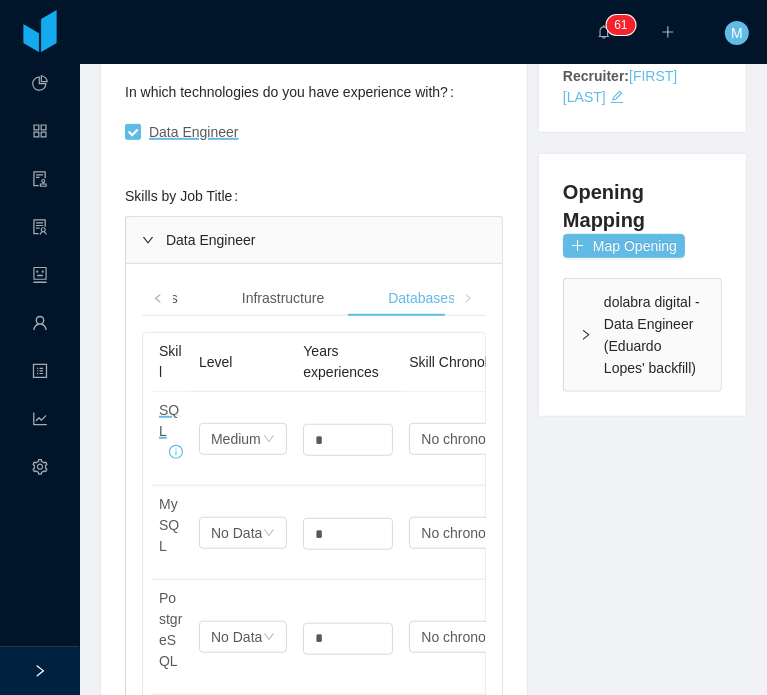 click 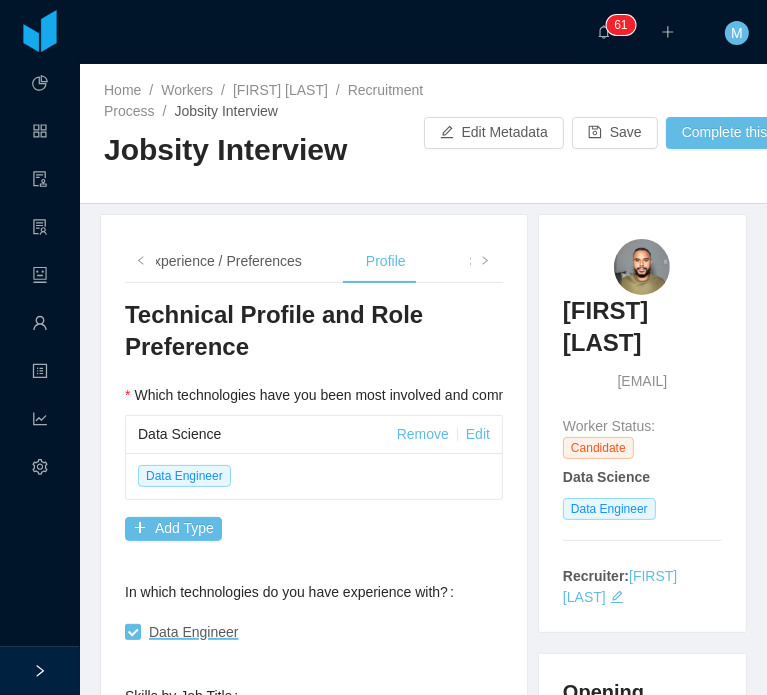 click on "**********" at bounding box center (314, 1303) 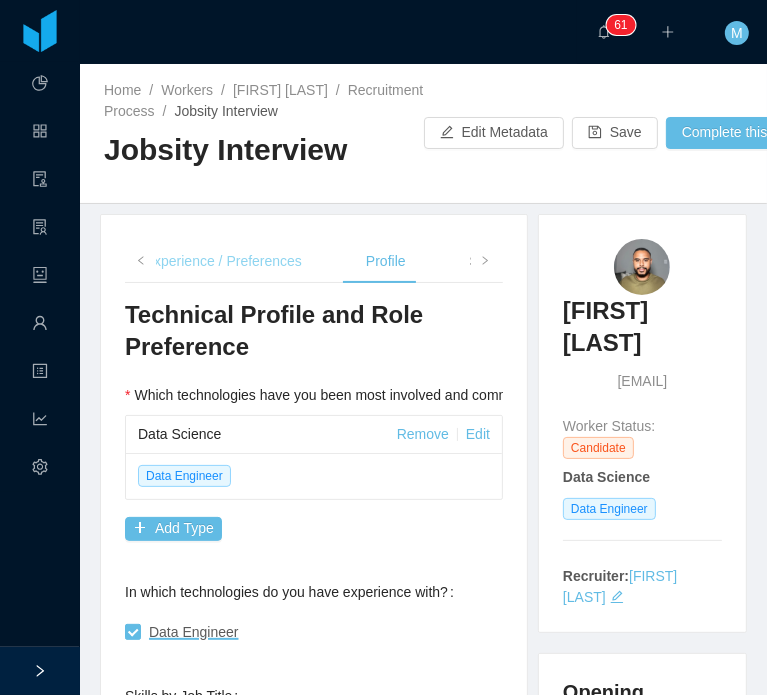 click on "Experience / Preferences" at bounding box center [223, 261] 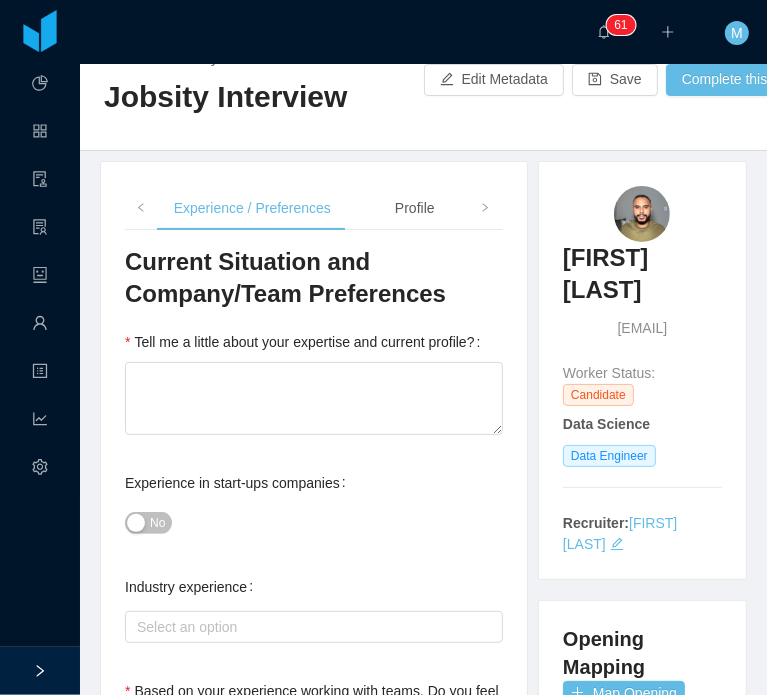 scroll, scrollTop: 200, scrollLeft: 0, axis: vertical 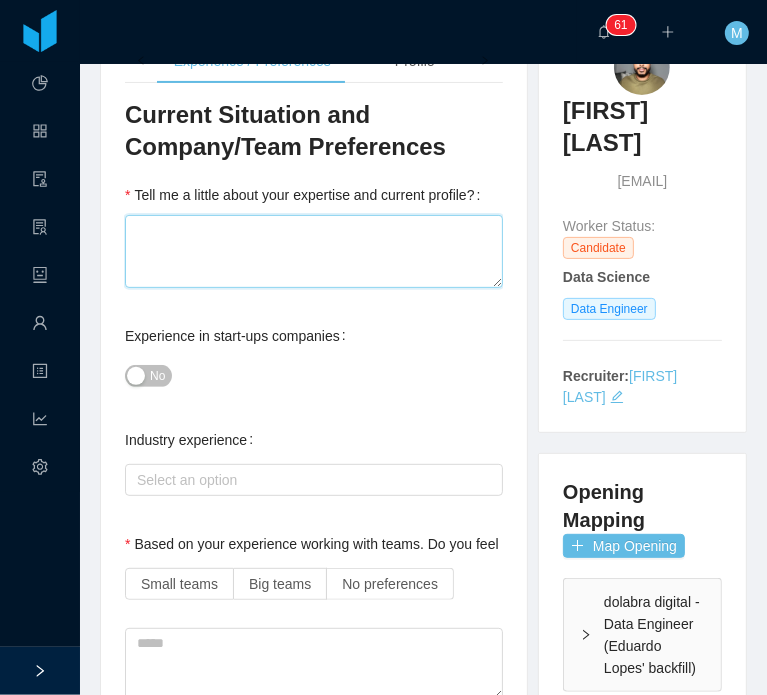 click on "Tell me a little about your expertise and current profile?" at bounding box center (314, 251) 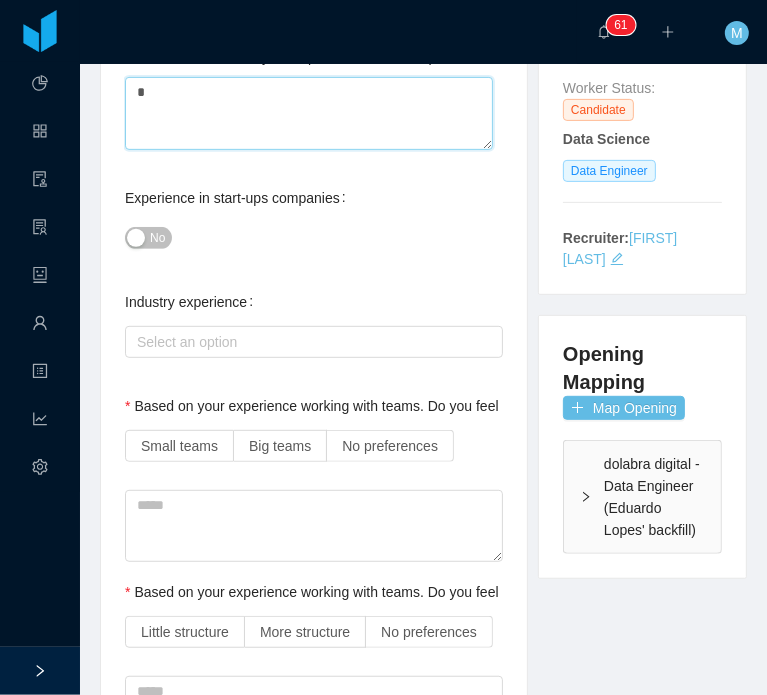 scroll, scrollTop: 400, scrollLeft: 0, axis: vertical 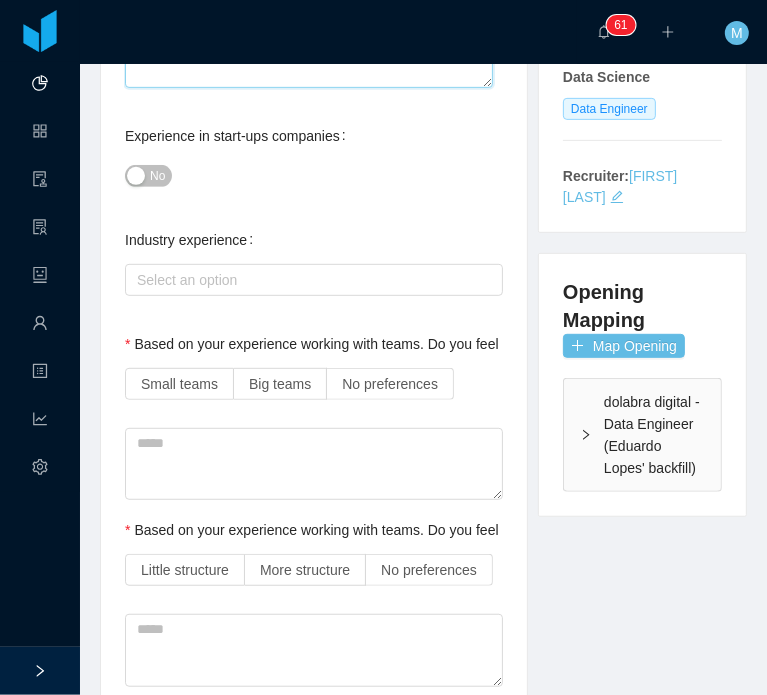 type on "*" 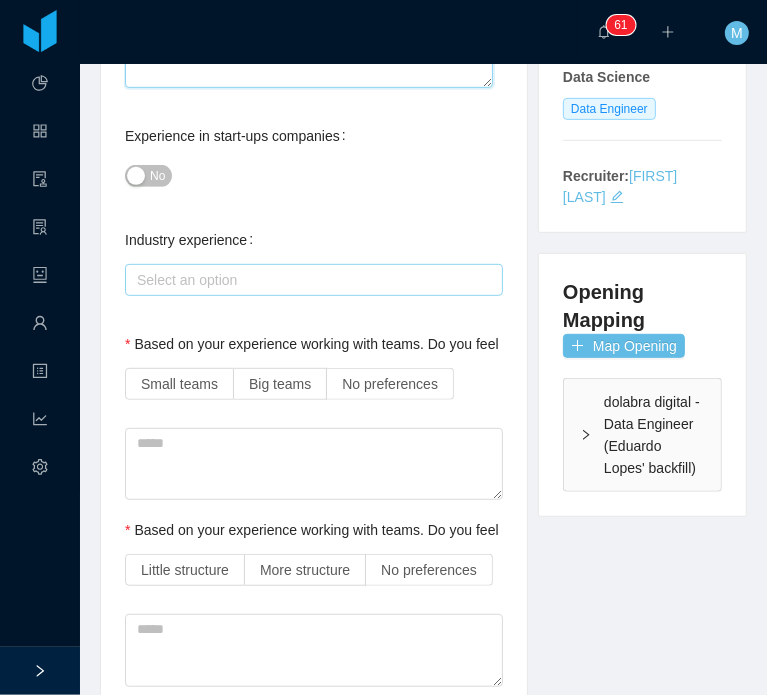 click on "Select an option" at bounding box center (309, 280) 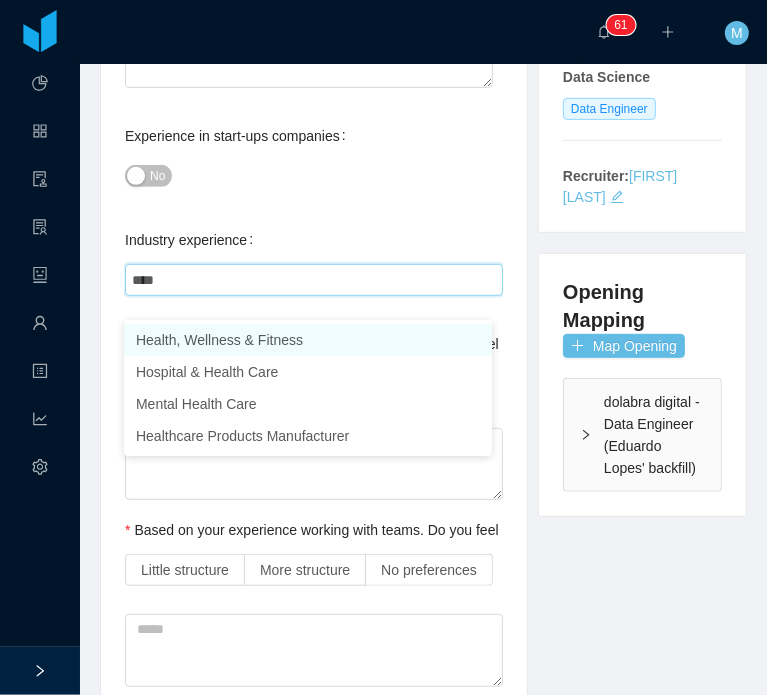 type on "*****" 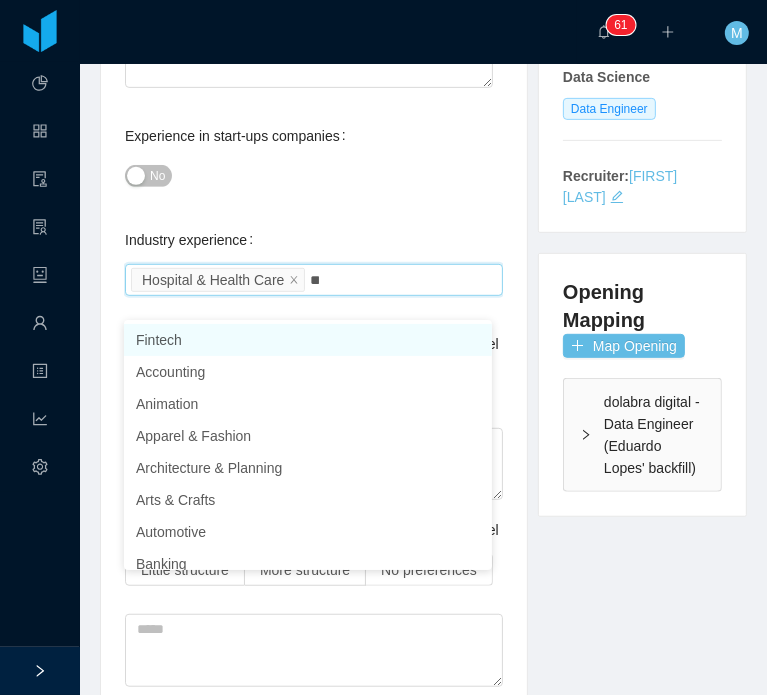type on "***" 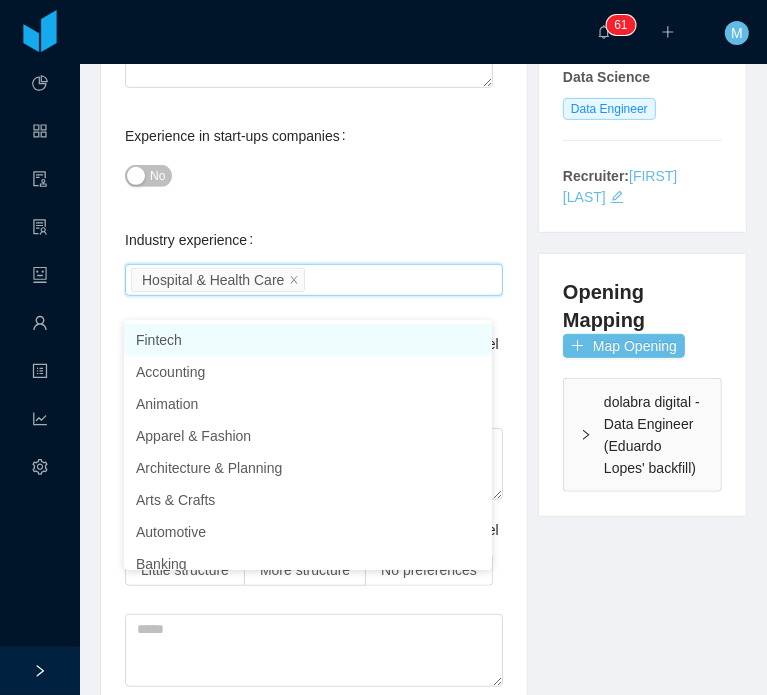 drag, startPoint x: 257, startPoint y: 307, endPoint x: 238, endPoint y: 317, distance: 21.470911 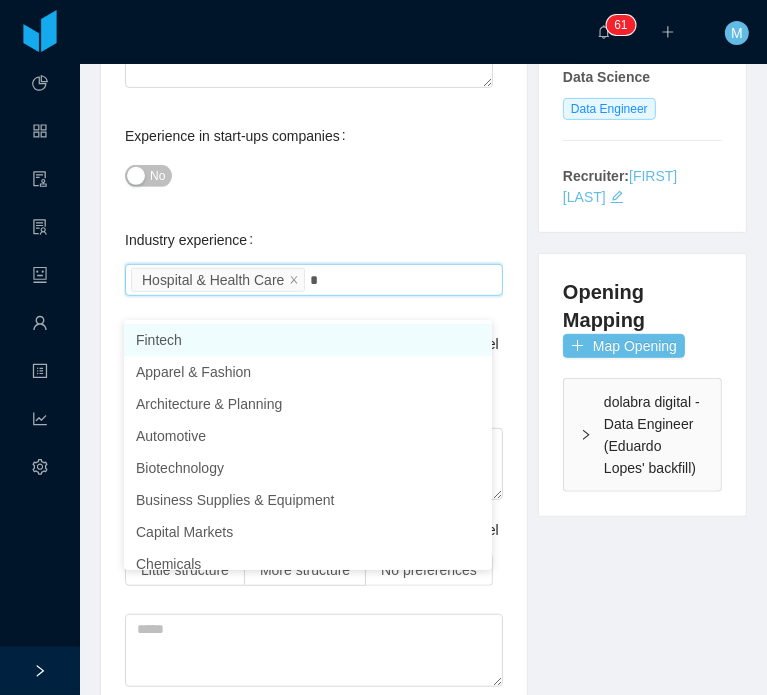 type on "**" 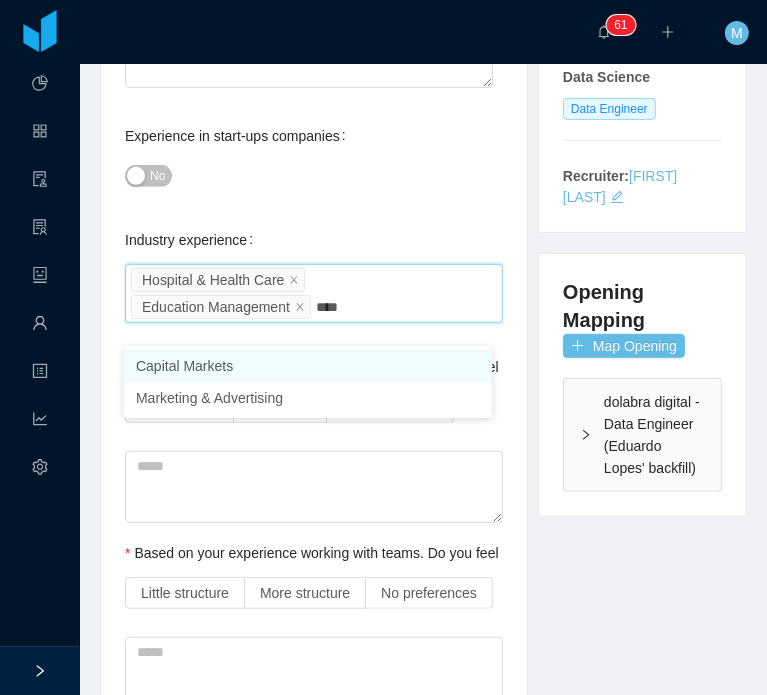 type on "*****" 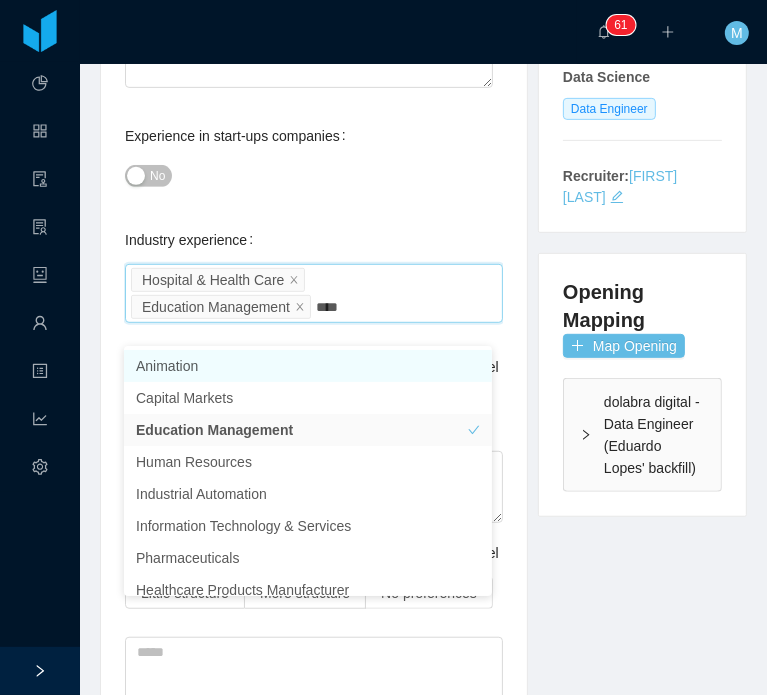 type on "*****" 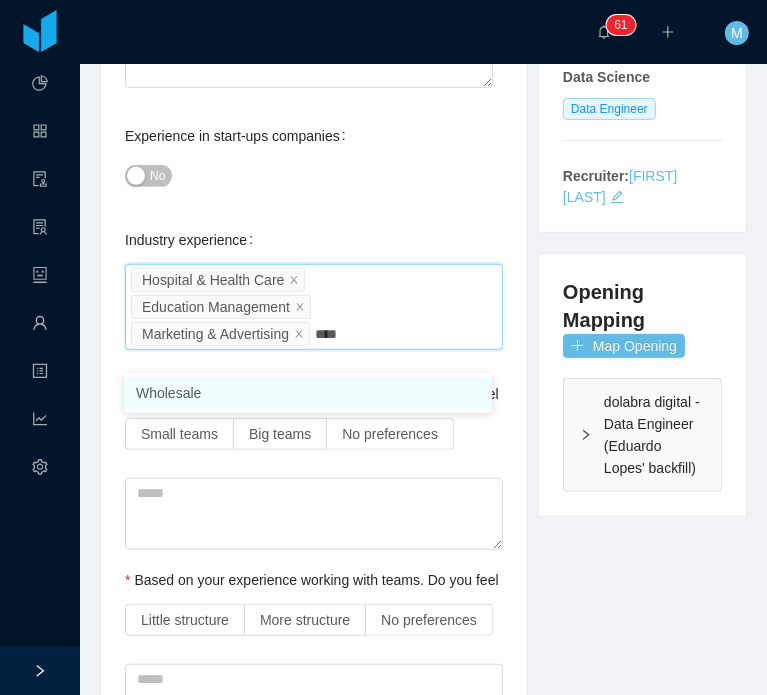 type on "*****" 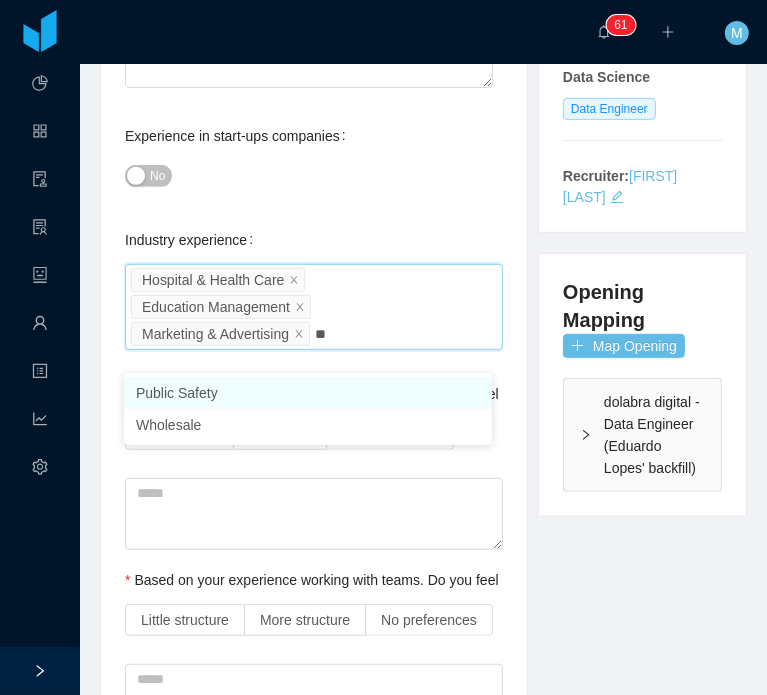 type on "**" 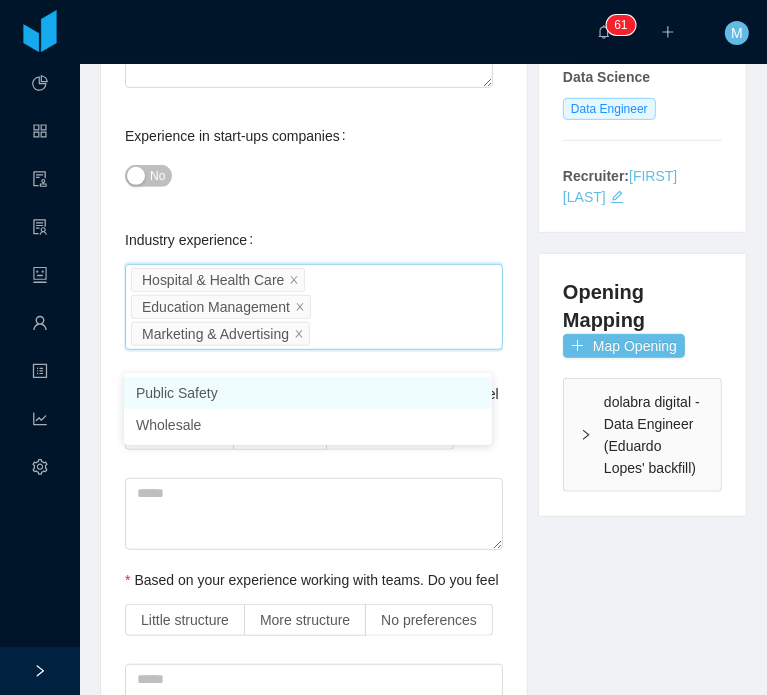 click on "Current Situation and Company/Team Preferences Tell me a little about your expertise and current profile? * Experience in start-ups companies No Industry experience Select an option Hospital & Health Care Education Management Marketing & Advertising sa Based on your experience working with teams. Do you feel more comfortable working with larger teams or smaller teams? Small teams Big teams No preferences Based on your experience working with teams. Do you feel more comfortable working with more structured teams or less structured teams? Little structure More structure No preferences Please explain why you are looking for a change / hearing new opportunities What is it that would make your next position that we can offer, the perfect one for you? / What would be a deal breaker for you? Experience working with INTERNATIONAL companies/clients No Has remote experience Yes No Unknown Market Availability Select an option America Timezone availability Select an option Type of Contract Local Contract - -" at bounding box center [314, 1306] 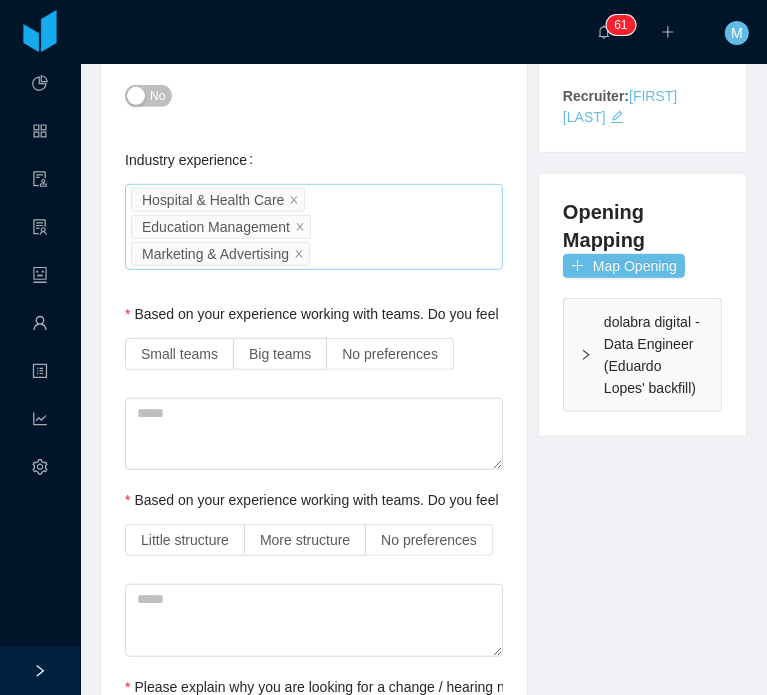scroll, scrollTop: 600, scrollLeft: 0, axis: vertical 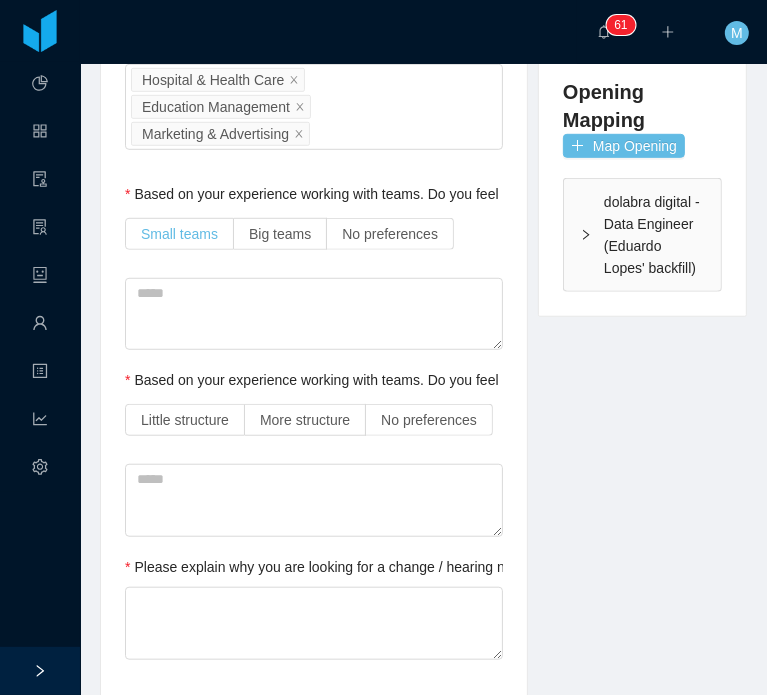 click on "Small teams" at bounding box center [179, 234] 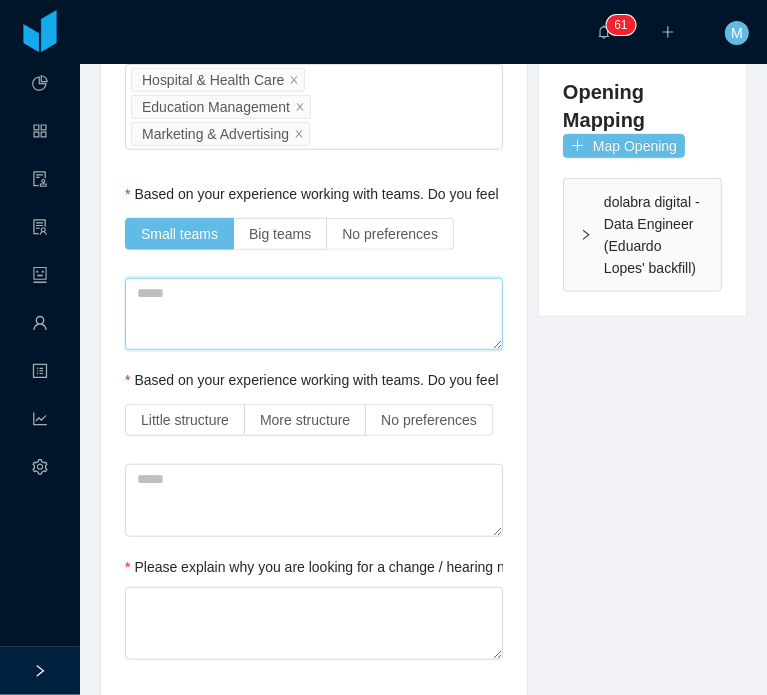 click at bounding box center (314, 314) 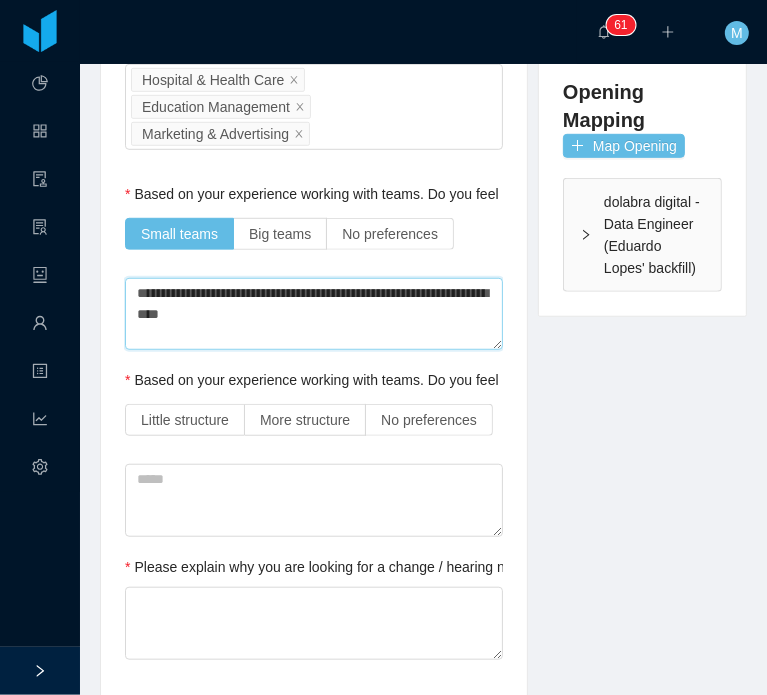 type 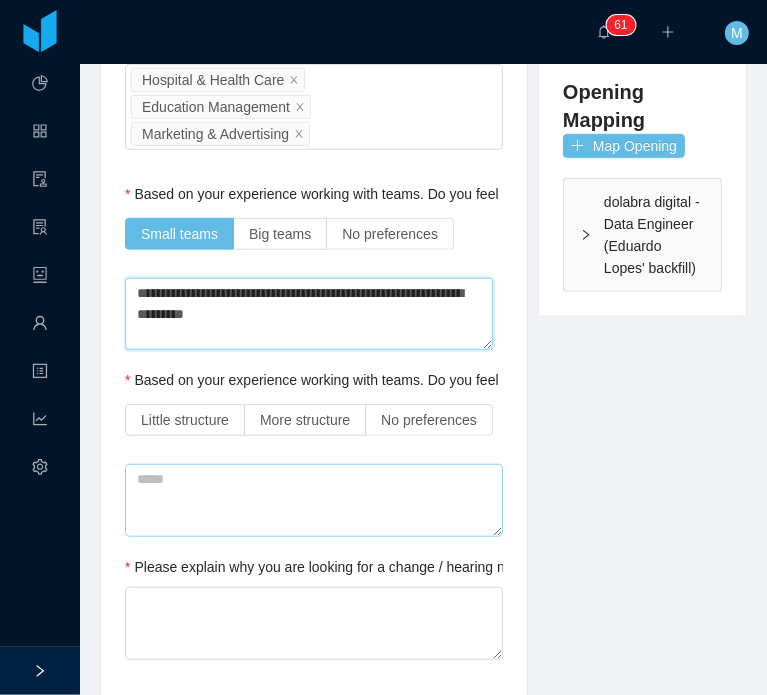type on "**********" 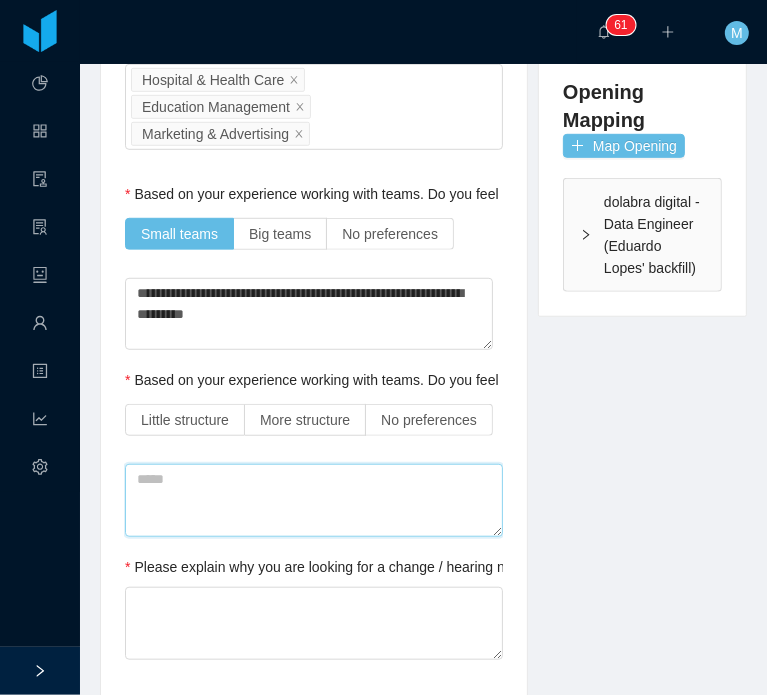 click at bounding box center (314, 500) 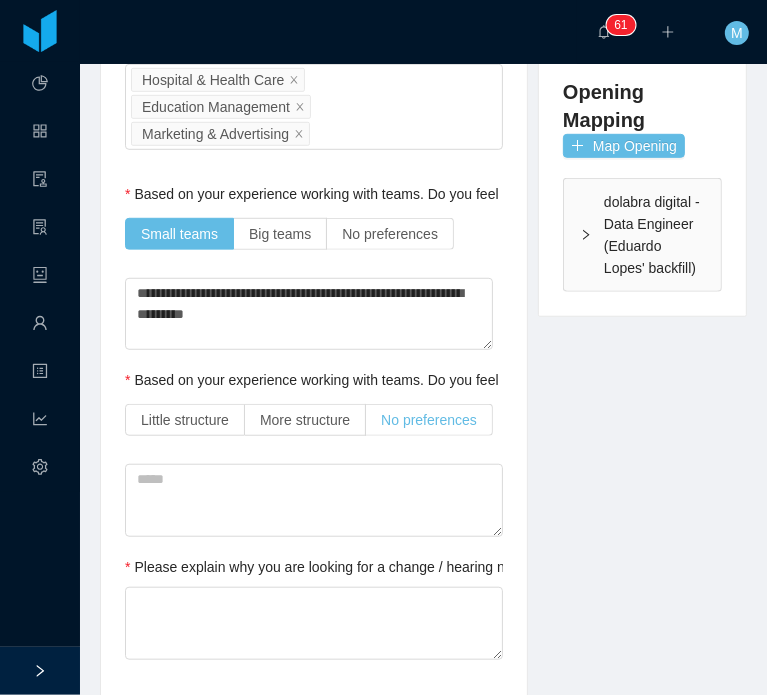 click on "No preferences" at bounding box center (429, 420) 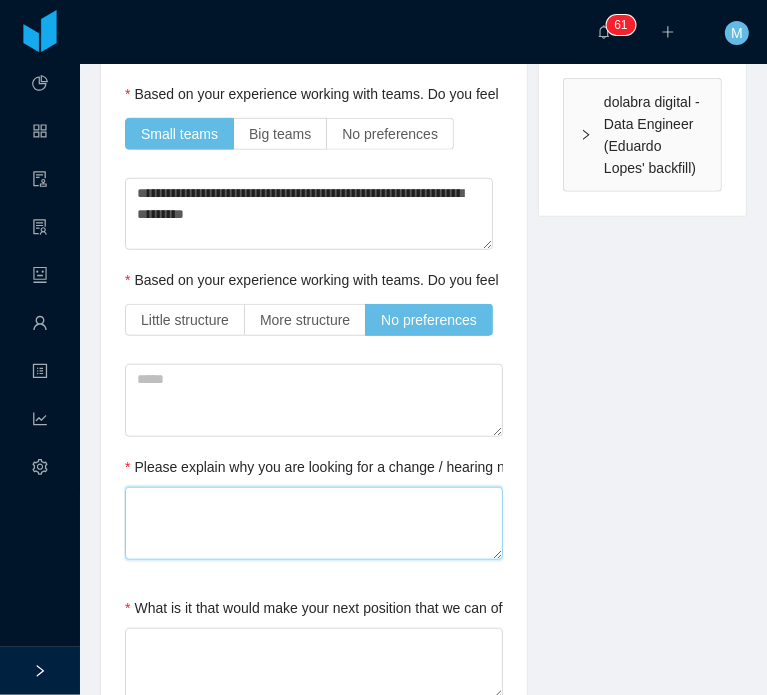 click on "Please explain why you are looking for a change / hearing new opportunities" at bounding box center [314, 523] 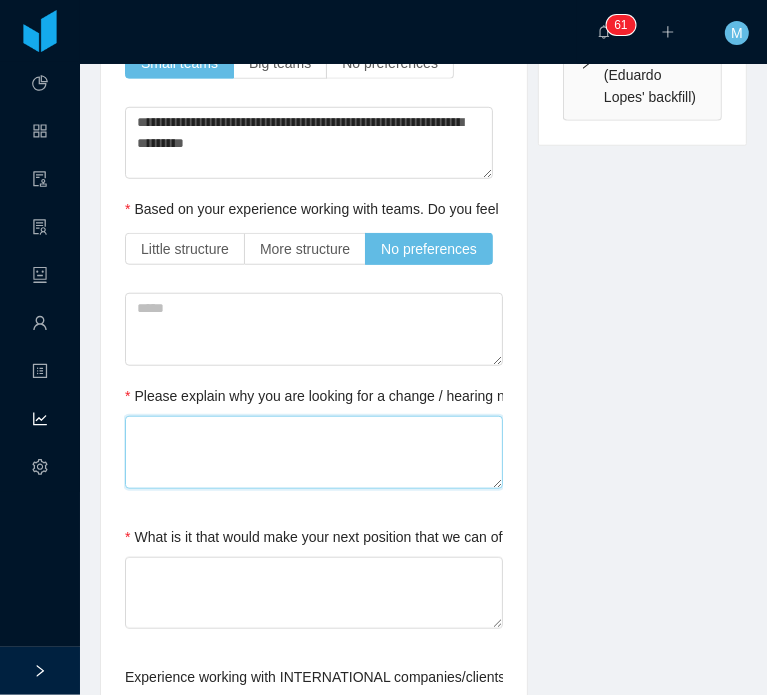 scroll, scrollTop: 800, scrollLeft: 0, axis: vertical 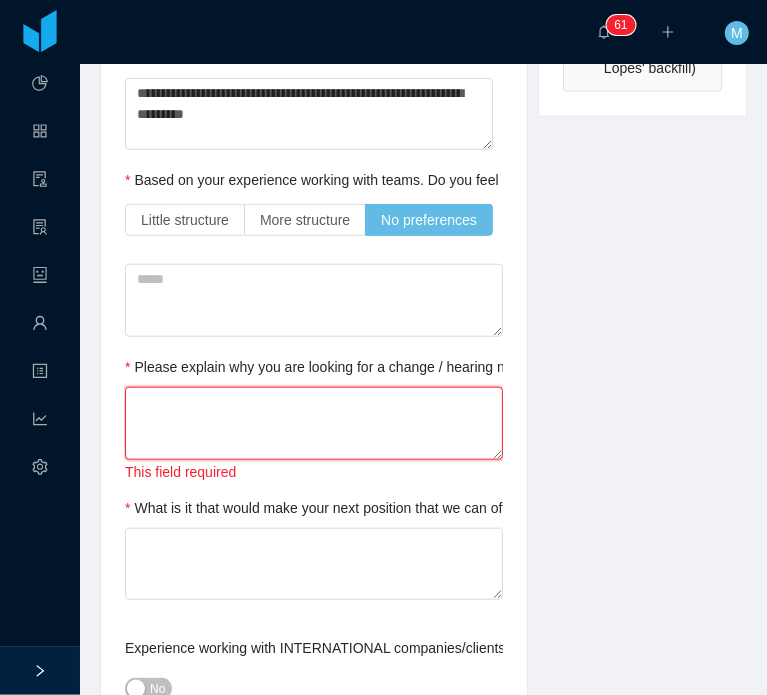 click on "Please explain why you are looking for a change / hearing new opportunities" at bounding box center (314, 423) 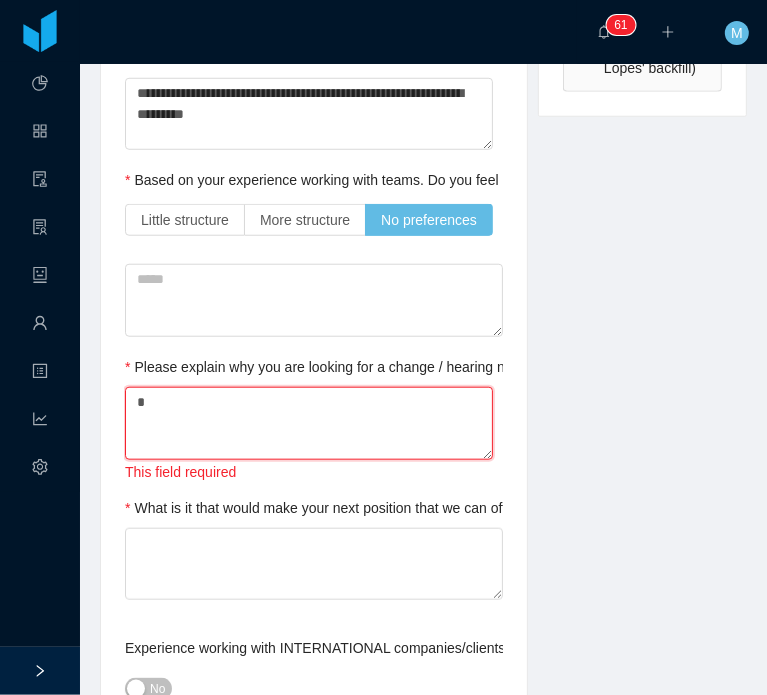 type 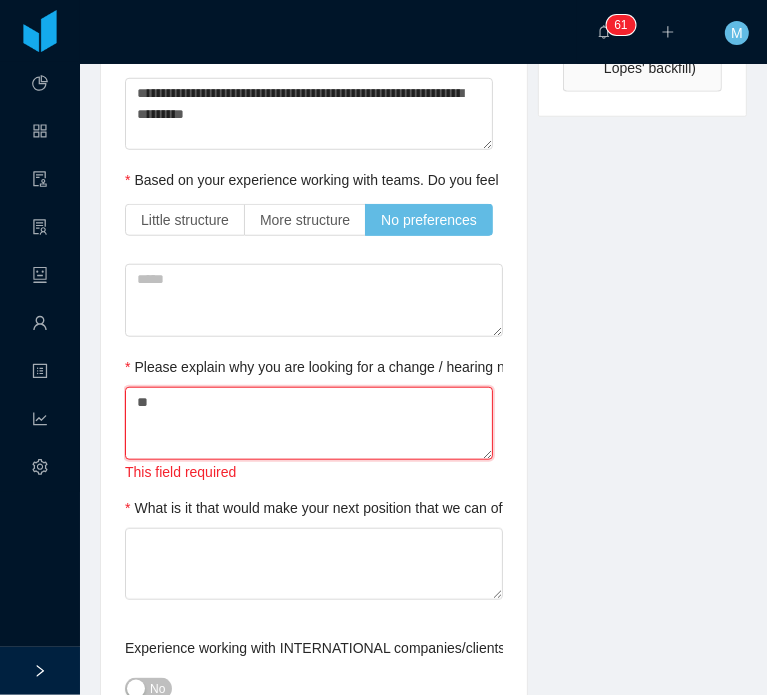 type 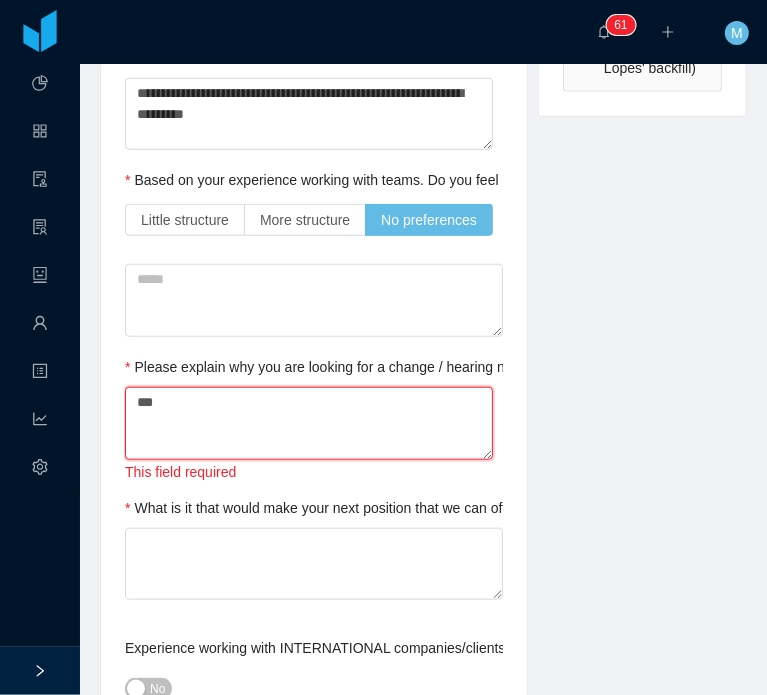 type 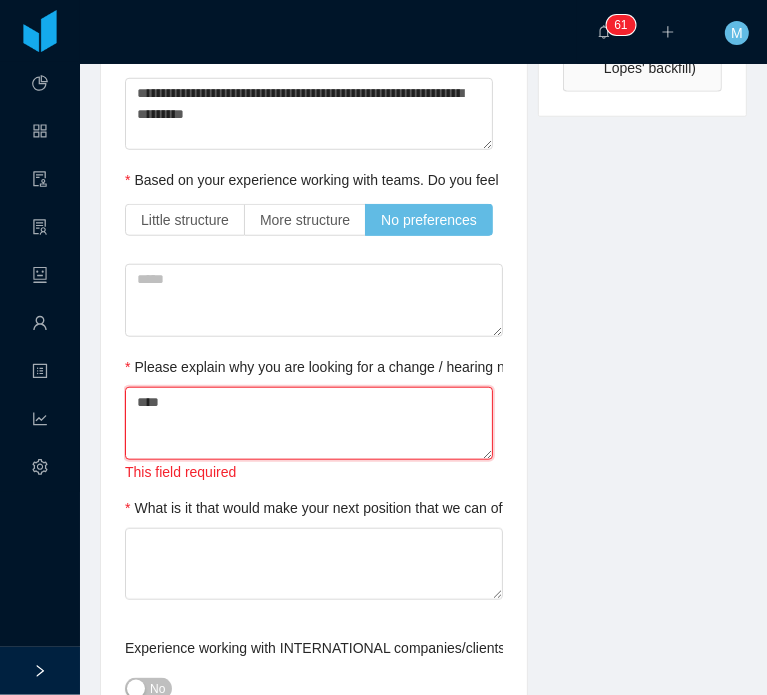 type on "*****" 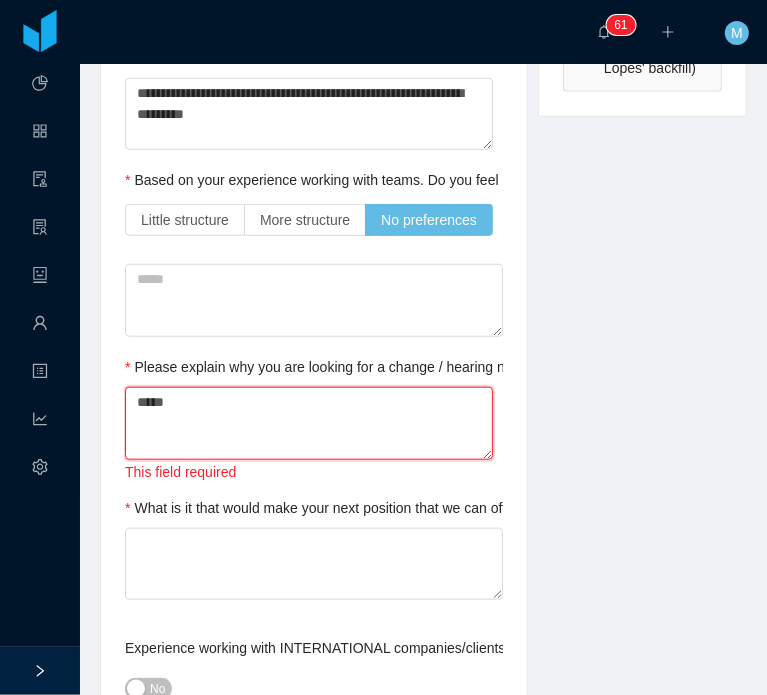 type 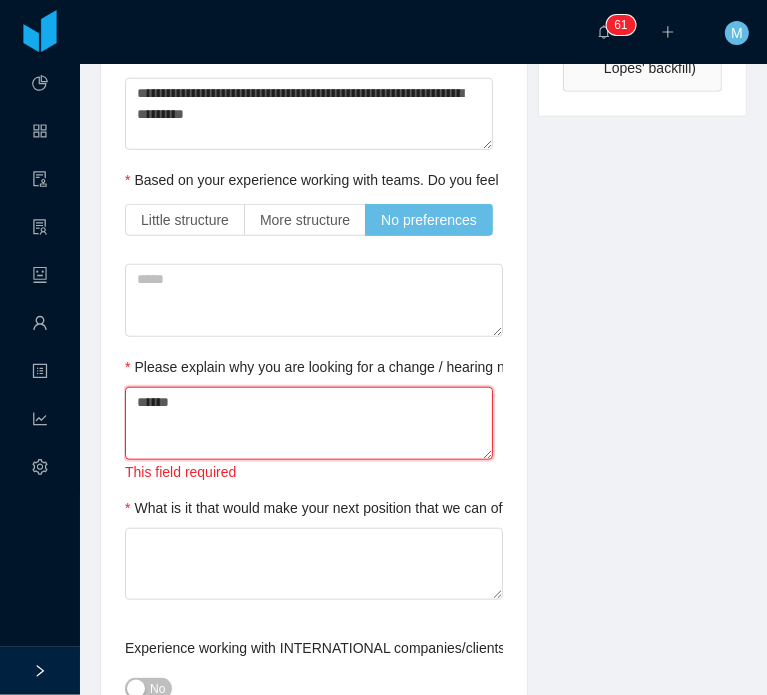 type 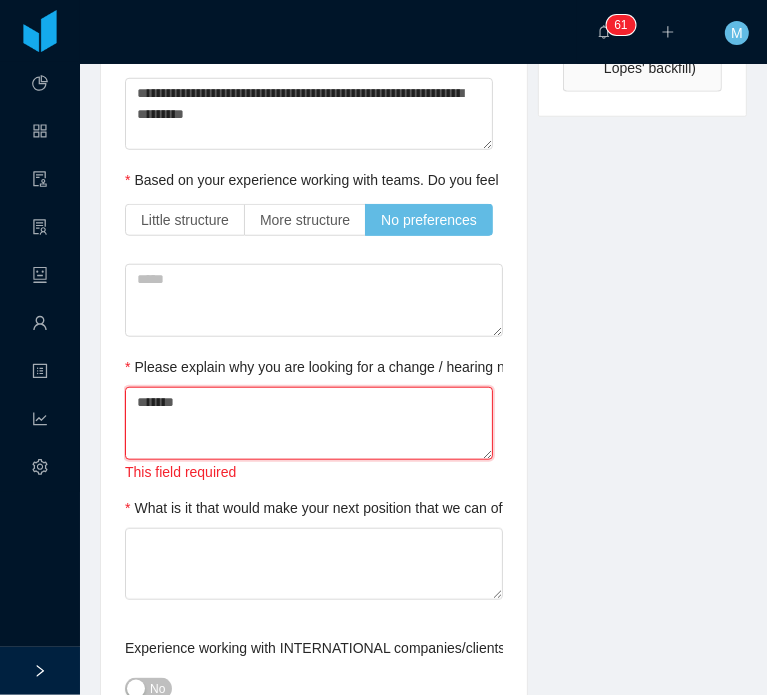 type 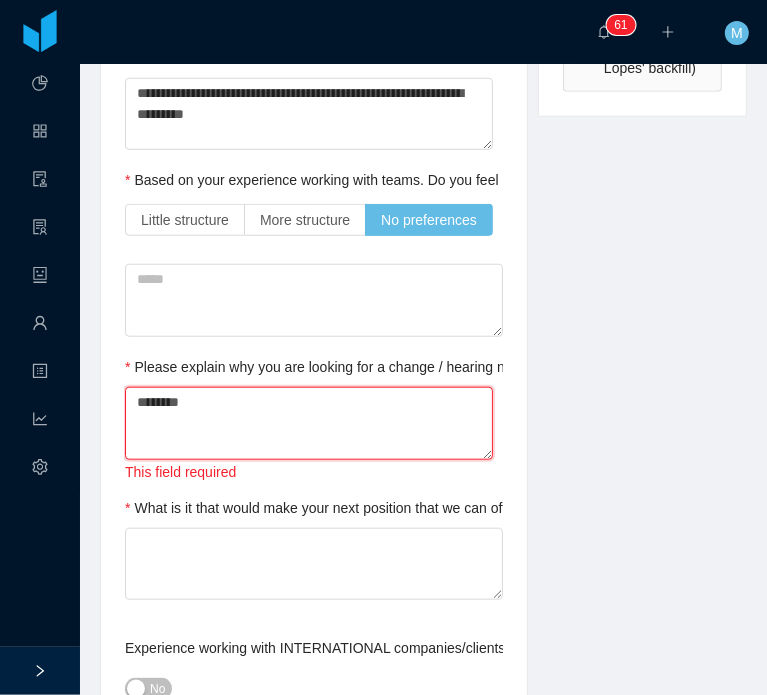 type 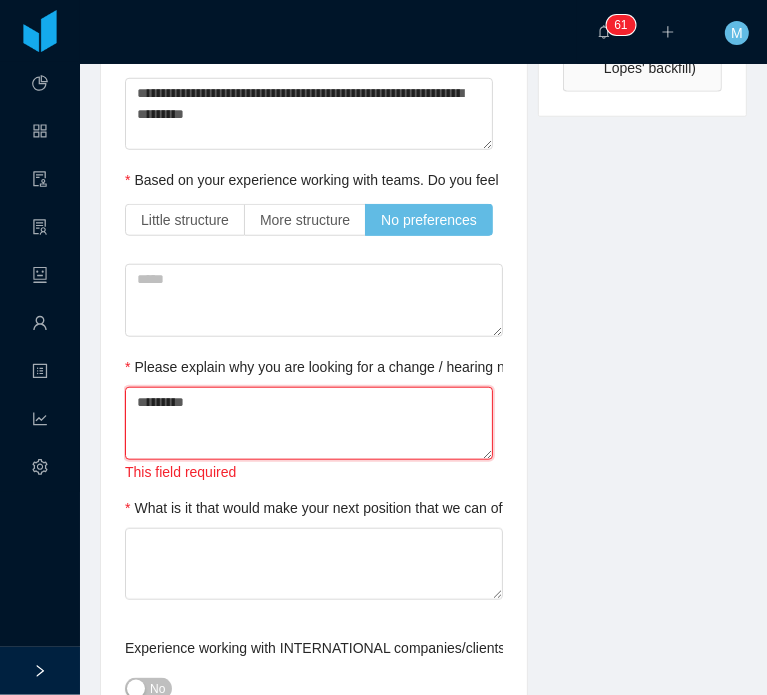 type 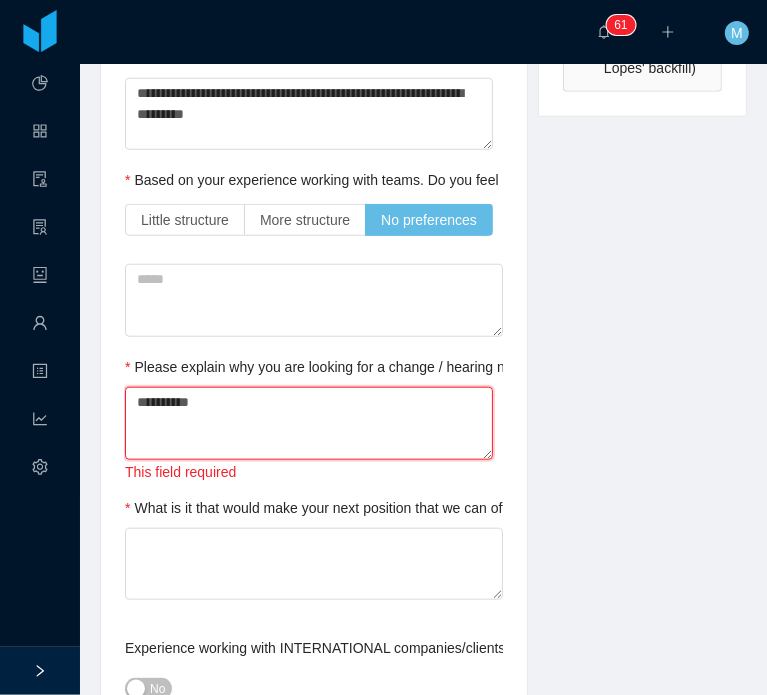 type 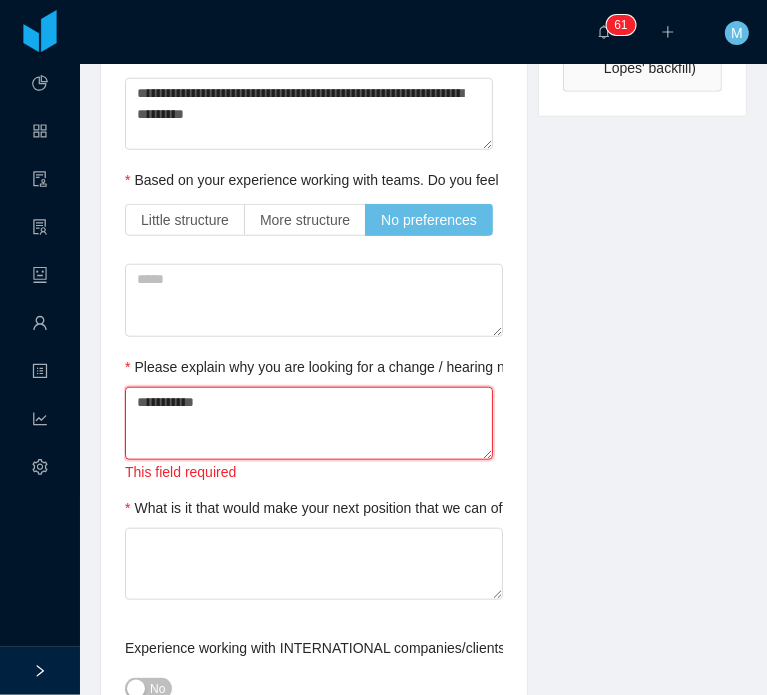 type on "**********" 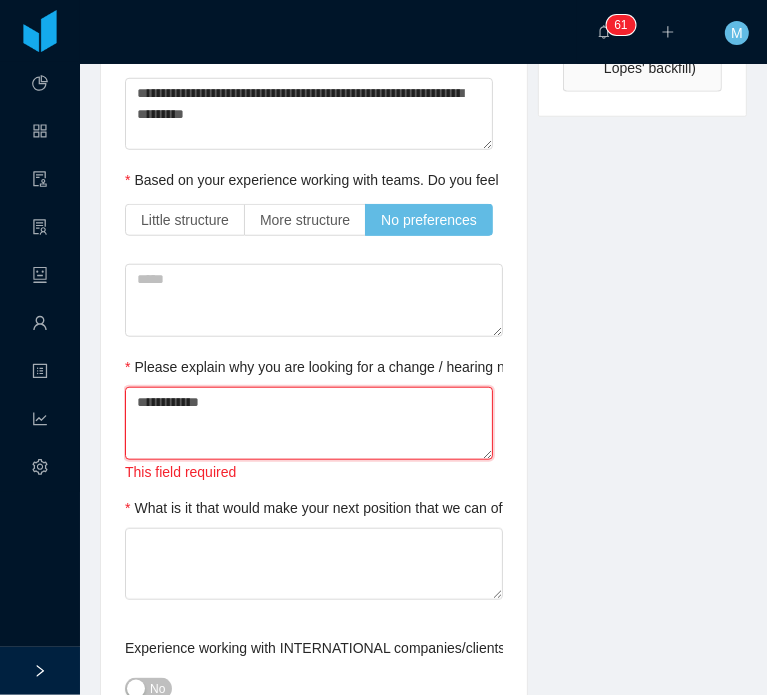 type 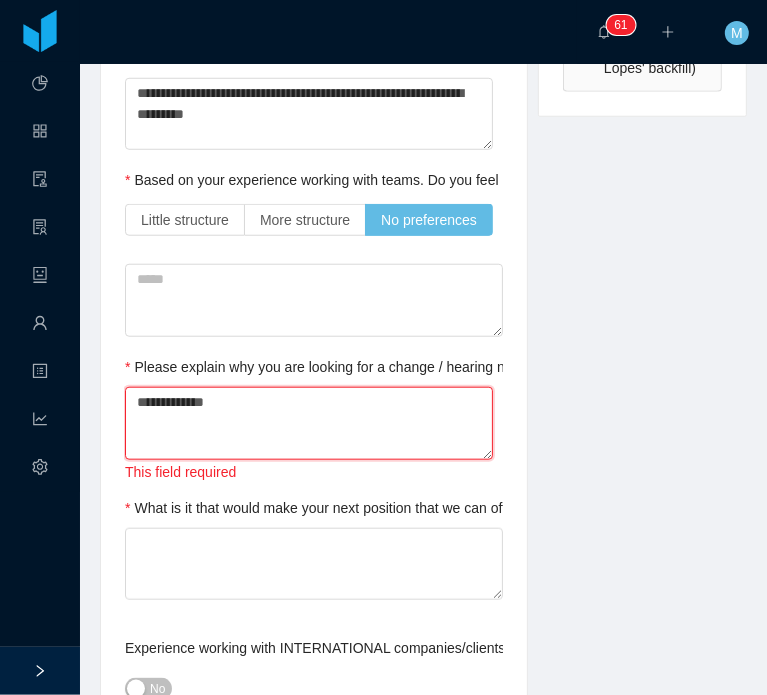 type 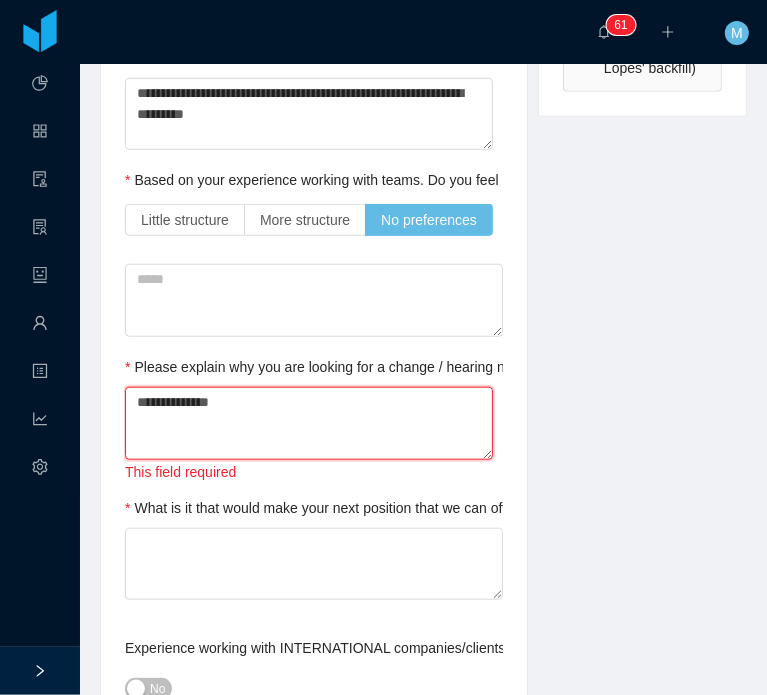 type 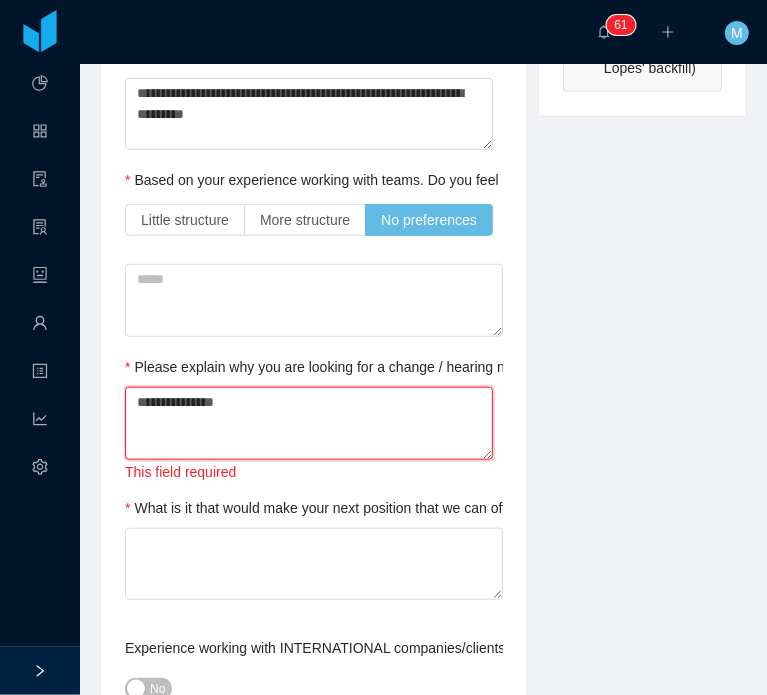 type 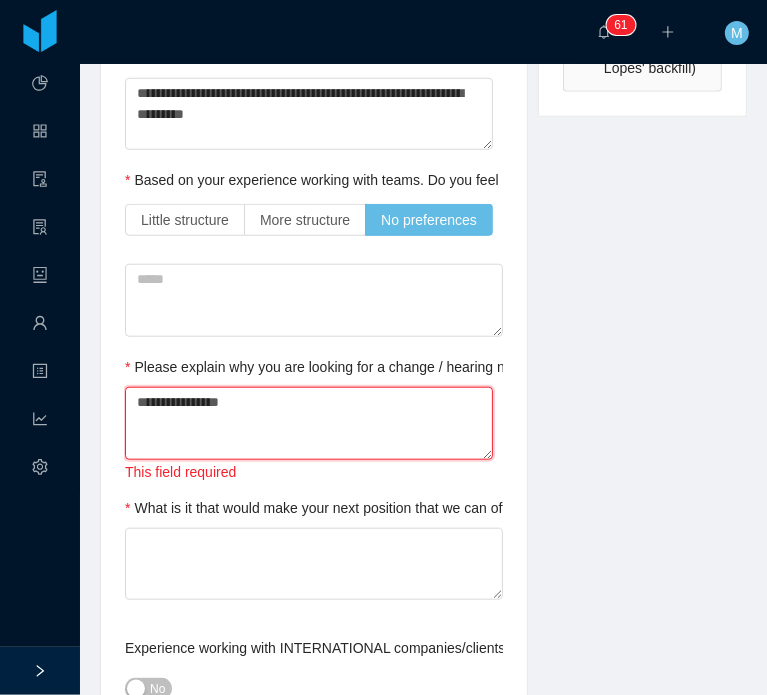 type 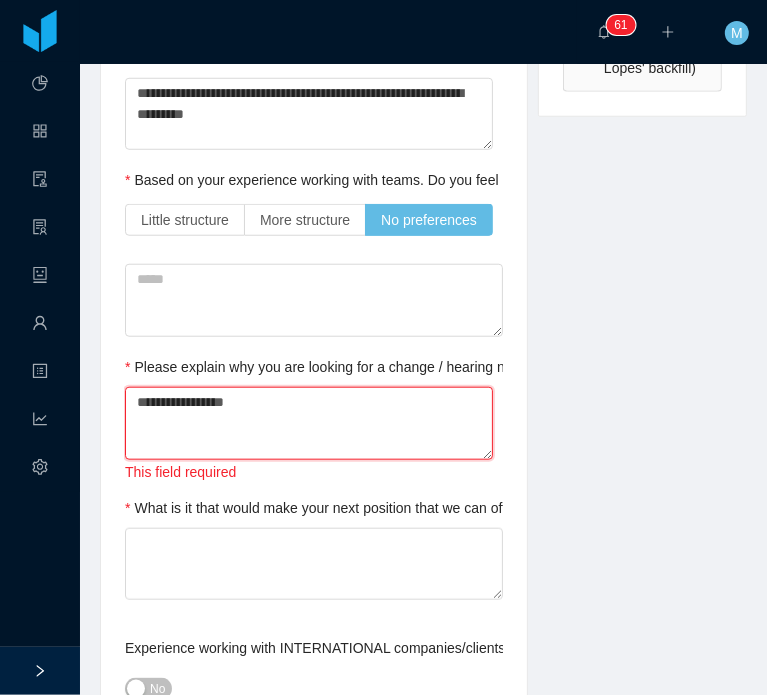 type 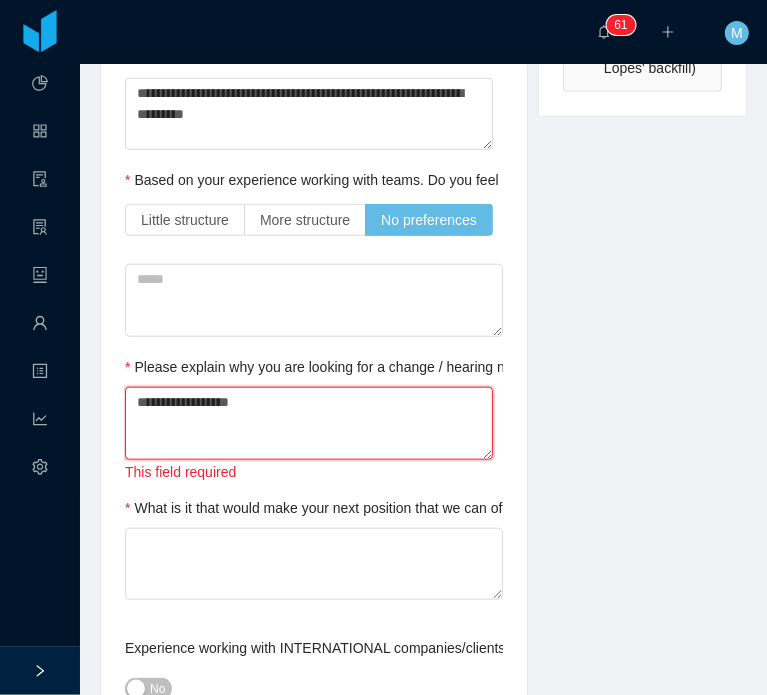 type 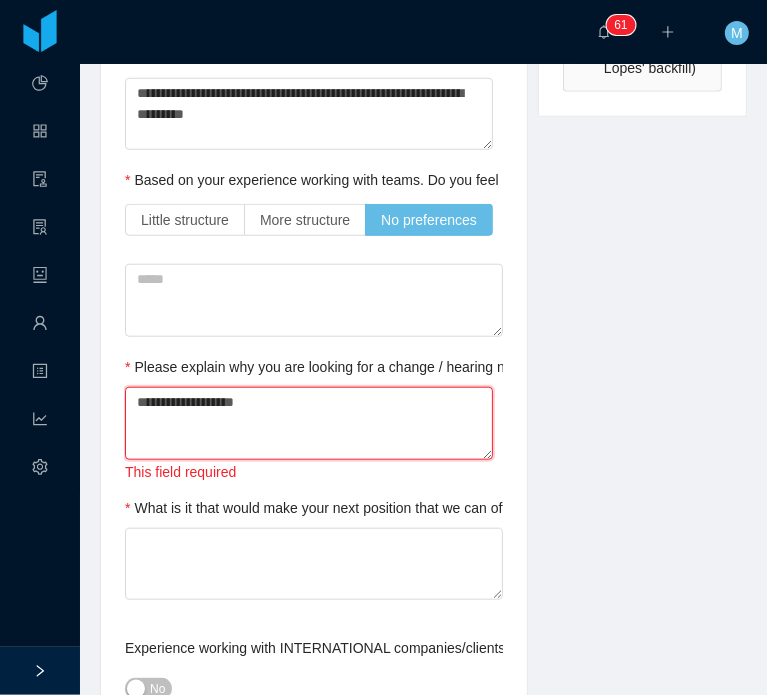 type 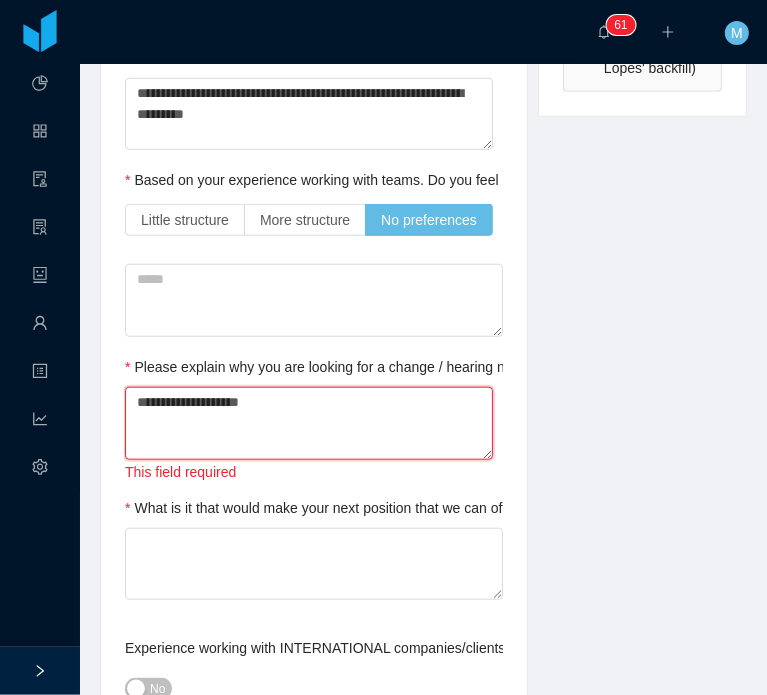 paste on "**********" 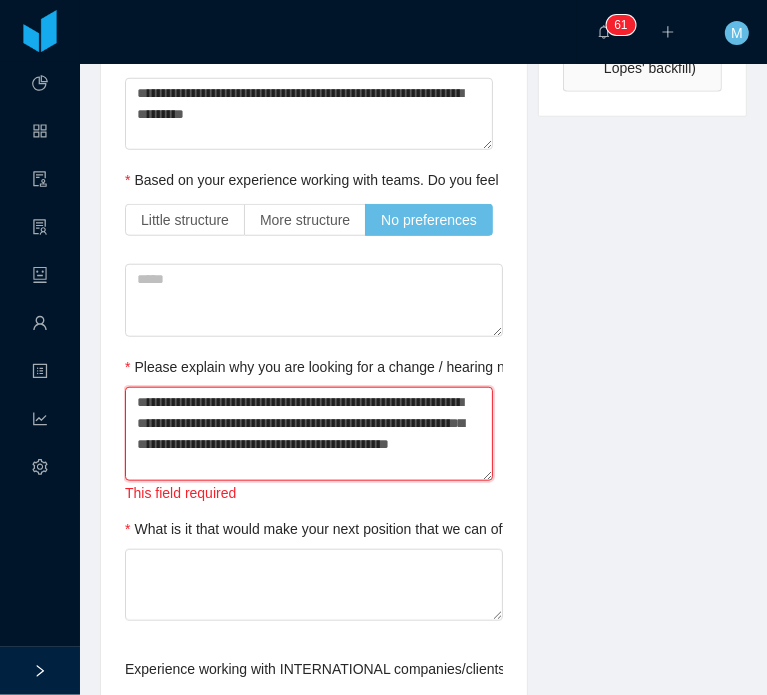 drag, startPoint x: 324, startPoint y: 486, endPoint x: 444, endPoint y: 435, distance: 130.38788 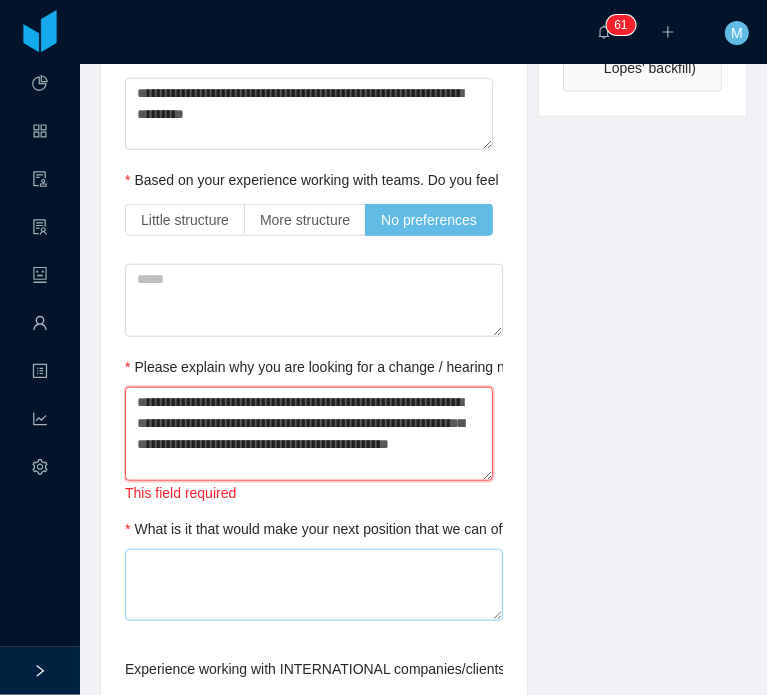 type 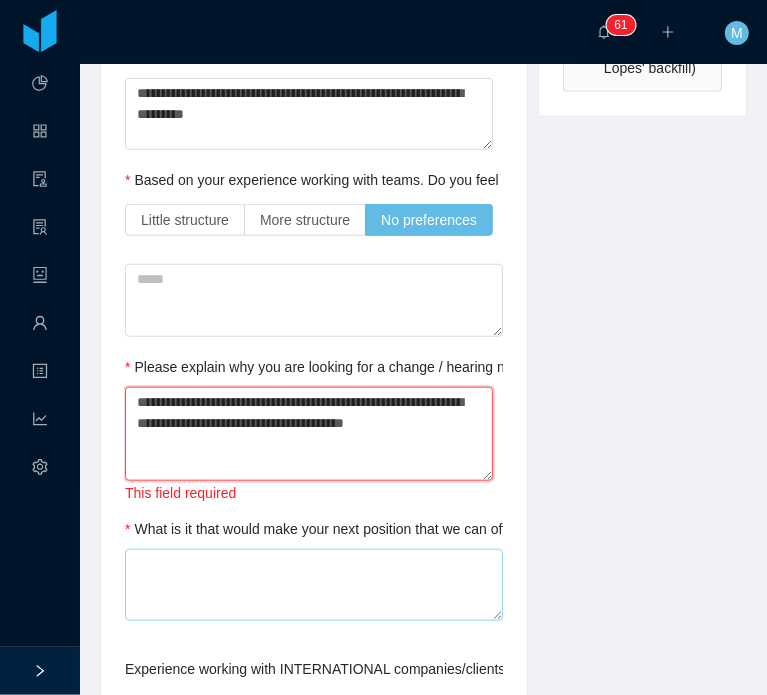 type 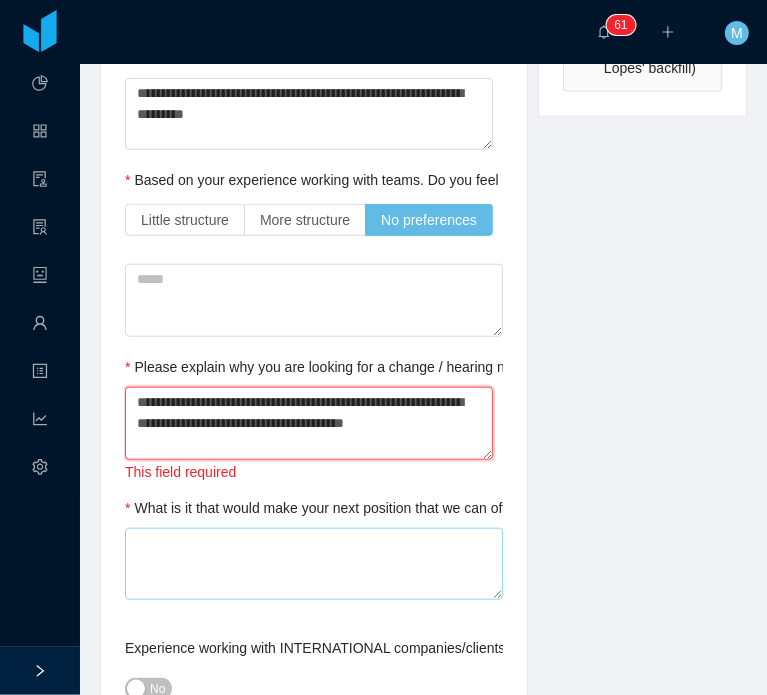 type on "**********" 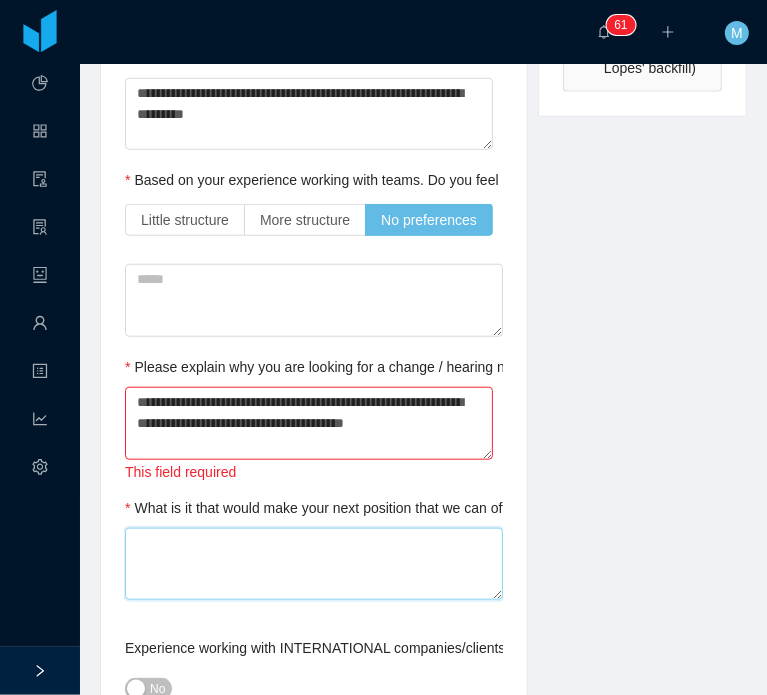 click on "What is it that would make your next position that we can offer, the perfect one for you? / What would be a deal breaker for you?" at bounding box center [314, 564] 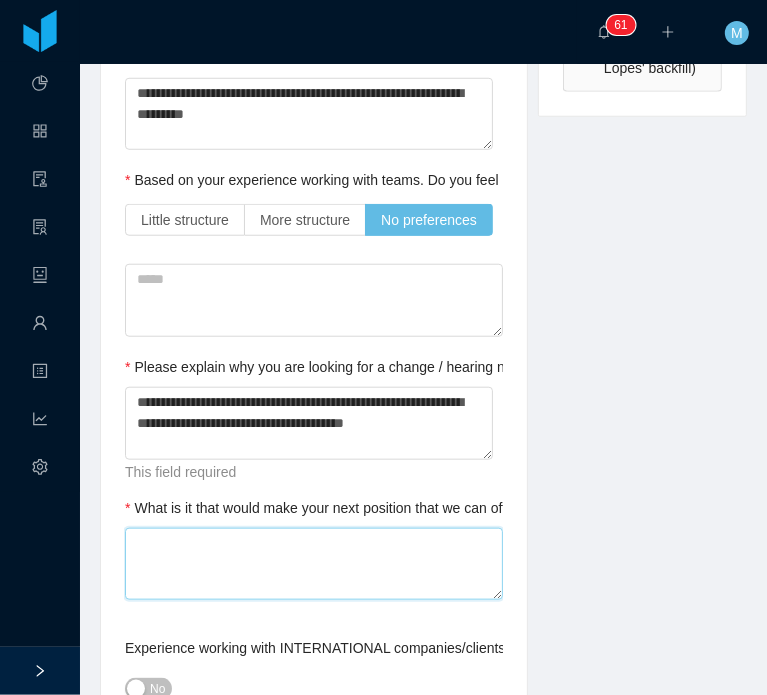 paste on "**********" 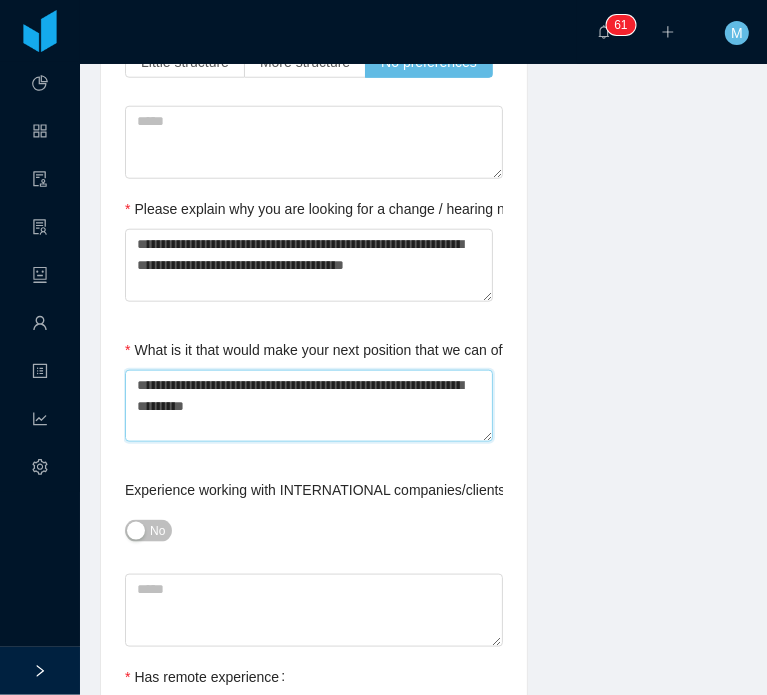 scroll, scrollTop: 1000, scrollLeft: 0, axis: vertical 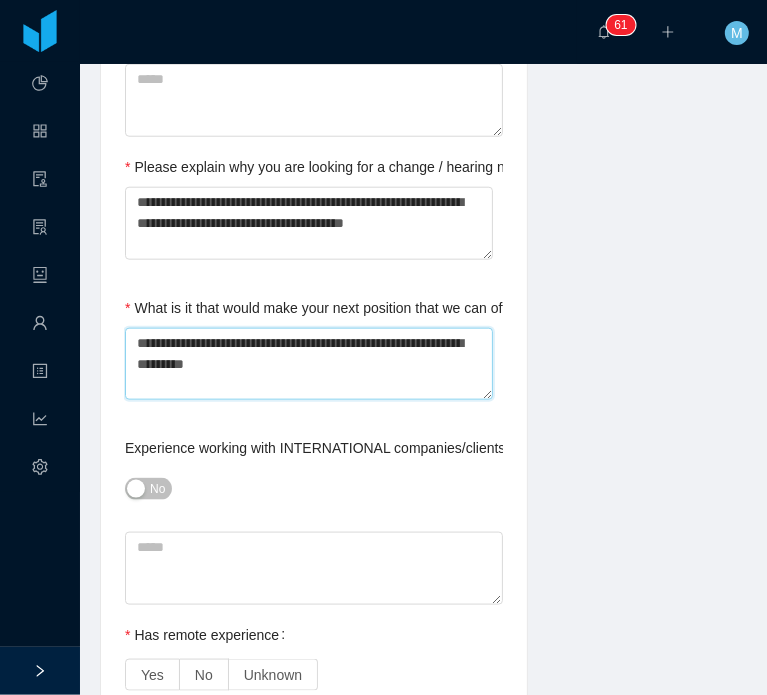 type 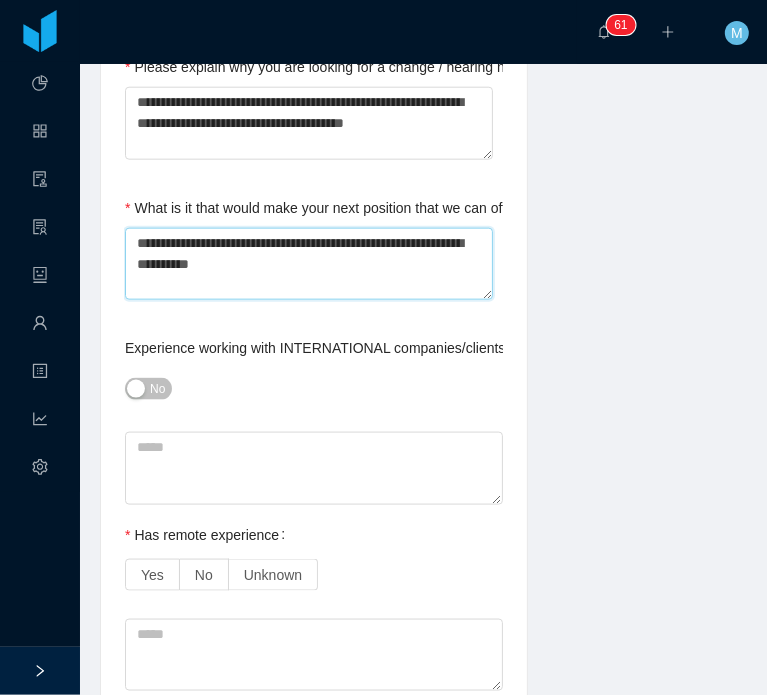 type on "**********" 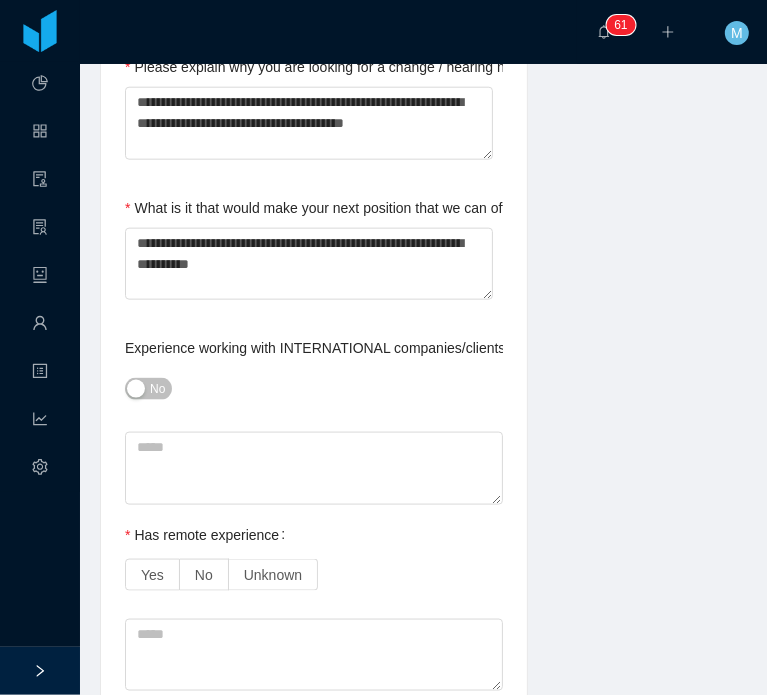 click on "No" at bounding box center [148, 389] 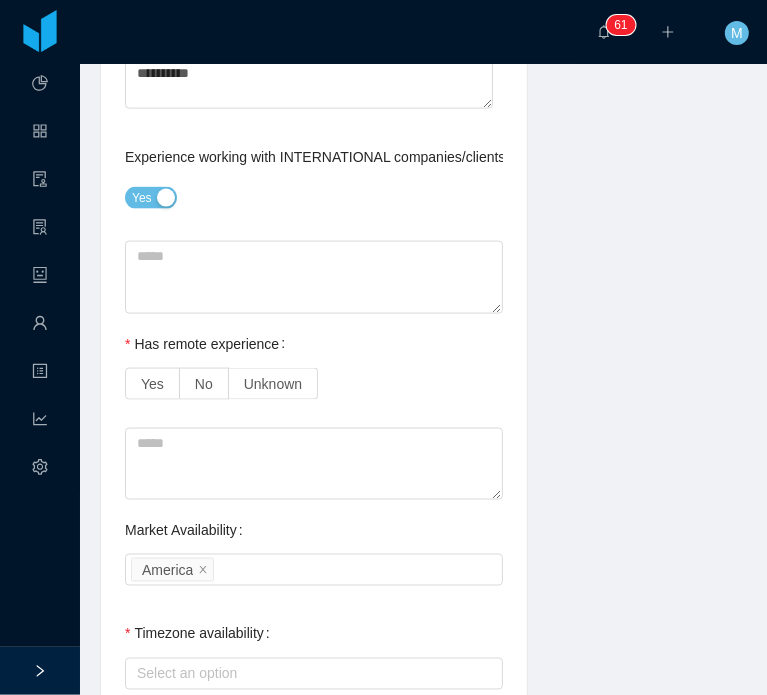 scroll, scrollTop: 1300, scrollLeft: 0, axis: vertical 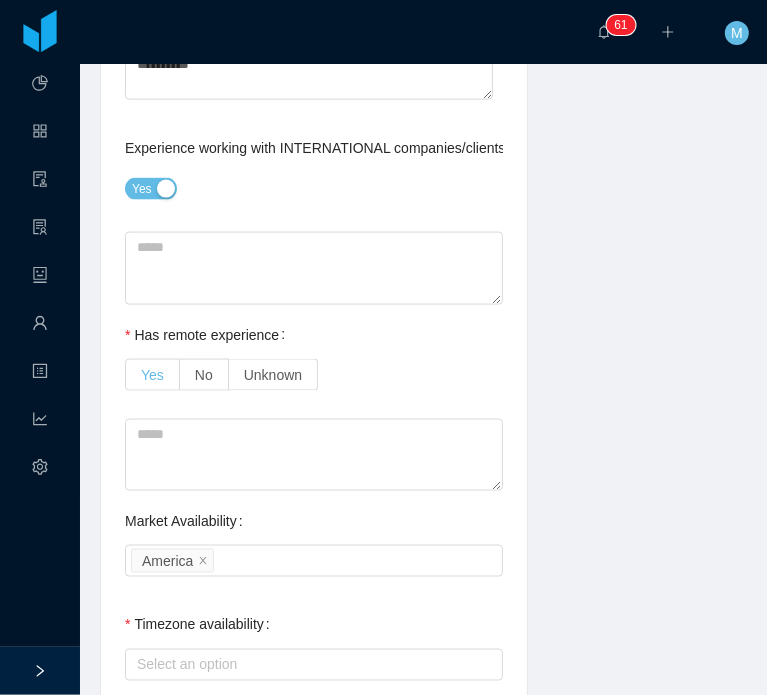 click on "Yes" at bounding box center [152, 375] 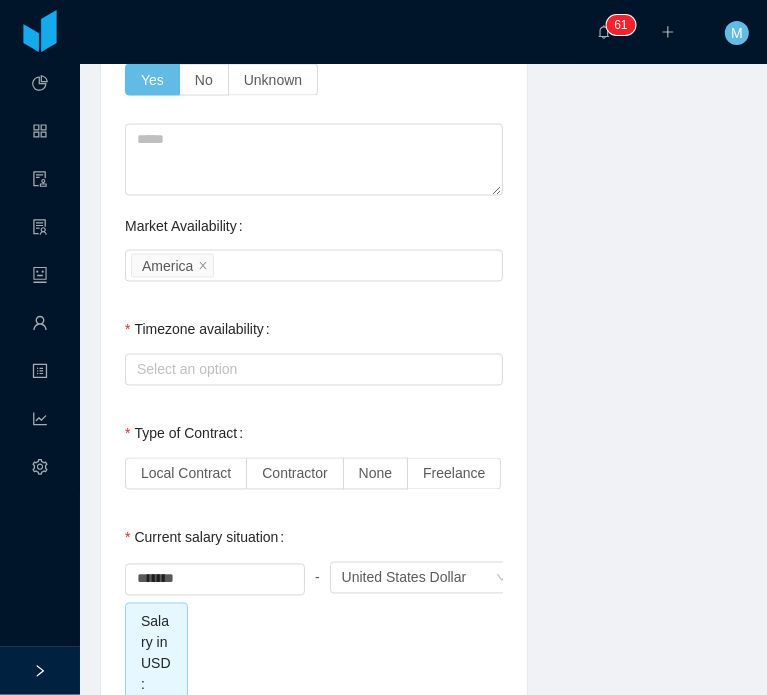 scroll, scrollTop: 1600, scrollLeft: 0, axis: vertical 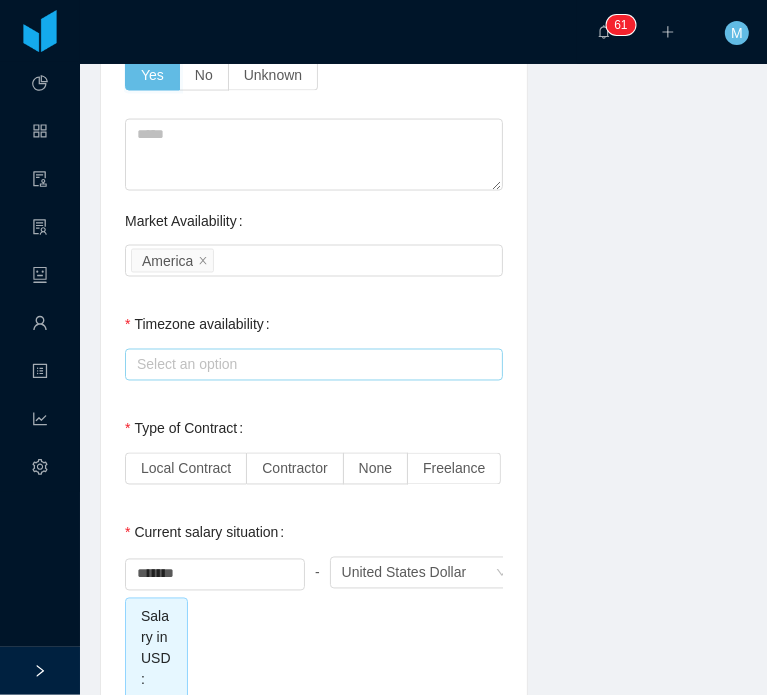 click on "Select an option" at bounding box center [309, 365] 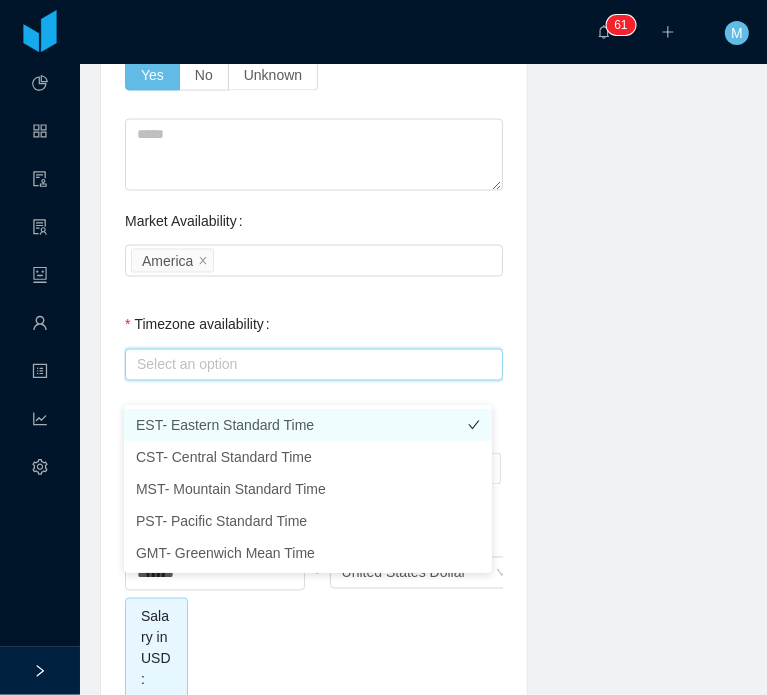 click on "EST- Eastern Standard Time" at bounding box center (308, 425) 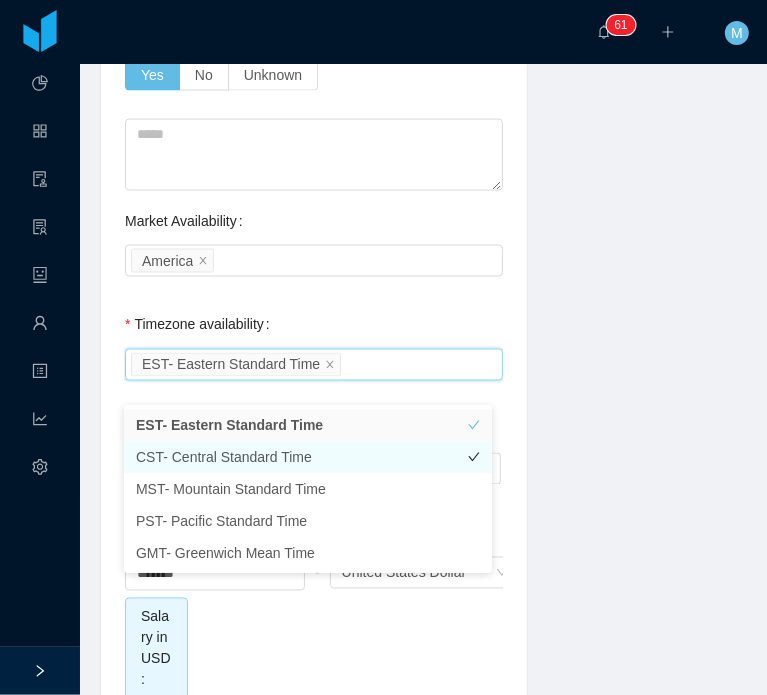 click on "CST- Central Standard Time" at bounding box center (308, 457) 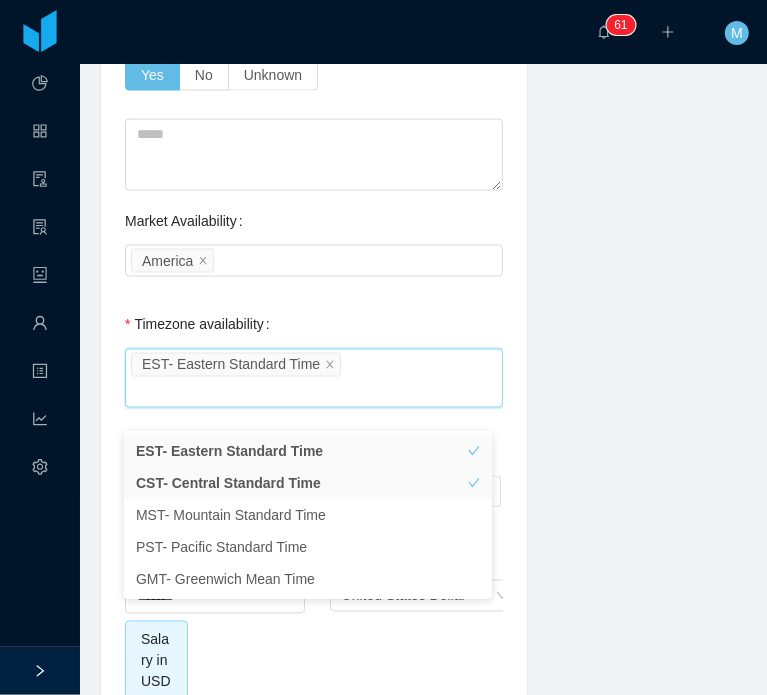 click on "**********" at bounding box center [423, 87] 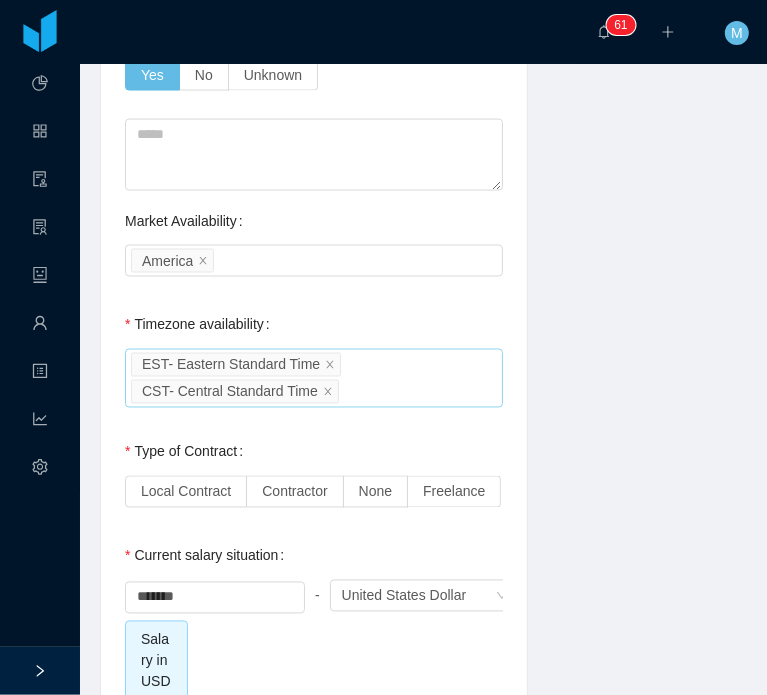 scroll, scrollTop: 1900, scrollLeft: 0, axis: vertical 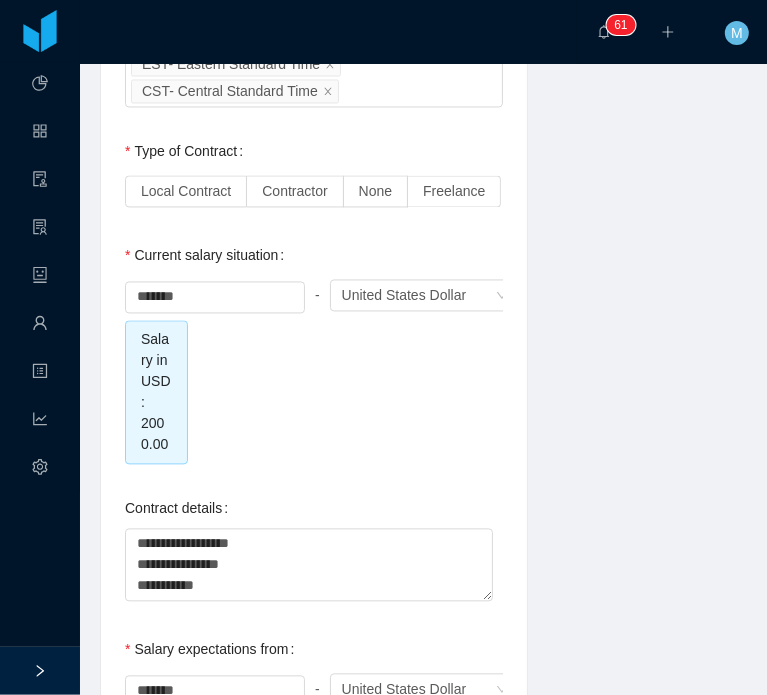 drag, startPoint x: 305, startPoint y: 218, endPoint x: 297, endPoint y: 267, distance: 49.648766 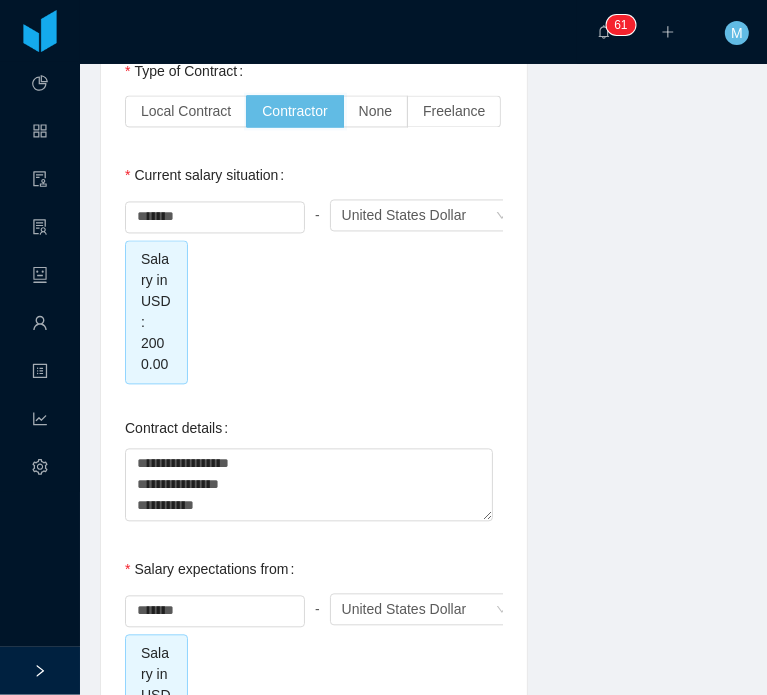 scroll, scrollTop: 1900, scrollLeft: 0, axis: vertical 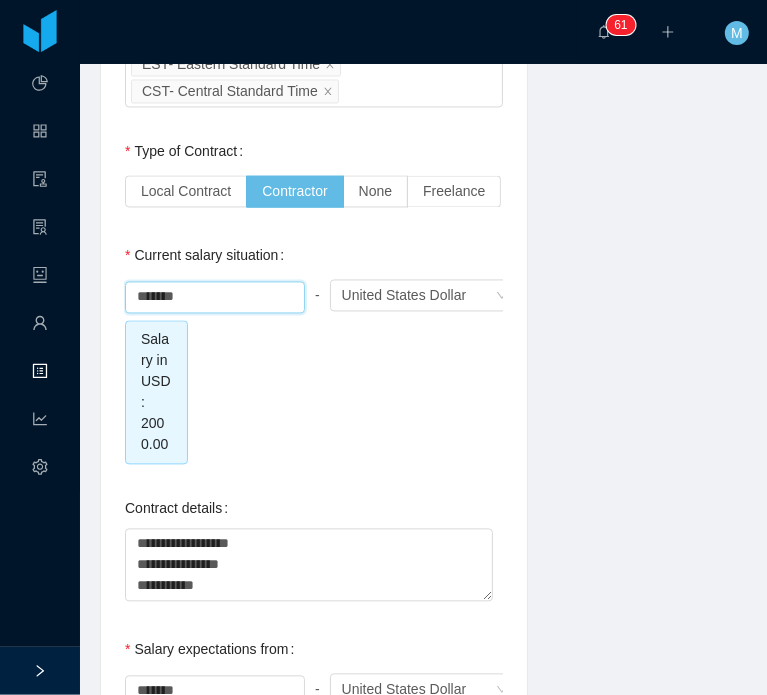 drag, startPoint x: 211, startPoint y: 347, endPoint x: -107, endPoint y: 352, distance: 318.0393 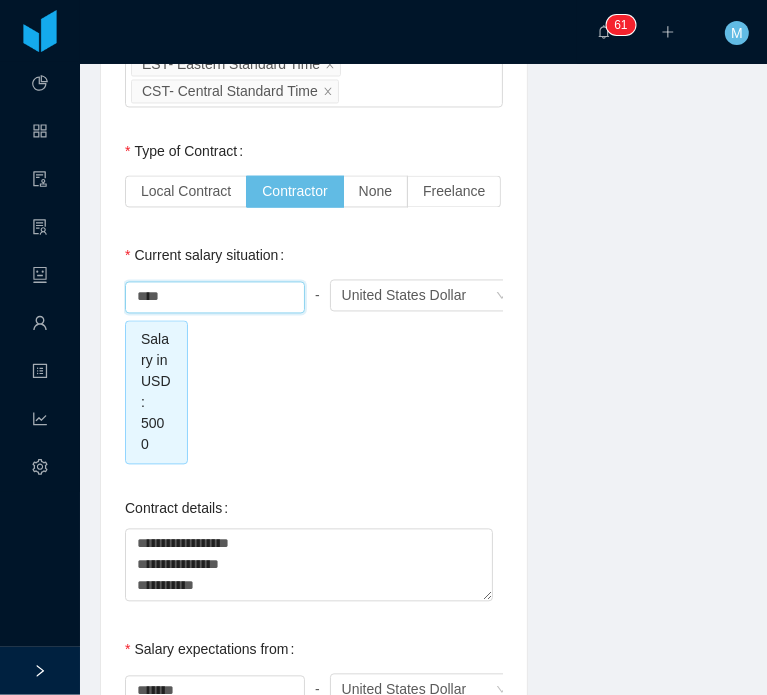 click on "**** - Currency United States Dollar   Salary in USD: 5000" at bounding box center [314, 370] 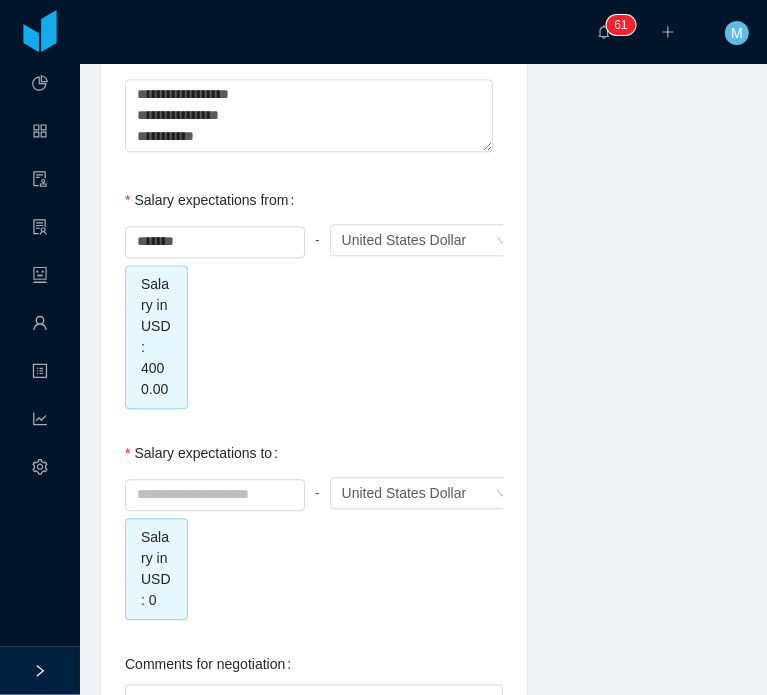 scroll, scrollTop: 2351, scrollLeft: 0, axis: vertical 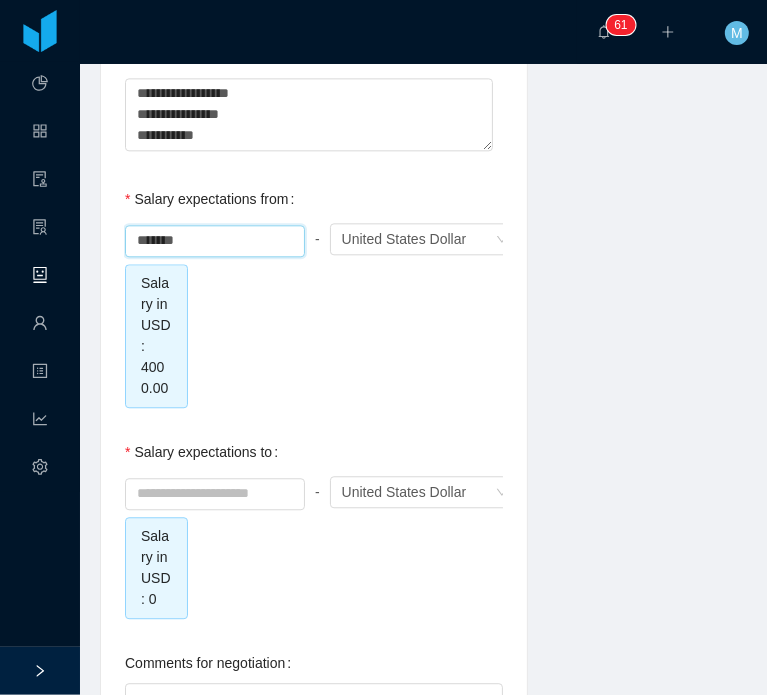 drag, startPoint x: 236, startPoint y: 289, endPoint x: 33, endPoint y: 290, distance: 203.00246 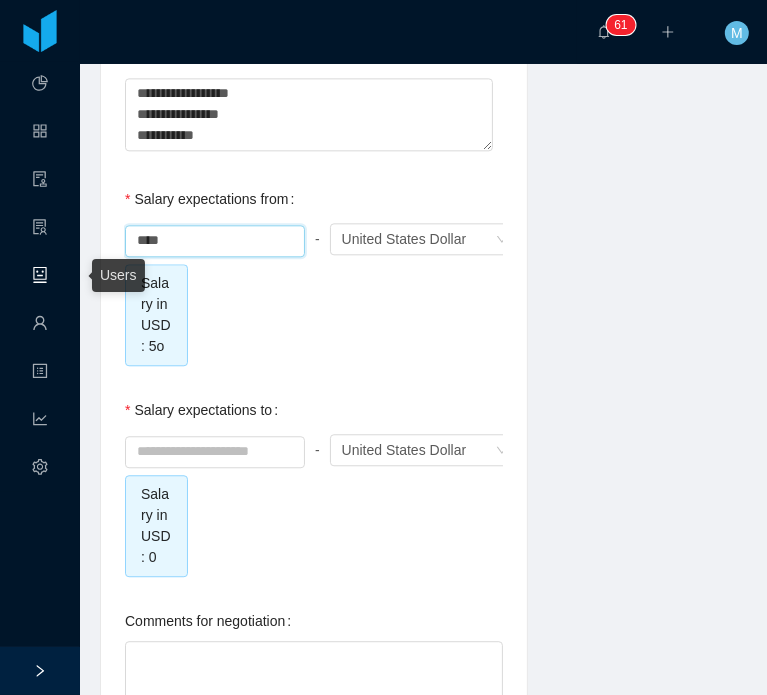 type on "*****" 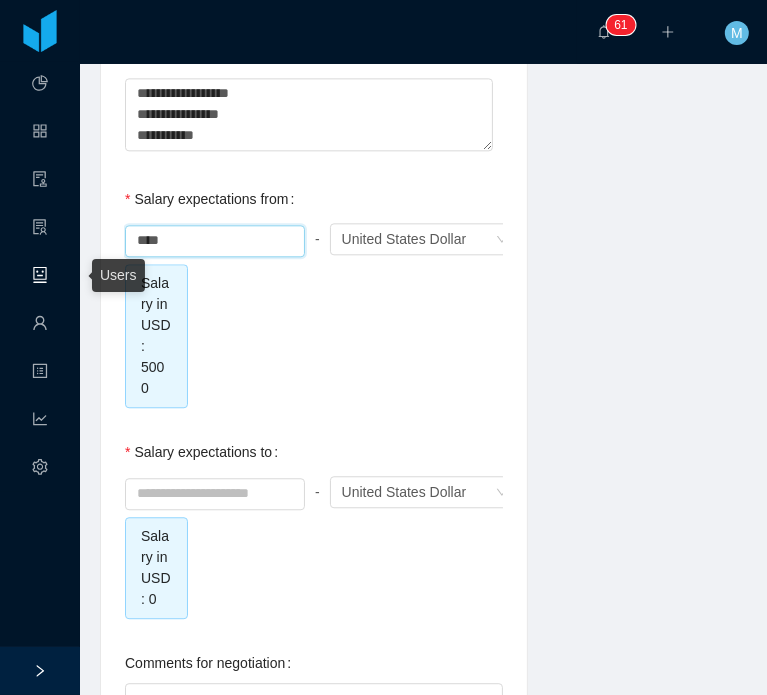 click on "**** - Currency United States Dollar   Salary in USD: 5000" at bounding box center (314, 313) 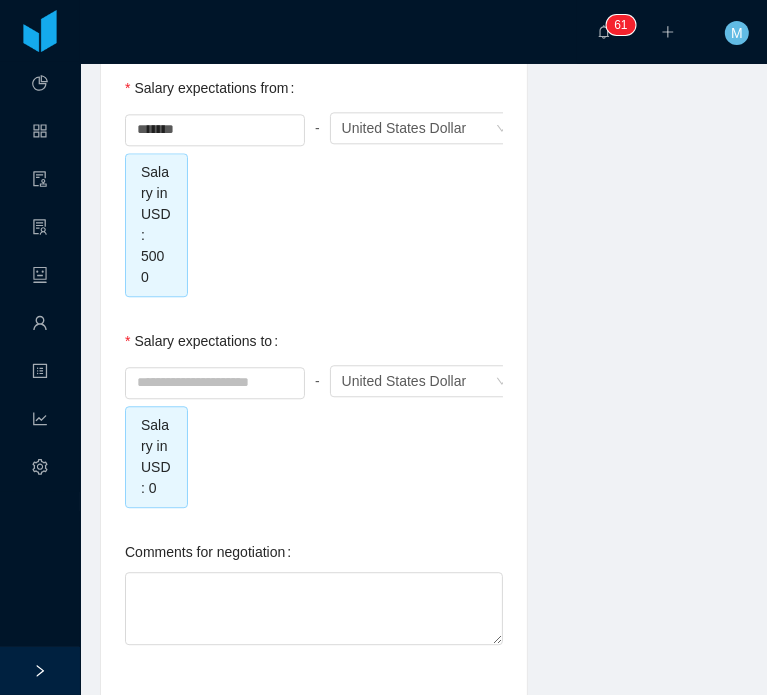 scroll, scrollTop: 2472, scrollLeft: 0, axis: vertical 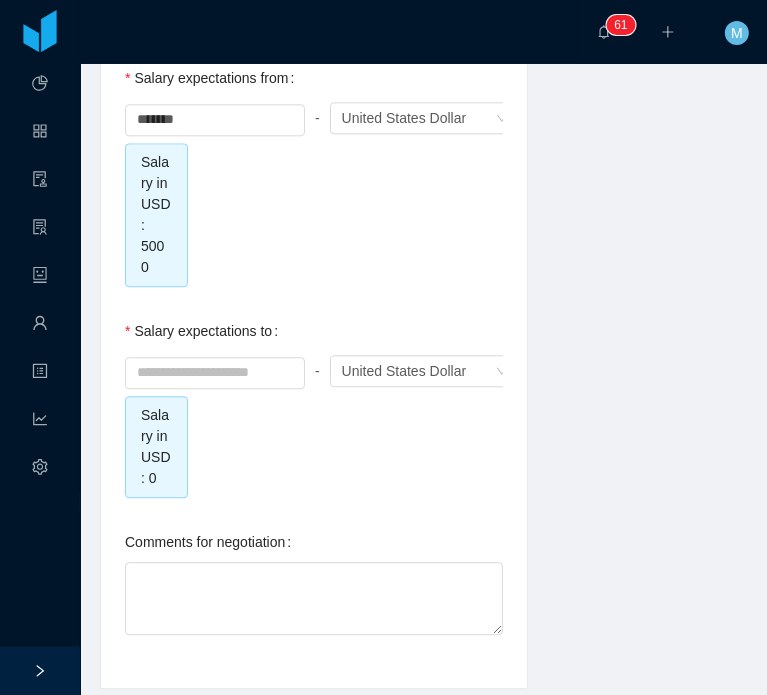 click on "Salary expectations to" at bounding box center (205, 331) 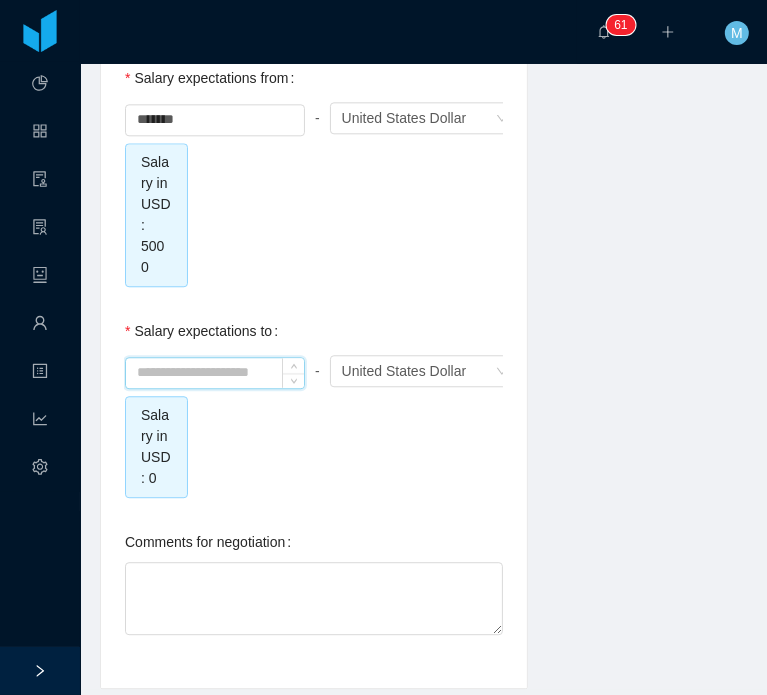 click at bounding box center (215, 373) 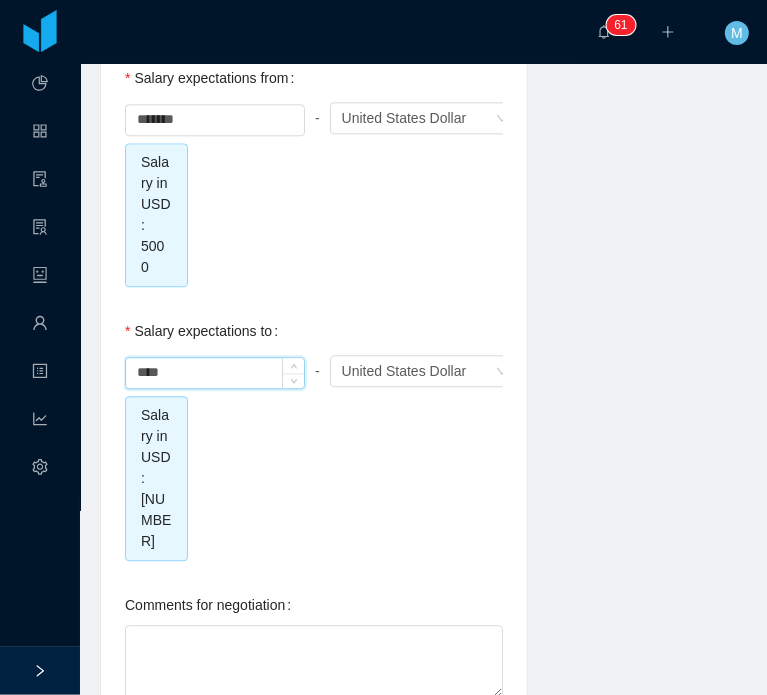 click on "****" at bounding box center [215, 373] 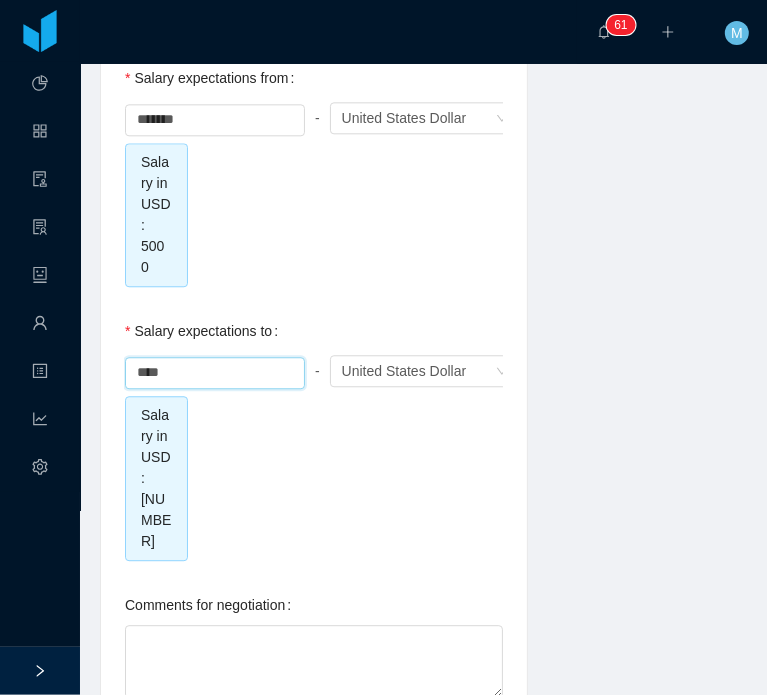 click on "Salary expectations to **** - Currency United States Dollar   Salary in USD: 7000" at bounding box center (314, 436) 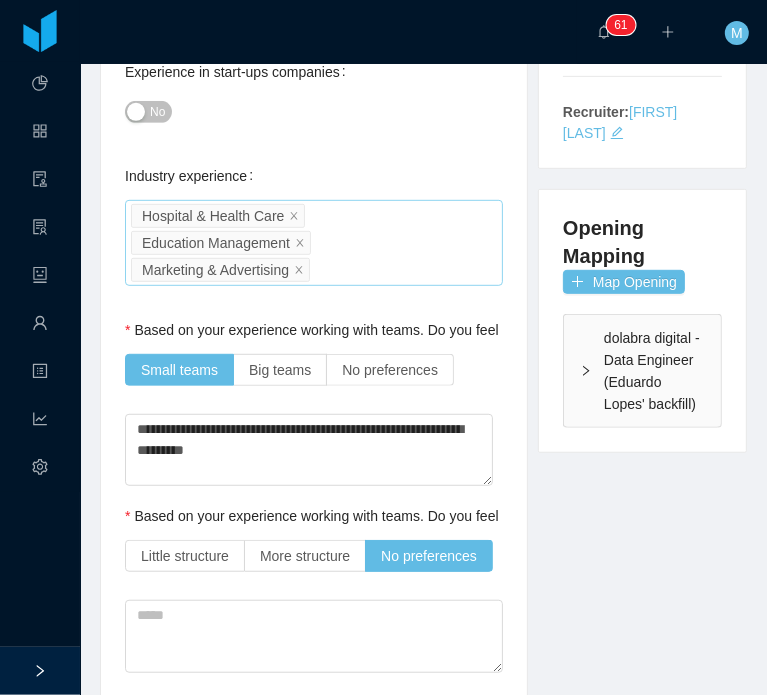 scroll, scrollTop: 0, scrollLeft: 0, axis: both 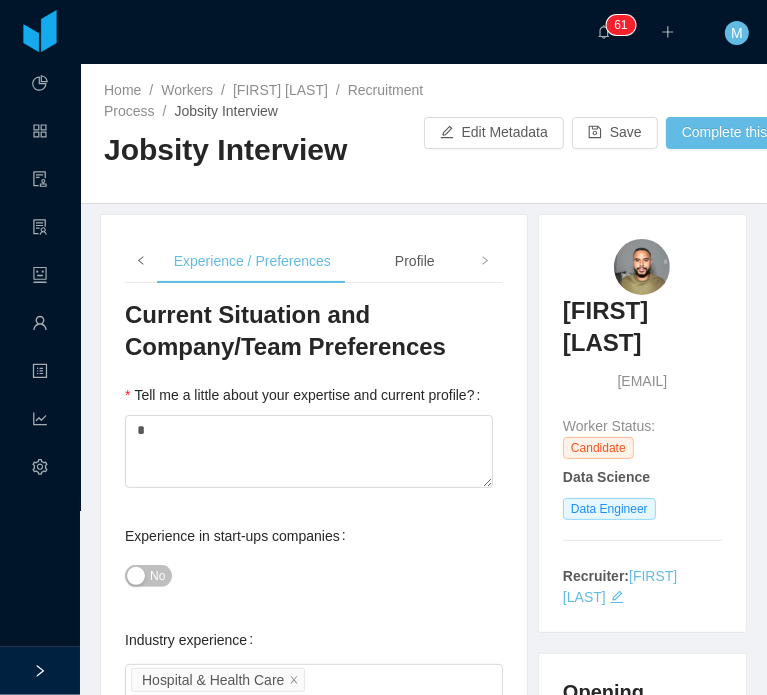 click at bounding box center (141, 261) 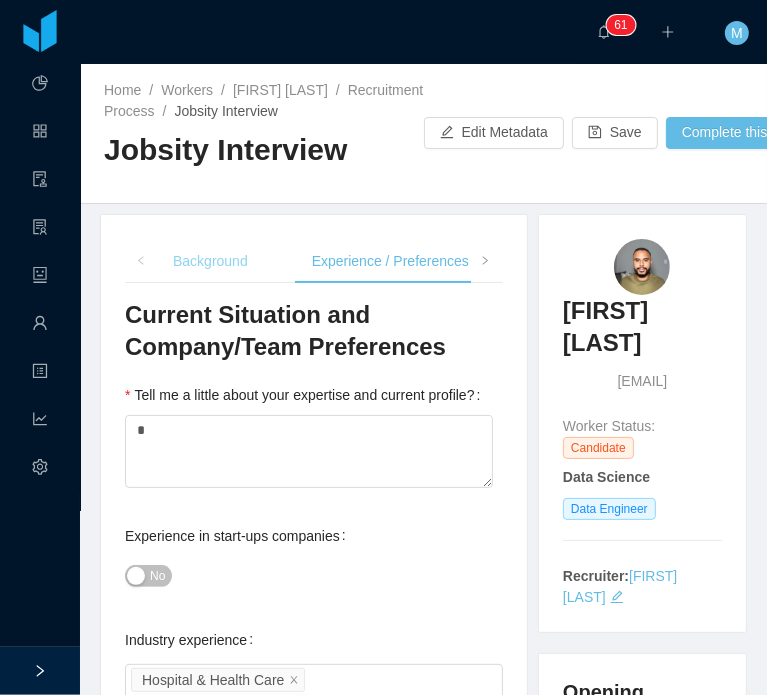 click on "Background" at bounding box center [210, 261] 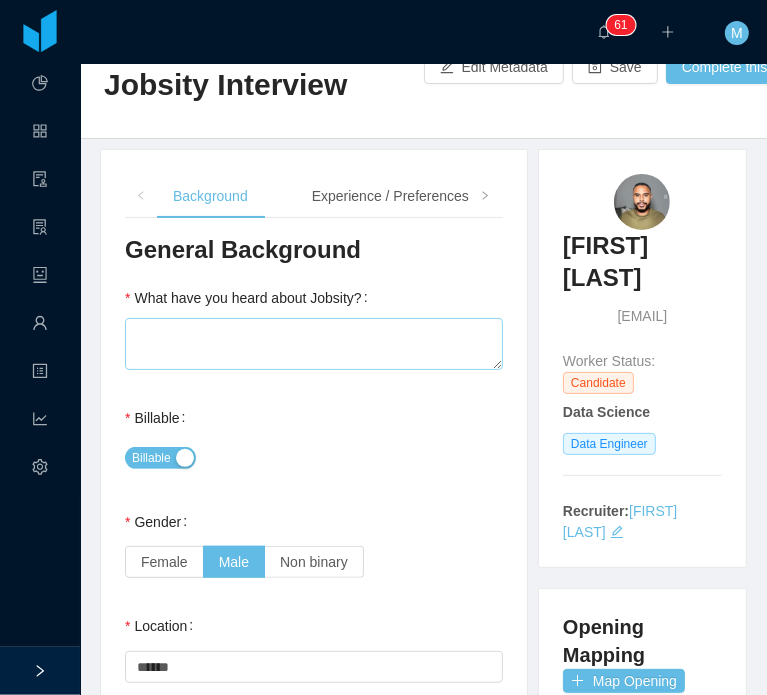 scroll, scrollTop: 100, scrollLeft: 0, axis: vertical 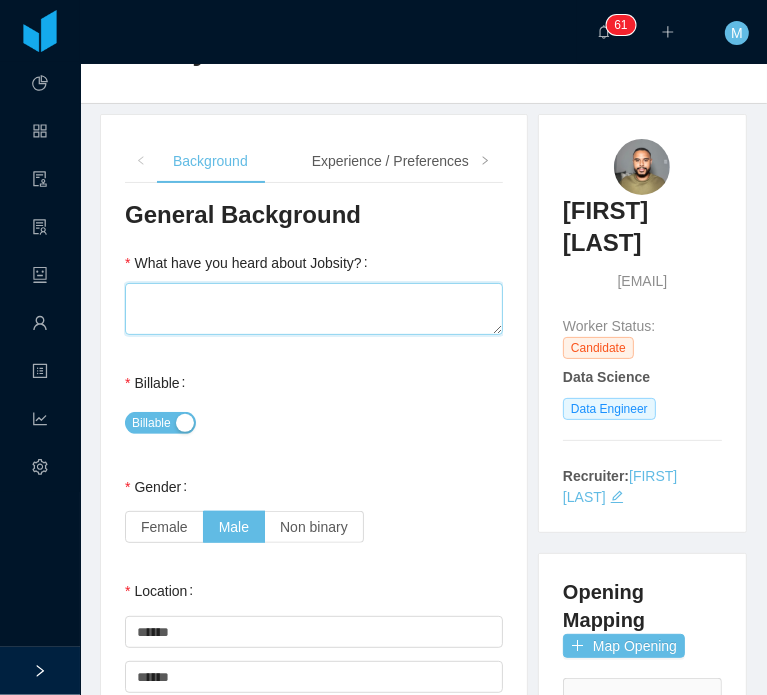 click on "What have you heard about Jobsity?" at bounding box center [314, 309] 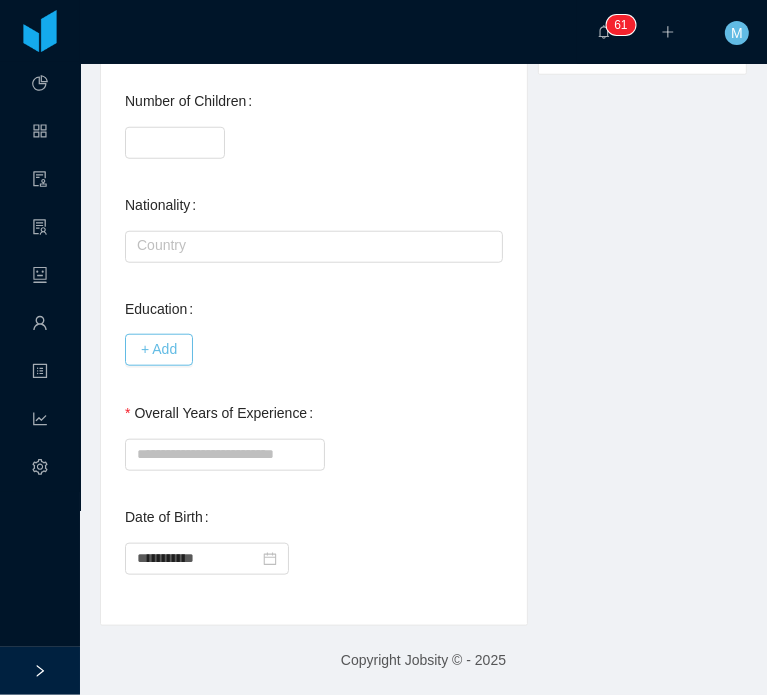 scroll, scrollTop: 862, scrollLeft: 0, axis: vertical 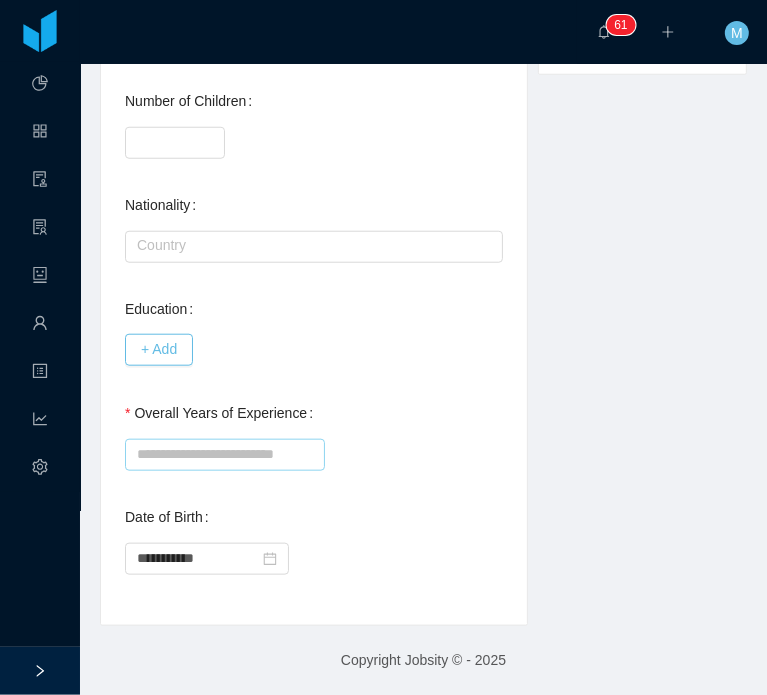 type on "*" 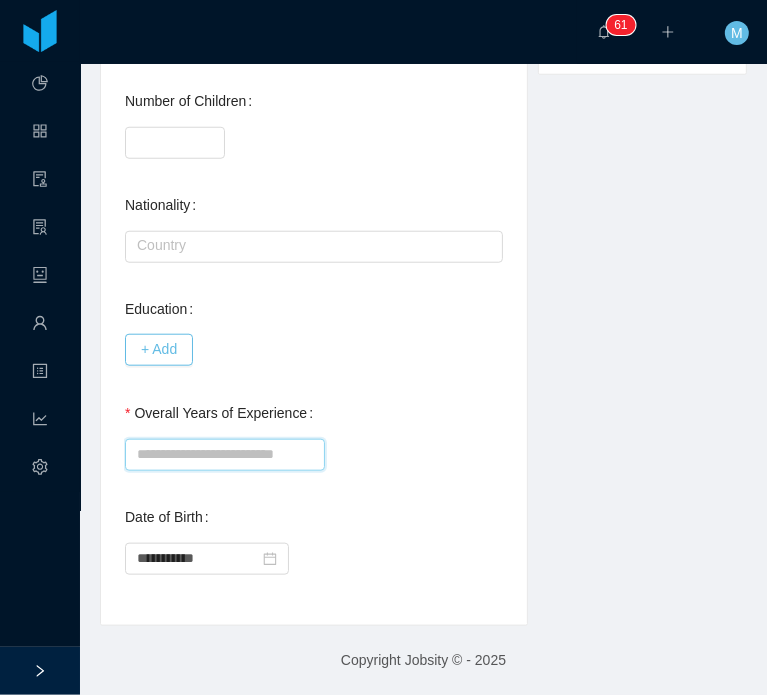 click on "Overall Years of Experience" at bounding box center [225, 455] 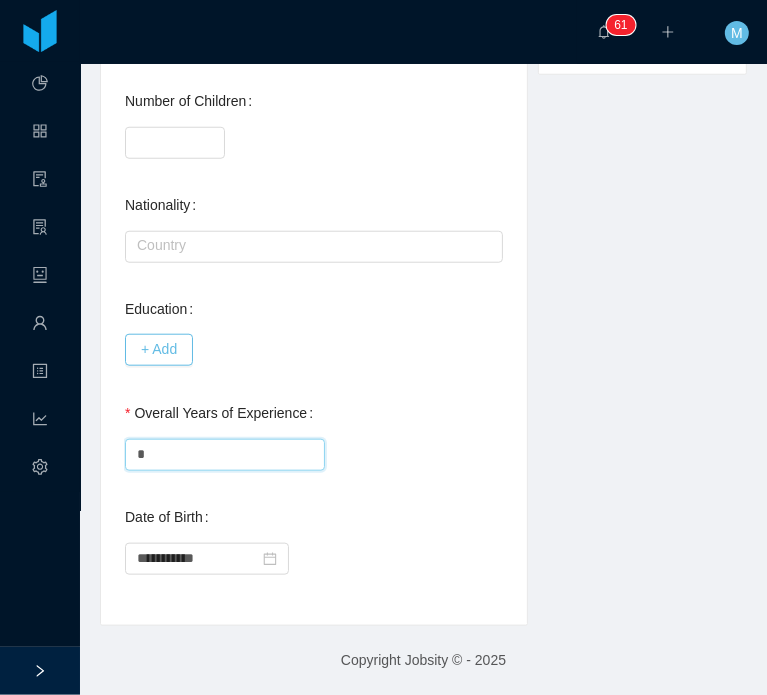 type on "*" 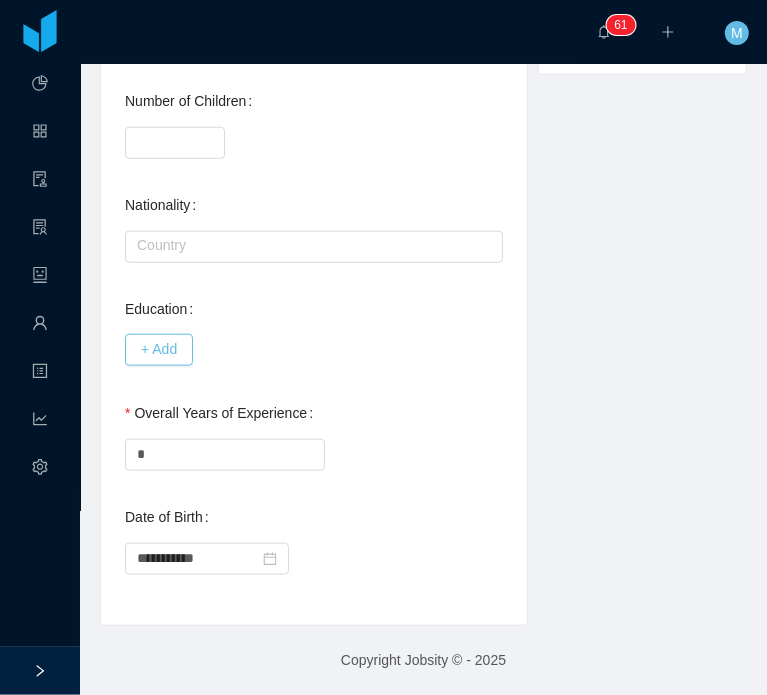 click on "*" at bounding box center [314, 453] 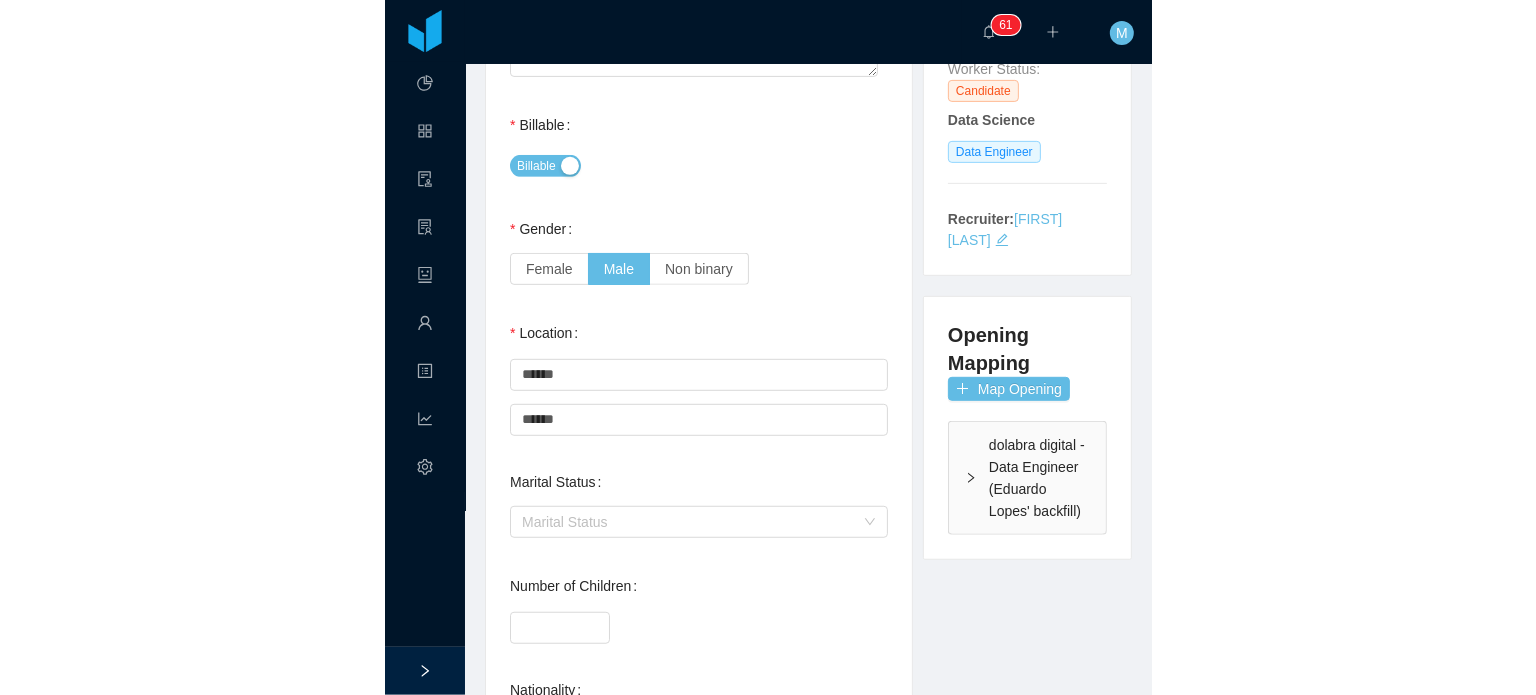 scroll, scrollTop: 0, scrollLeft: 0, axis: both 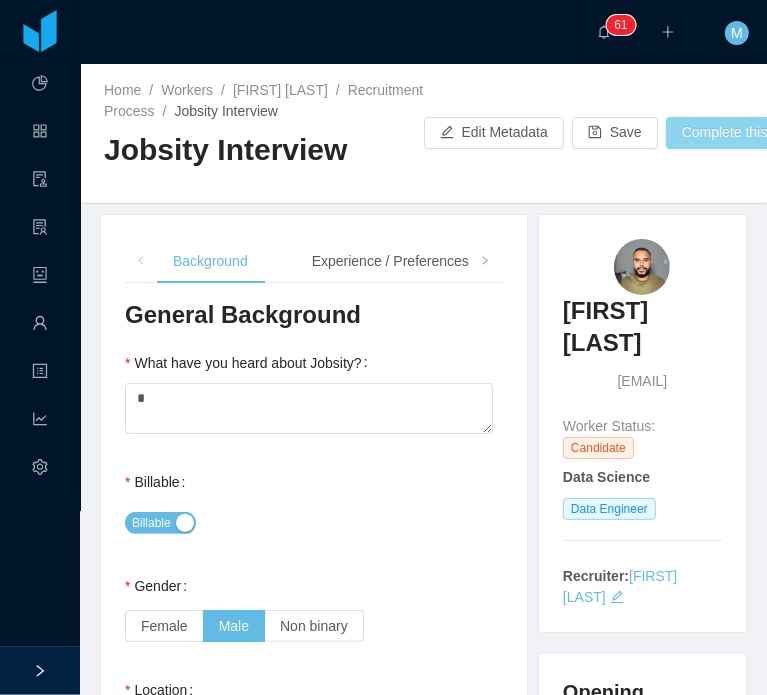 click on "Complete this task" at bounding box center (749, 133) 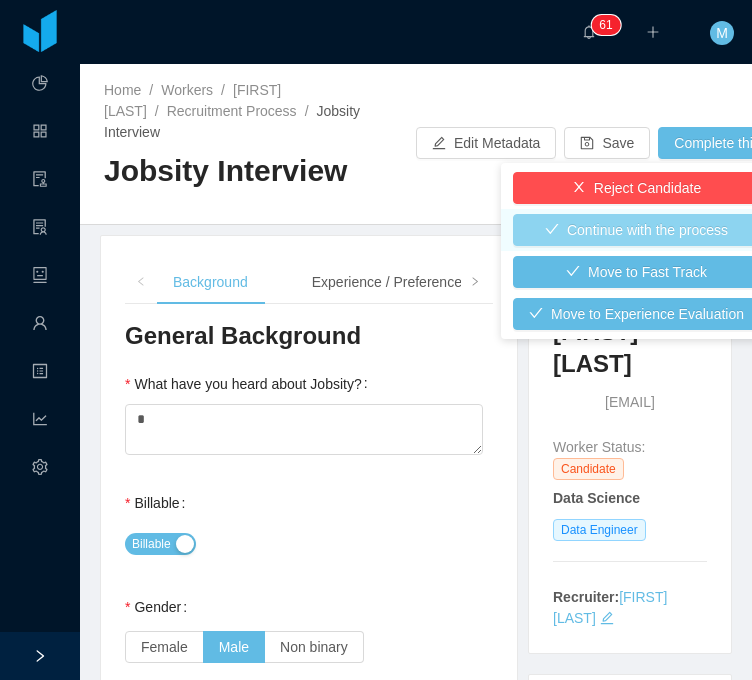 click on "Continue with the process" at bounding box center [636, 230] 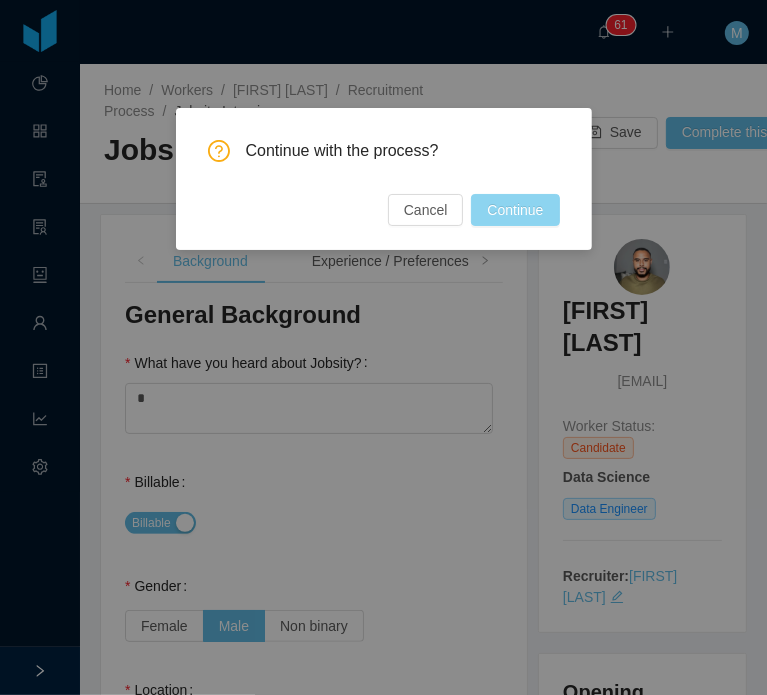 click on "Continue" at bounding box center (515, 210) 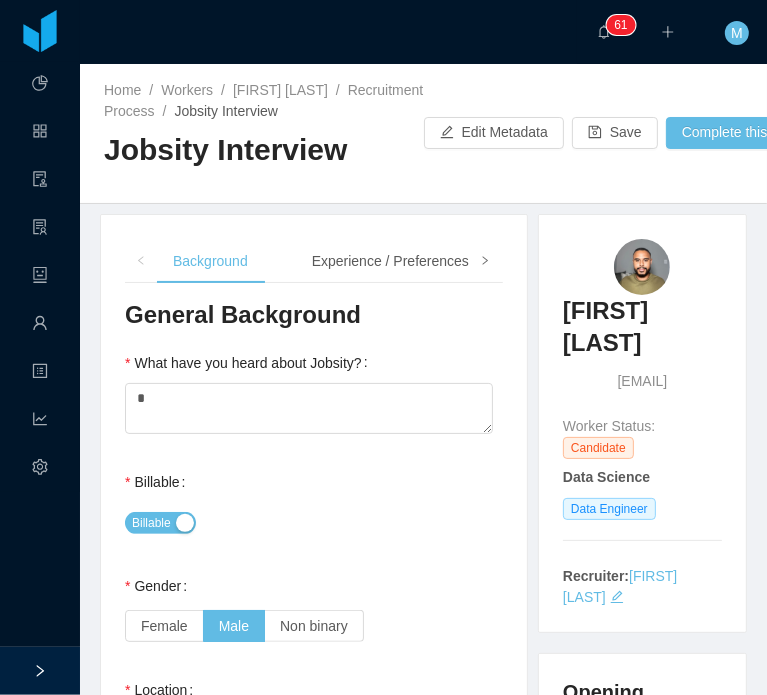 click 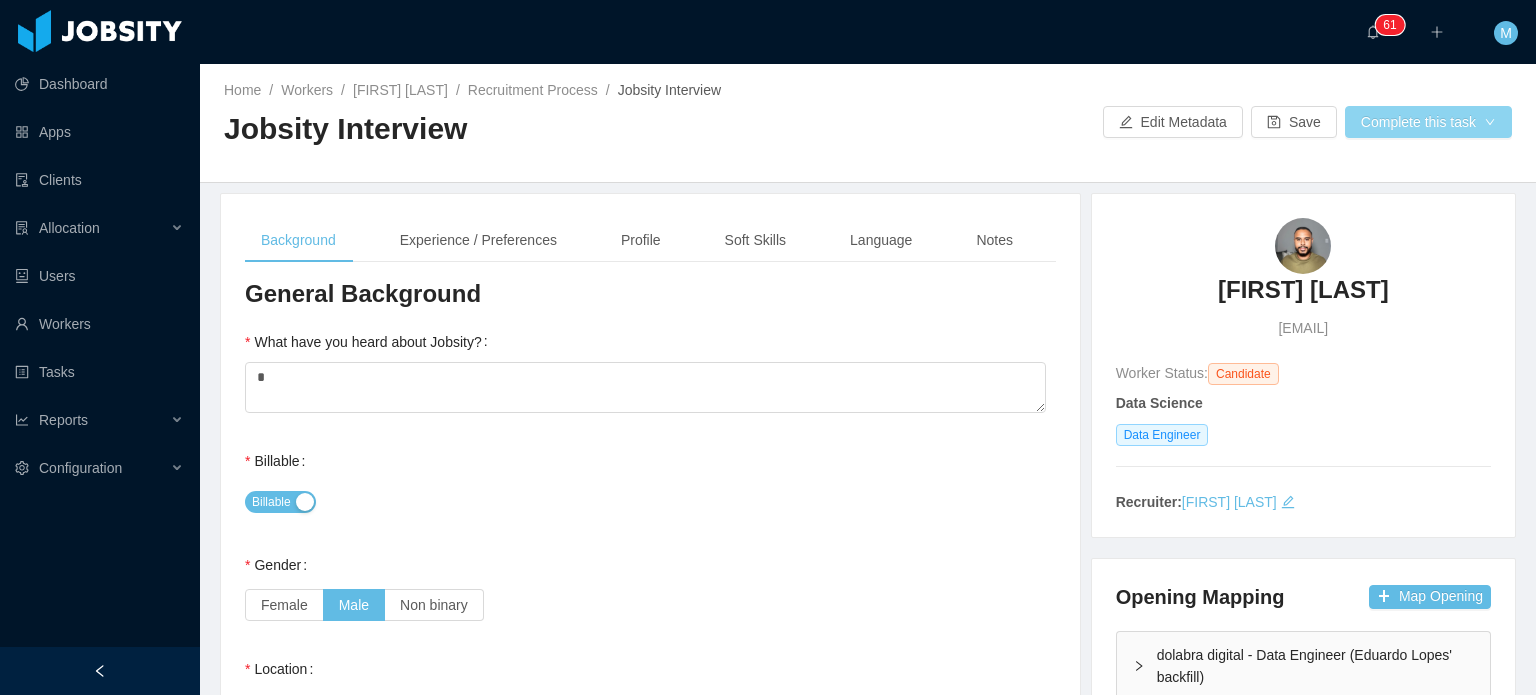 click on "Complete this task" at bounding box center (1428, 122) 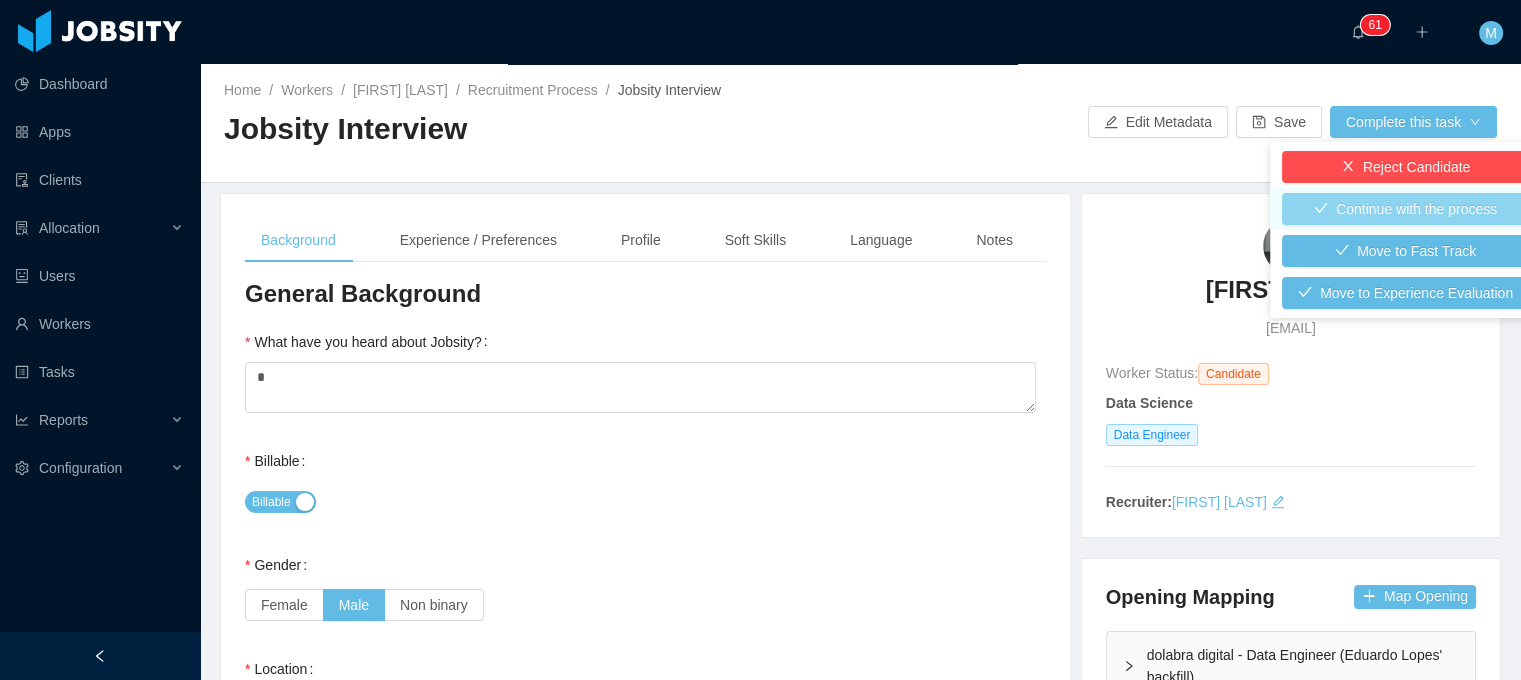 click on "Continue with the process" at bounding box center [1405, 209] 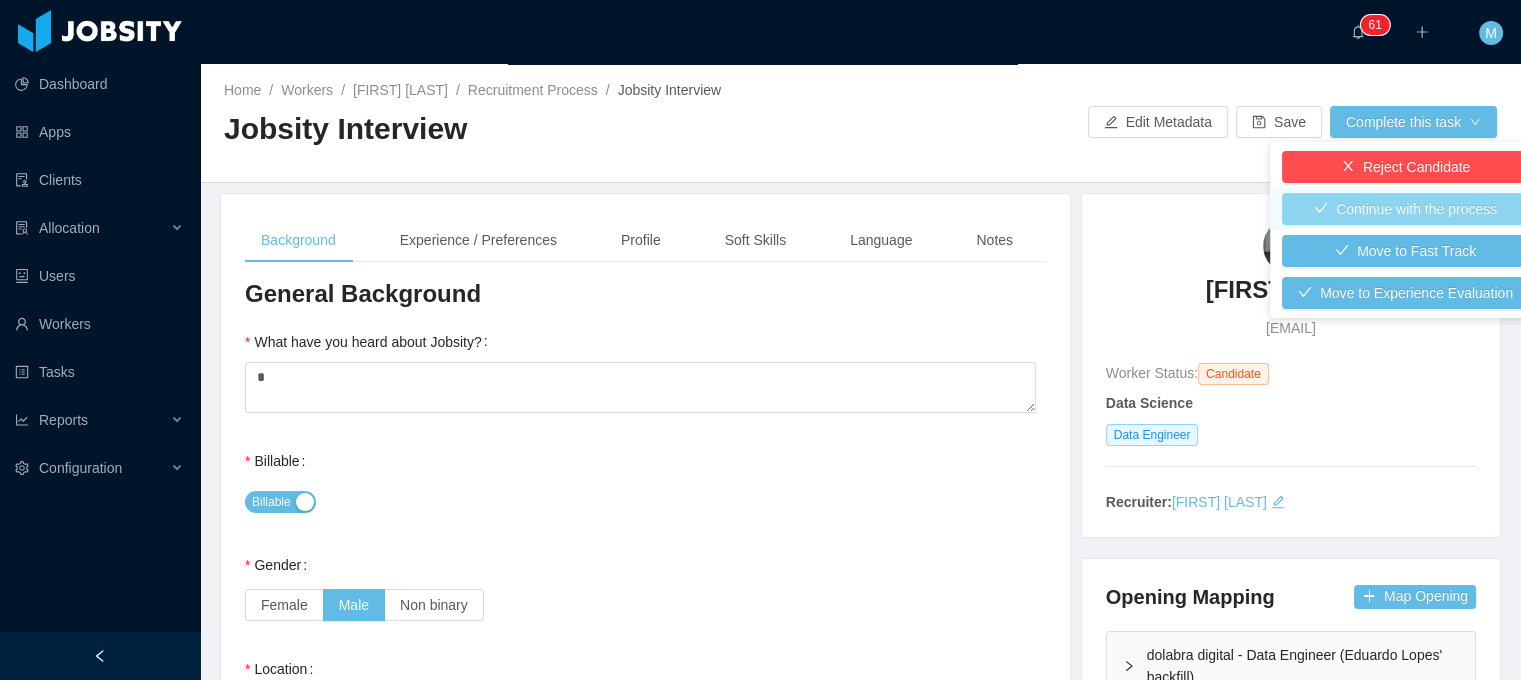 type 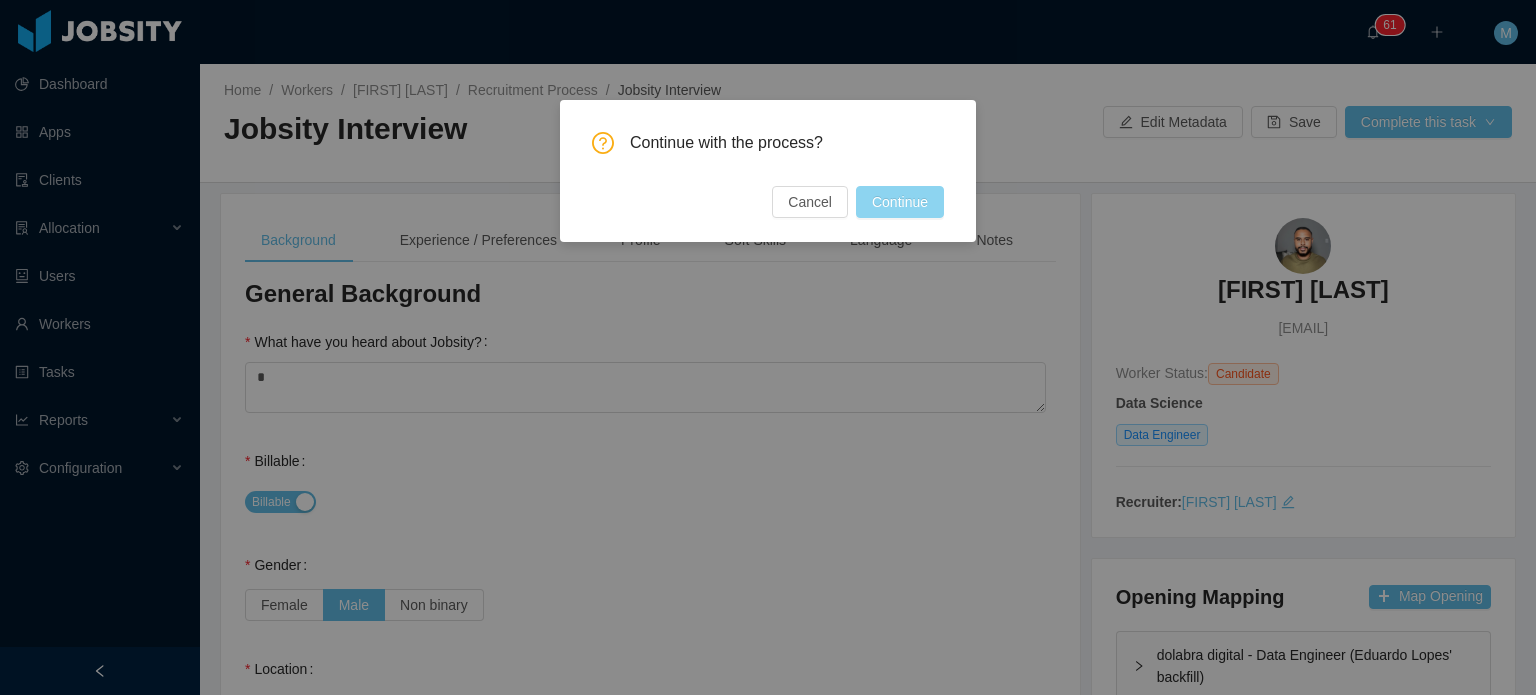 click on "Continue" at bounding box center (900, 202) 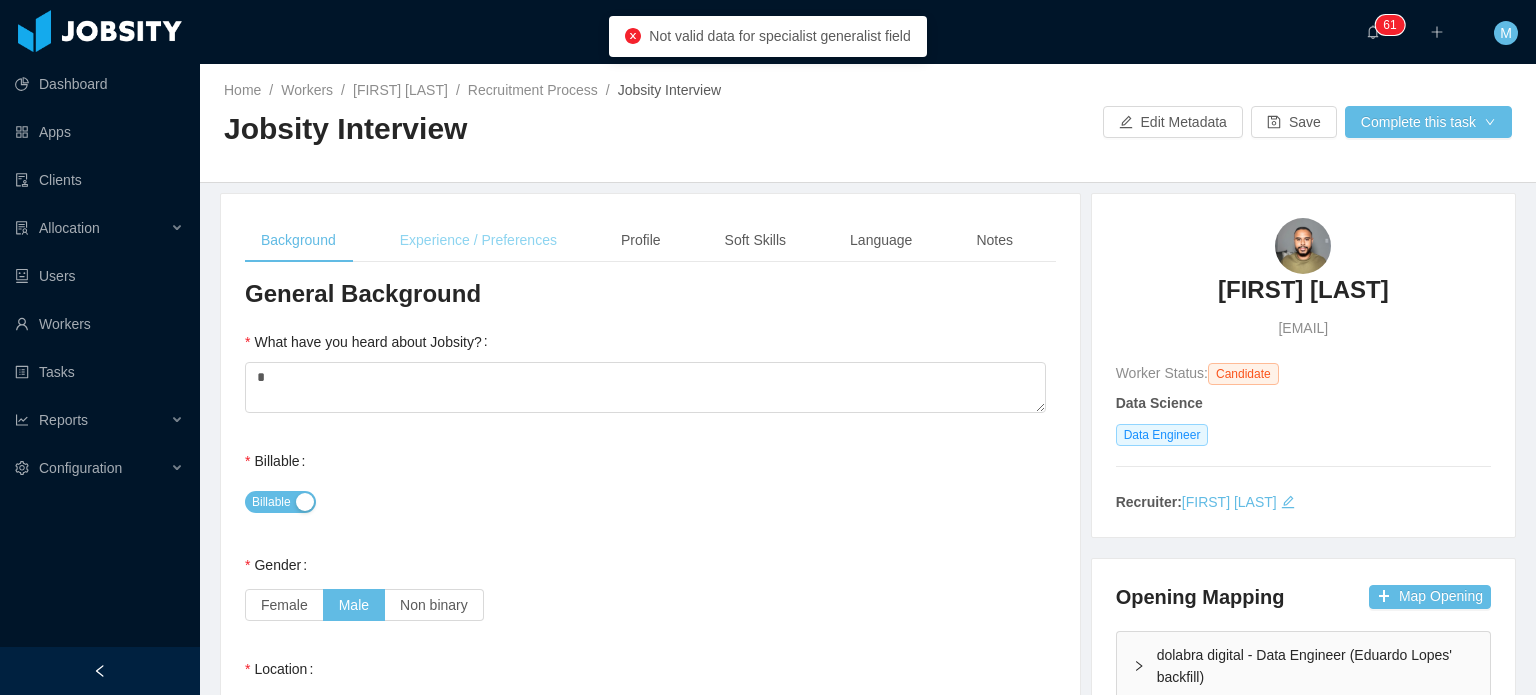 click on "Experience / Preferences" at bounding box center (478, 240) 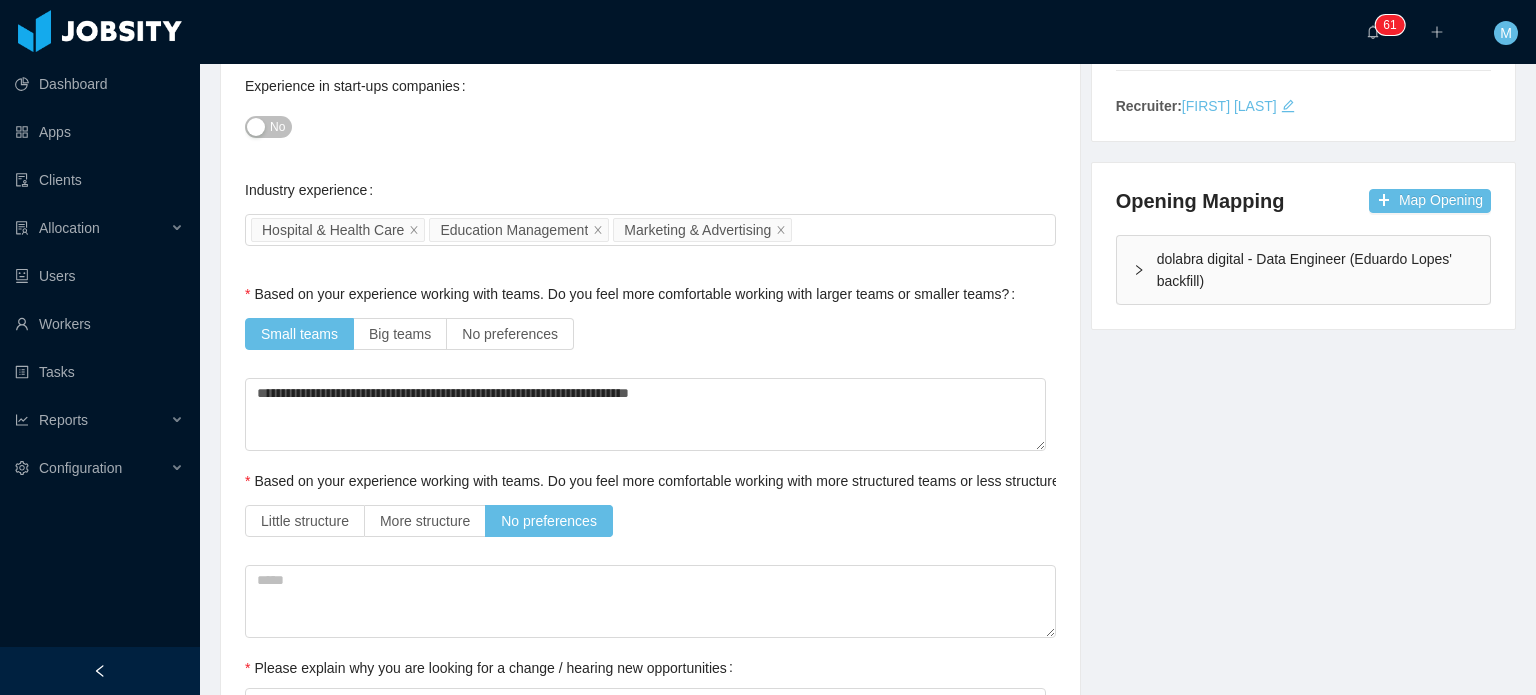 scroll, scrollTop: 0, scrollLeft: 0, axis: both 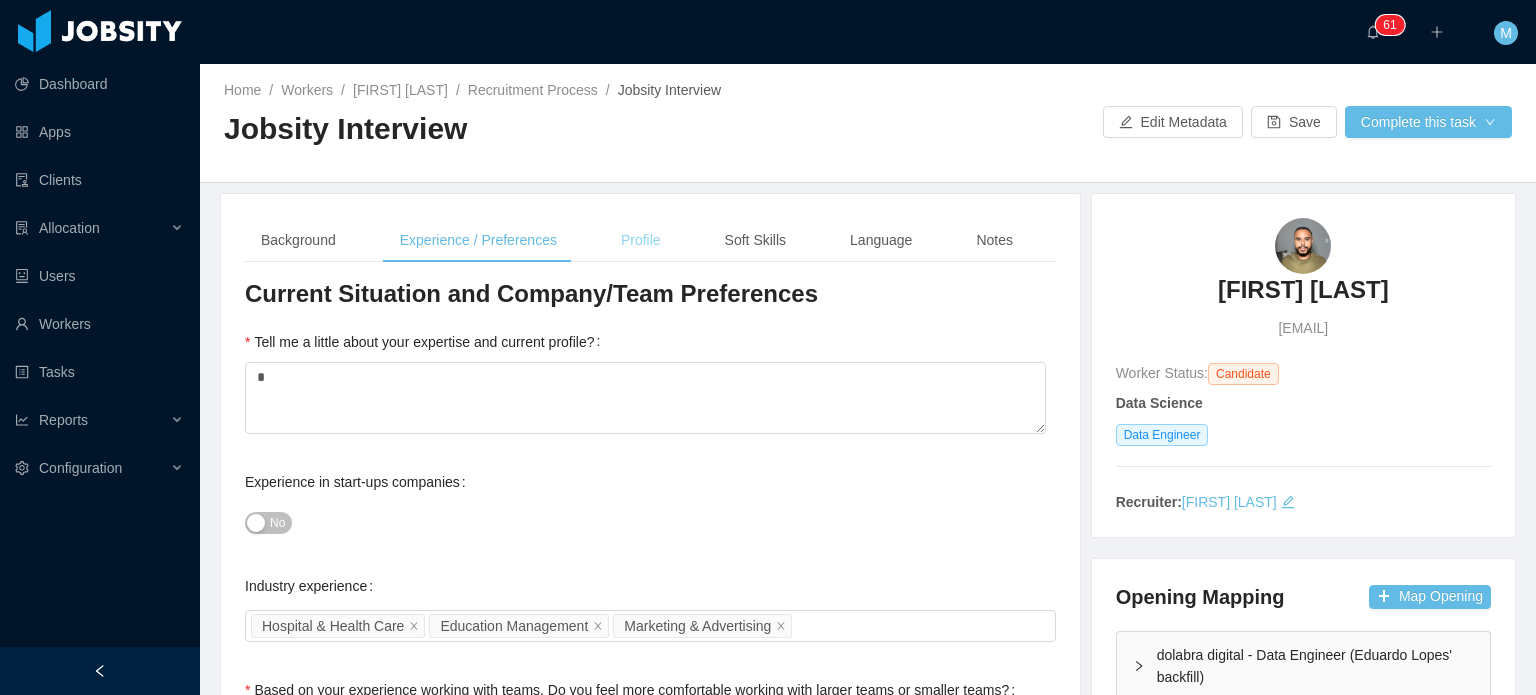 click on "Profile" at bounding box center (641, 240) 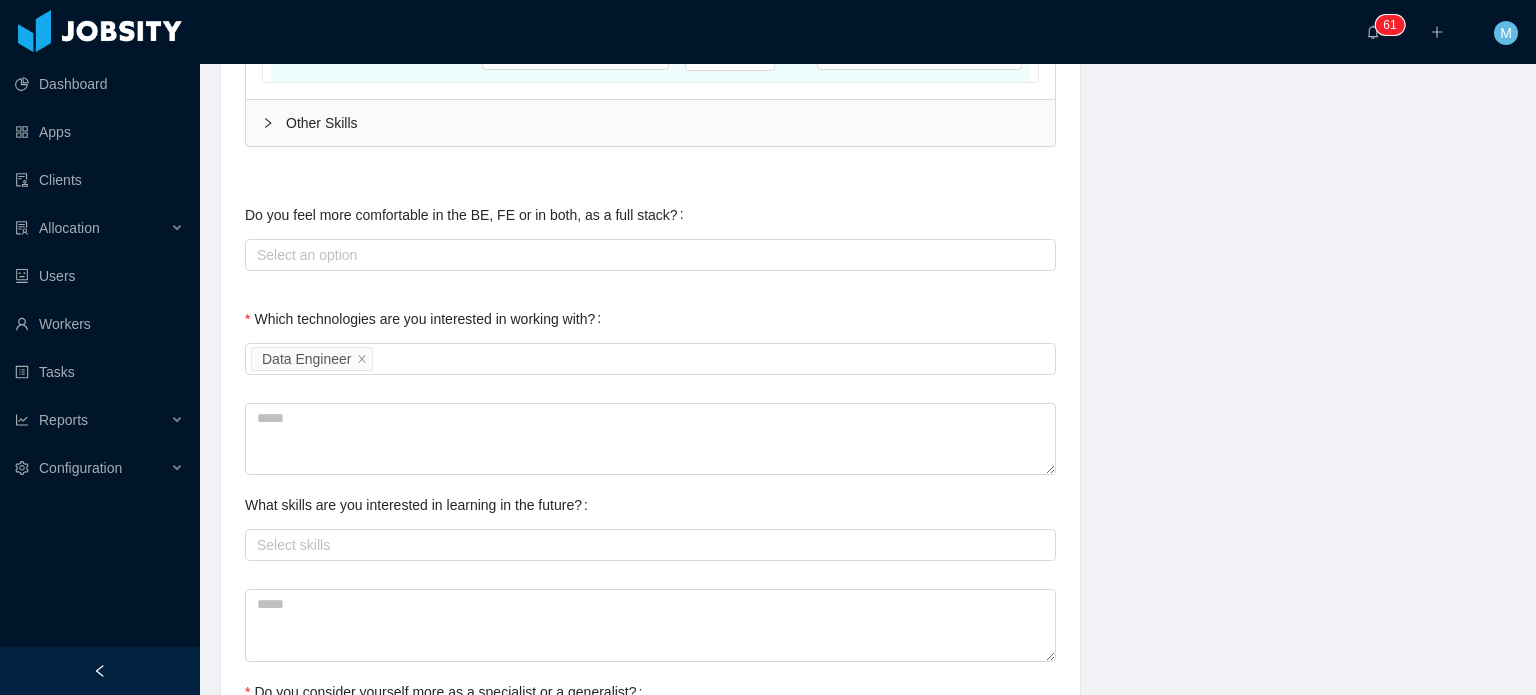 scroll, scrollTop: 1300, scrollLeft: 0, axis: vertical 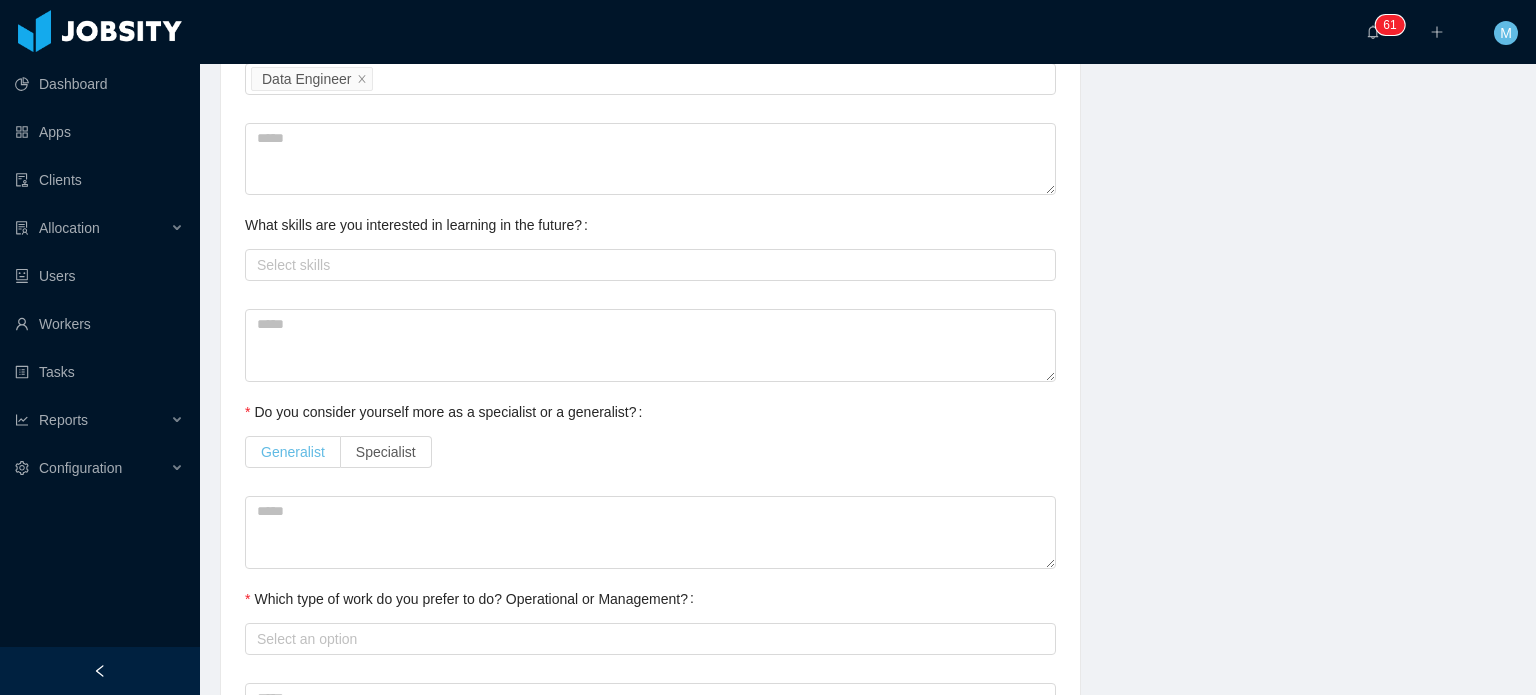 click on "Generalist" at bounding box center [293, 452] 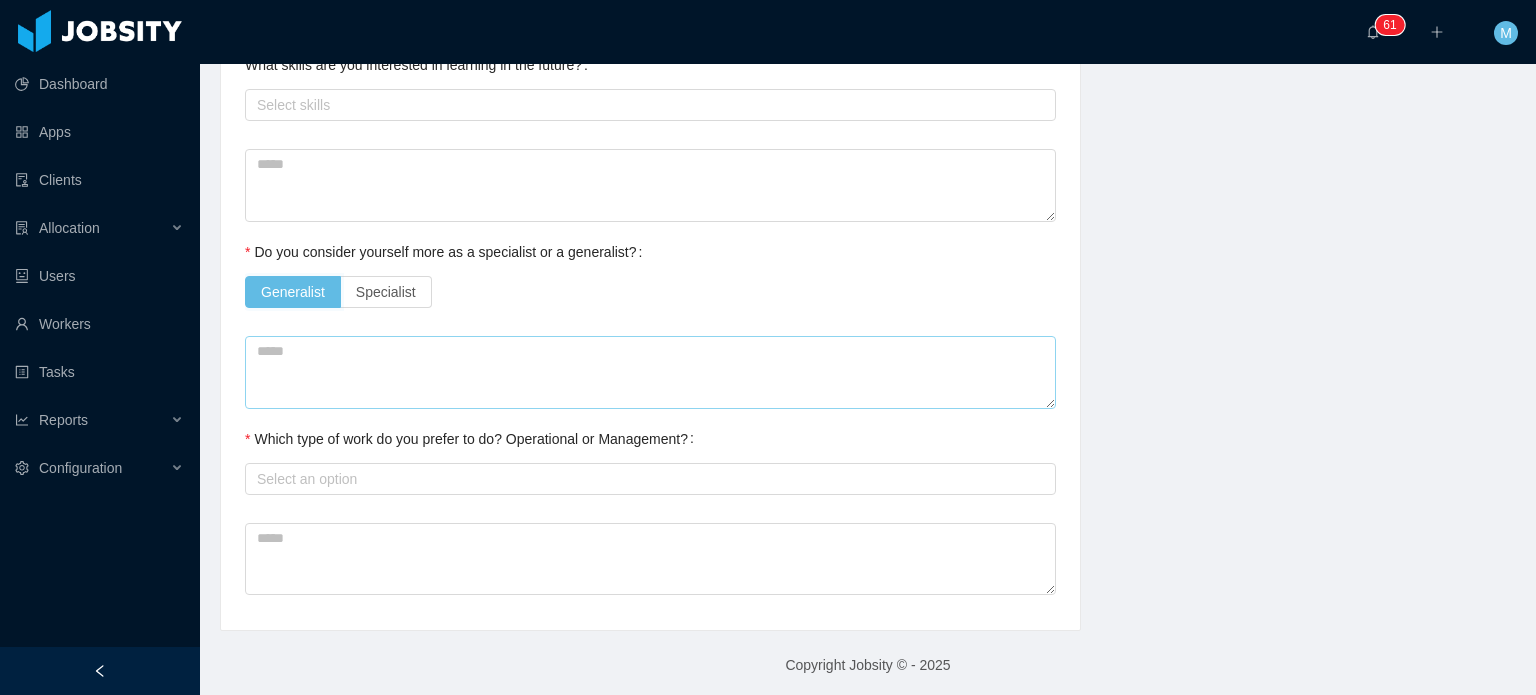 scroll, scrollTop: 1461, scrollLeft: 0, axis: vertical 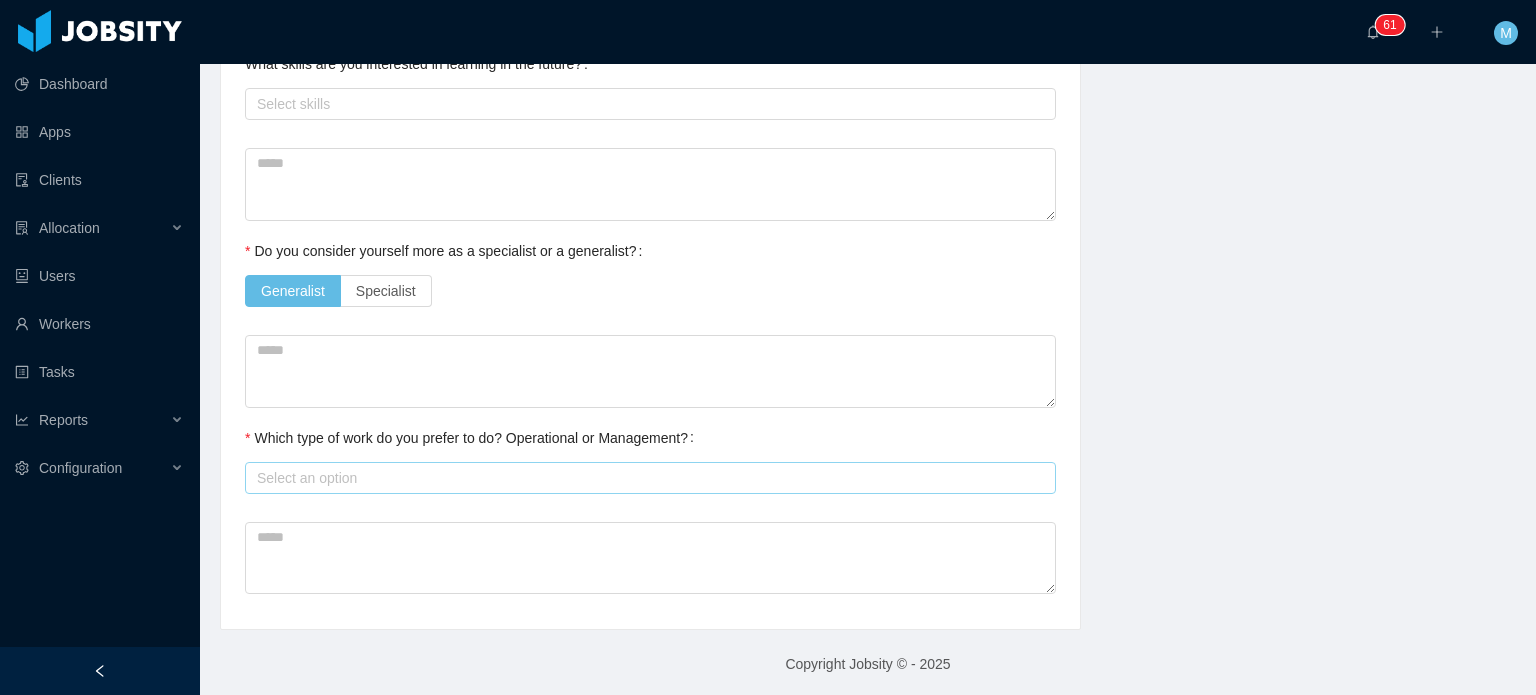 click on "Select an option" at bounding box center (647, 478) 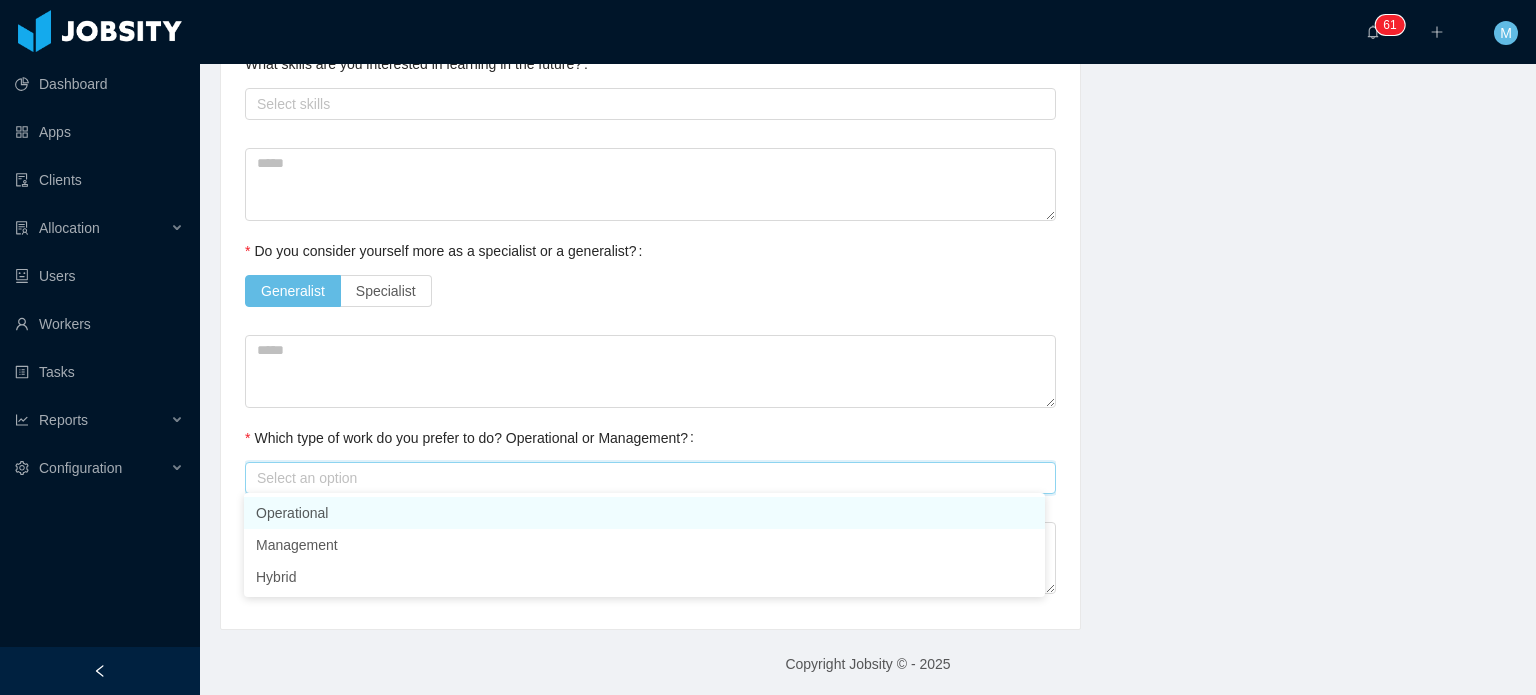 click on "Select an option" at bounding box center [646, 478] 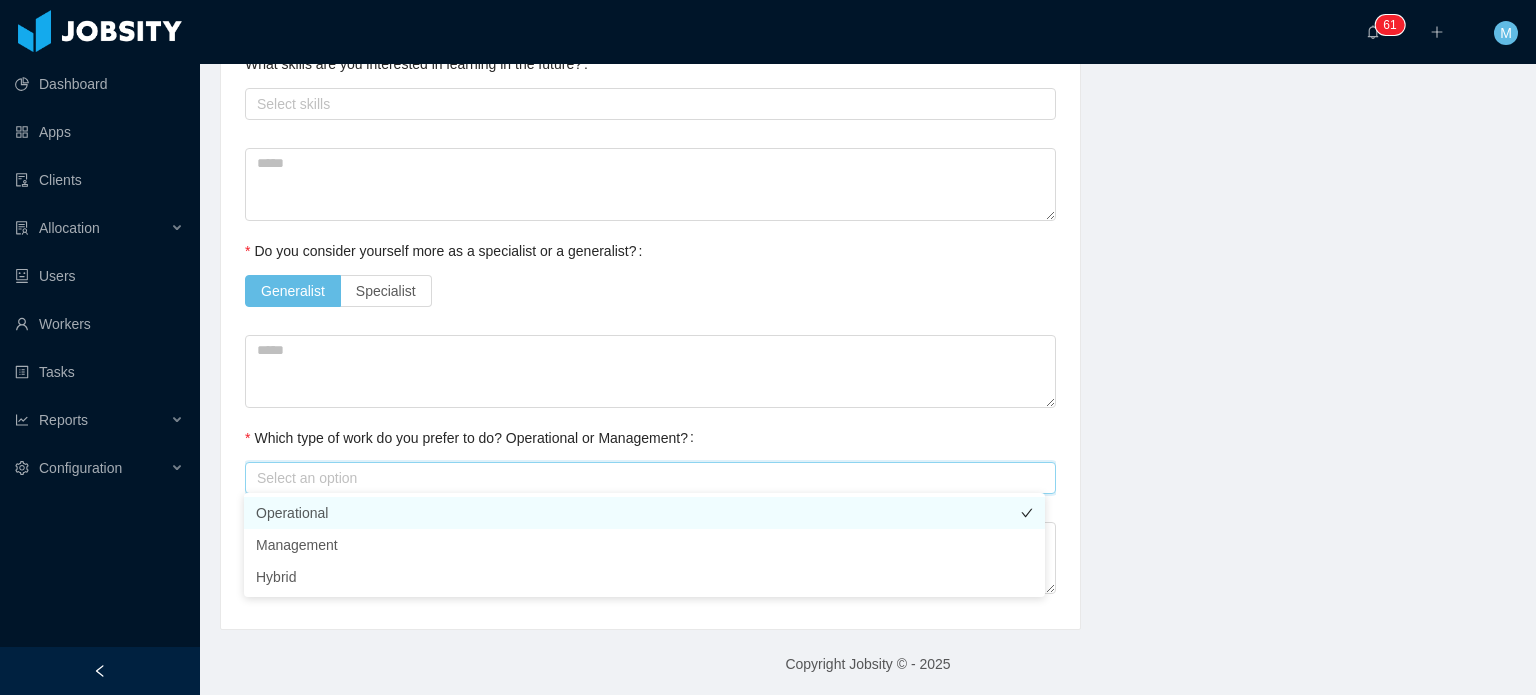 click on "Operational" at bounding box center [644, 513] 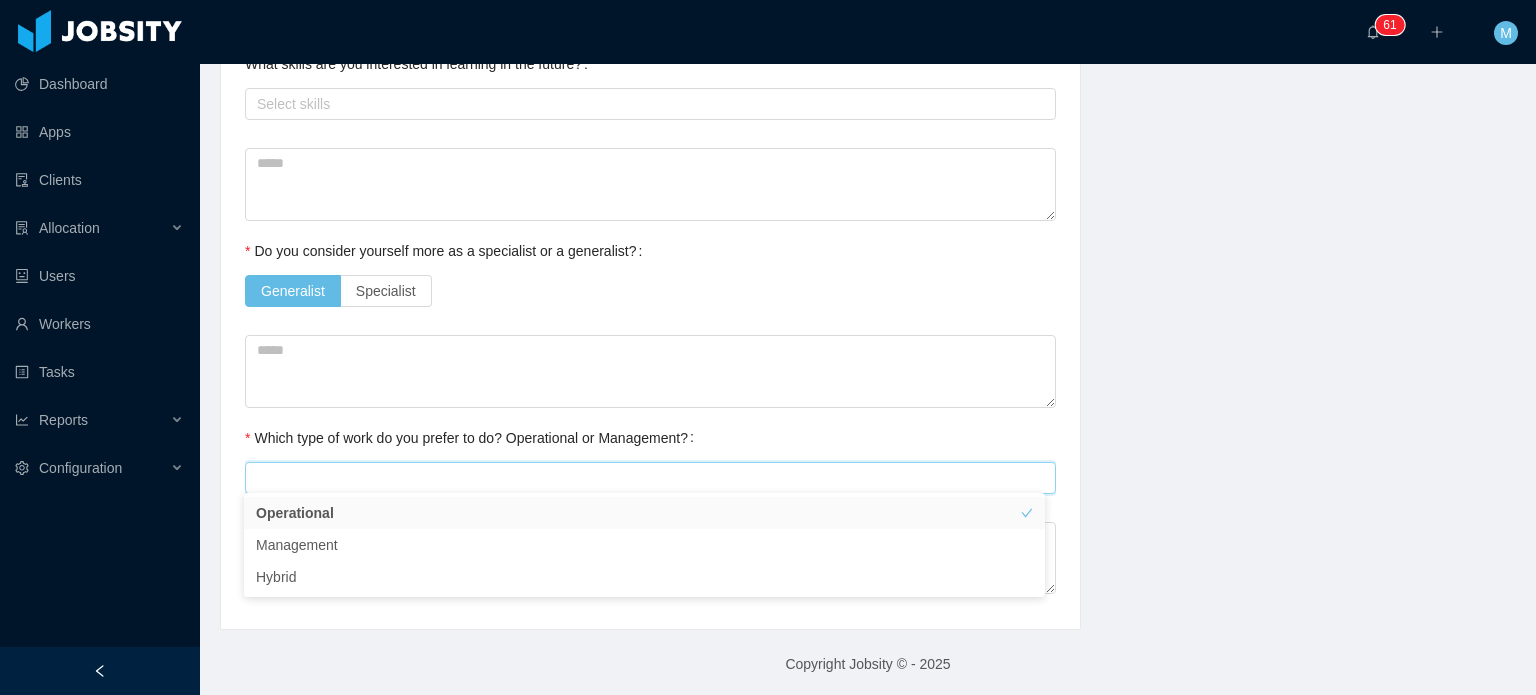 drag, startPoint x: 743, startPoint y: 418, endPoint x: 747, endPoint y: 405, distance: 13.601471 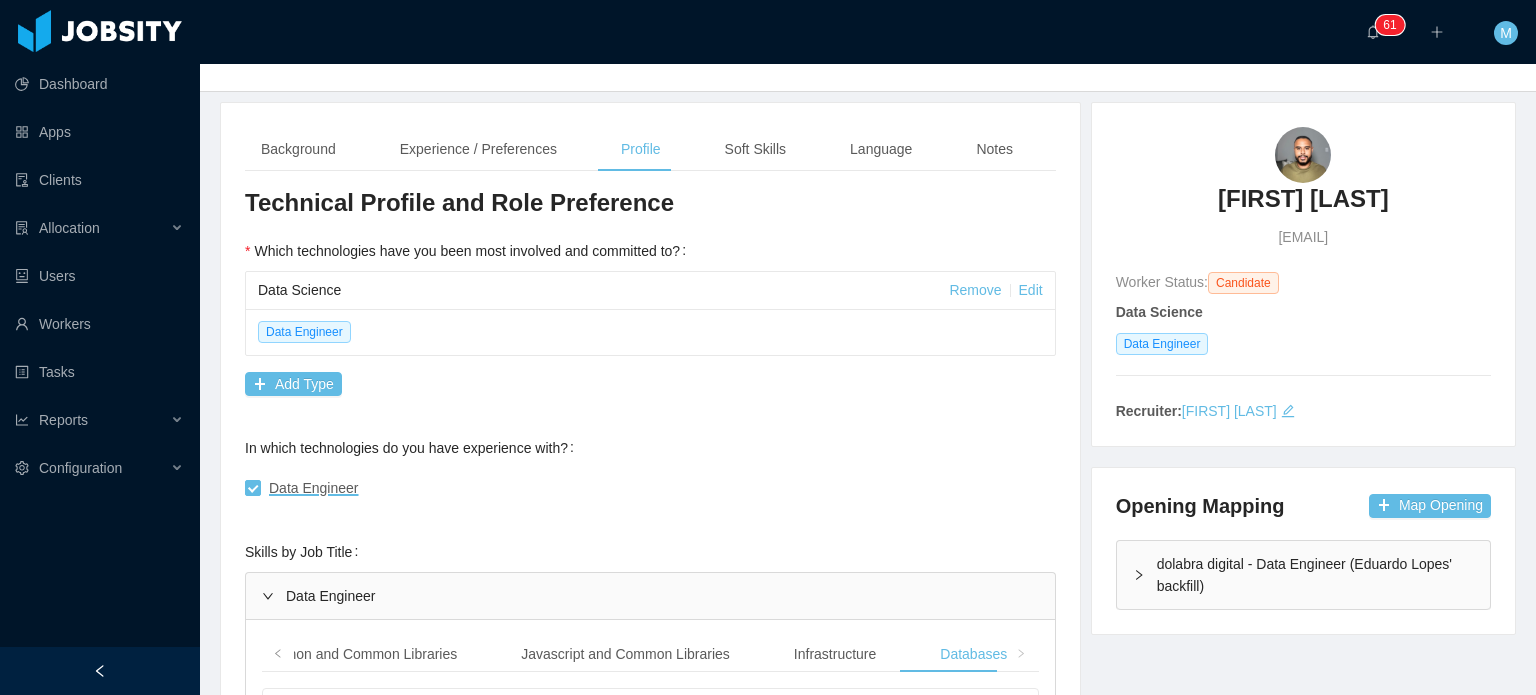 scroll, scrollTop: 0, scrollLeft: 0, axis: both 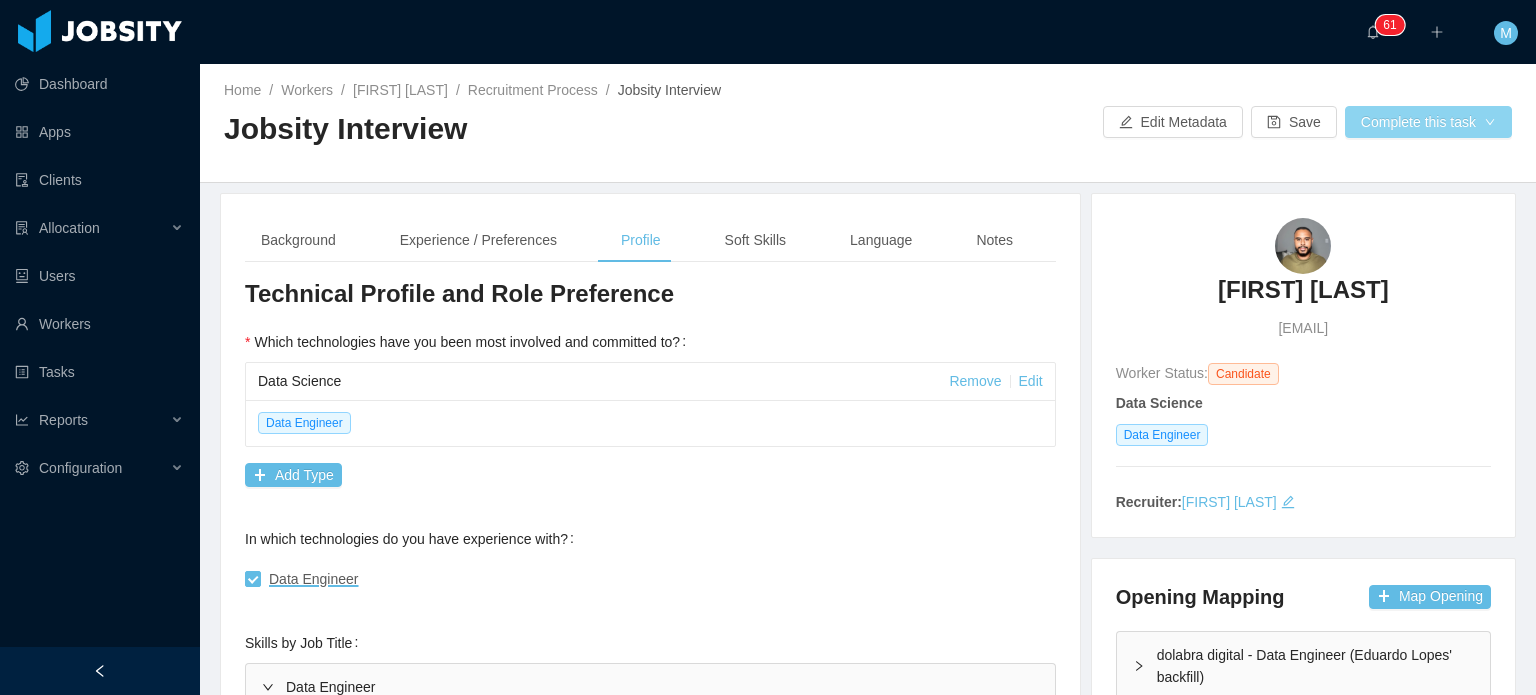click on "Complete this task" at bounding box center (1428, 122) 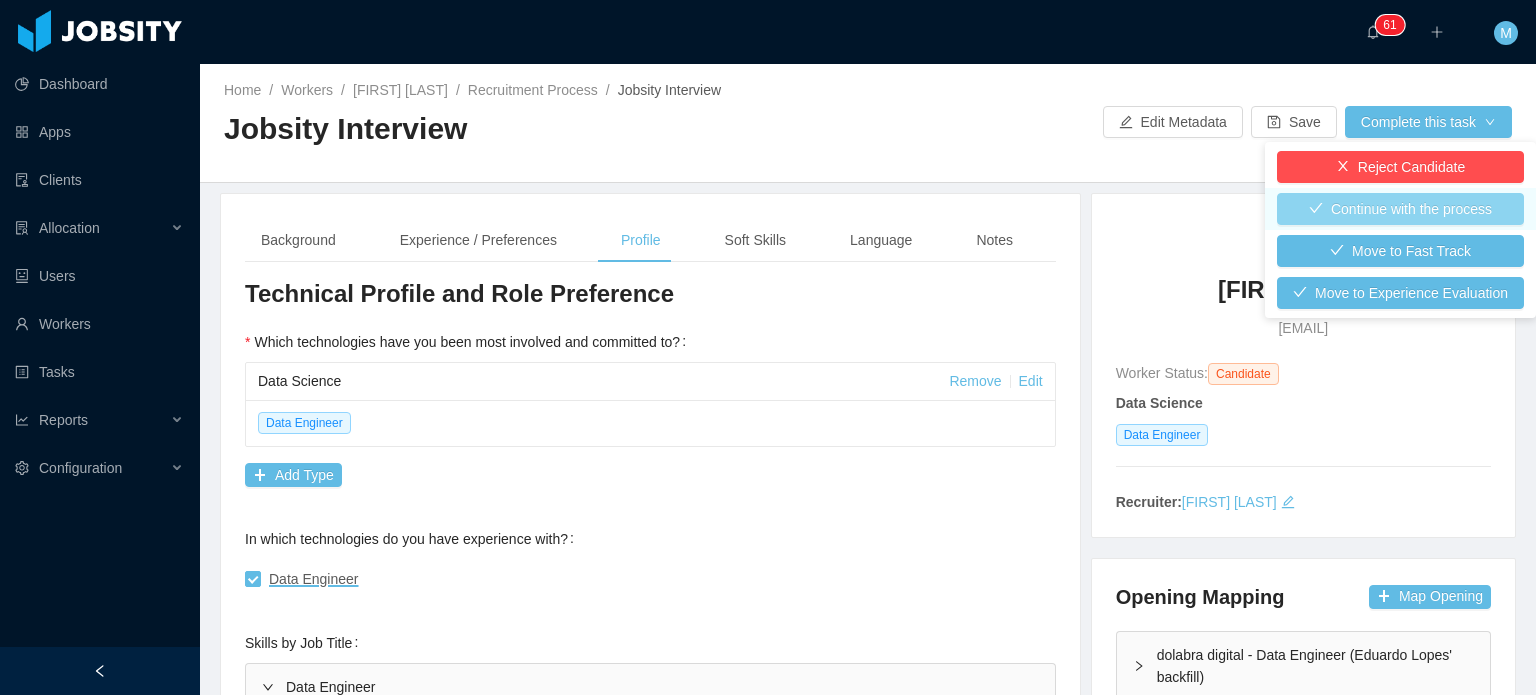 click on "Continue with the process" at bounding box center [1400, 209] 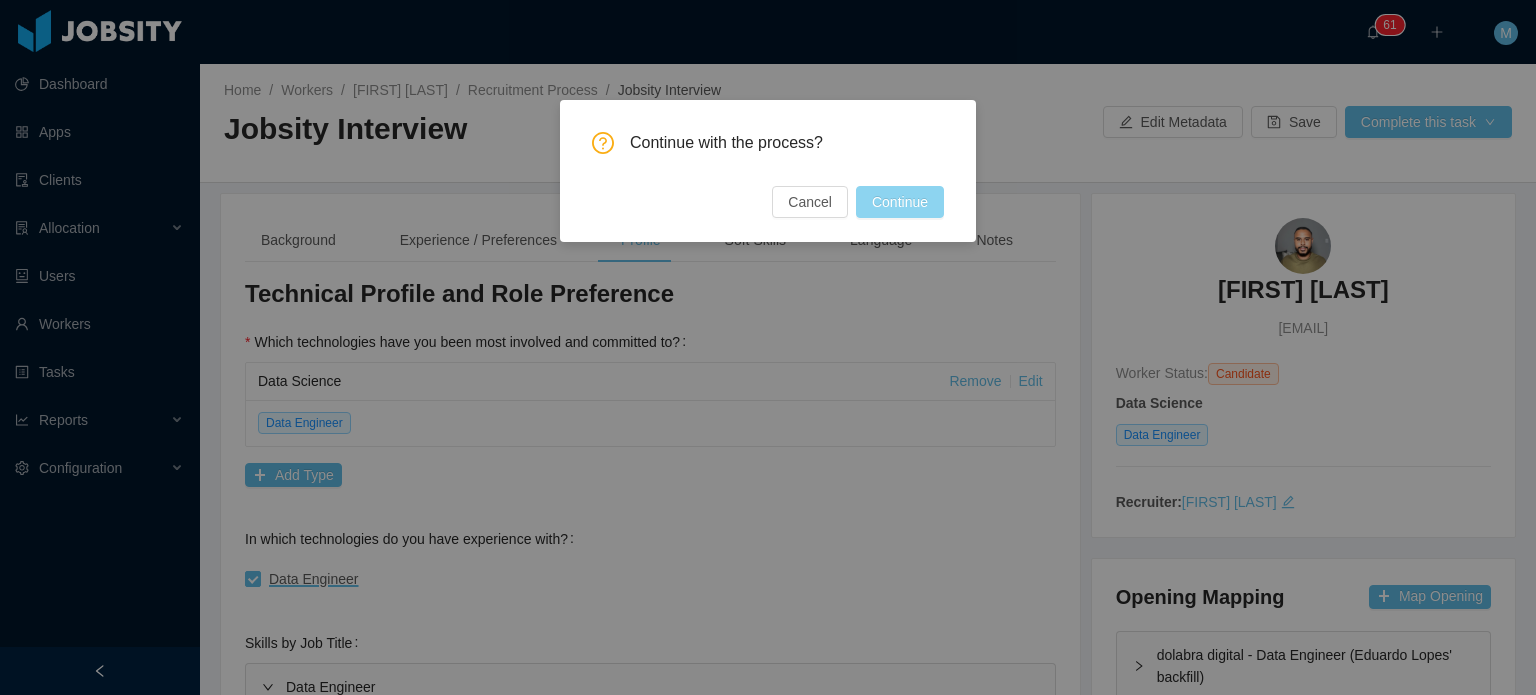 click on "Continue" at bounding box center [900, 202] 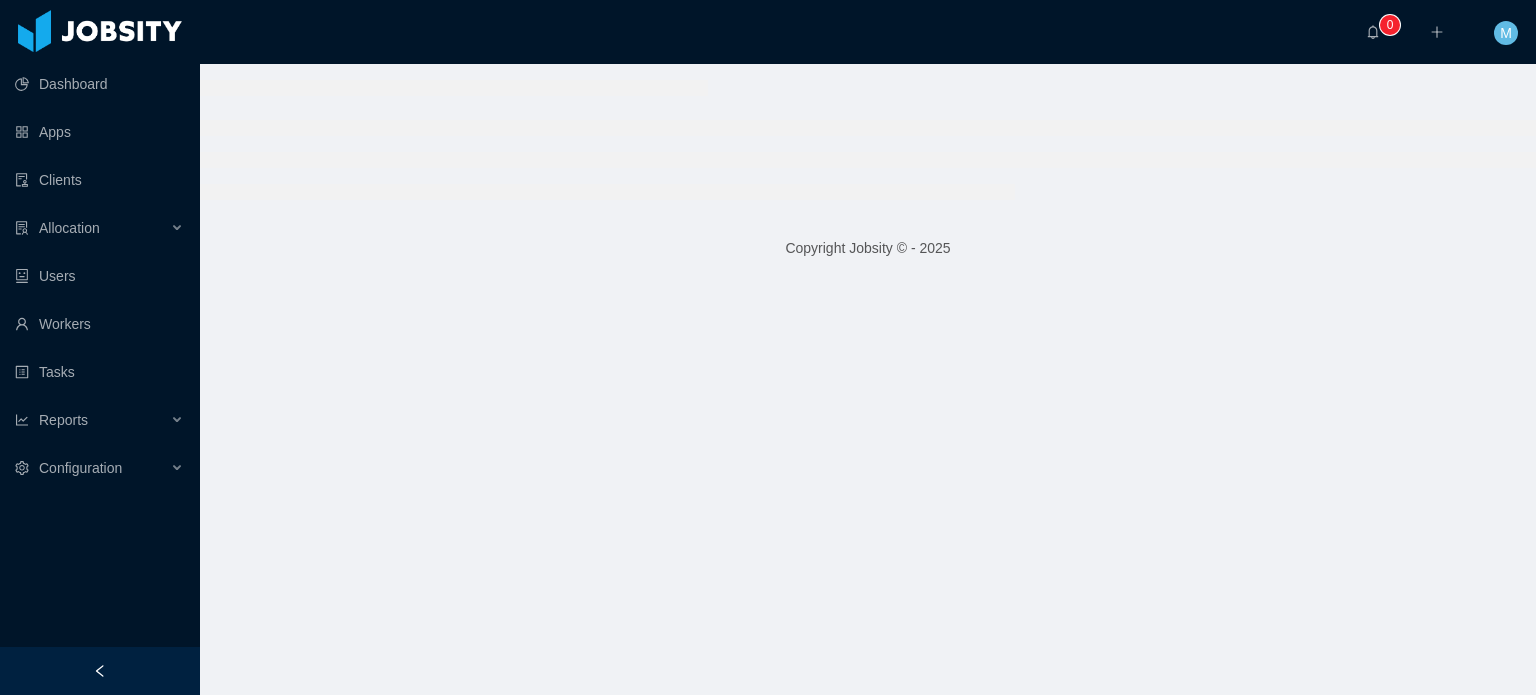 scroll, scrollTop: 0, scrollLeft: 0, axis: both 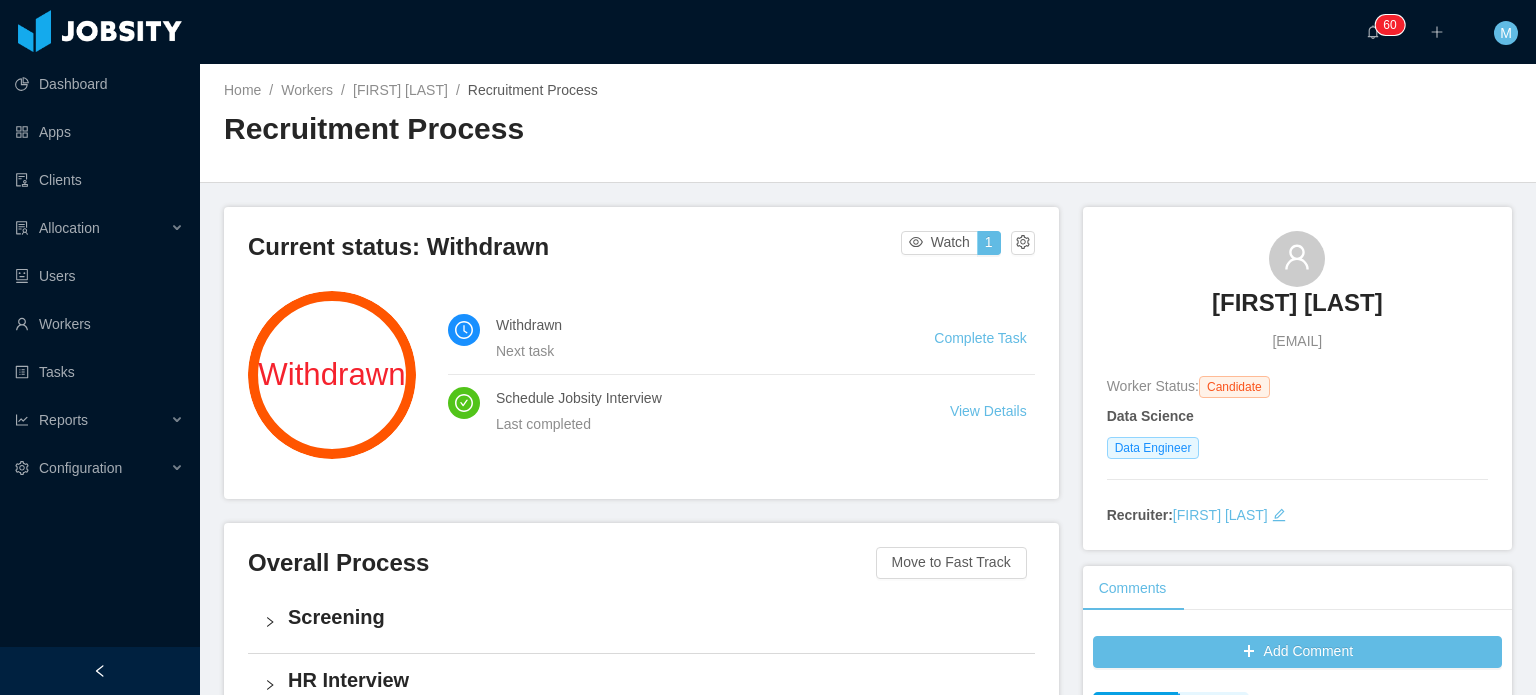 click on "[FIRST] [LAST]" at bounding box center [1297, 303] 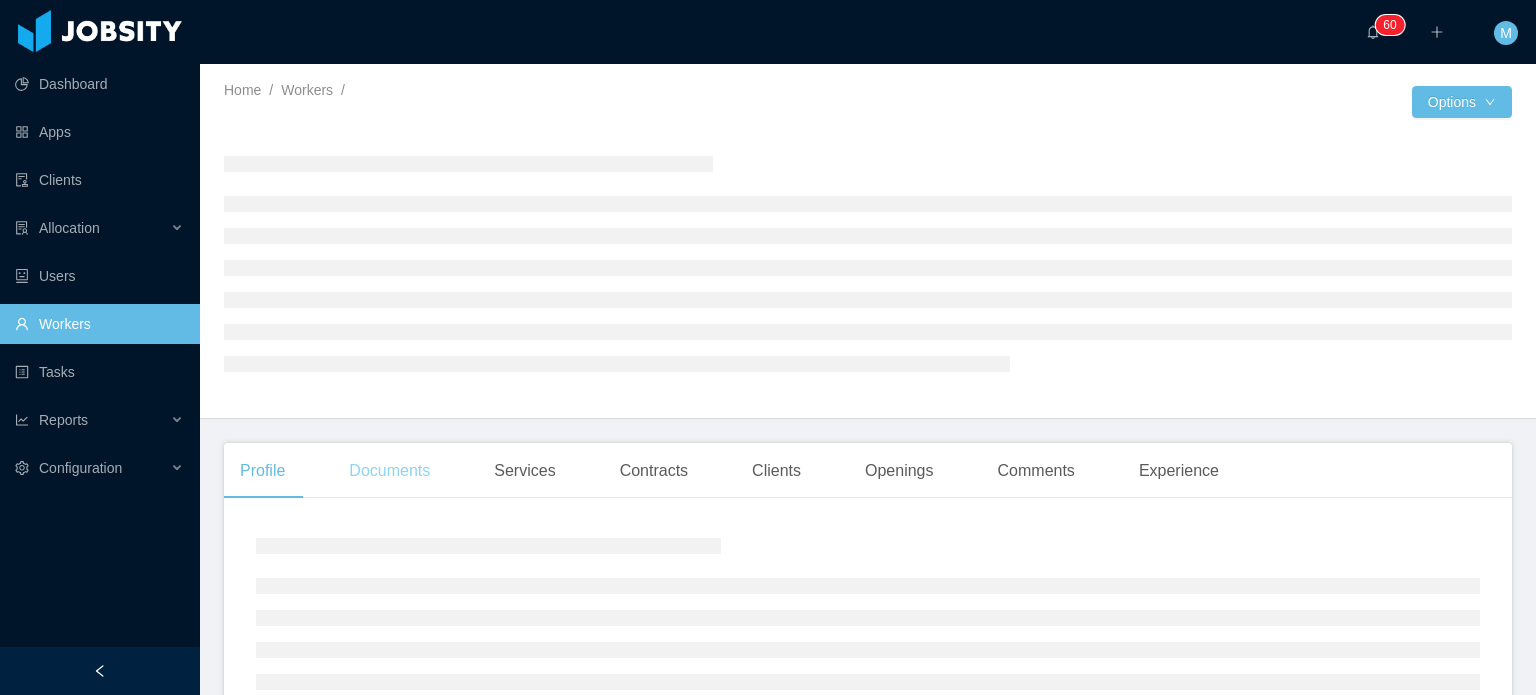 click on "Documents" at bounding box center [389, 471] 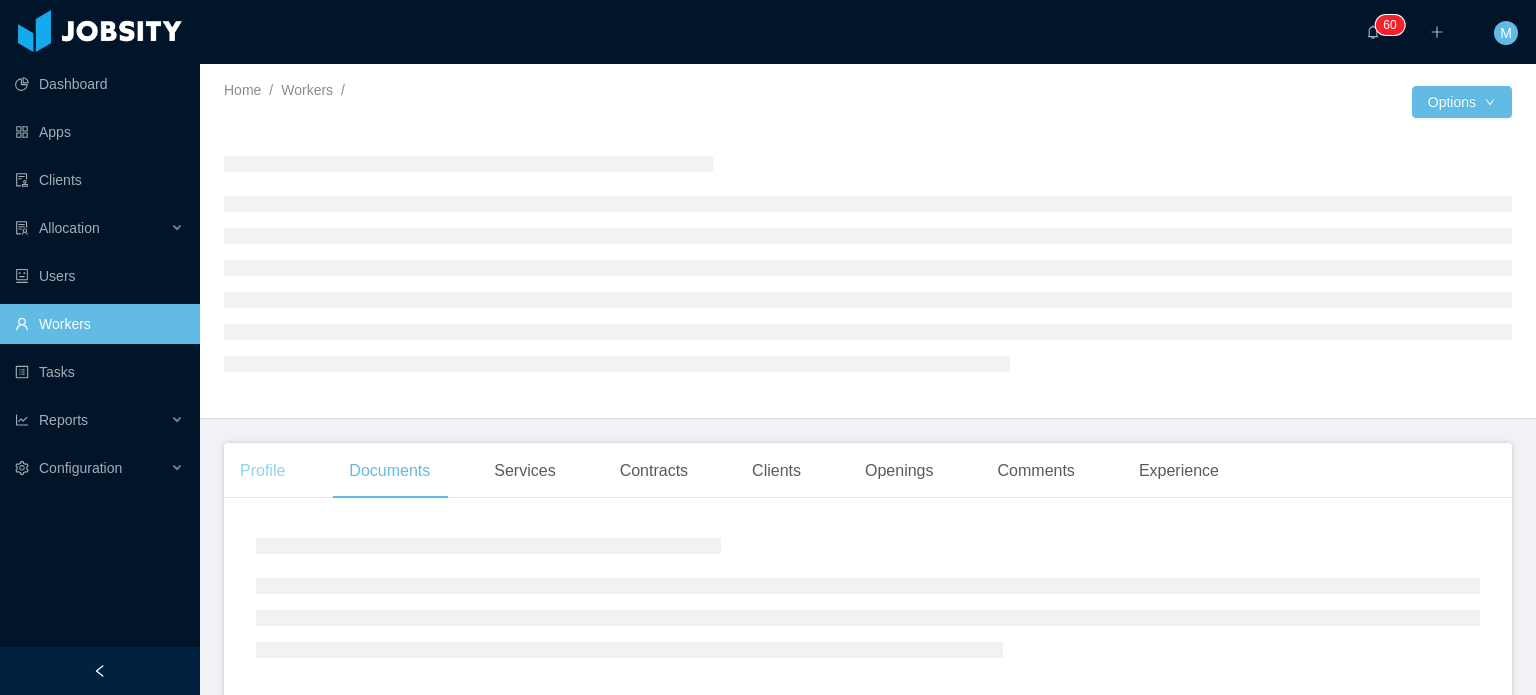 drag, startPoint x: 321, startPoint y: 487, endPoint x: 291, endPoint y: 479, distance: 31.04835 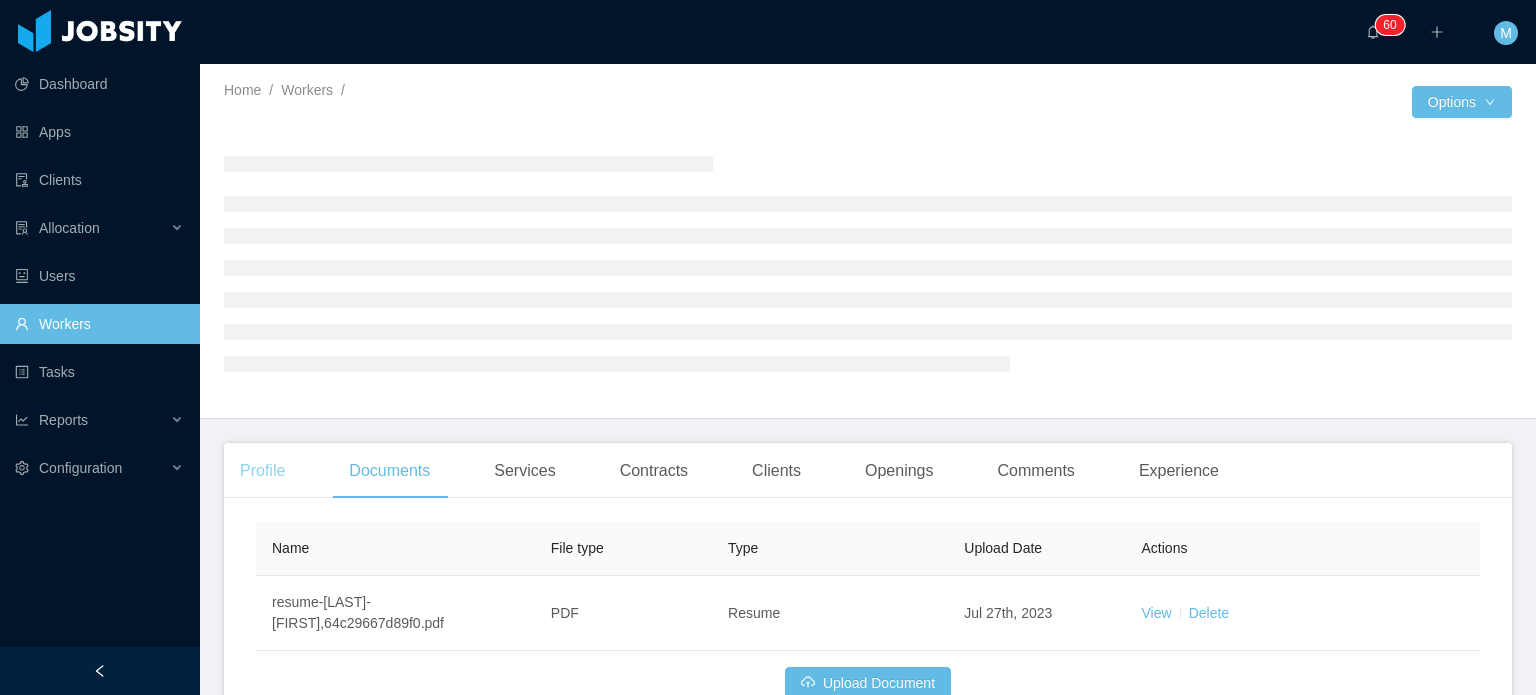 click on "Home / Workers / / Options" at bounding box center [868, 241] 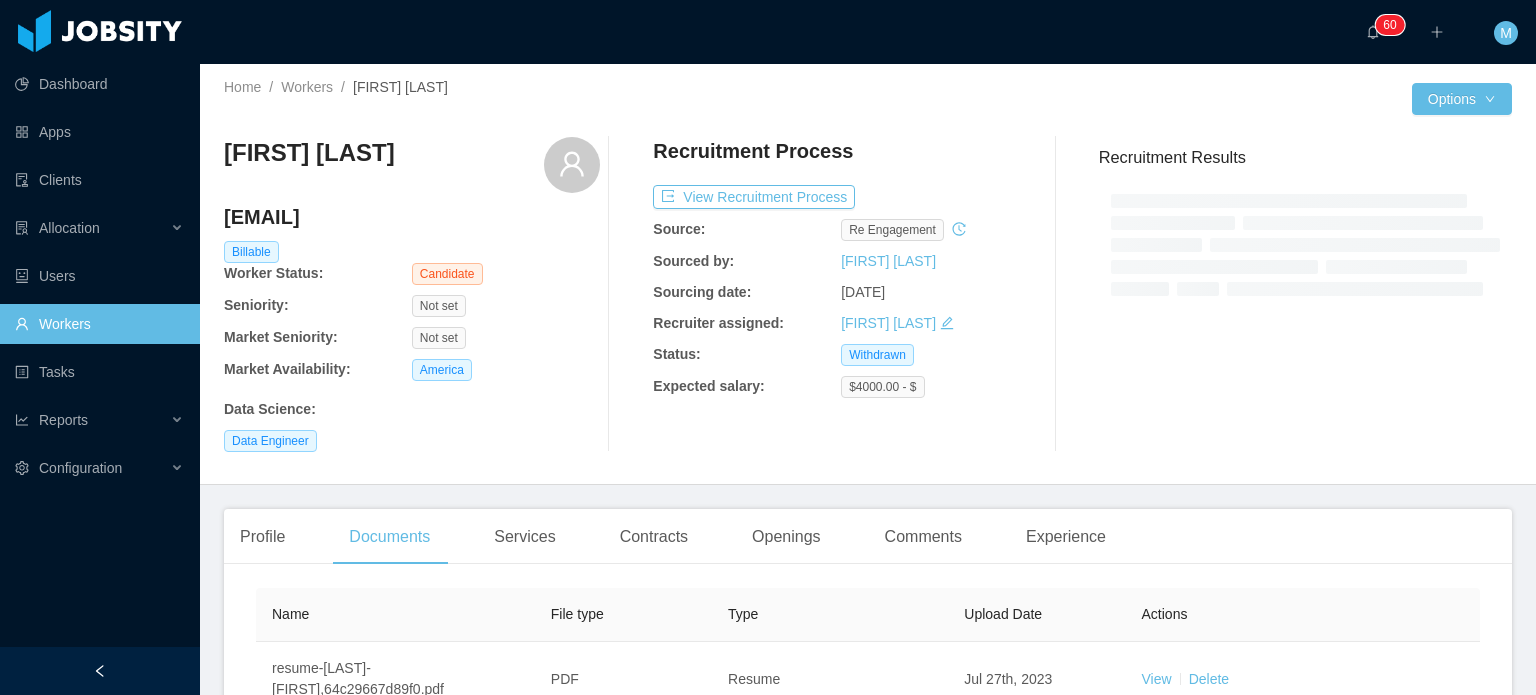 scroll, scrollTop: 0, scrollLeft: 0, axis: both 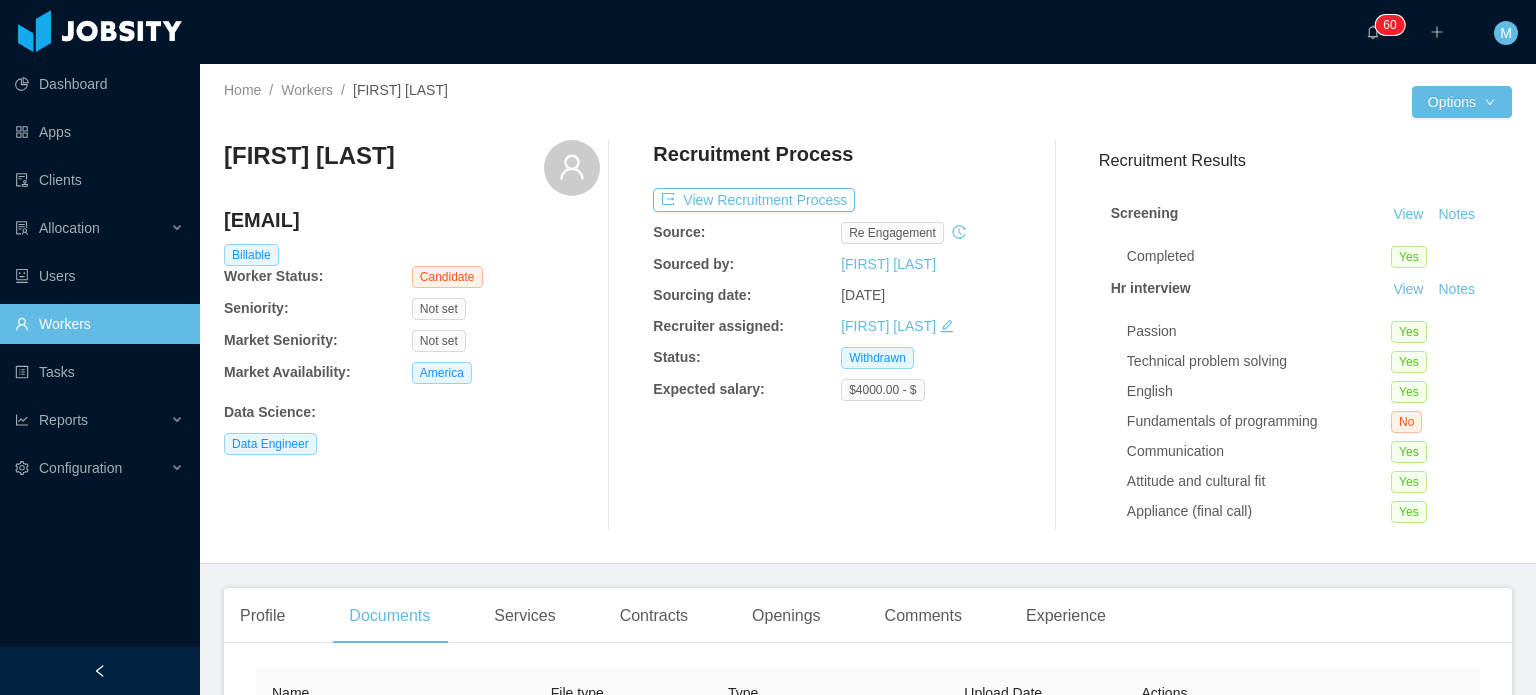 click on "[FIRST] [LAST] [EMAIL] Billable Worker Status: Candidate Seniority: Not set Market Seniority: Not set Market Availability: America Data Science : Data Engineer Recruitment Process View Recruitment Process Source: re engagement Sourced by: [FIRST] [LAST] Sourcing date: [DATE] Recruiter assigned: [FIRST] [LAST] Status: Withdrawn Expected salary: $4000.00 - $ Recruitment Results Screening
View Notes Completed Yes Hr interview
View Notes Passion Yes Technical problem solving Yes English Yes Fundamentals of programming No Communication Yes Attitude and cultural fit Yes Appliance (final call) Yes Recording url Tech screening
View Notes Score 100 Would you hire this candidate? Yes Challenge evaluation
Pending Approval
Pending" at bounding box center (868, 335) 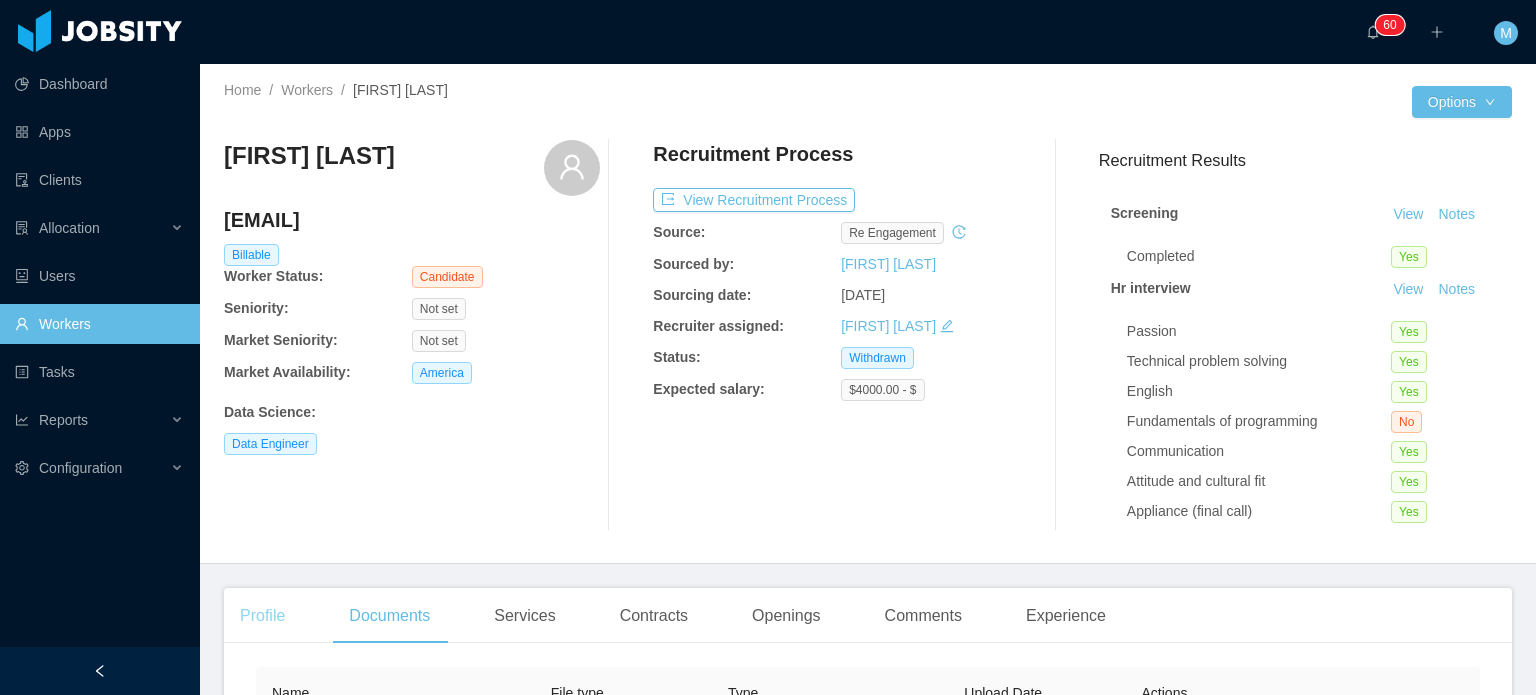 click on "Profile" at bounding box center [262, 616] 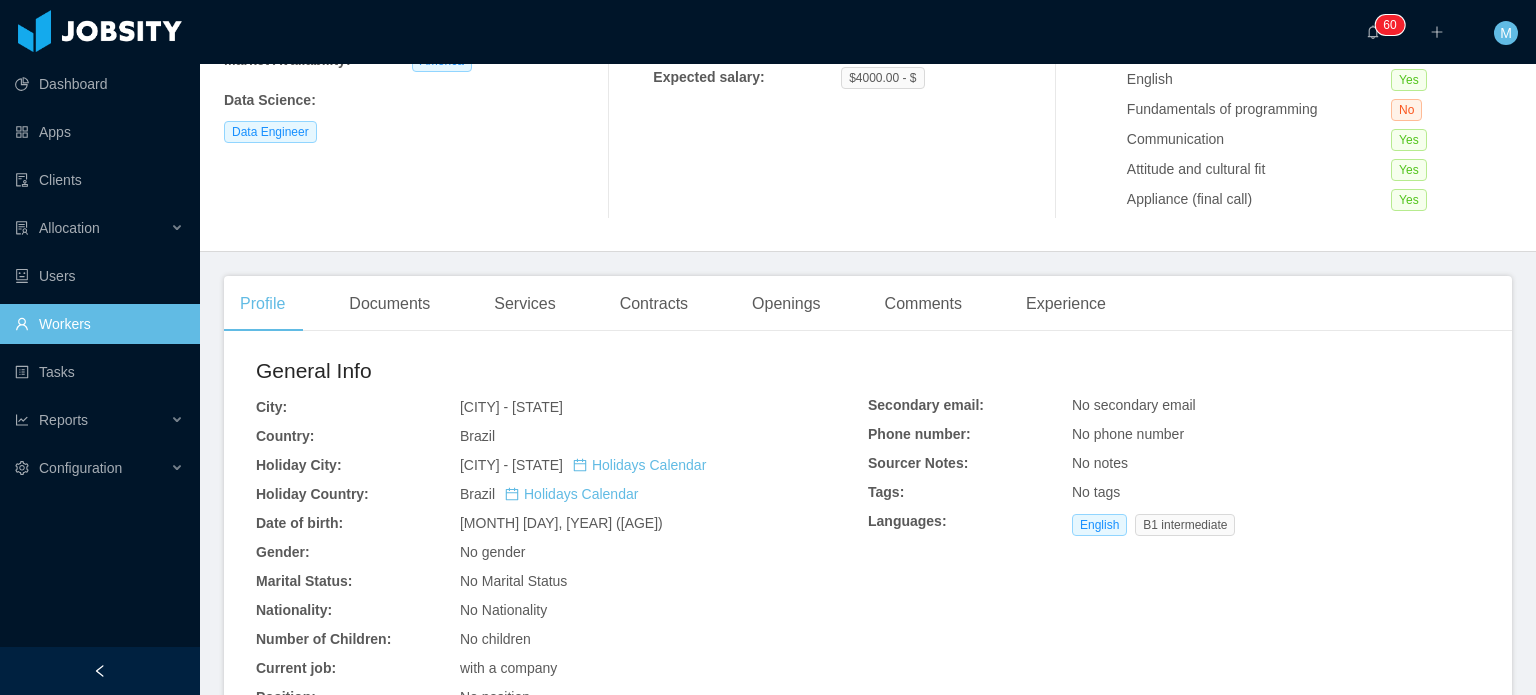 scroll, scrollTop: 500, scrollLeft: 0, axis: vertical 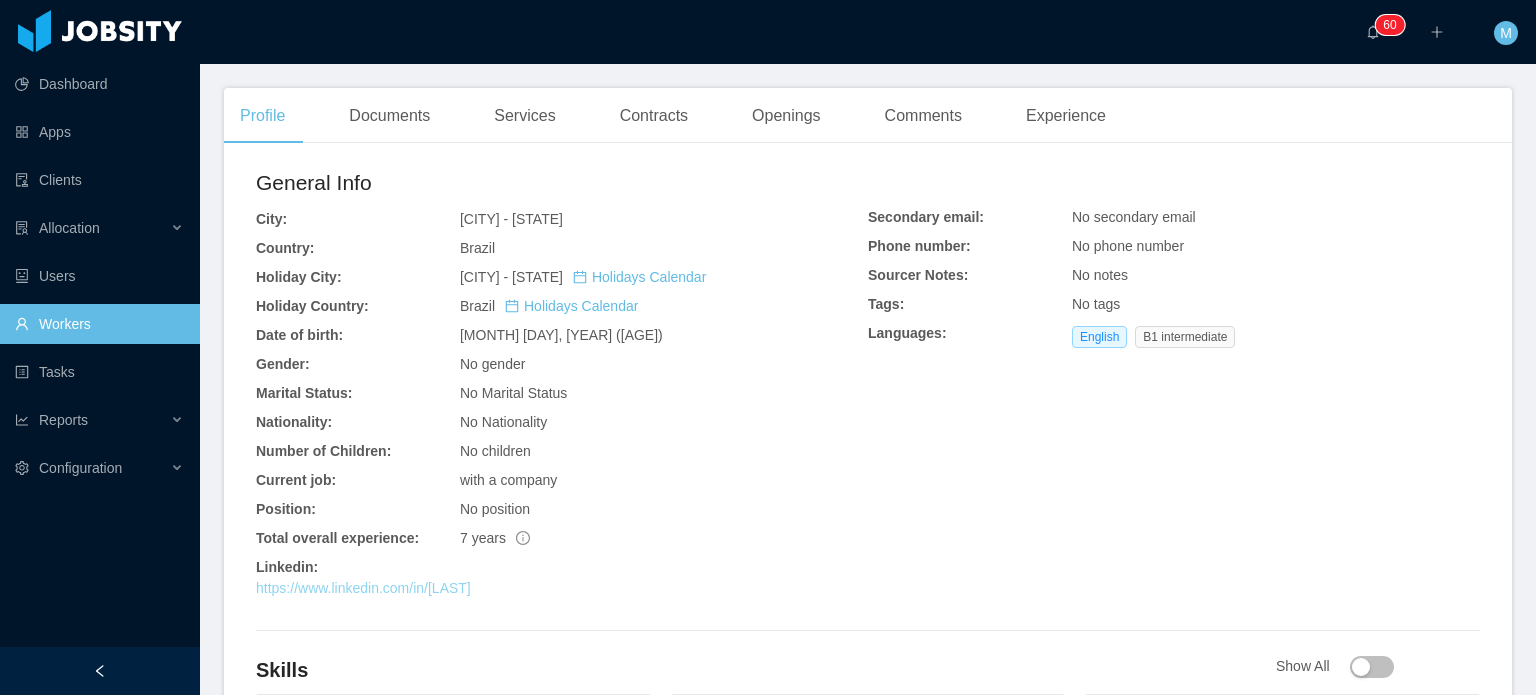 click on "https://www.linkedin.com/in/[LAST]" at bounding box center [363, 588] 